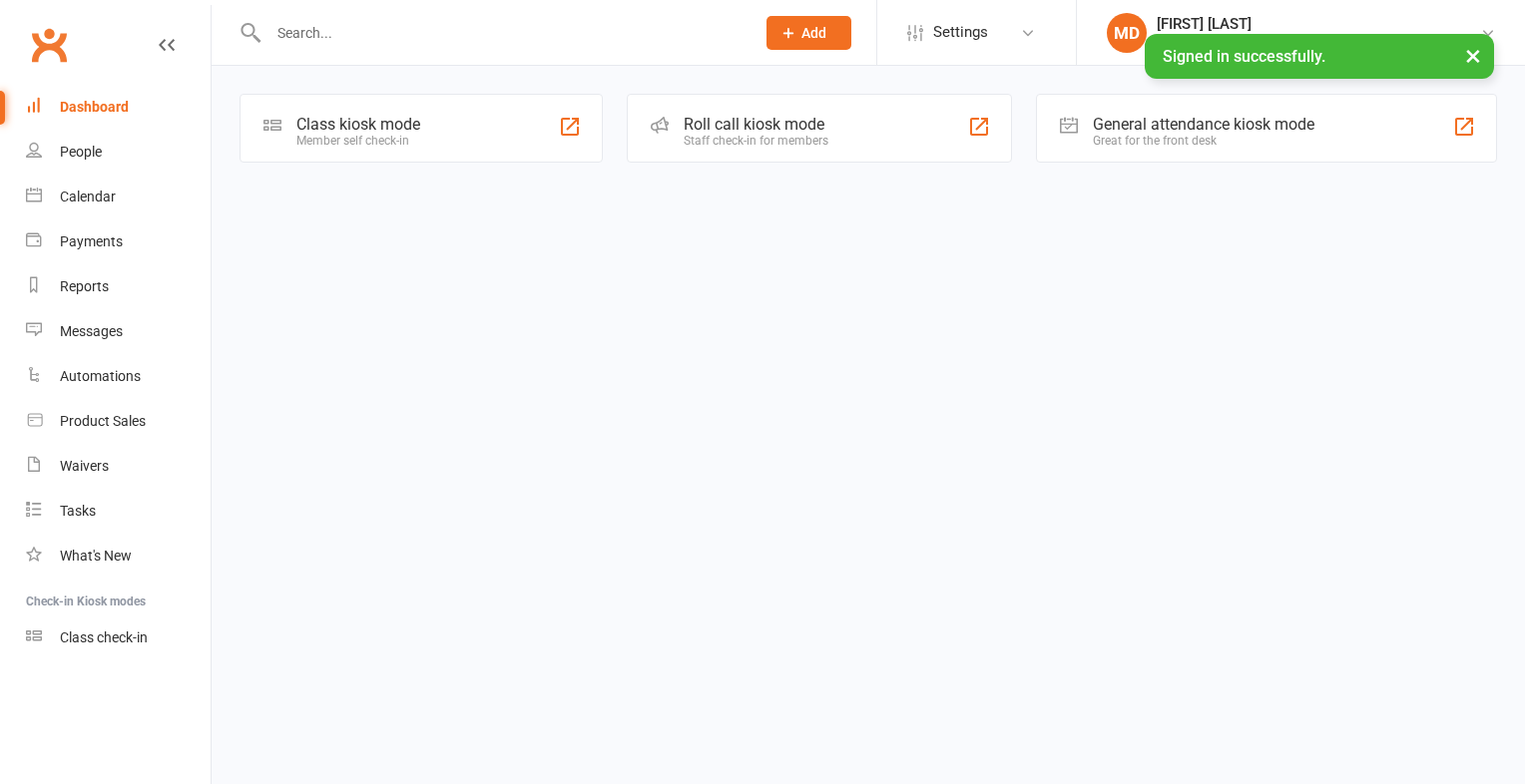 scroll, scrollTop: 0, scrollLeft: 0, axis: both 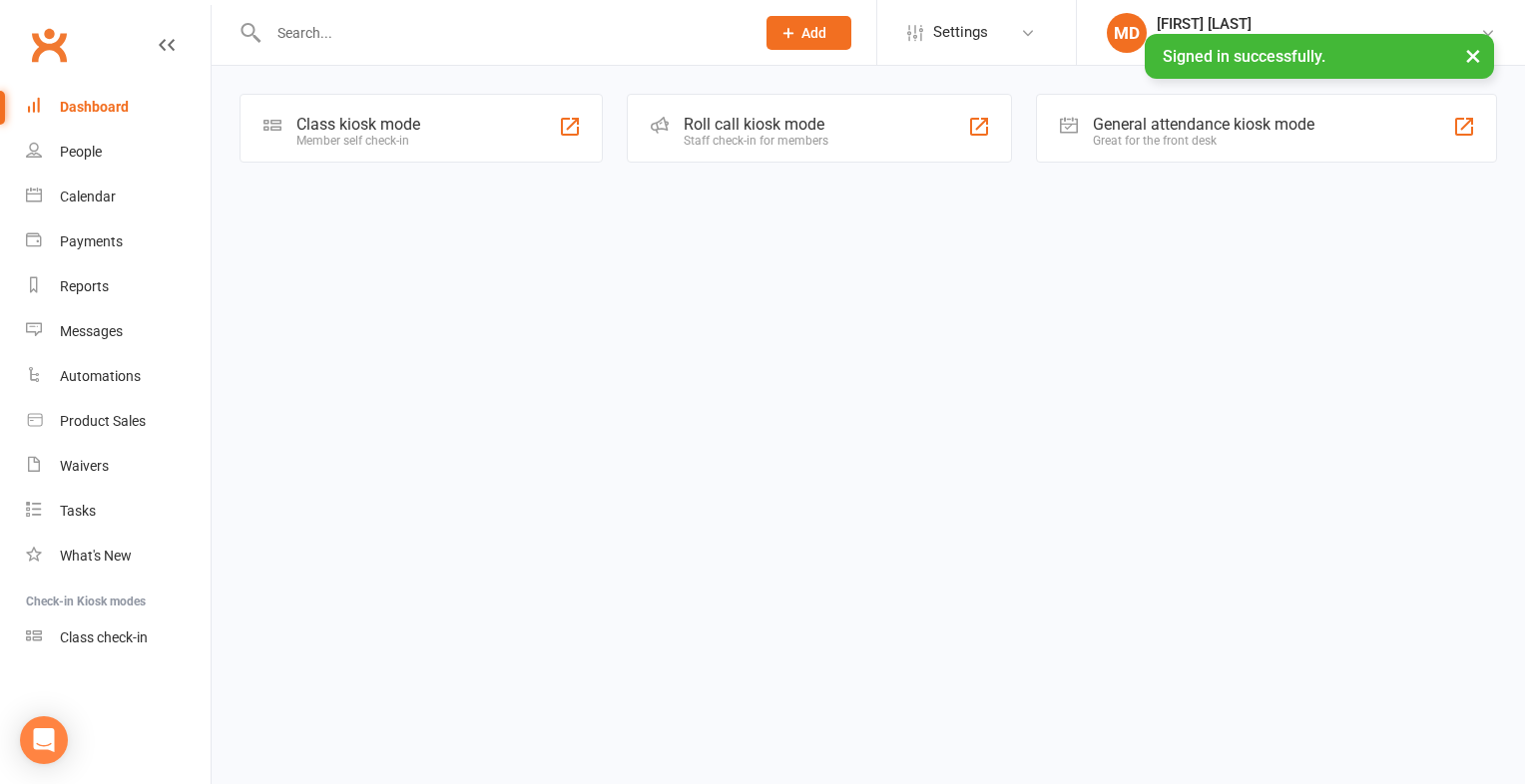 click at bounding box center (501, 33) 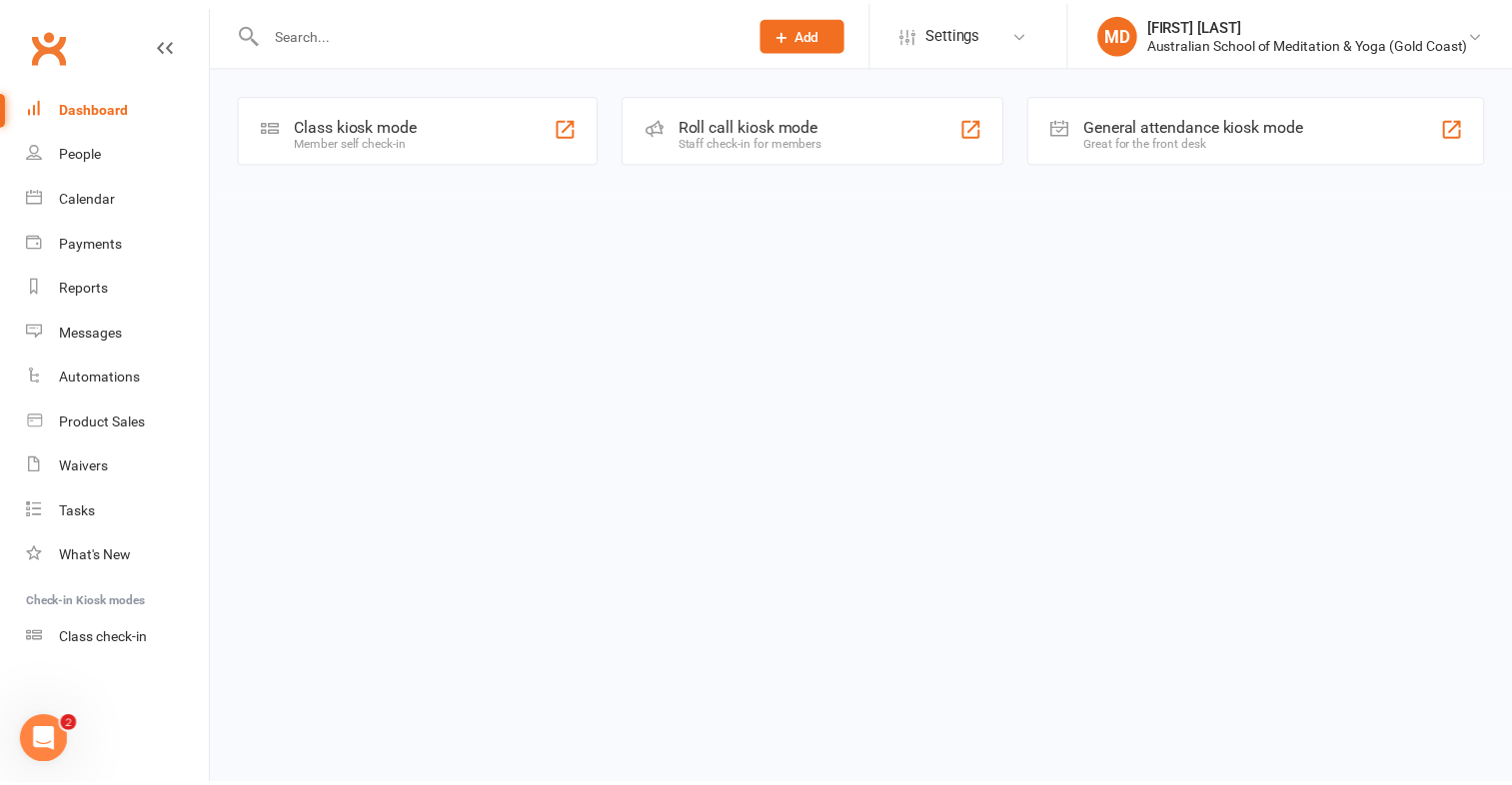 scroll, scrollTop: 0, scrollLeft: 0, axis: both 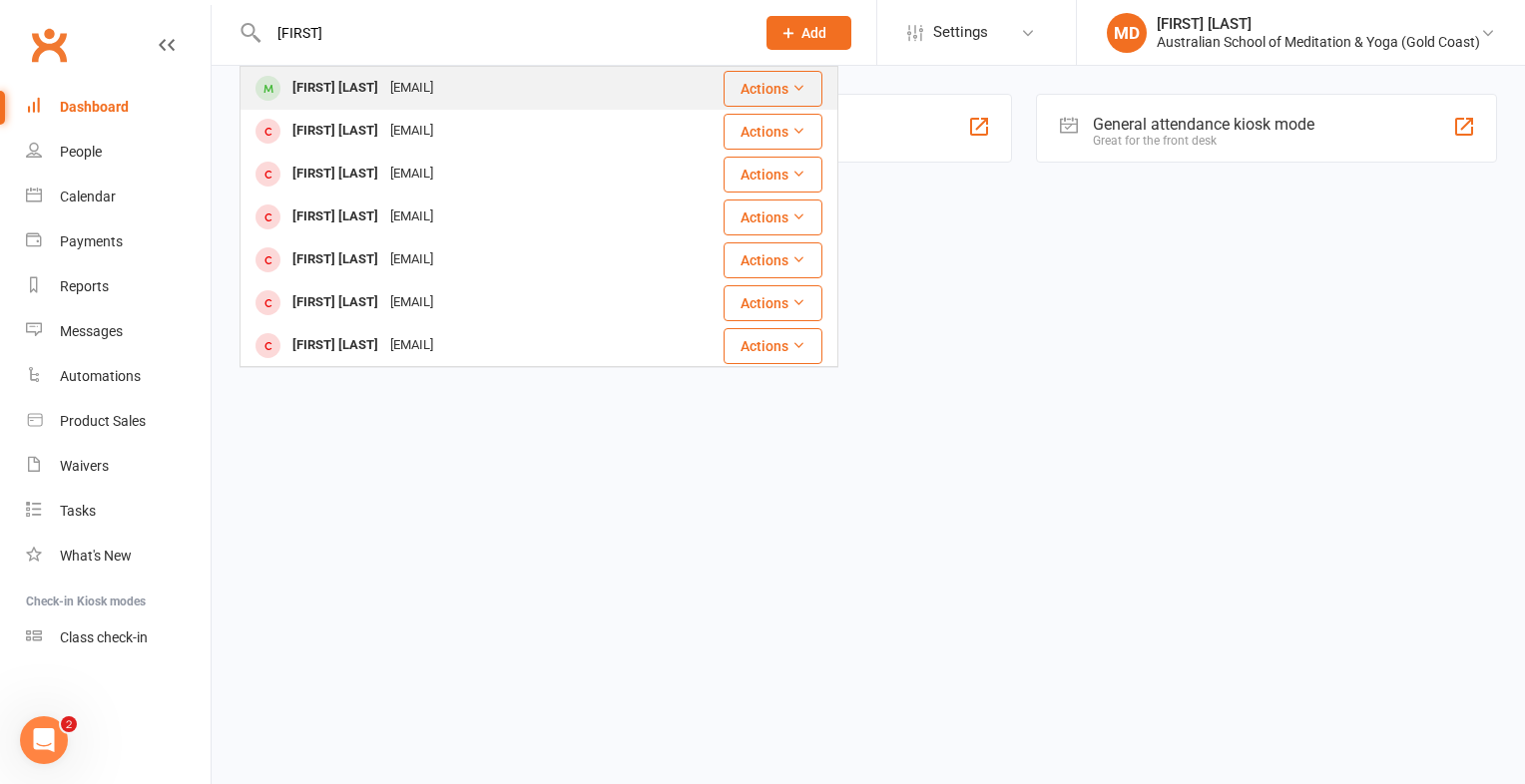 type on "gene h" 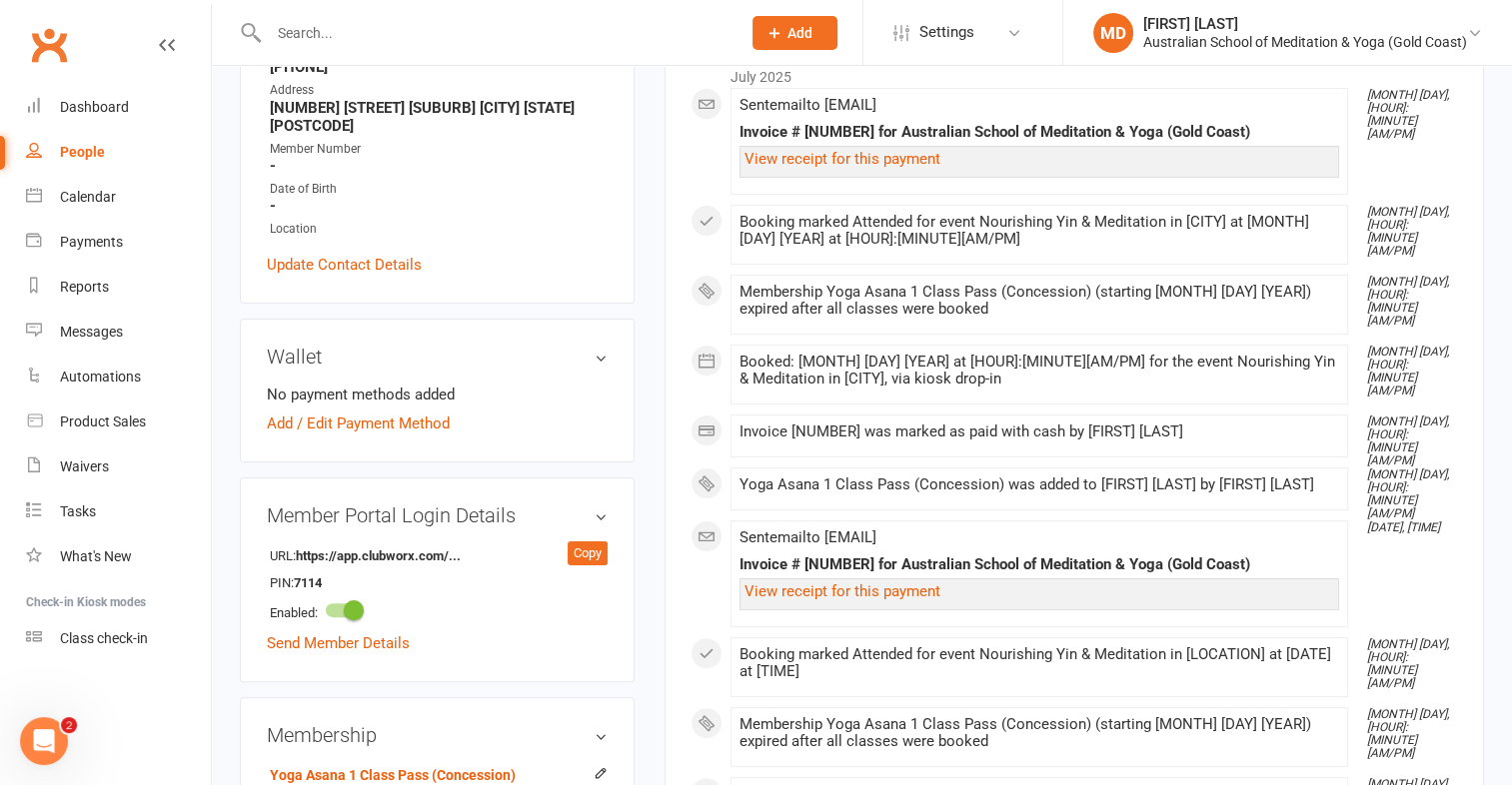 scroll, scrollTop: 300, scrollLeft: 0, axis: vertical 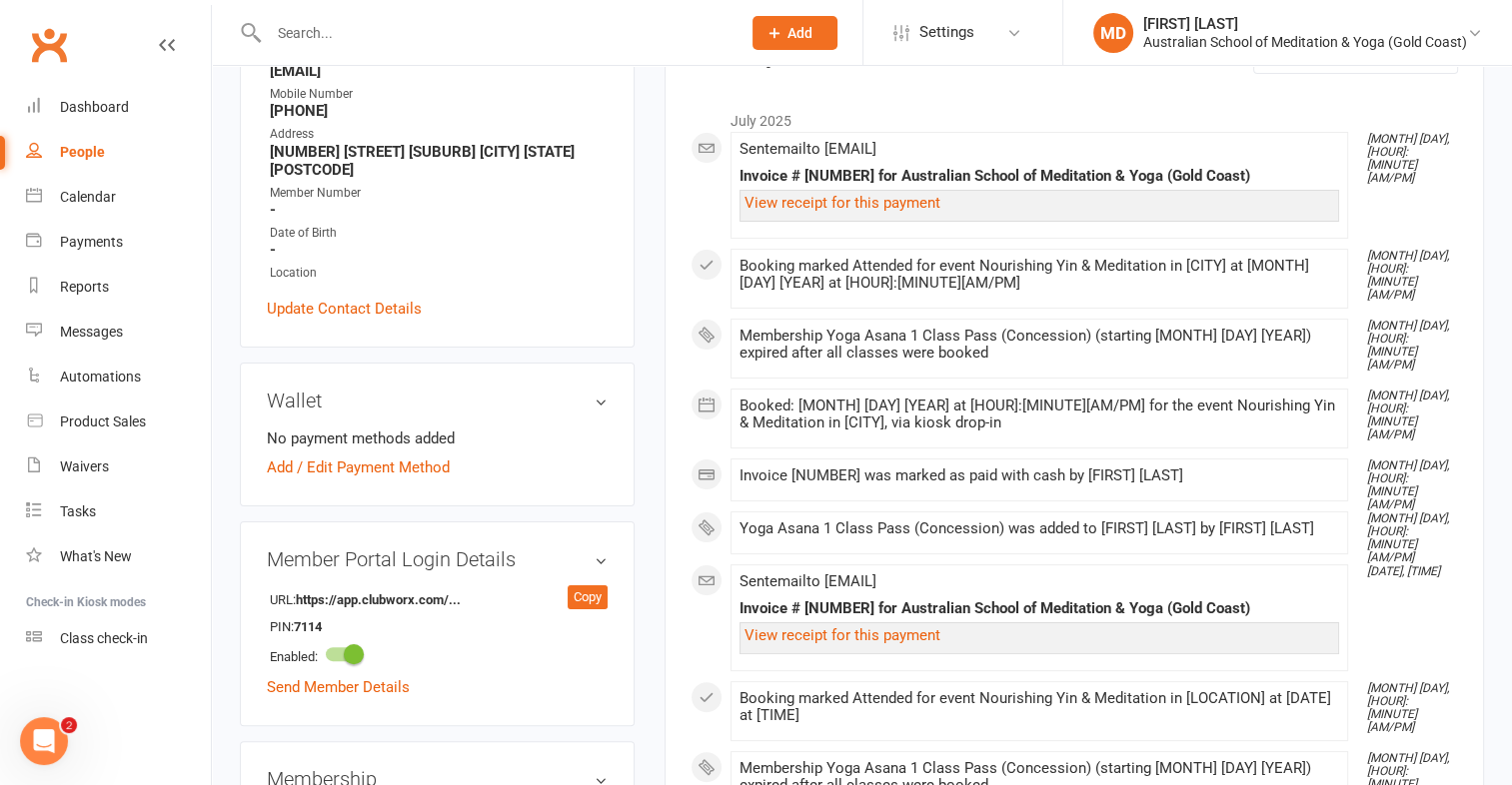 click at bounding box center (495, 33) 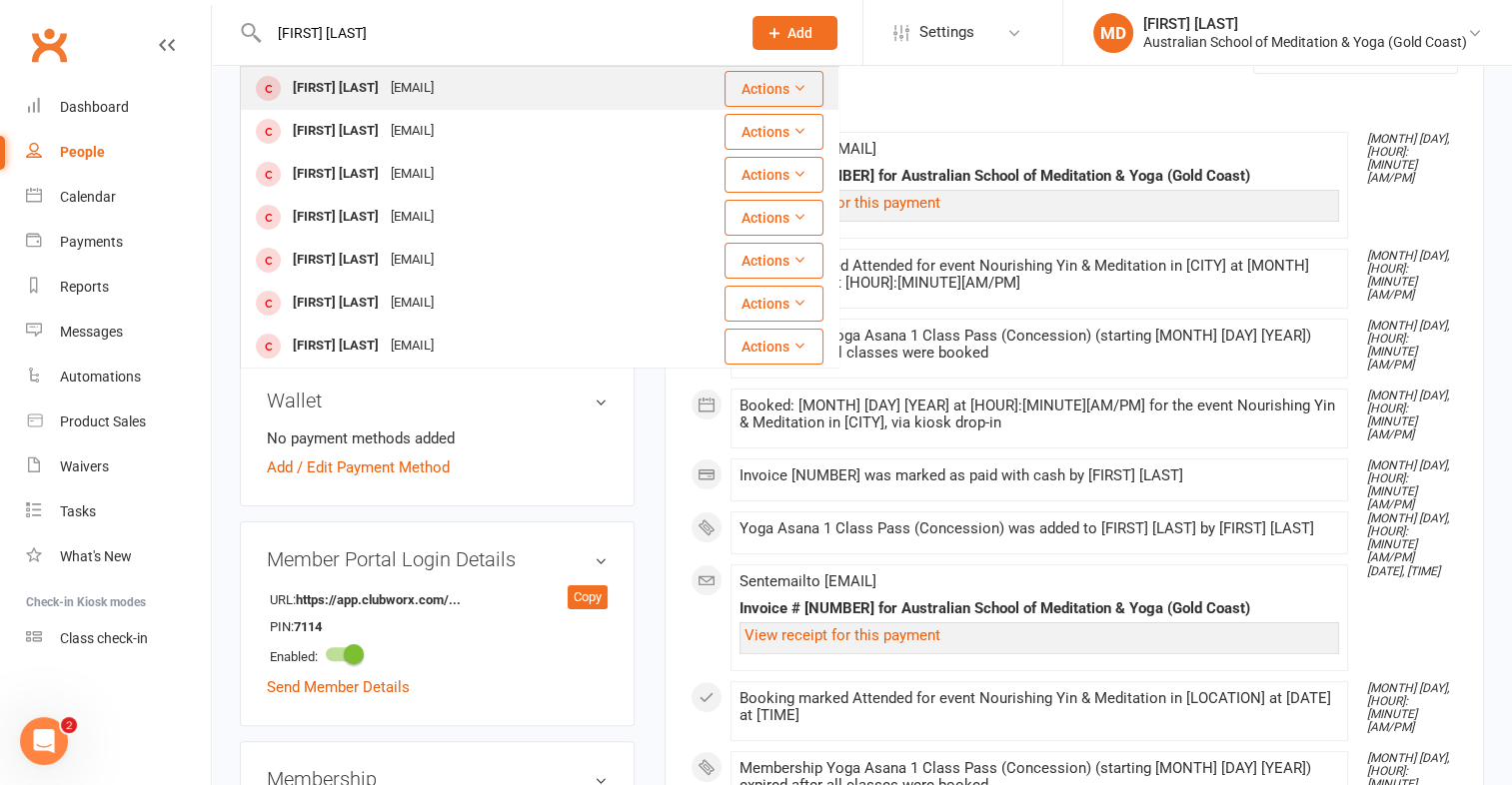type on "tracey will" 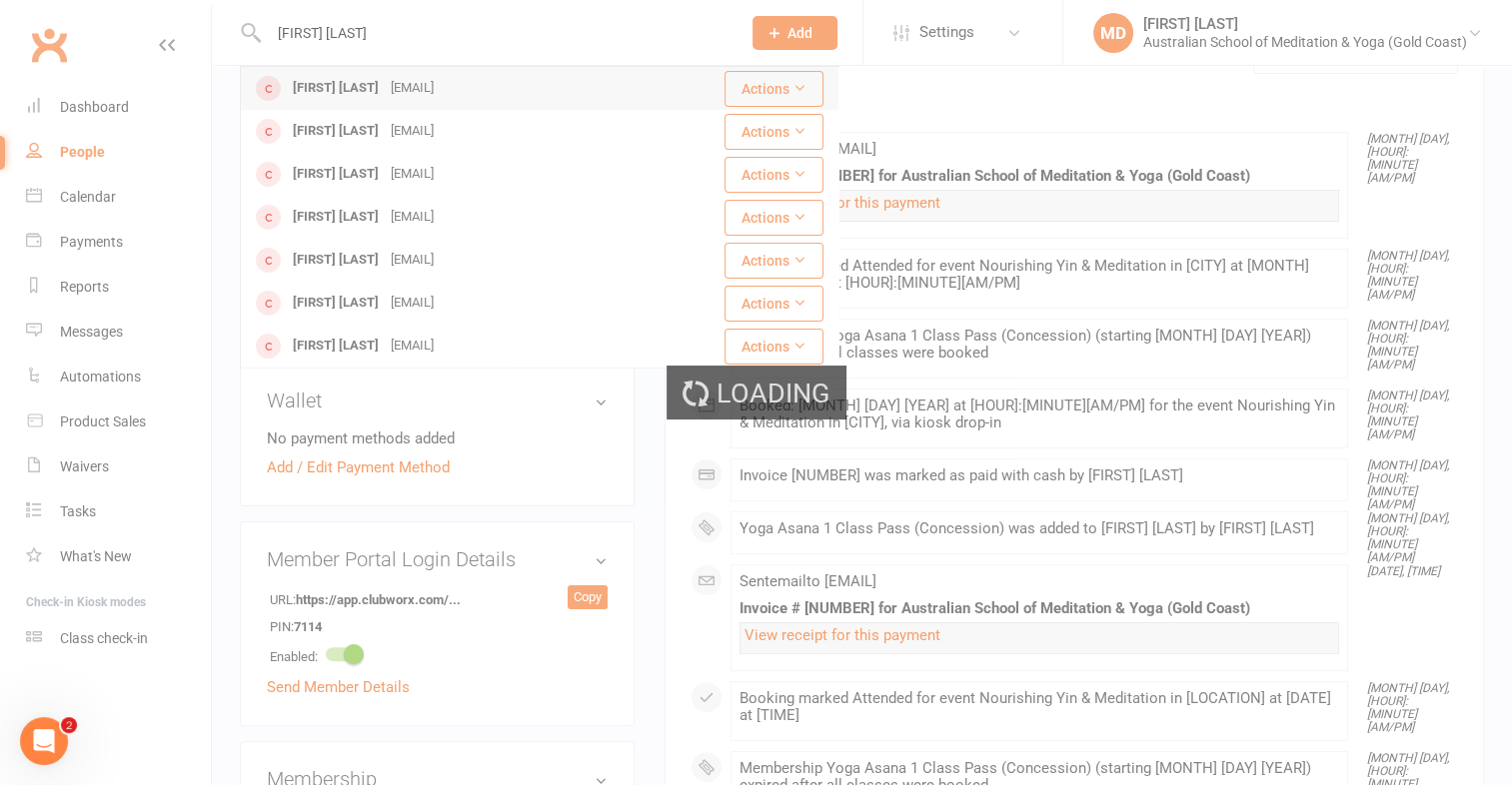 type 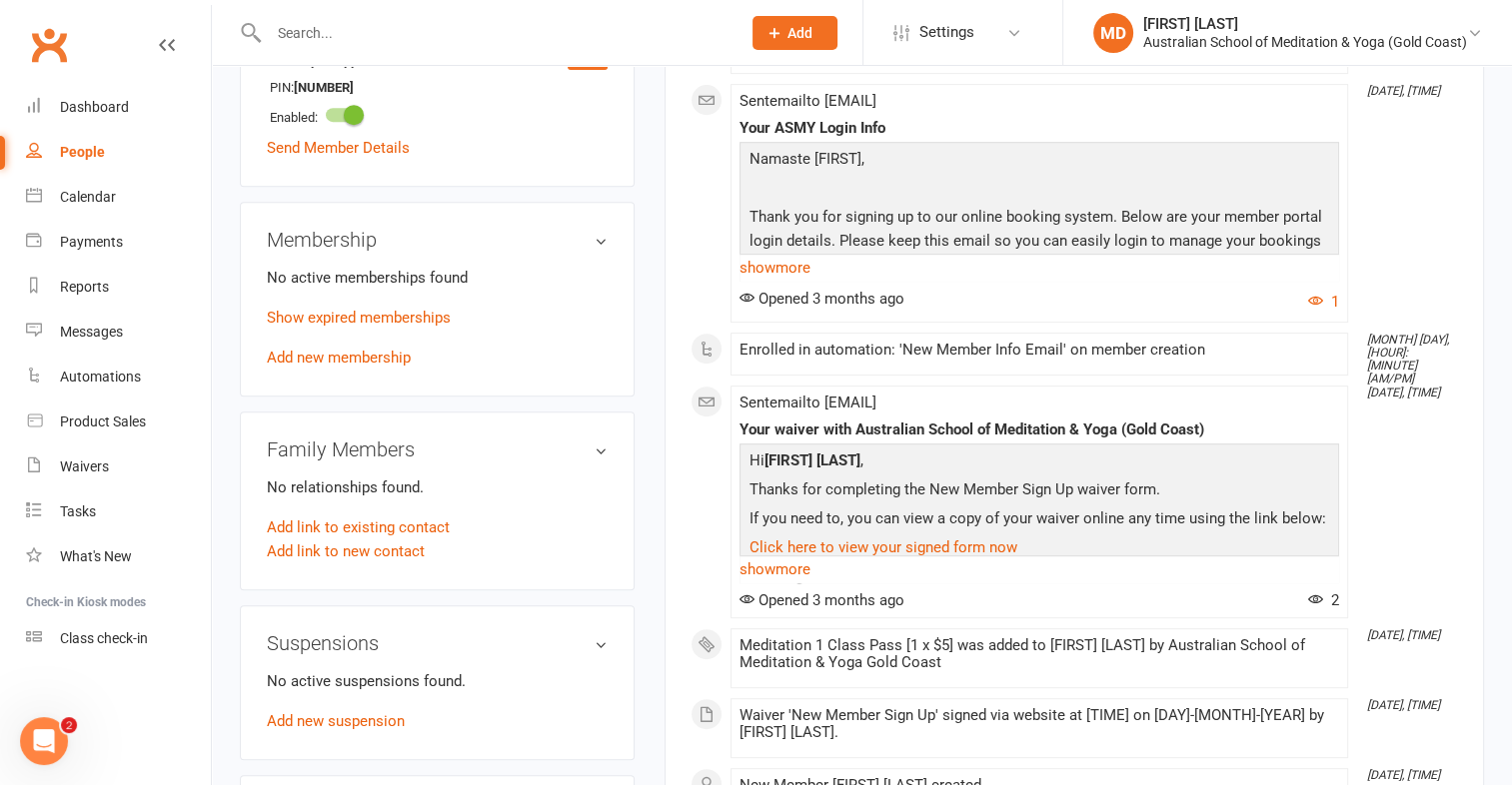 scroll, scrollTop: 899, scrollLeft: 0, axis: vertical 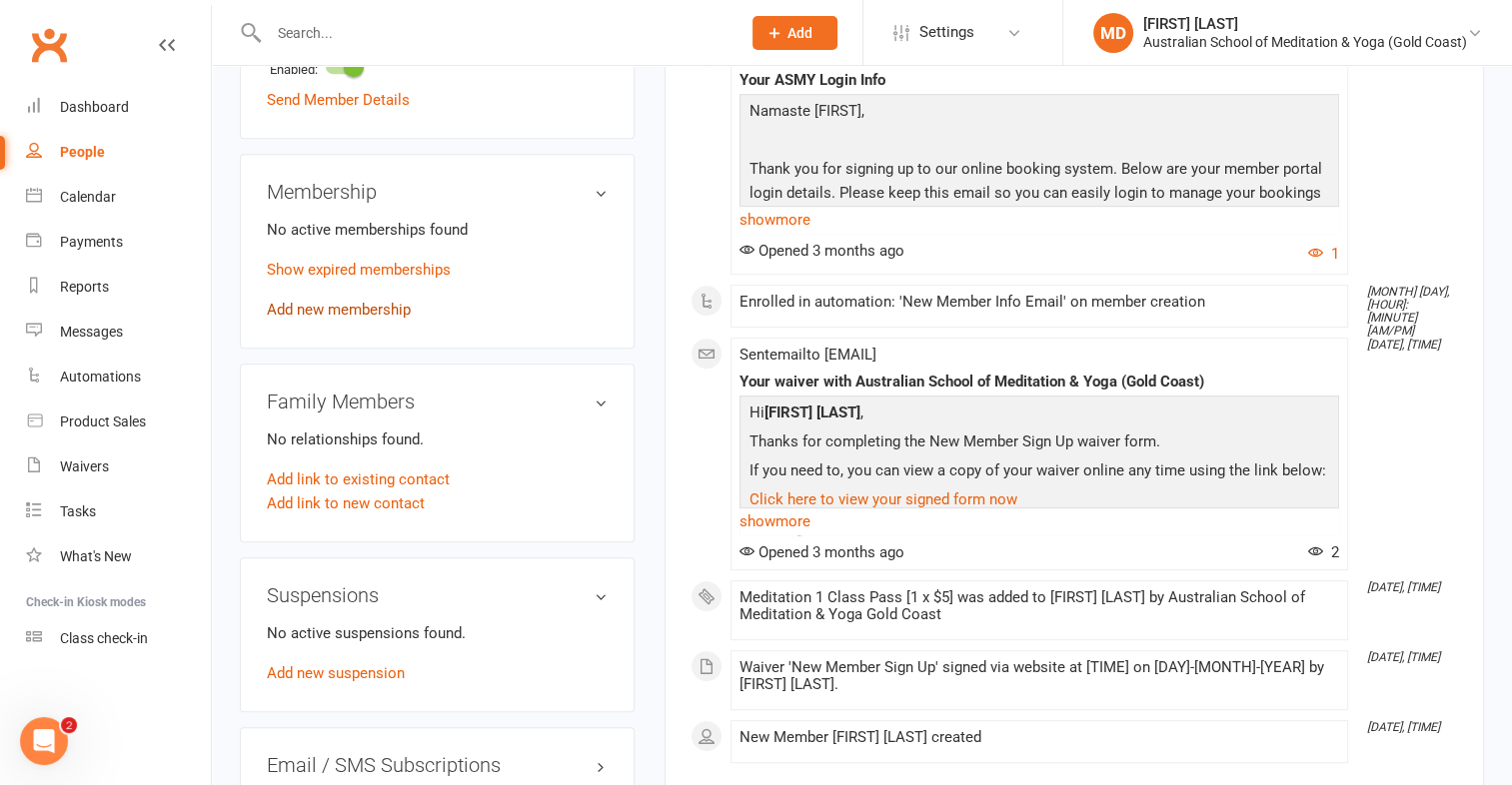 click on "Add new membership" at bounding box center (339, 310) 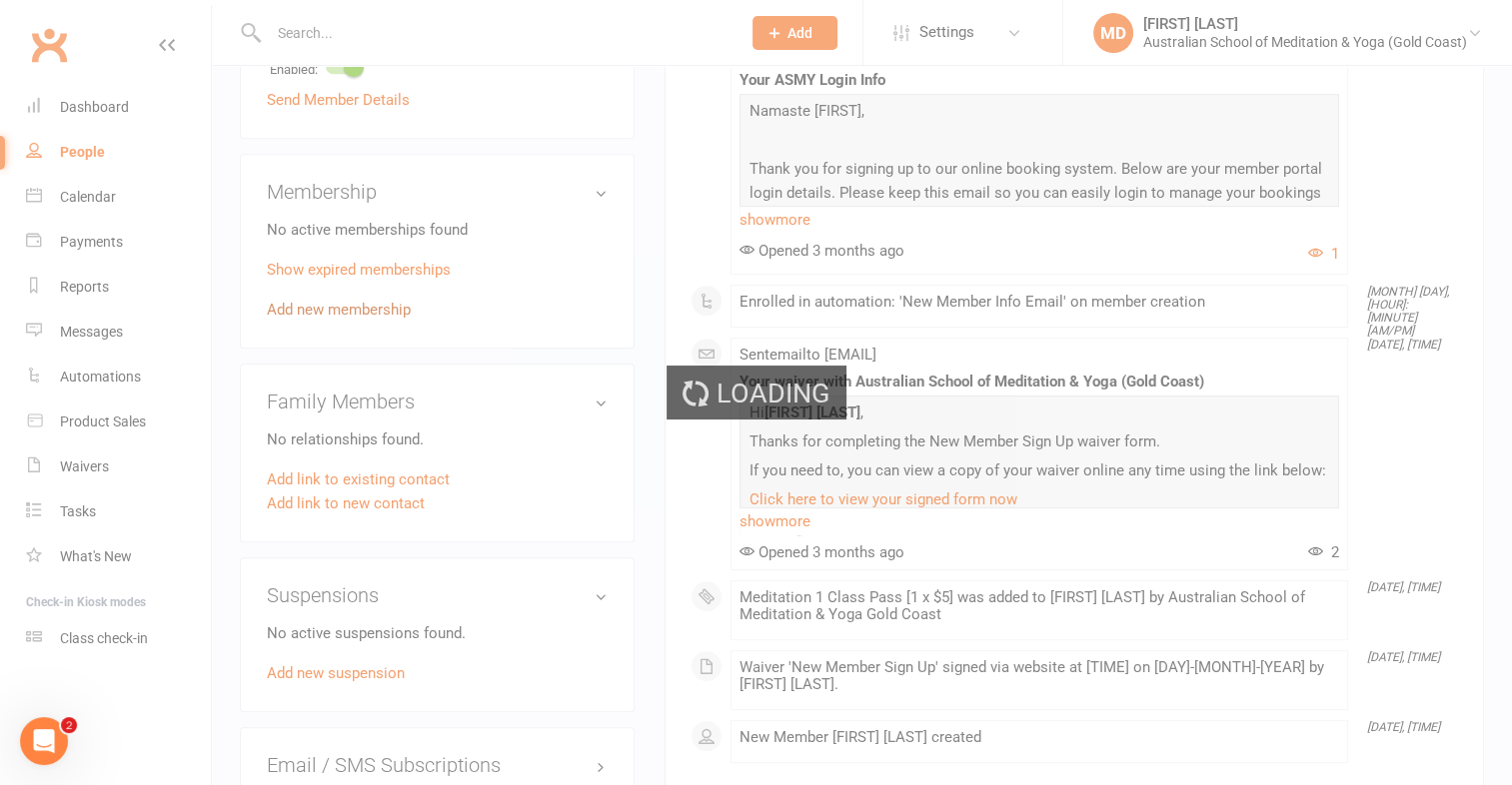 scroll, scrollTop: 0, scrollLeft: 0, axis: both 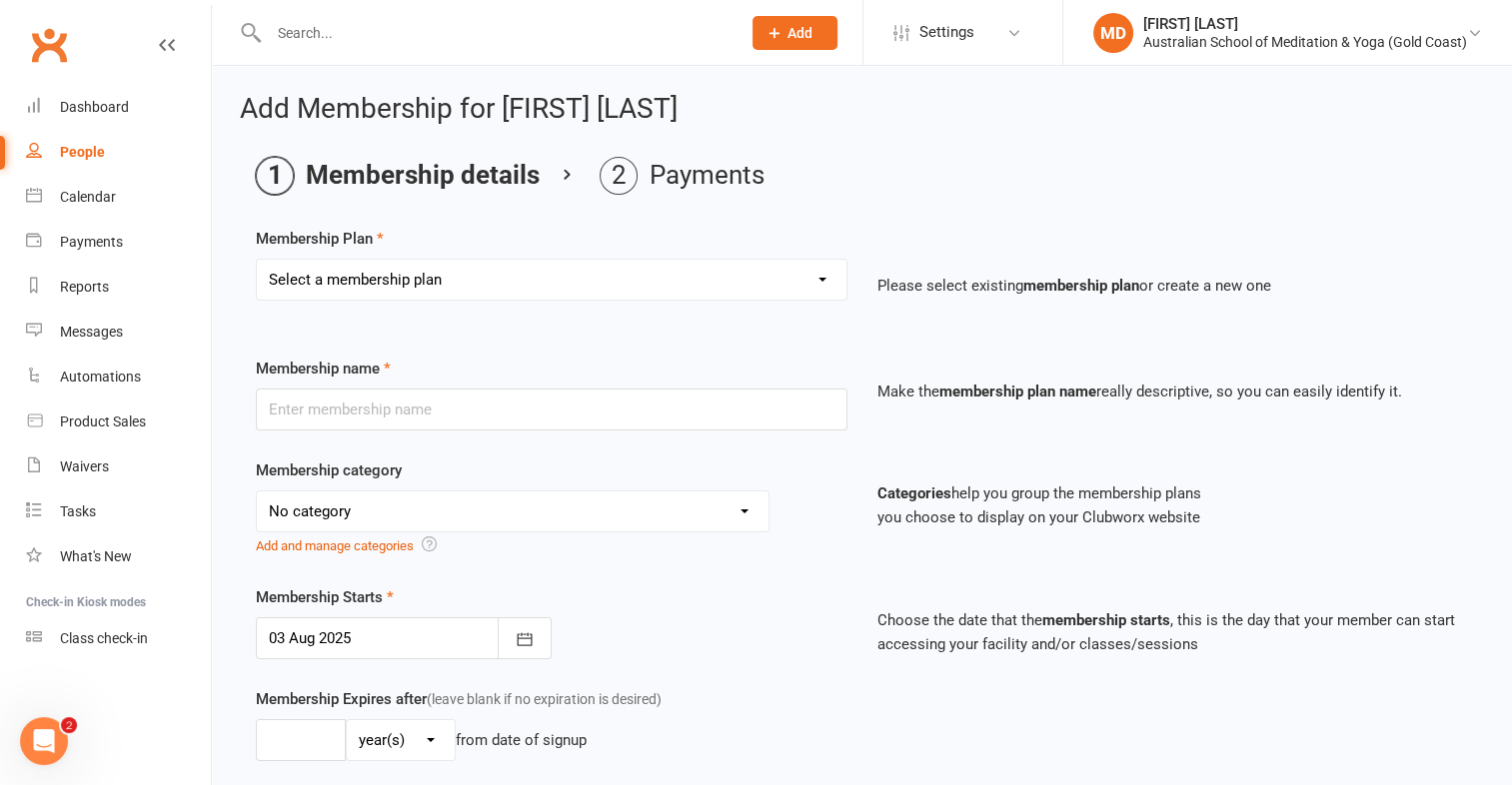 click on "Select a membership plan First Time Intro Offer (1 month Unlimited Meditation & Yoga) 1 Year Unlimited Membership - Weekly Recurring Payments Mindful Kids Meditation & Yoga Membership Mindful Kids Meditation & Yoga Membership (Concession) Yoga Asana 1 Class Pass Yoga Asana 1 Class Pass (Concession) Meditation 1 Class Pass [1 x $5] Community Yoga 1 Class Pass (1 x $5 class) CLASS PASS: 1 Yoga or Meditation Class Mindful Kids Meditation & Yoga 1 Class Pass Mindful Kids Meditation & Yoga 1 Class Pass (Concession/More Than One) Mindful Parents 1 Class Pass (For Tues Stretch & Relax) Labrador/Nerang Yoga 5 Class Pass Labrador/Nerang Yoga 10 Class Pass Teachers/Complimentary (MANAGEMENT USE ONLY) FIRST RESPONDERS 3 Month Pass Workshop 1 Month Membership (MANAGEMENT USE ONLY) Free! 1 Yoga or Meditation Class 12 Yoga Asana Class Pass 6 Yoga Asana Class Pass 7 Day Holiday Membership 6 Month Unlimited Membership - Weekly Recurring Payments 20 Yoga Asana Class Pass 12 Yoga Asana Class Pass (Concession)" at bounding box center (552, 280) 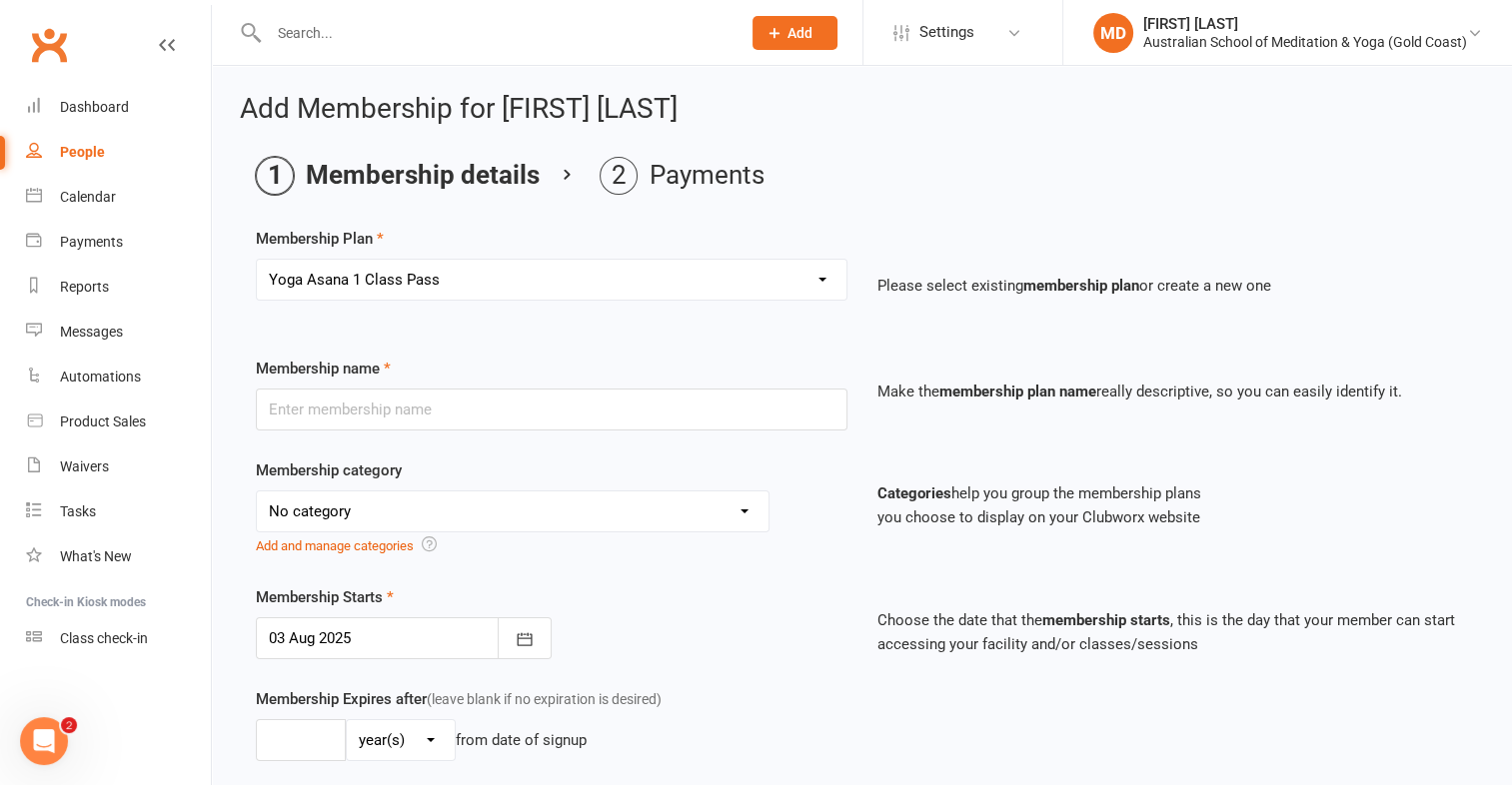 click on "Select a membership plan First Time Intro Offer (1 month Unlimited Meditation & Yoga) 1 Year Unlimited Membership - Weekly Recurring Payments Mindful Kids Meditation & Yoga Membership Mindful Kids Meditation & Yoga Membership (Concession) Yoga Asana 1 Class Pass Yoga Asana 1 Class Pass (Concession) Meditation 1 Class Pass [1 x $5] Community Yoga 1 Class Pass (1 x $5 class) CLASS PASS: 1 Yoga or Meditation Class Mindful Kids Meditation & Yoga 1 Class Pass Mindful Kids Meditation & Yoga 1 Class Pass (Concession/More Than One) Mindful Parents 1 Class Pass (For Tues Stretch & Relax) Labrador/Nerang Yoga 5 Class Pass Labrador/Nerang Yoga 10 Class Pass Teachers/Complimentary (MANAGEMENT USE ONLY) FIRST RESPONDERS 3 Month Pass Workshop 1 Month Membership (MANAGEMENT USE ONLY) Free! 1 Yoga or Meditation Class 12 Yoga Asana Class Pass 6 Yoga Asana Class Pass 7 Day Holiday Membership 6 Month Unlimited Membership - Weekly Recurring Payments 20 Yoga Asana Class Pass 12 Yoga Asana Class Pass (Concession)" at bounding box center [552, 280] 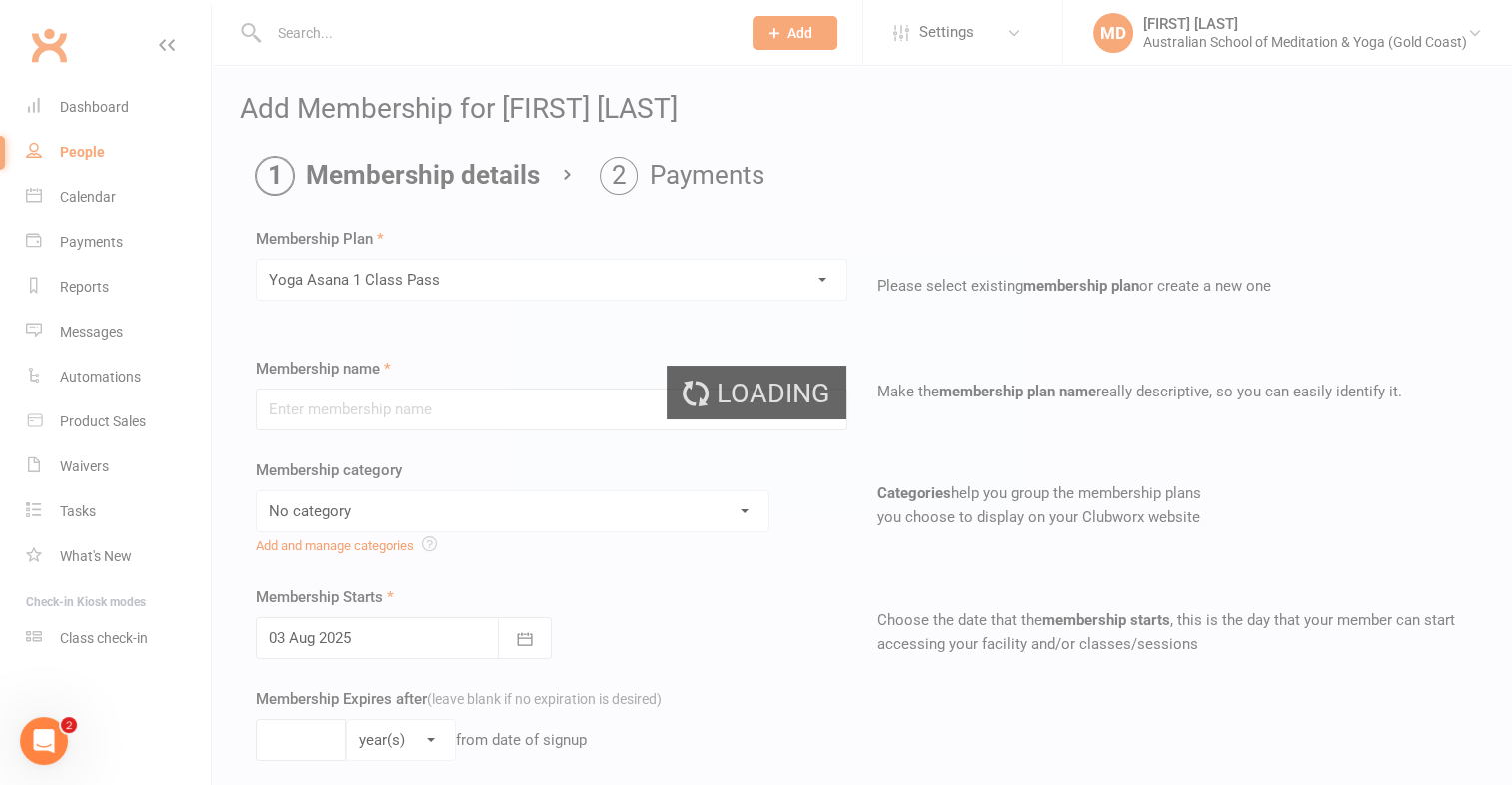 type on "Yoga Asana 1 Class Pass" 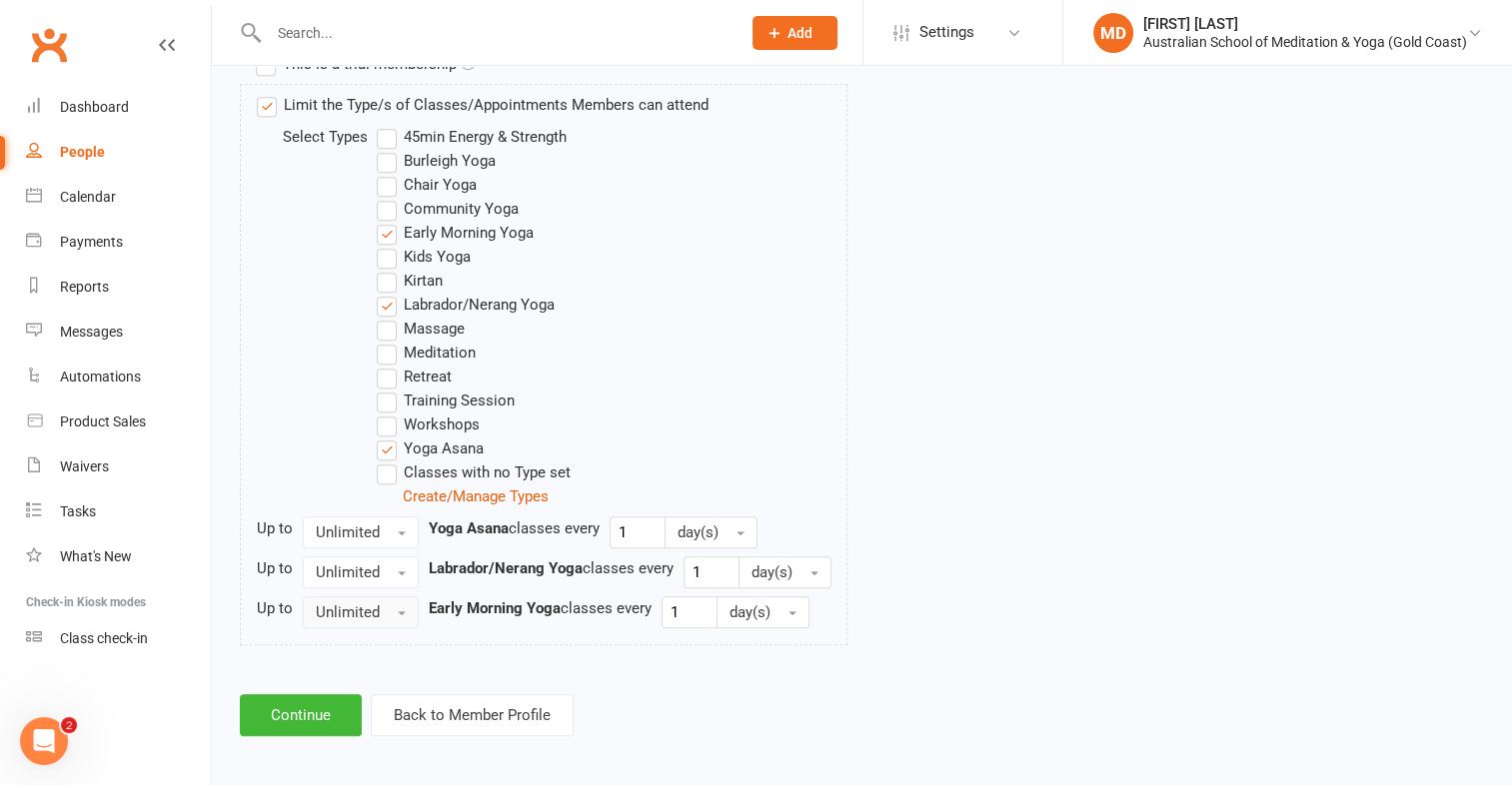 scroll, scrollTop: 1019, scrollLeft: 0, axis: vertical 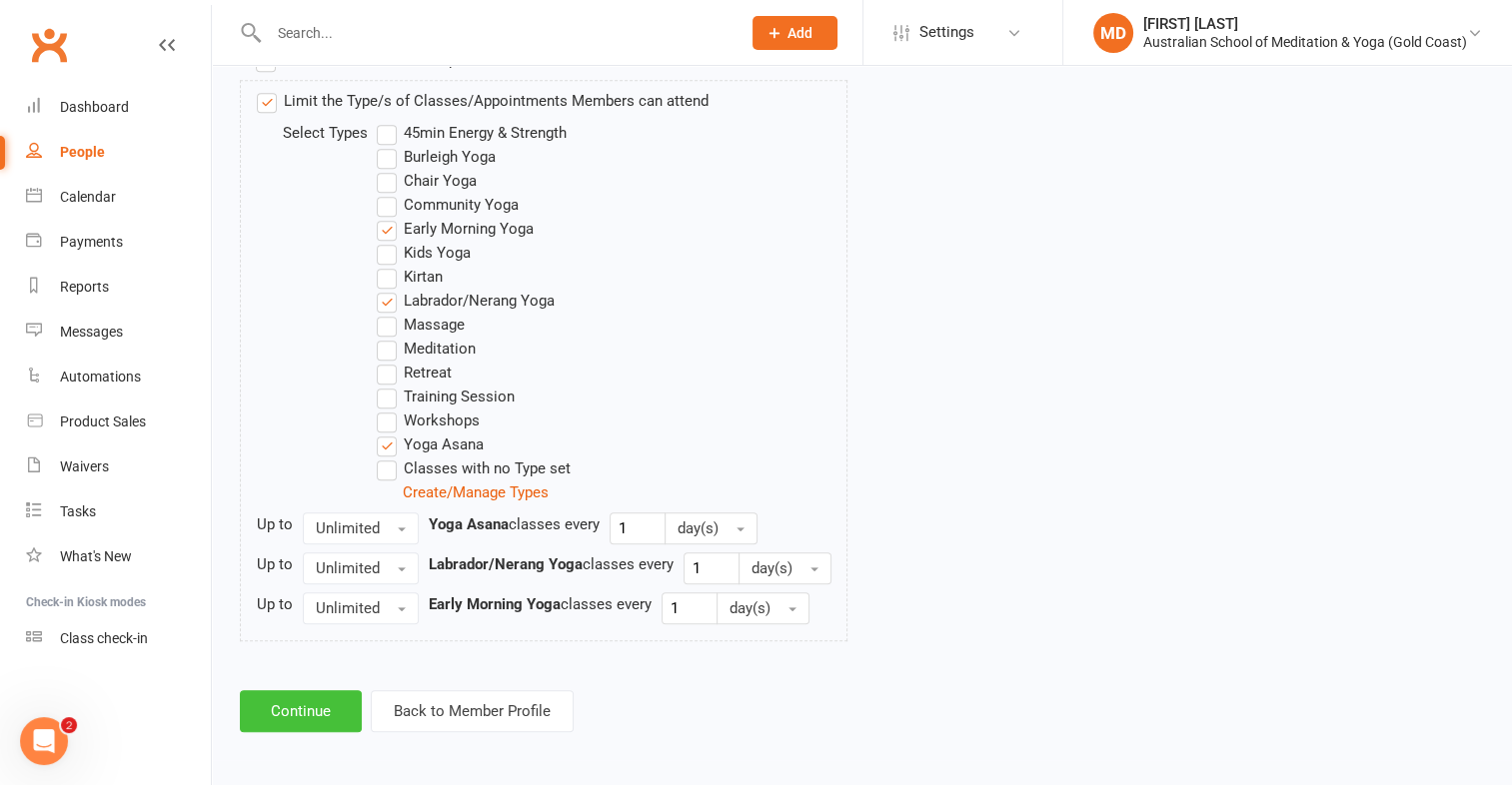 click on "Continue" at bounding box center [301, 711] 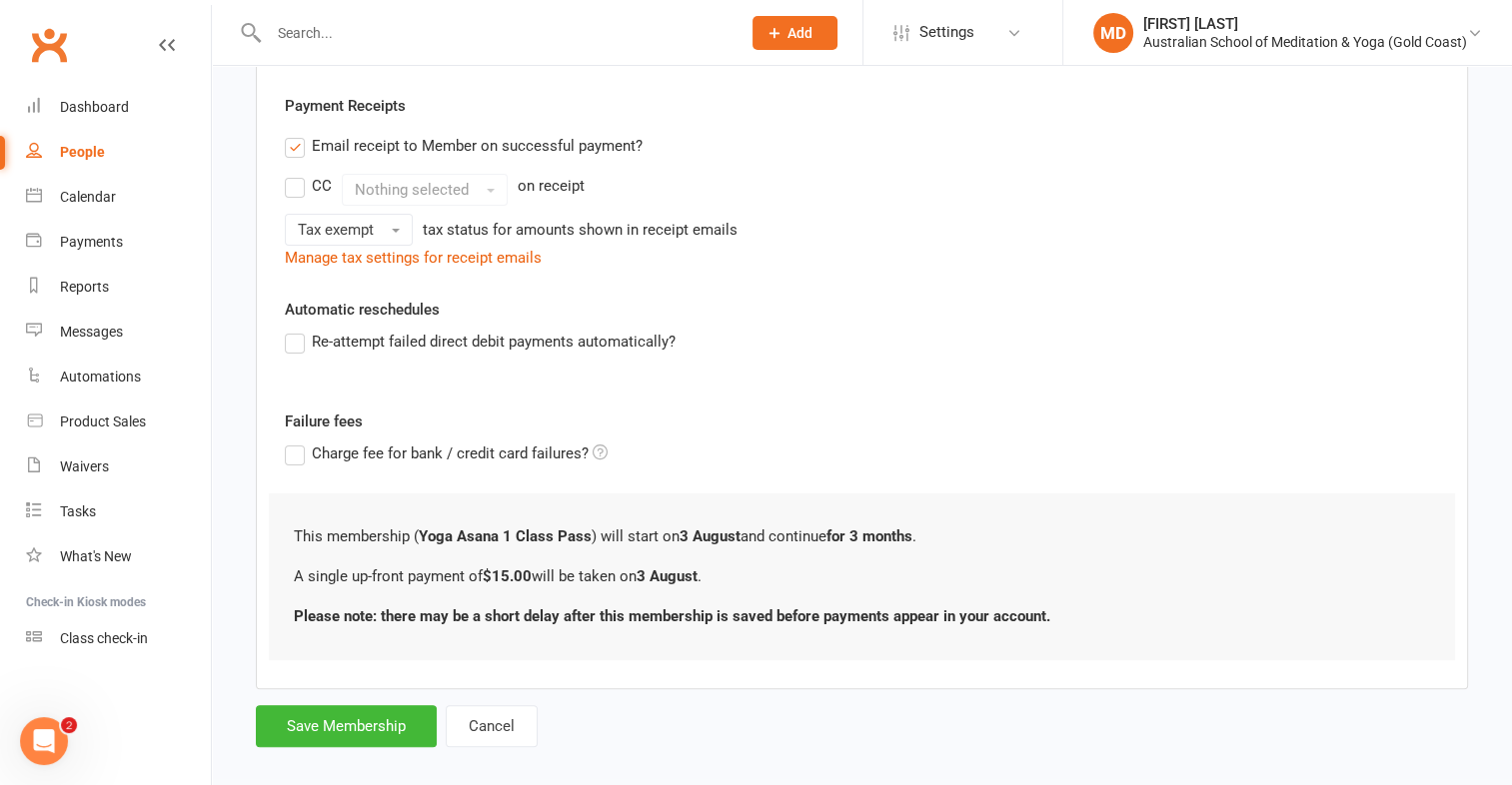 scroll, scrollTop: 380, scrollLeft: 0, axis: vertical 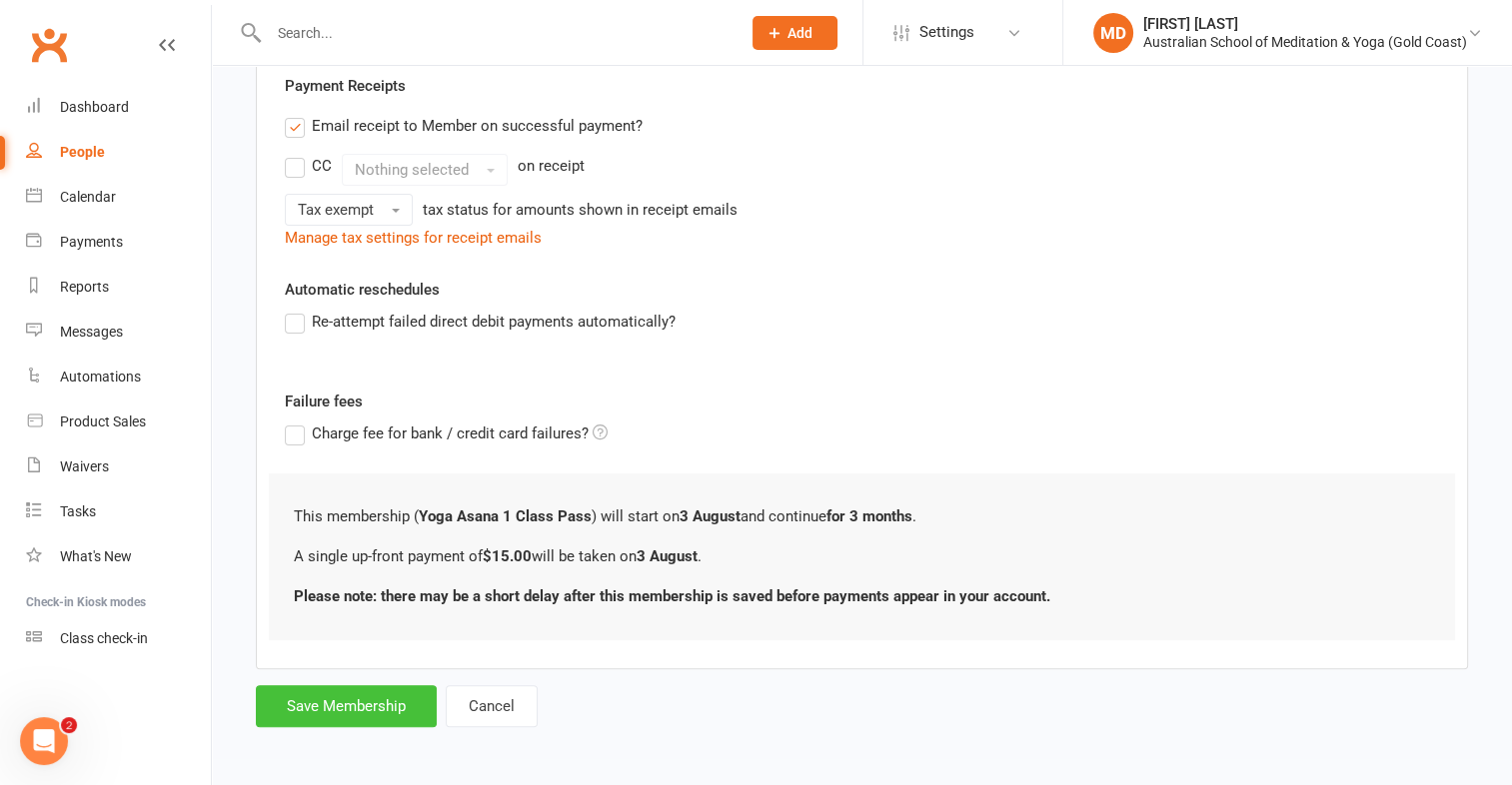 click on "Save Membership" at bounding box center [346, 706] 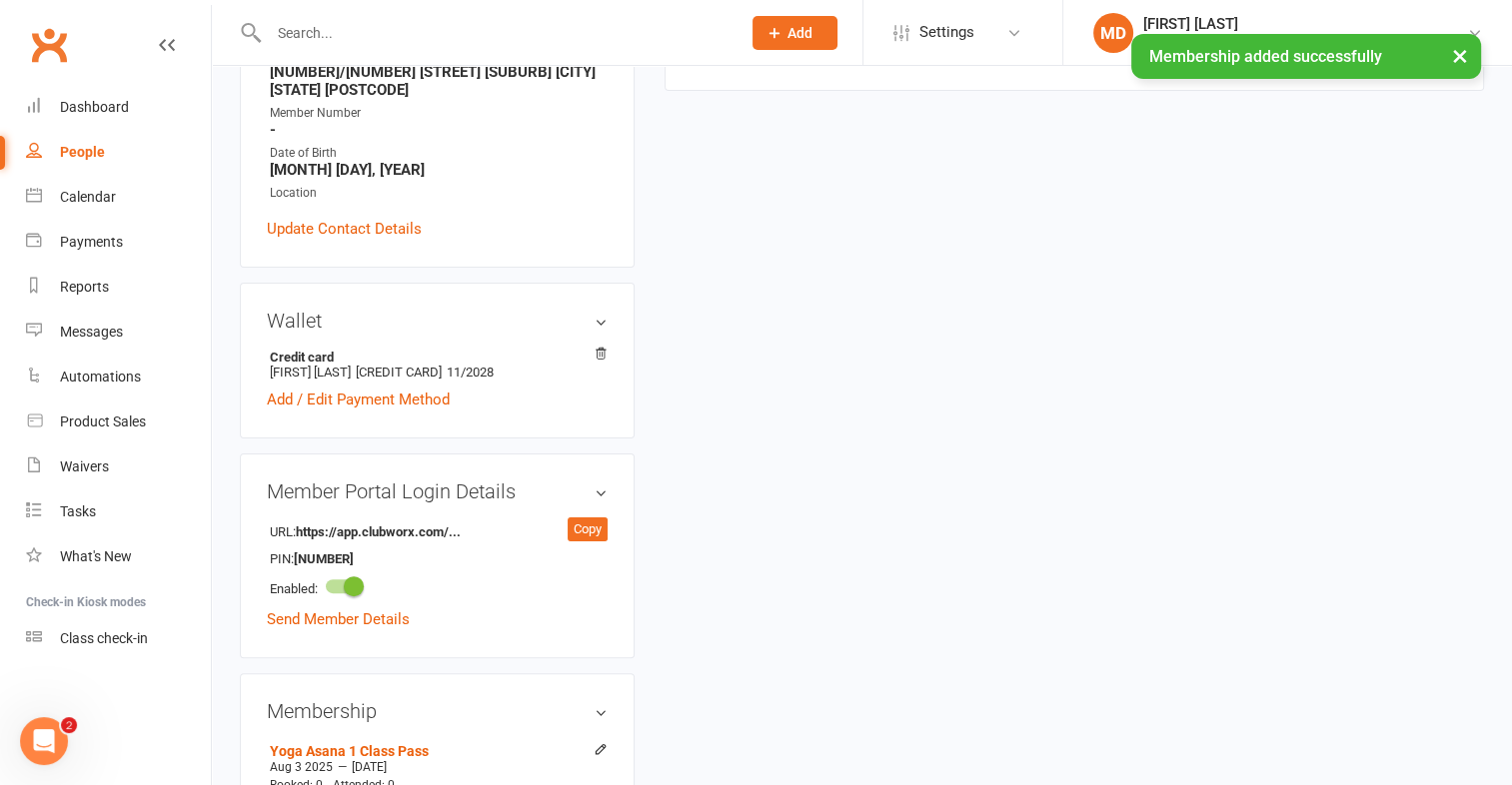 scroll, scrollTop: 0, scrollLeft: 0, axis: both 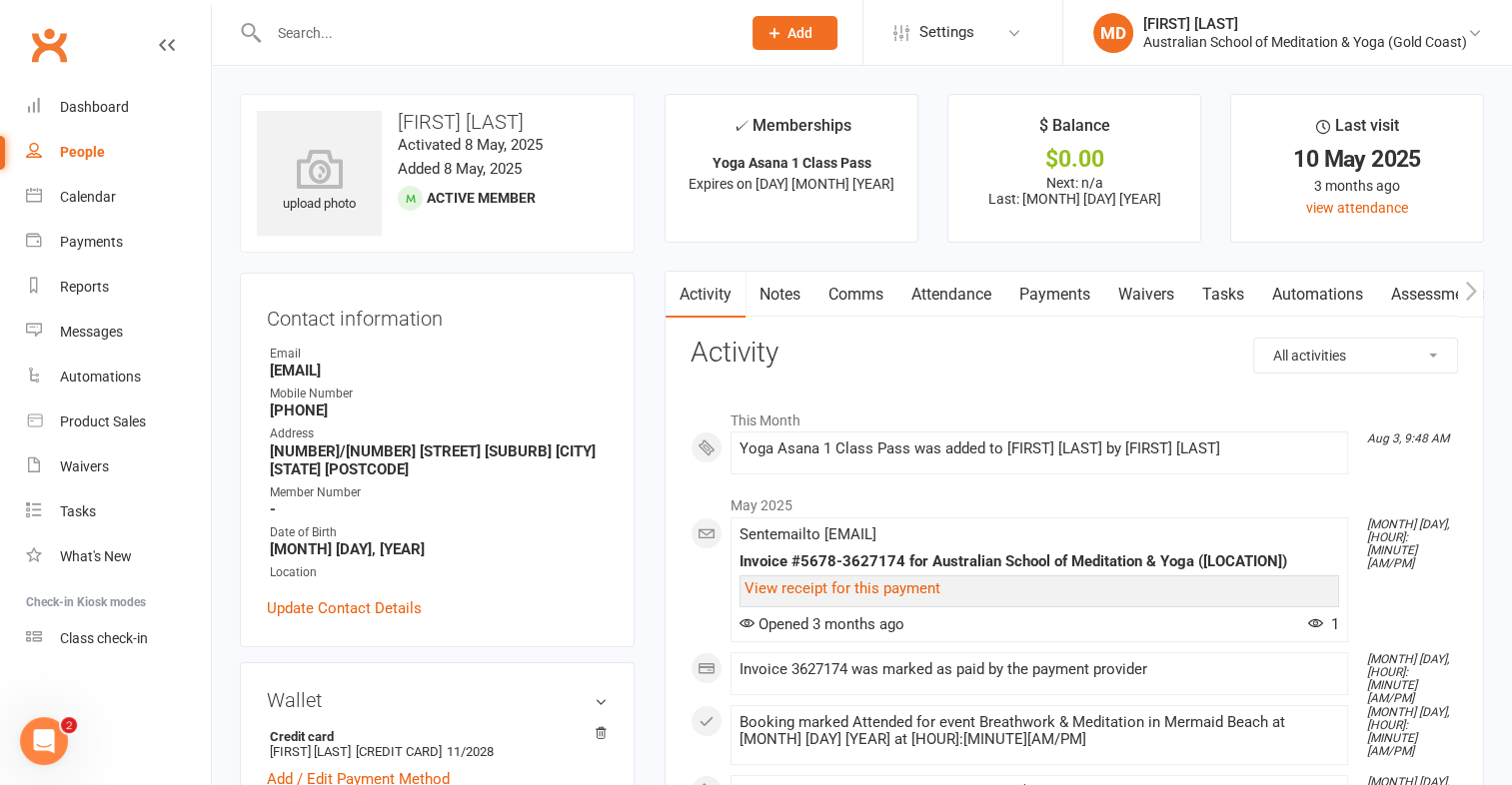click on "Payments" at bounding box center [1054, 295] 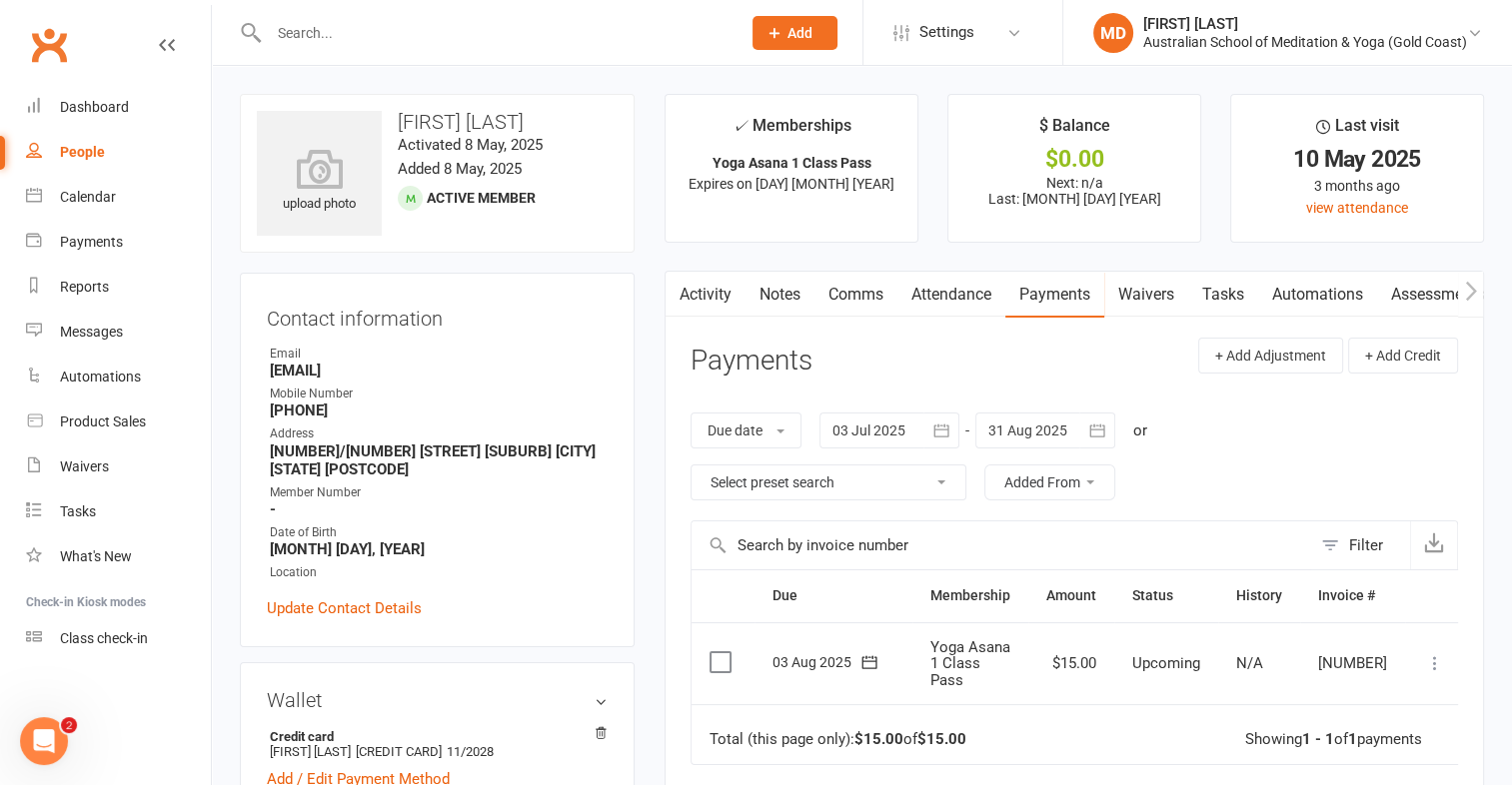 click at bounding box center (1435, 663) 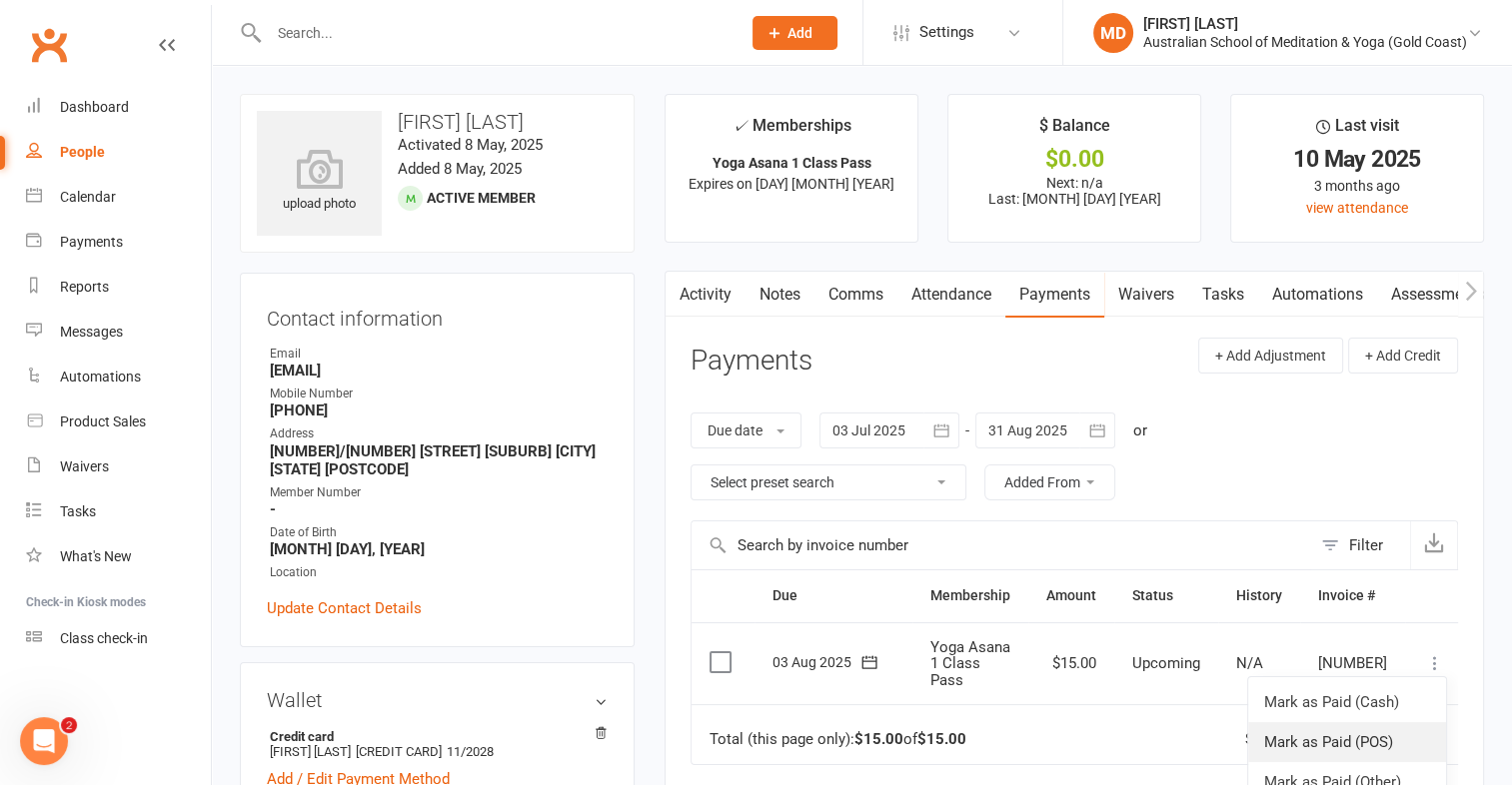 click on "Mark as Paid (POS)" at bounding box center [1347, 742] 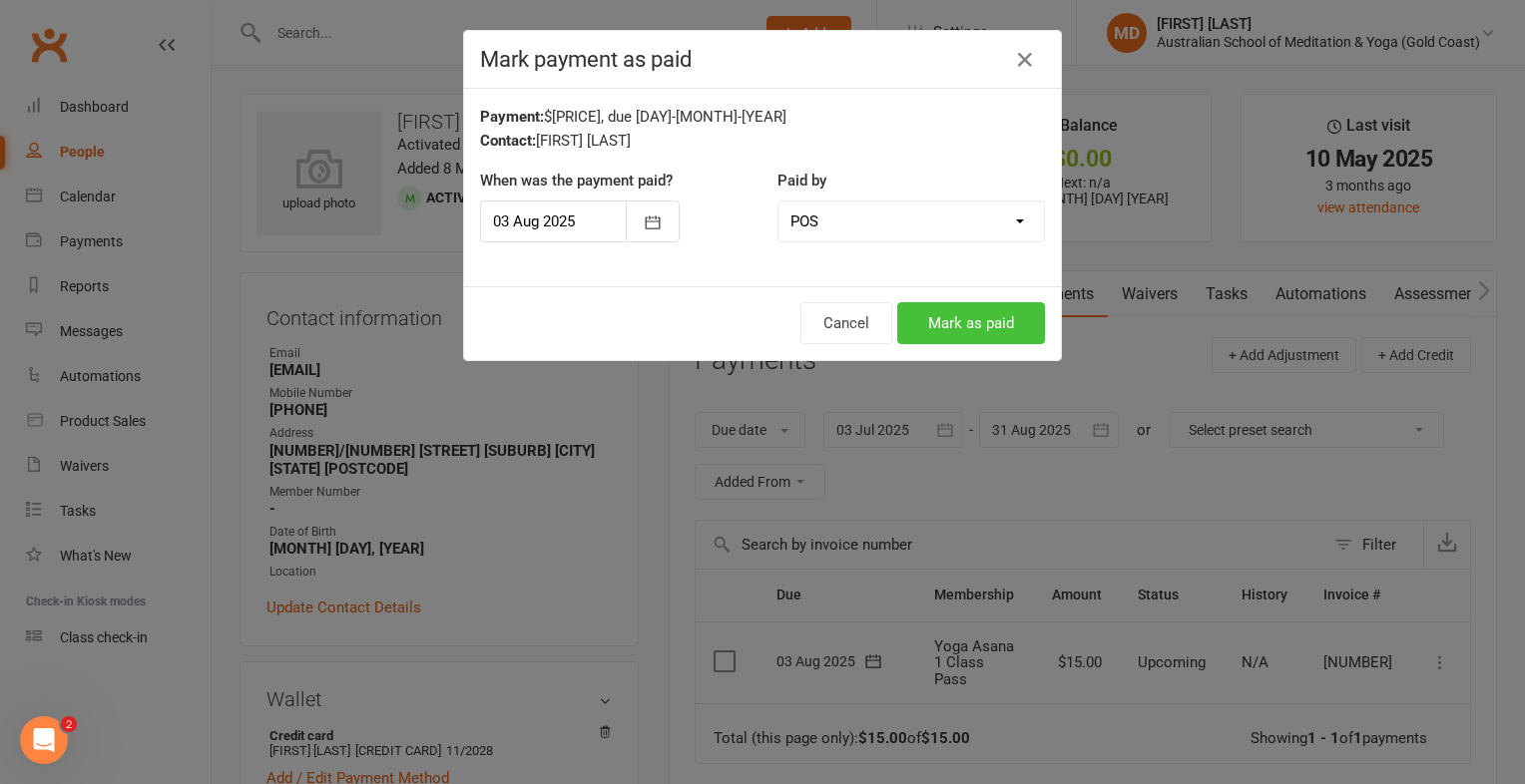 click on "Mark as paid" at bounding box center [971, 323] 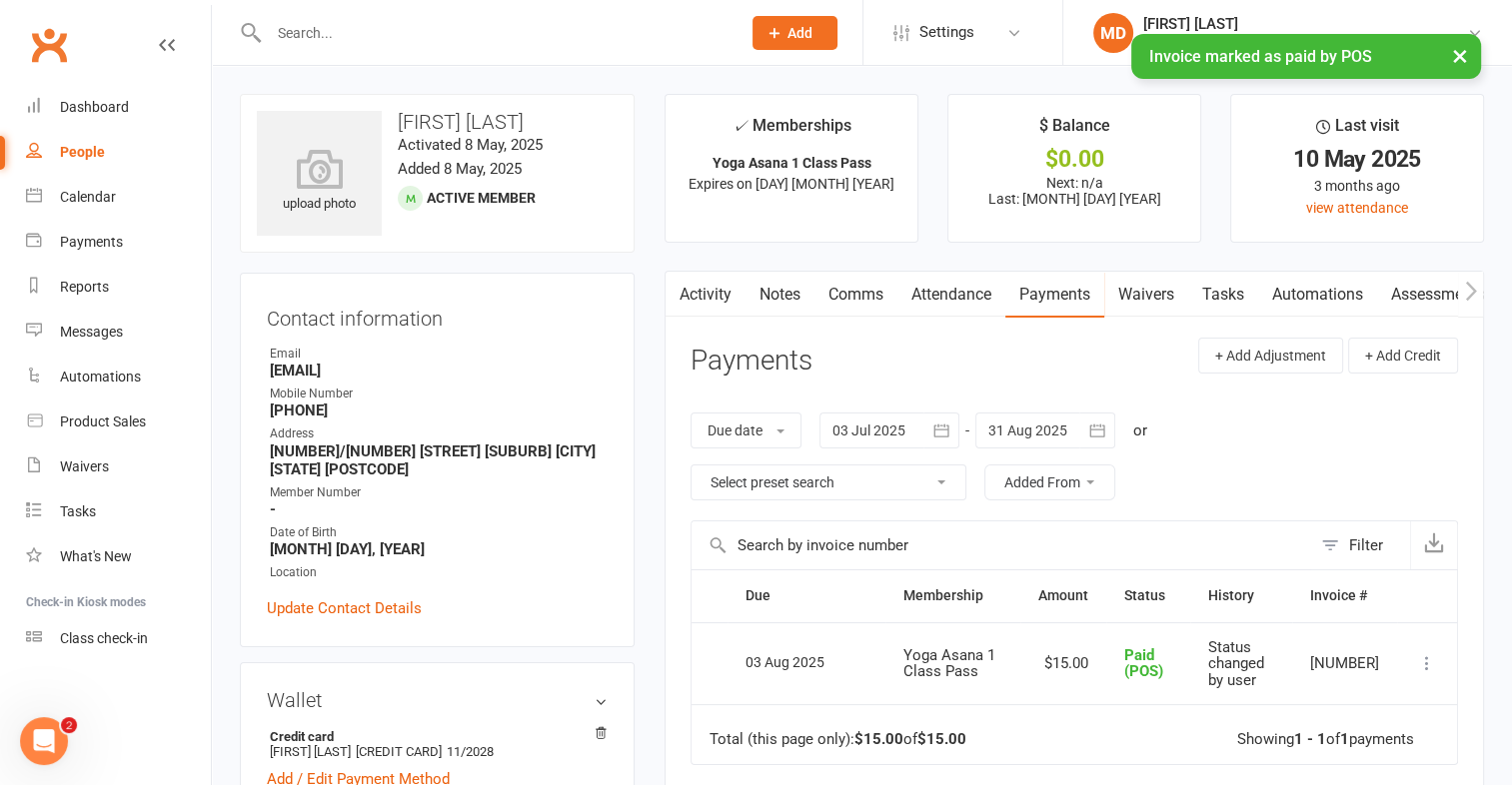 click at bounding box center (495, 33) 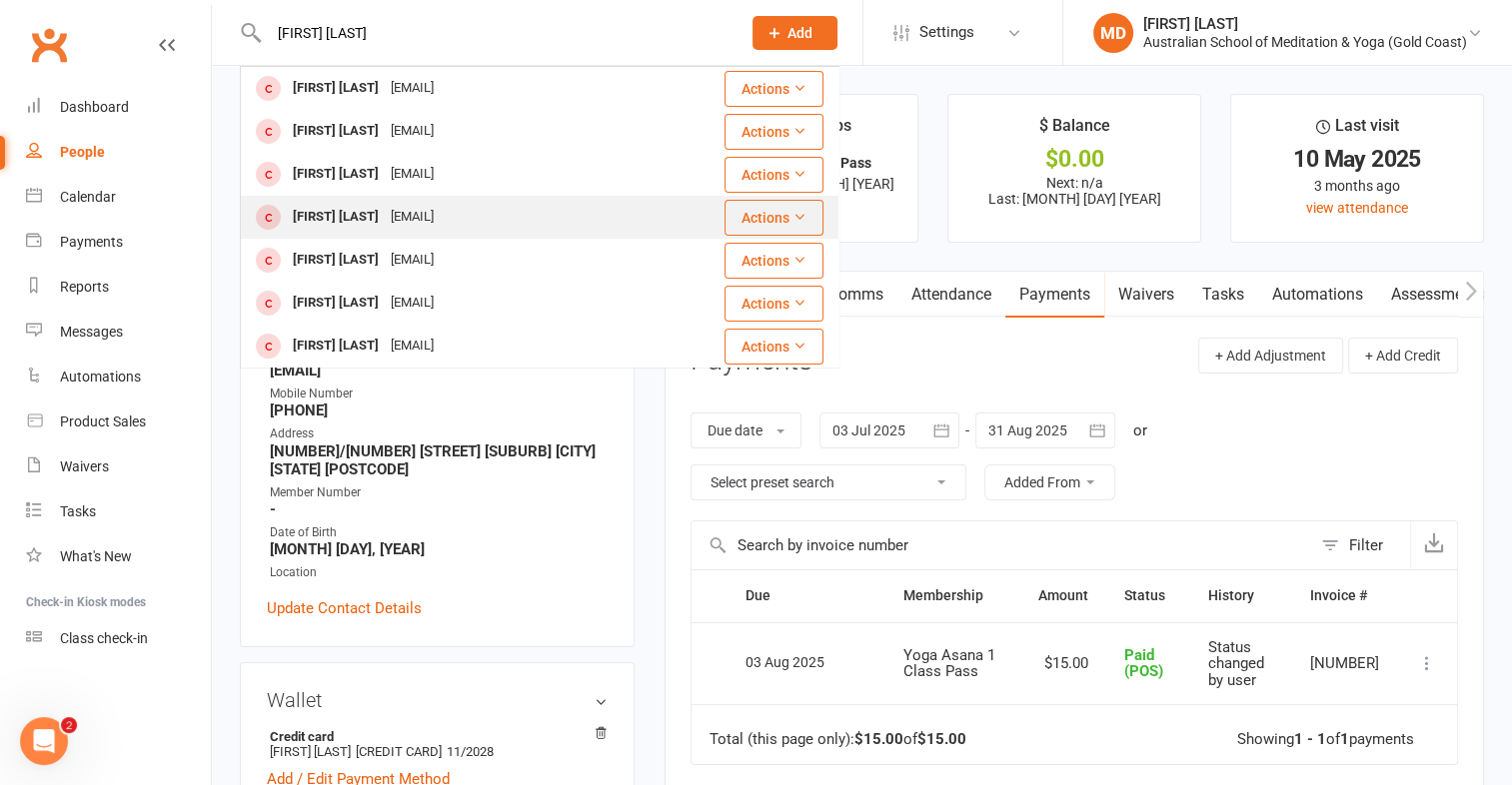 type on "emma j" 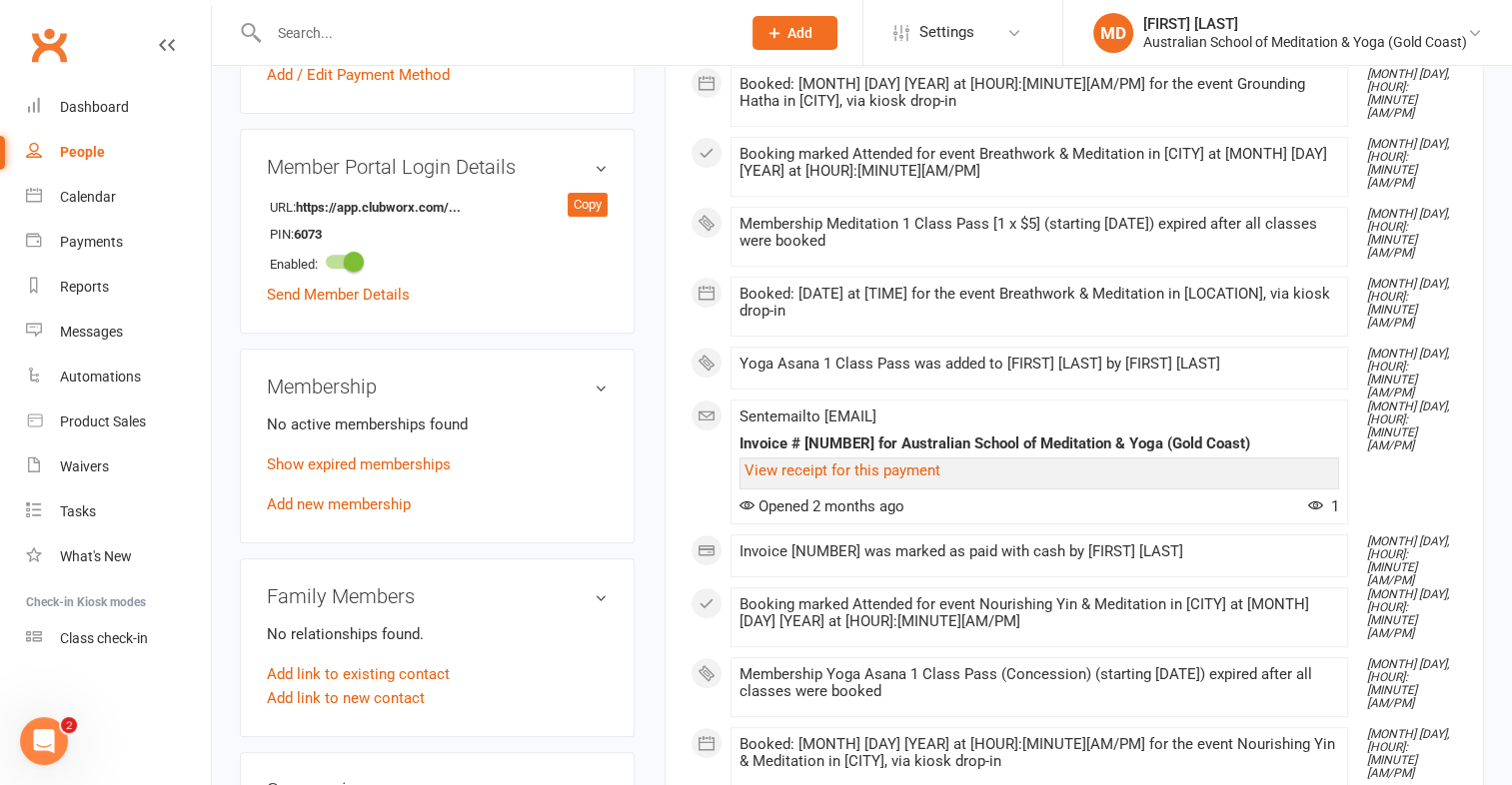 scroll, scrollTop: 699, scrollLeft: 0, axis: vertical 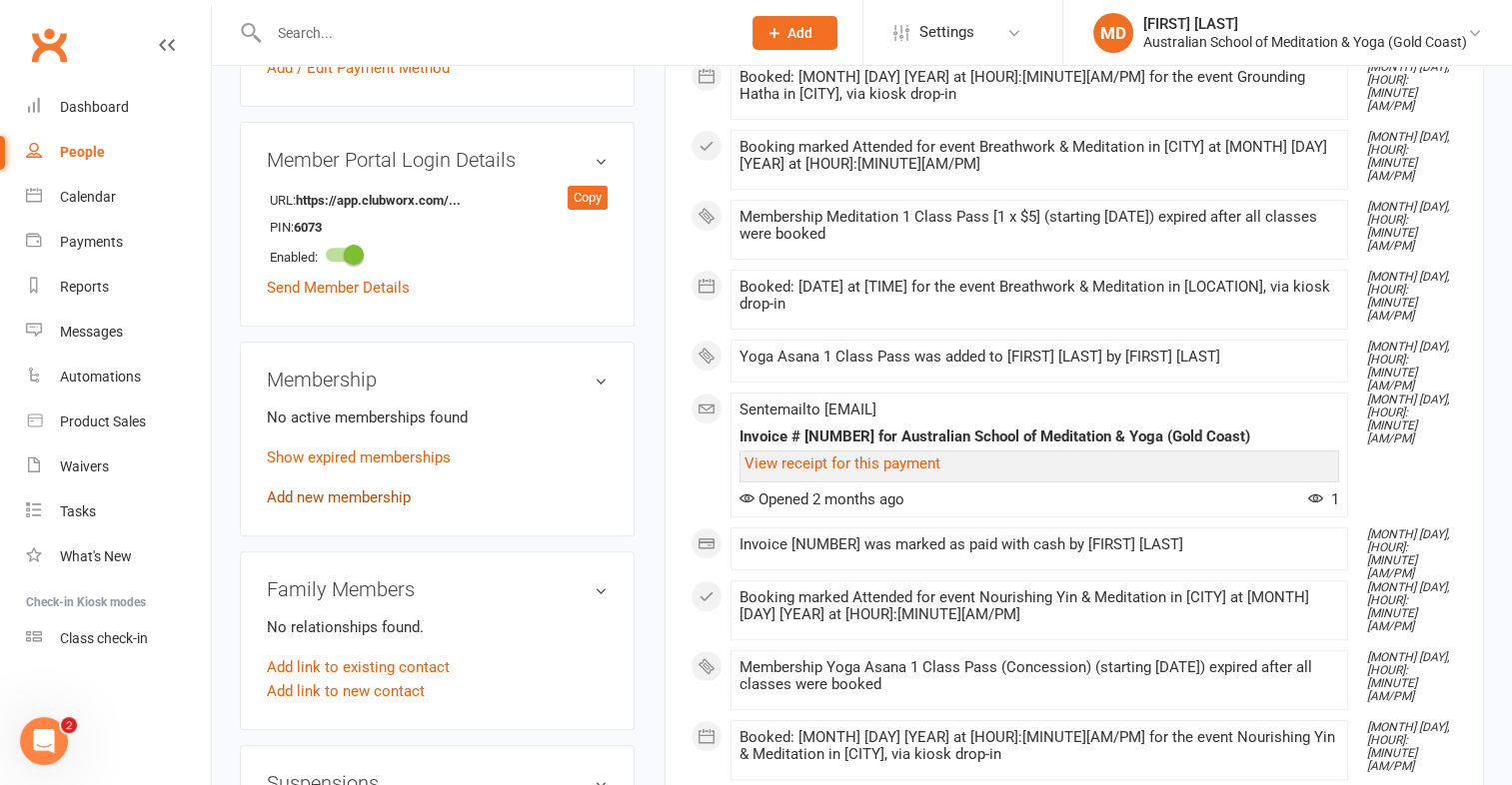 click on "Add new membership" at bounding box center [339, 497] 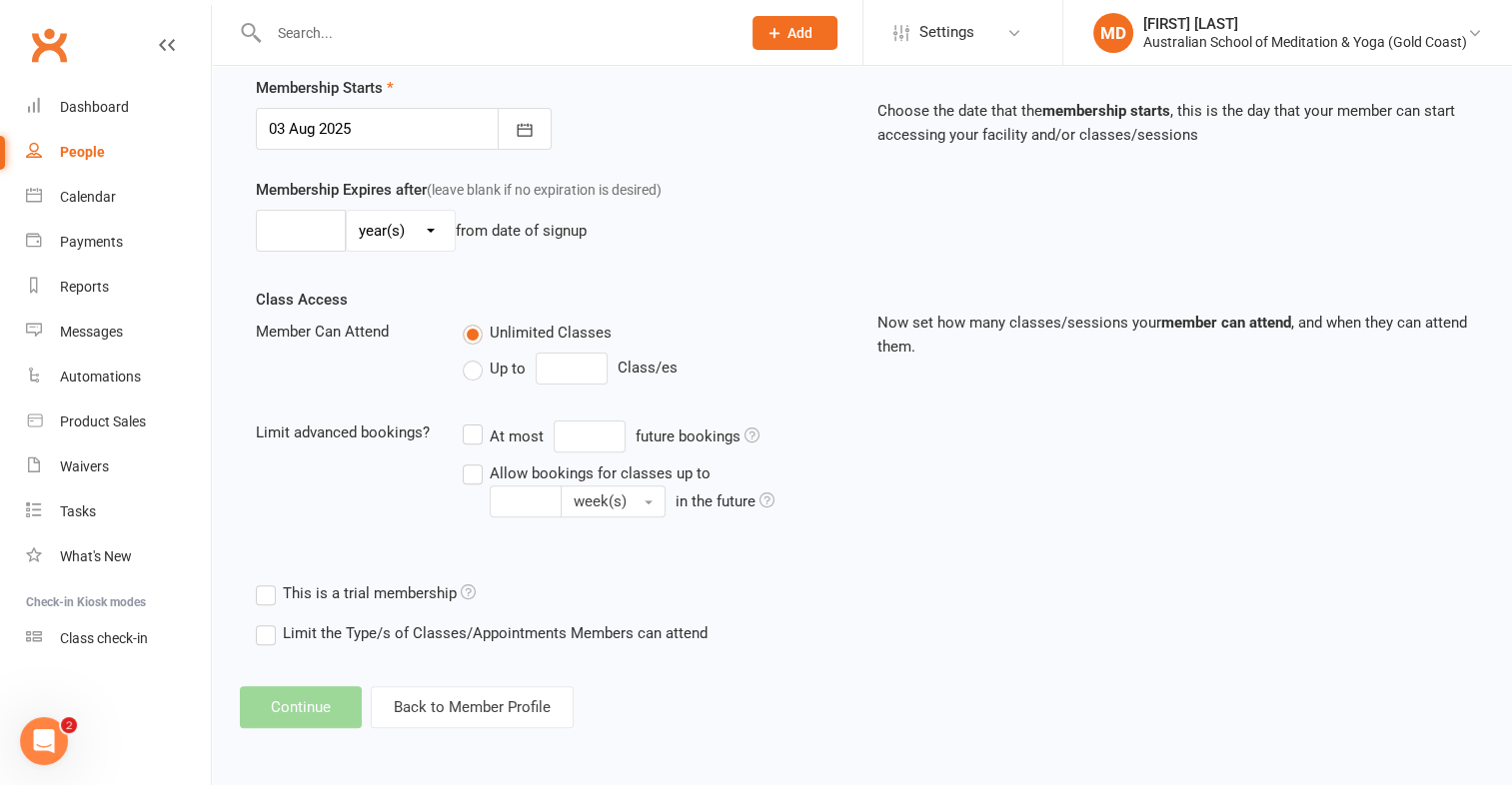 scroll, scrollTop: 0, scrollLeft: 0, axis: both 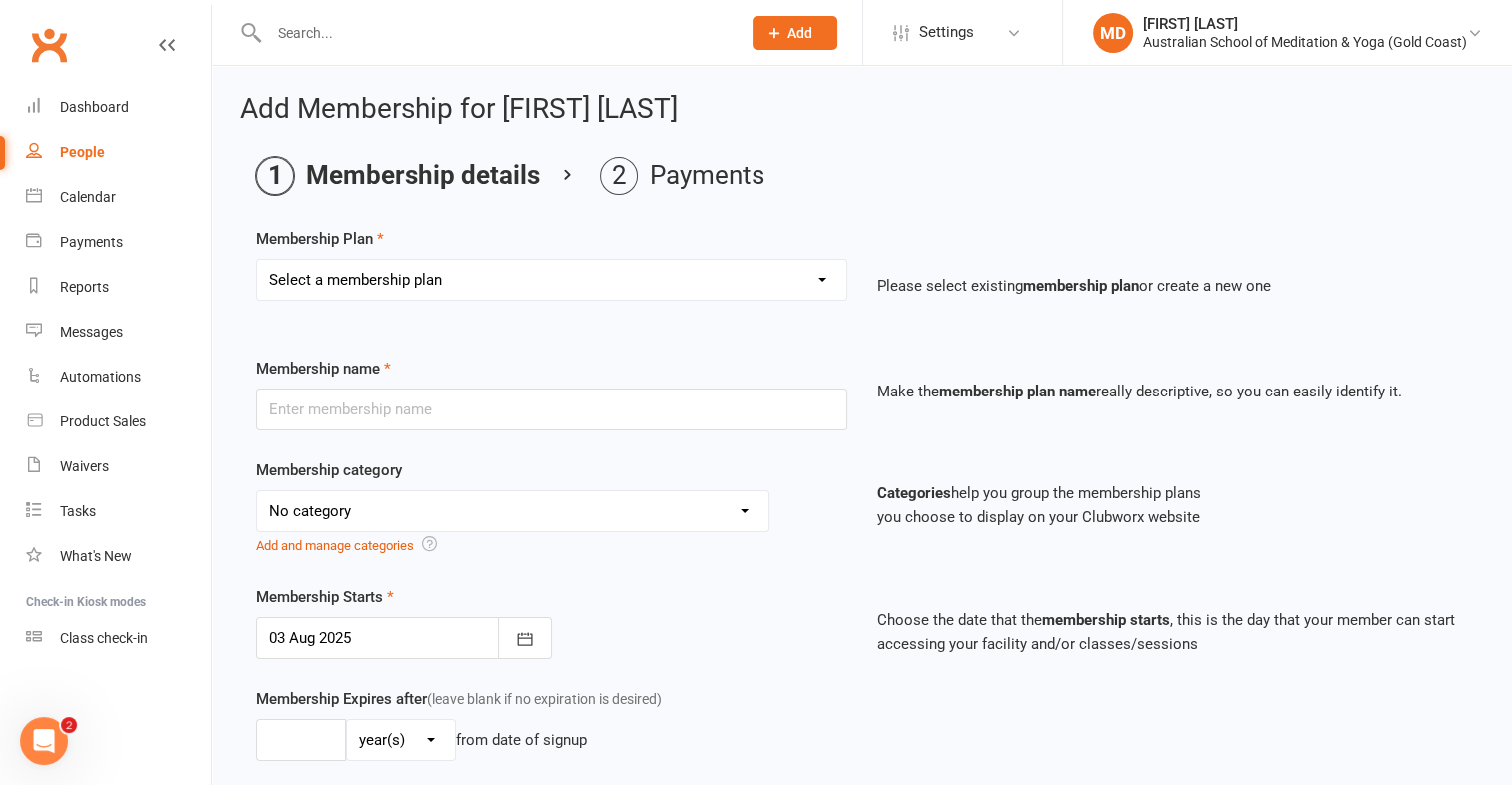 click on "Select a membership plan First Time Intro Offer (1 month Unlimited Meditation & Yoga) 1 Year Unlimited Membership - Weekly Recurring Payments Mindful Kids Meditation & Yoga Membership Mindful Kids Meditation & Yoga Membership (Concession) Yoga Asana 1 Class Pass Yoga Asana 1 Class Pass (Concession) Meditation 1 Class Pass [1 x $5] Community Yoga 1 Class Pass (1 x $5 class) CLASS PASS: 1 Yoga or Meditation Class Mindful Kids Meditation & Yoga 1 Class Pass Mindful Kids Meditation & Yoga 1 Class Pass (Concession/More Than One) Mindful Parents 1 Class Pass (For Tues Stretch & Relax) Labrador/Nerang Yoga 5 Class Pass Labrador/Nerang Yoga 10 Class Pass Teachers/Complimentary (MANAGEMENT USE ONLY) FIRST RESPONDERS 3 Month Pass Workshop 1 Month Membership (MANAGEMENT USE ONLY) Free! 1 Yoga or Meditation Class 12 Yoga Asana Class Pass 6 Yoga Asana Class Pass 7 Day Holiday Membership 6 Month Unlimited Membership - Weekly Recurring Payments 20 Yoga Asana Class Pass 12 Yoga Asana Class Pass (Concession)" at bounding box center (552, 280) 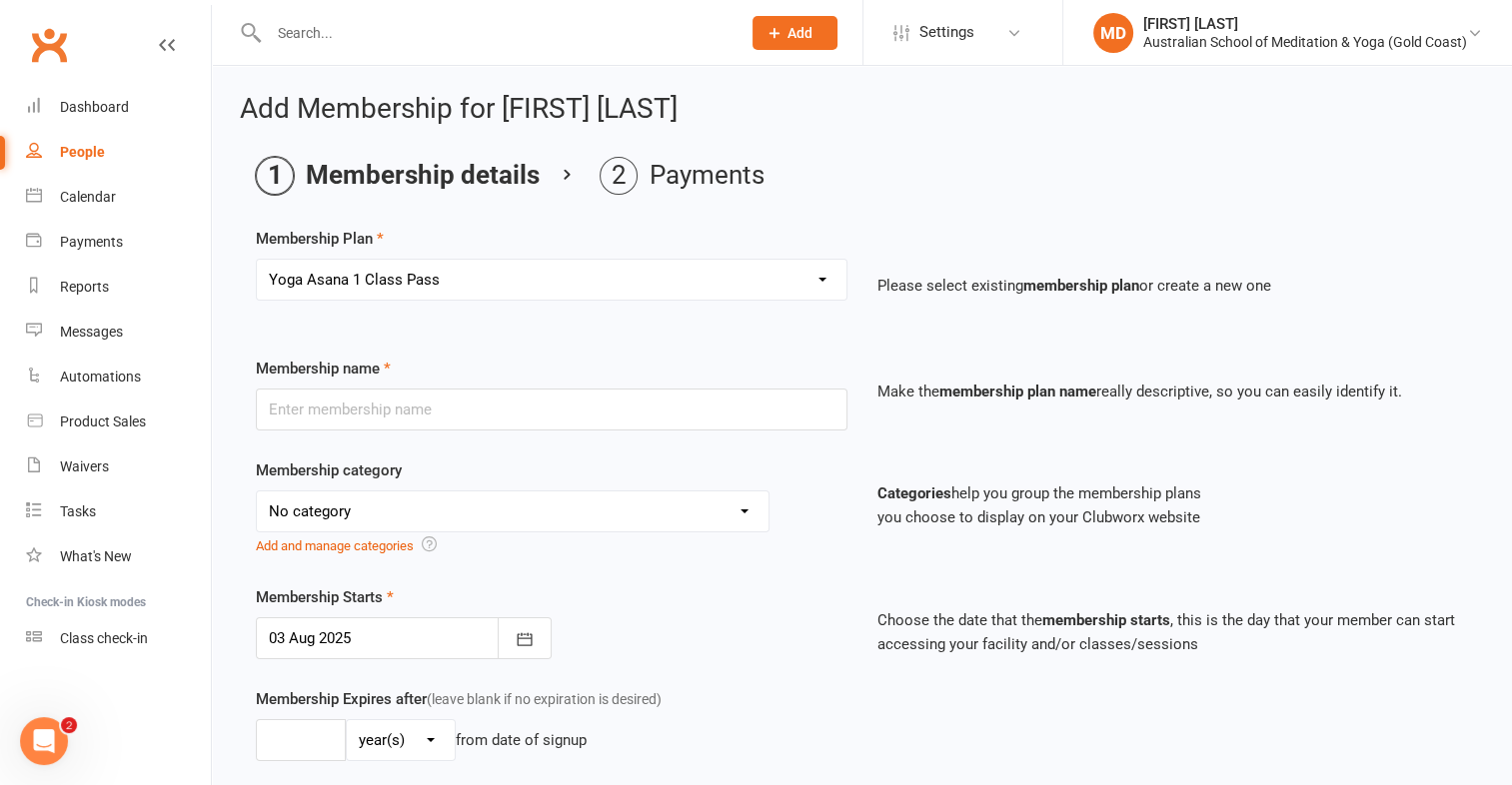click on "Select a membership plan First Time Intro Offer (1 month Unlimited Meditation & Yoga) 1 Year Unlimited Membership - Weekly Recurring Payments Mindful Kids Meditation & Yoga Membership Mindful Kids Meditation & Yoga Membership (Concession) Yoga Asana 1 Class Pass Yoga Asana 1 Class Pass (Concession) Meditation 1 Class Pass [1 x $5] Community Yoga 1 Class Pass (1 x $5 class) CLASS PASS: 1 Yoga or Meditation Class Mindful Kids Meditation & Yoga 1 Class Pass Mindful Kids Meditation & Yoga 1 Class Pass (Concession/More Than One) Mindful Parents 1 Class Pass (For Tues Stretch & Relax) Labrador/Nerang Yoga 5 Class Pass Labrador/Nerang Yoga 10 Class Pass Teachers/Complimentary (MANAGEMENT USE ONLY) FIRST RESPONDERS 3 Month Pass Workshop 1 Month Membership (MANAGEMENT USE ONLY) Free! 1 Yoga or Meditation Class 12 Yoga Asana Class Pass 6 Yoga Asana Class Pass 7 Day Holiday Membership 6 Month Unlimited Membership - Weekly Recurring Payments 20 Yoga Asana Class Pass 12 Yoga Asana Class Pass (Concession)" at bounding box center (552, 280) 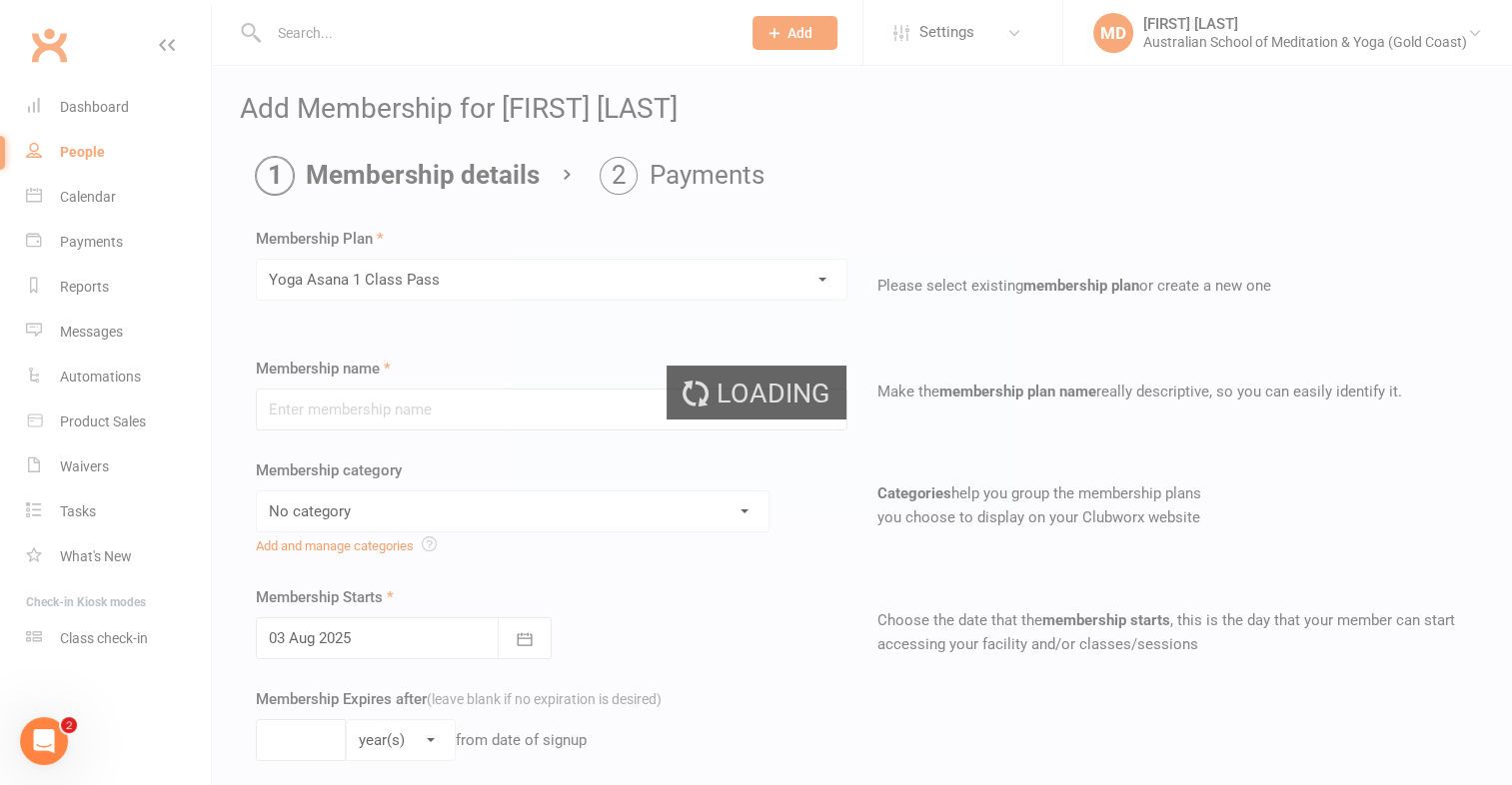 type on "Yoga Asana 1 Class Pass" 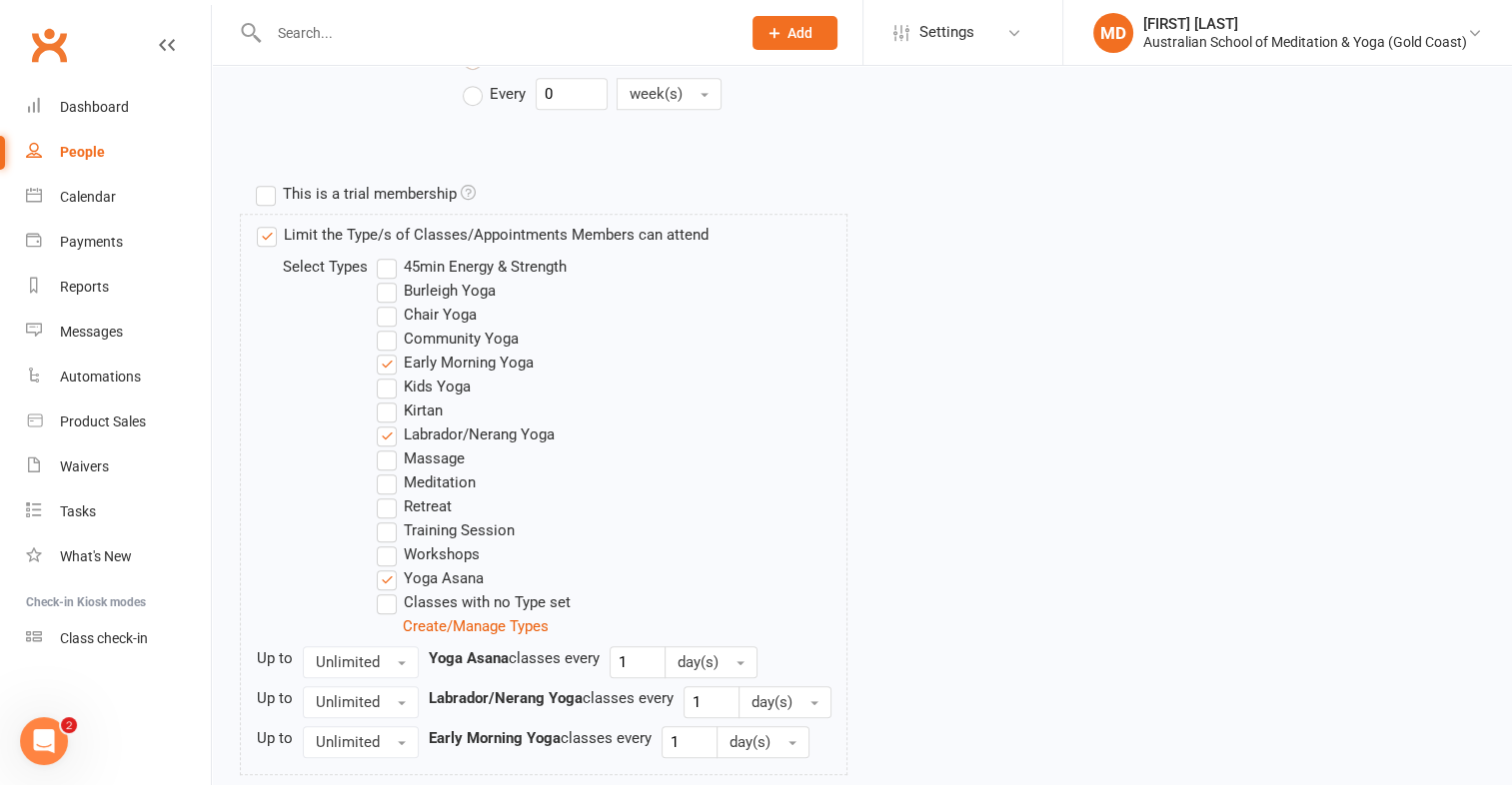 scroll, scrollTop: 1019, scrollLeft: 0, axis: vertical 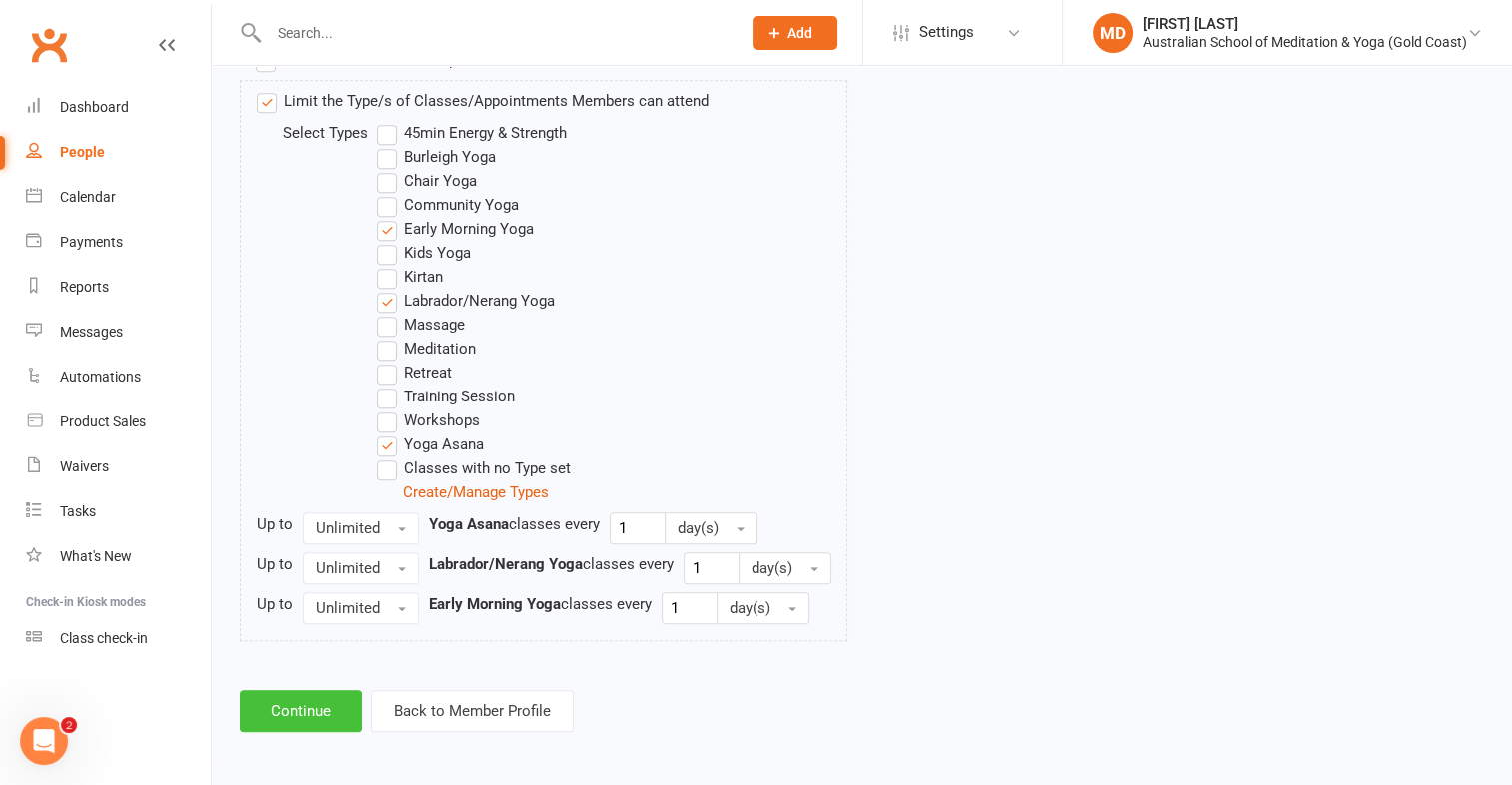 click on "Continue" at bounding box center (301, 711) 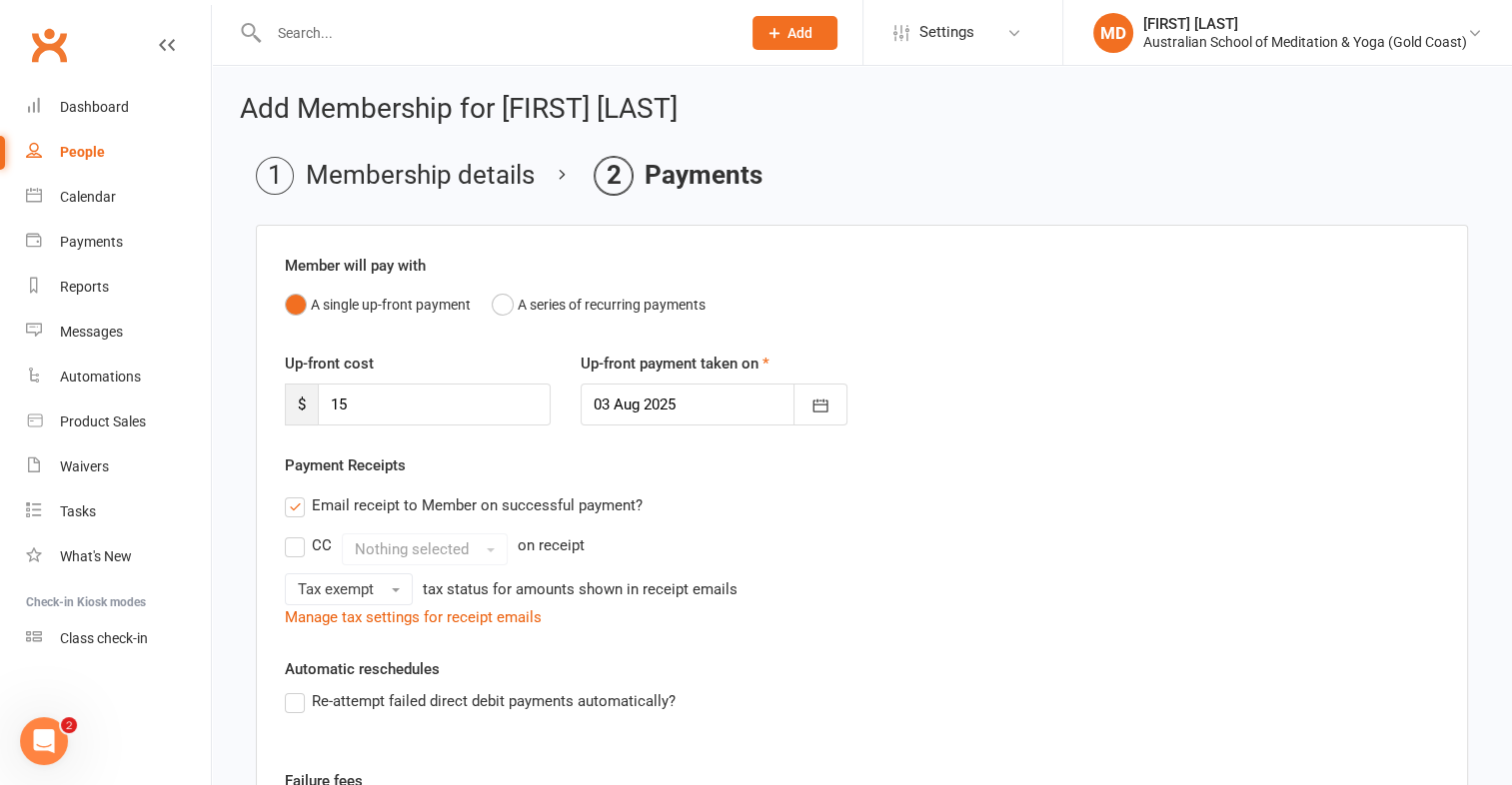 scroll, scrollTop: 380, scrollLeft: 0, axis: vertical 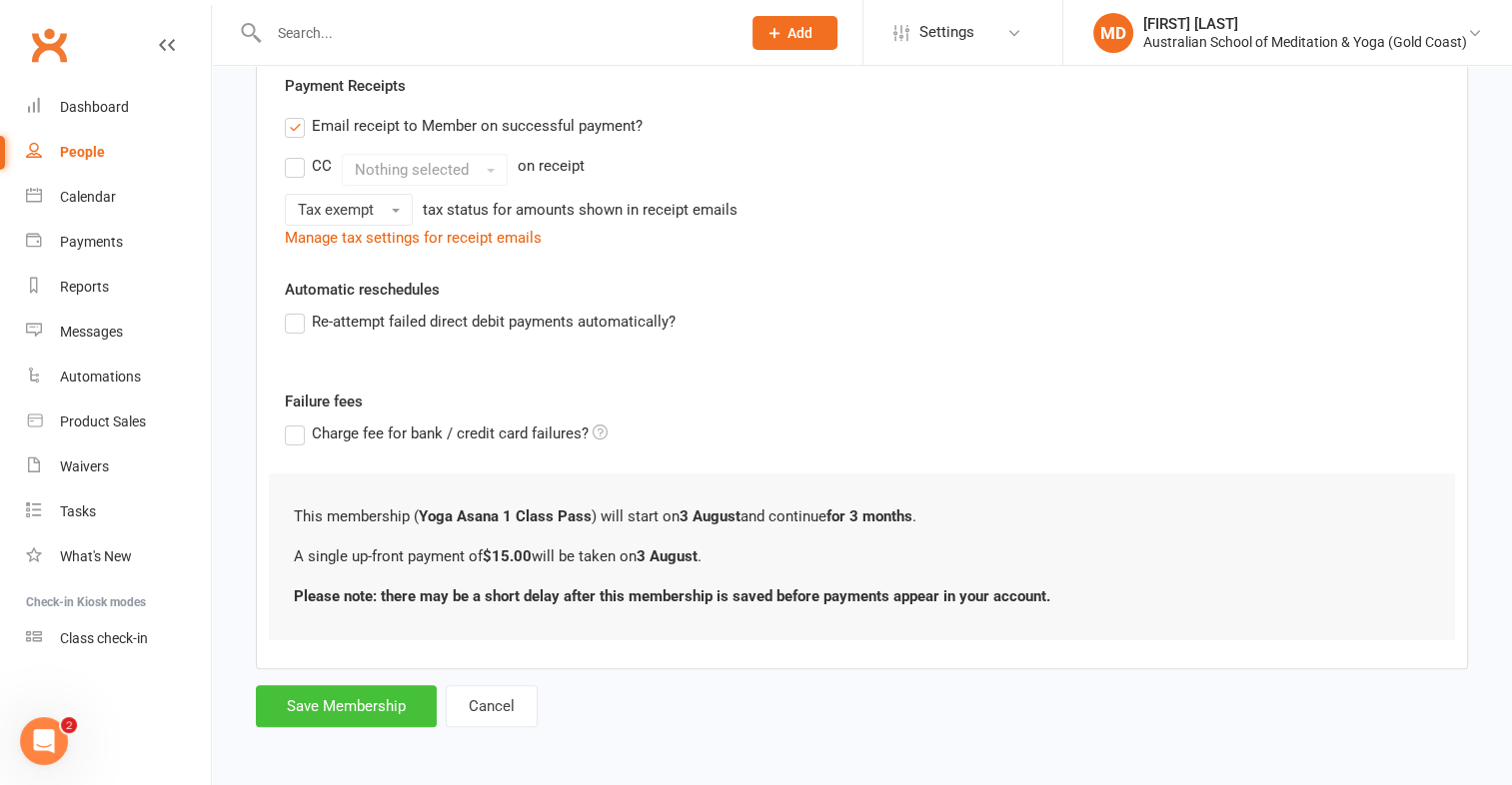 click on "Save Membership" at bounding box center [346, 706] 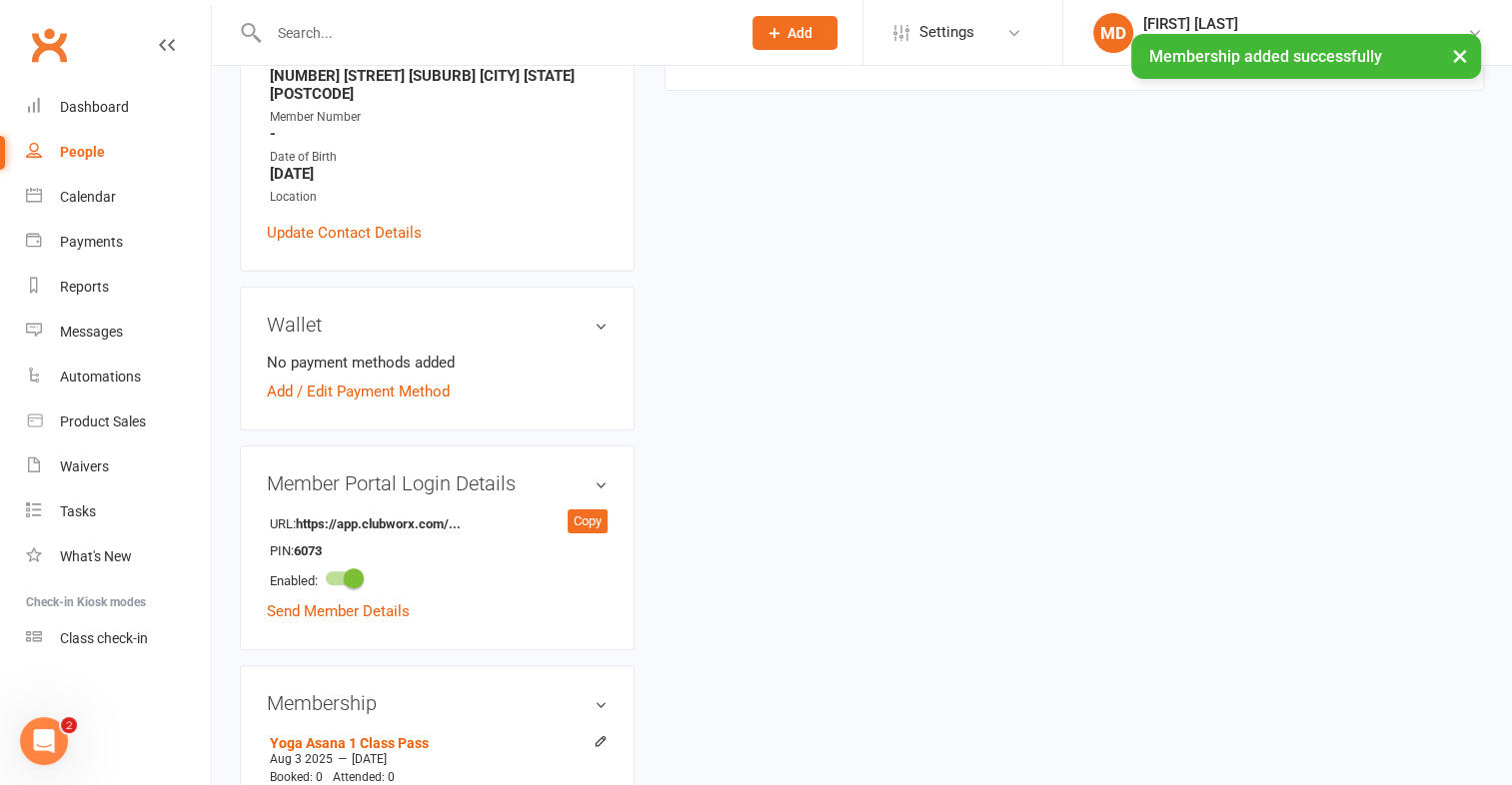 scroll, scrollTop: 0, scrollLeft: 0, axis: both 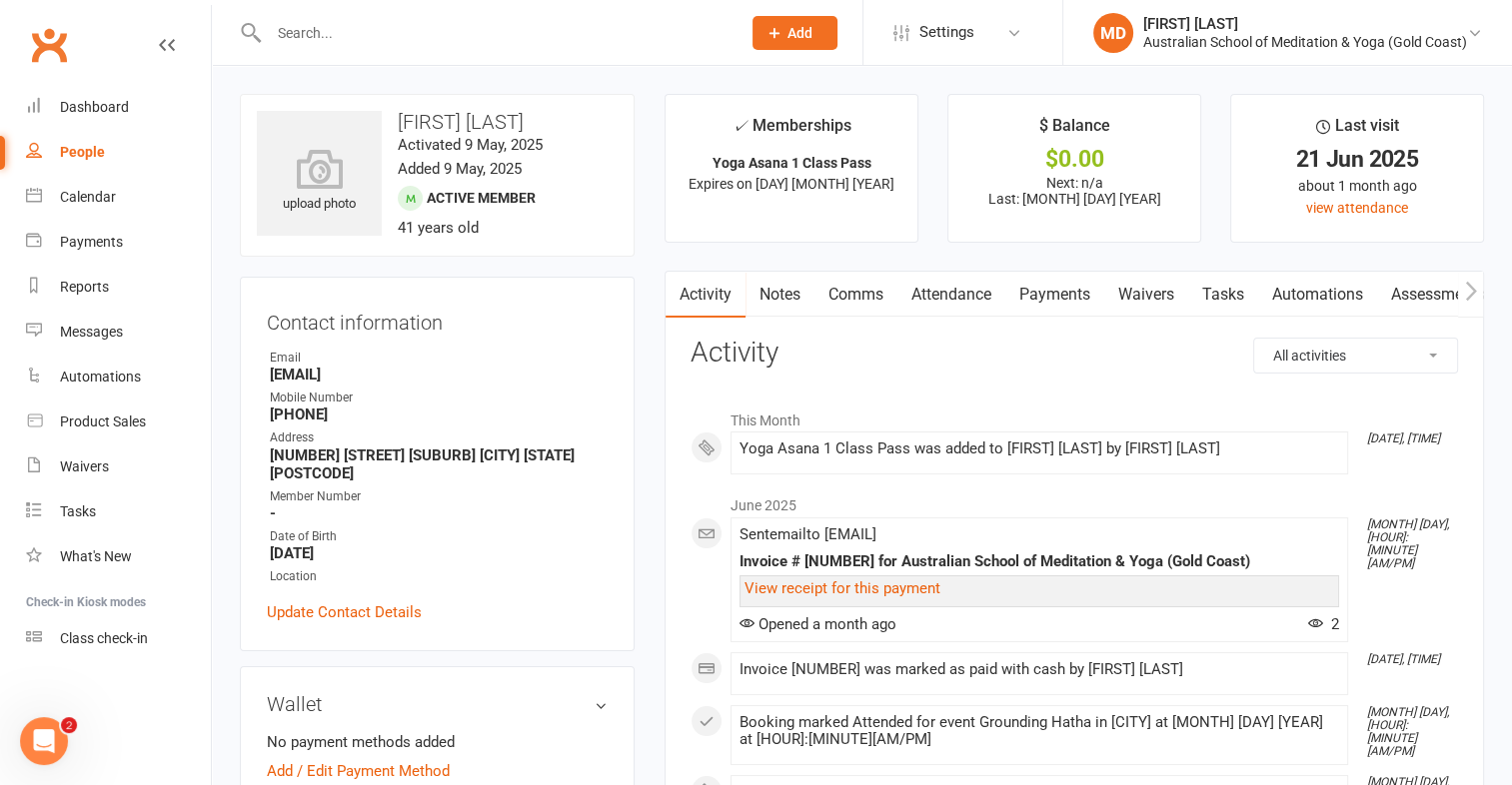 click on "Payments" at bounding box center (1054, 295) 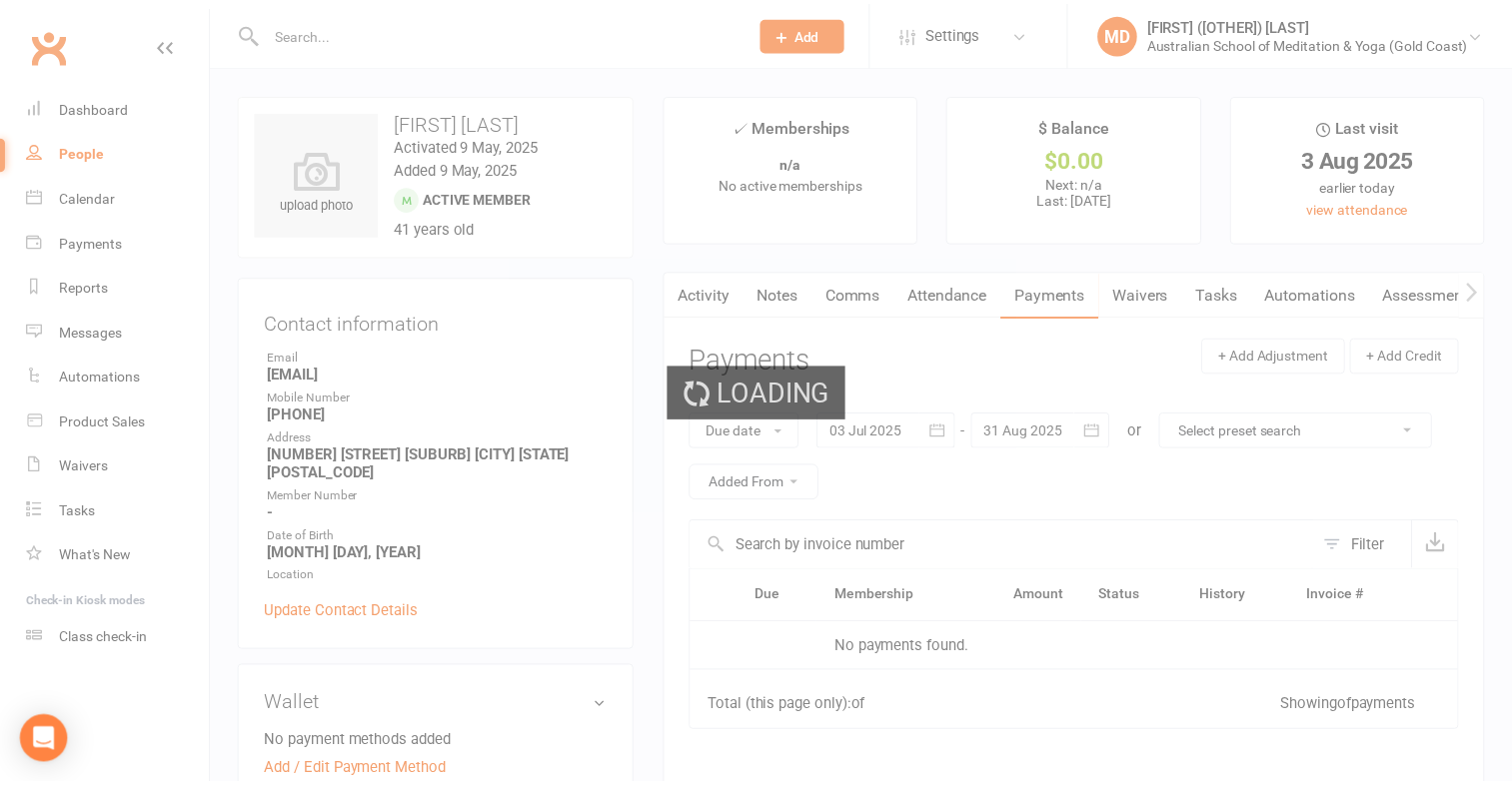 scroll, scrollTop: 0, scrollLeft: 0, axis: both 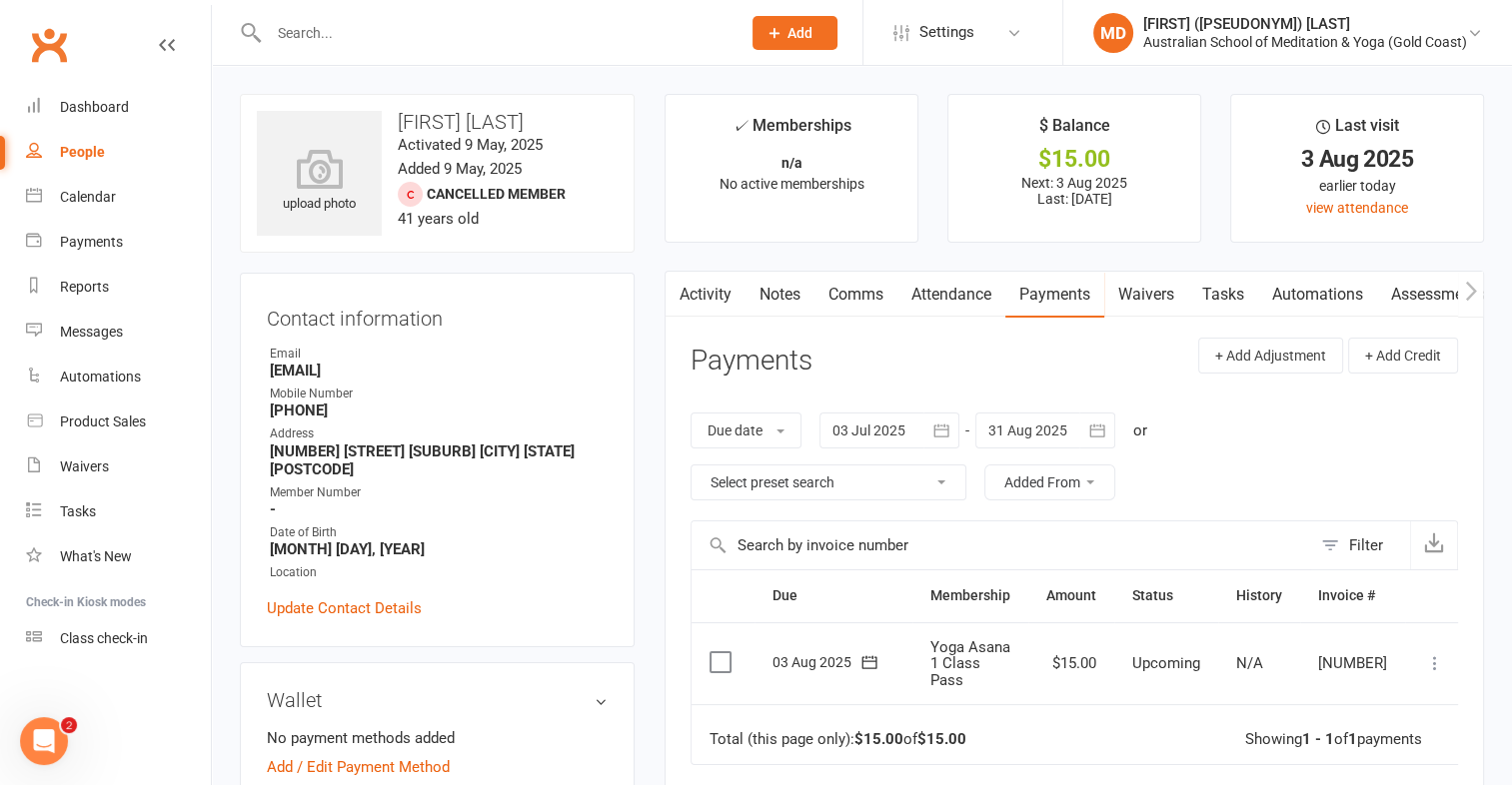 click at bounding box center [1435, 663] 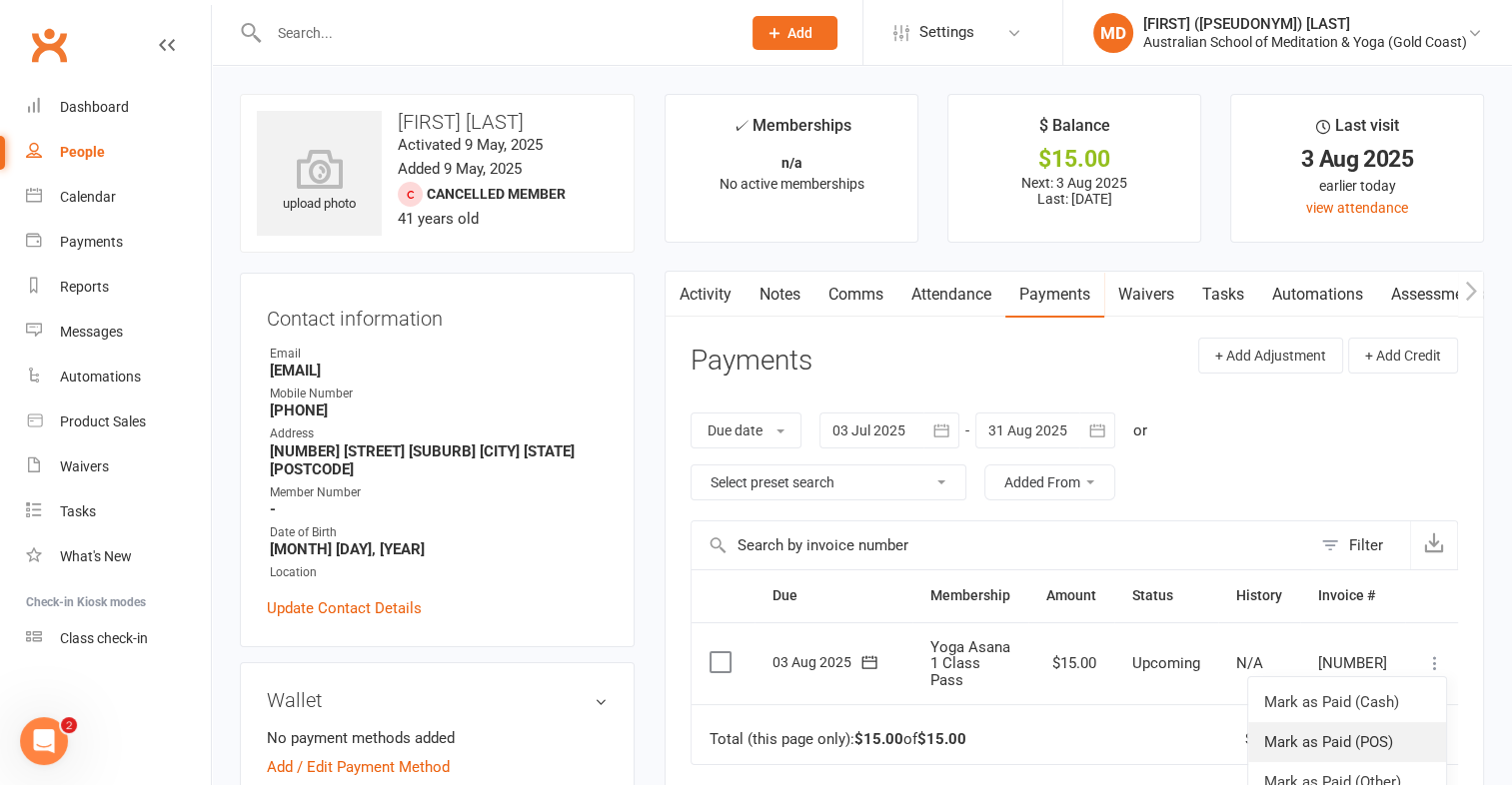 click on "Mark as Paid (POS)" at bounding box center (1347, 742) 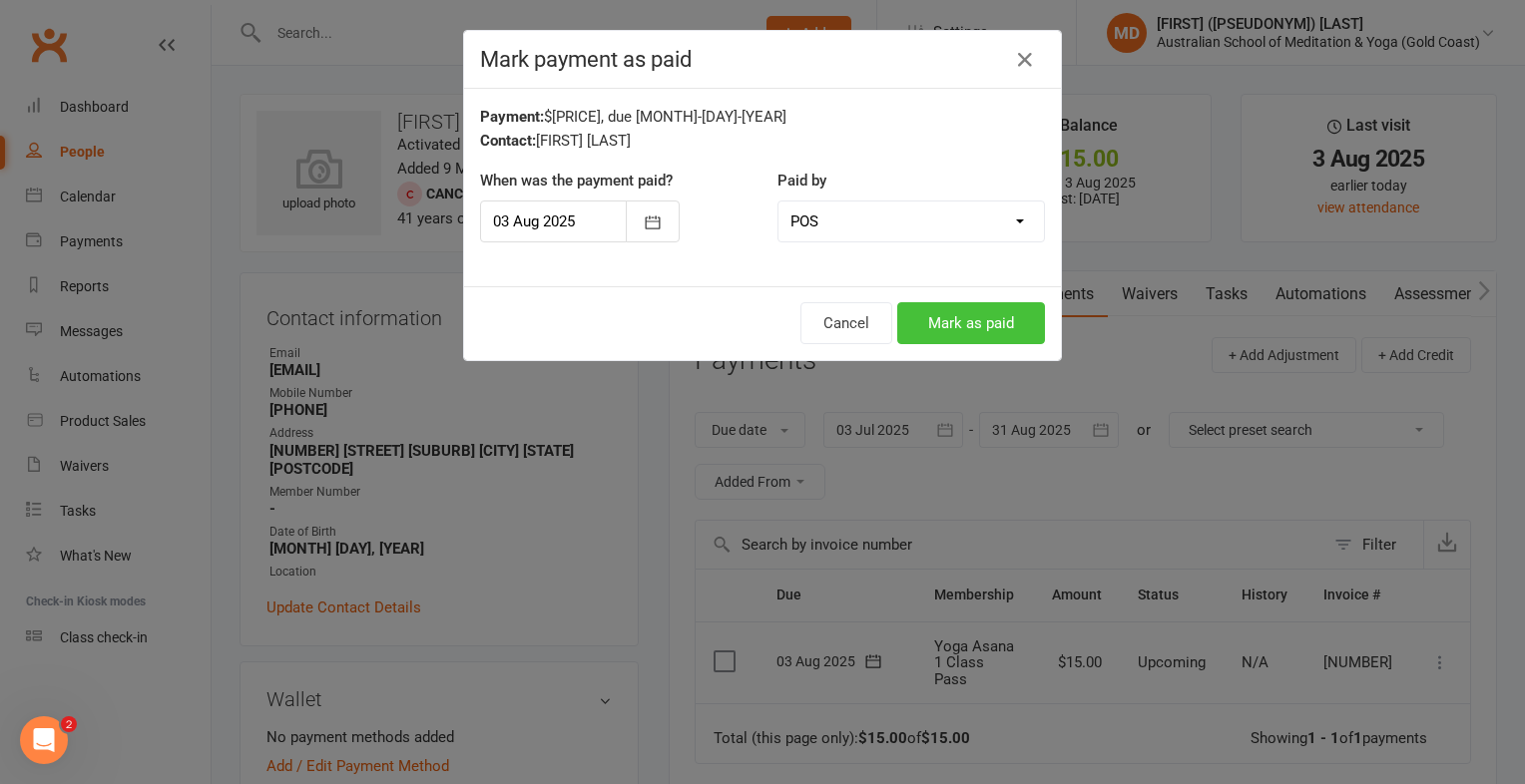 click on "Mark as paid" at bounding box center (971, 323) 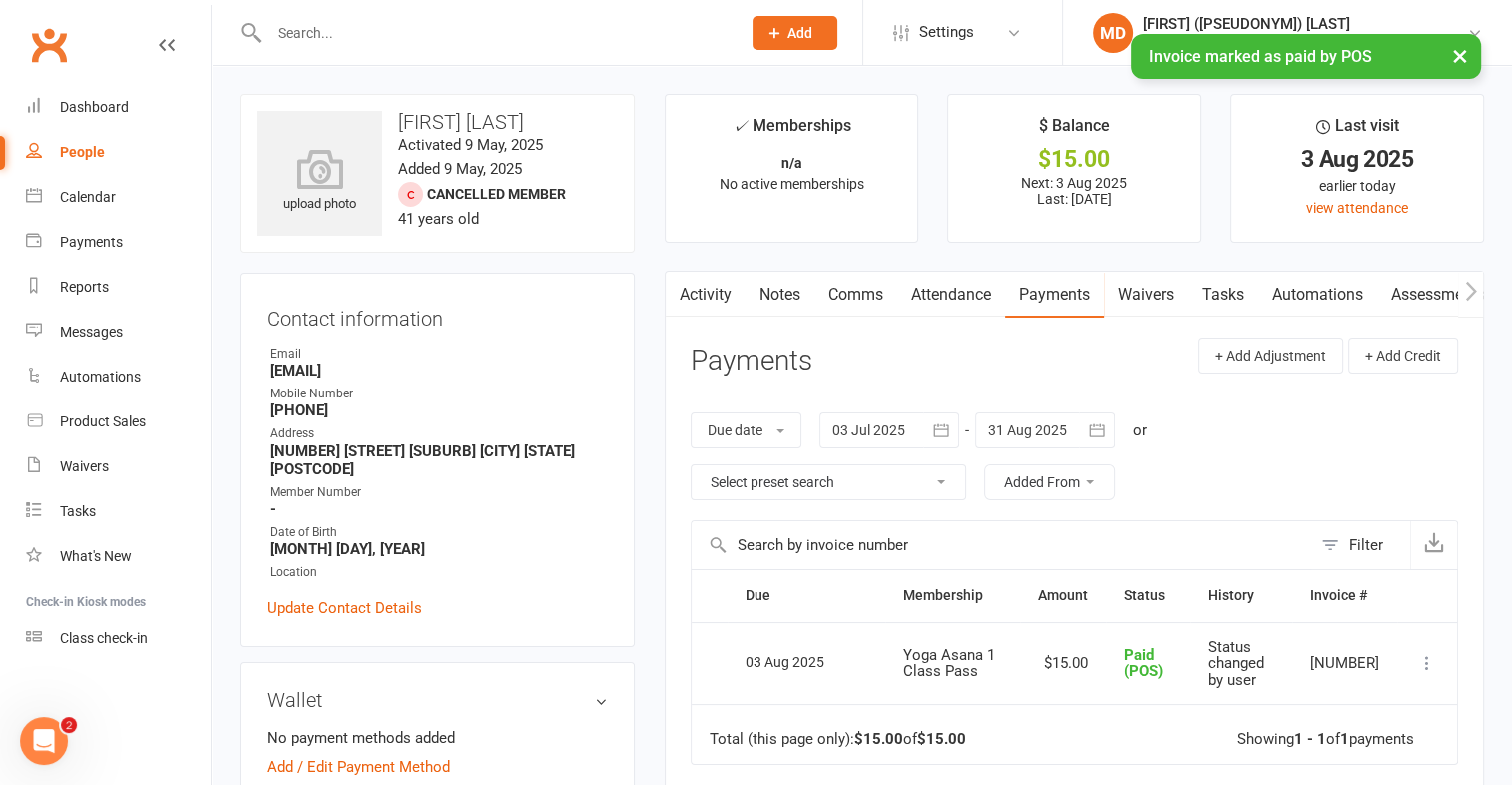 click at bounding box center [495, 33] 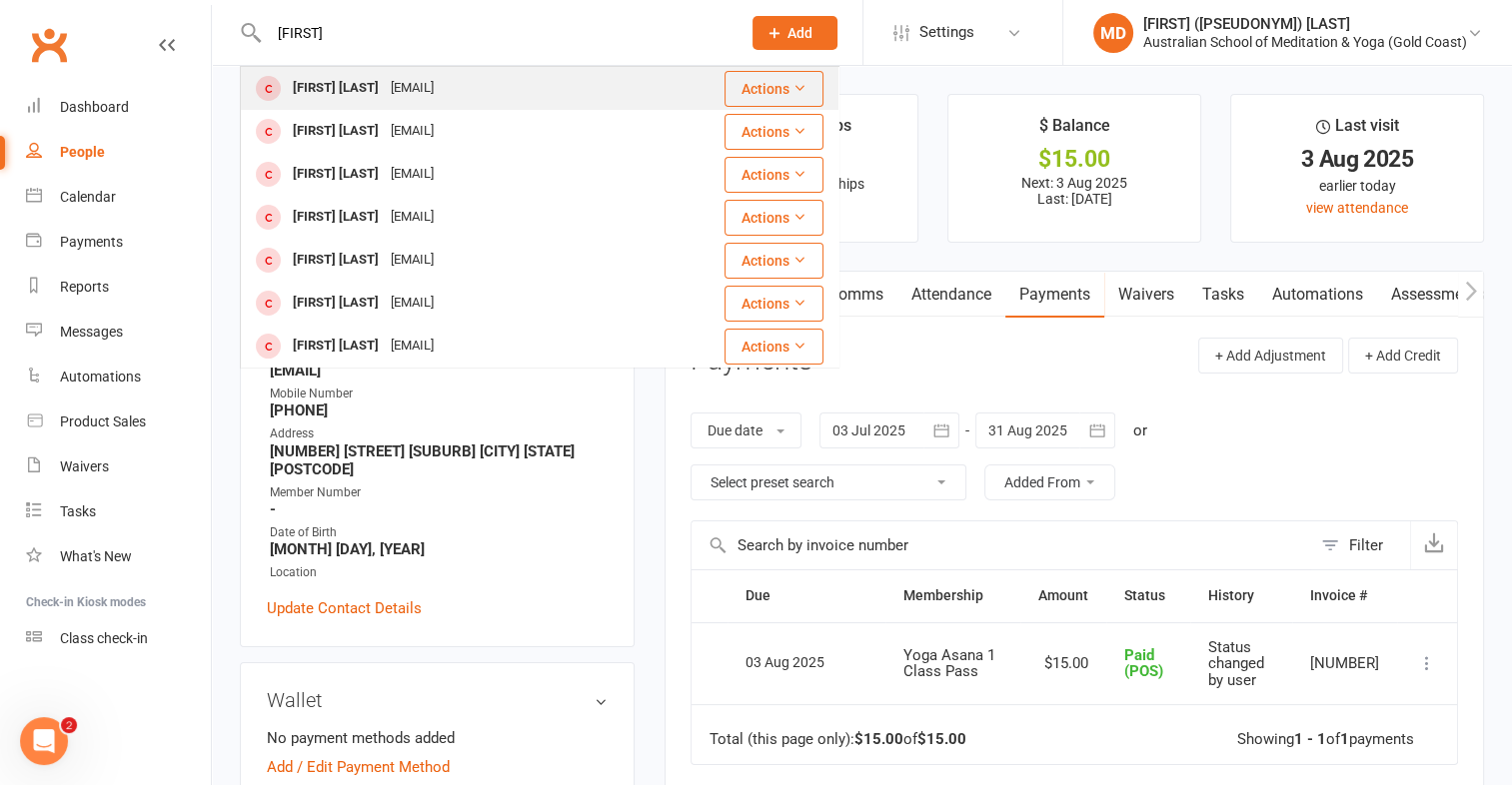type on "carmel" 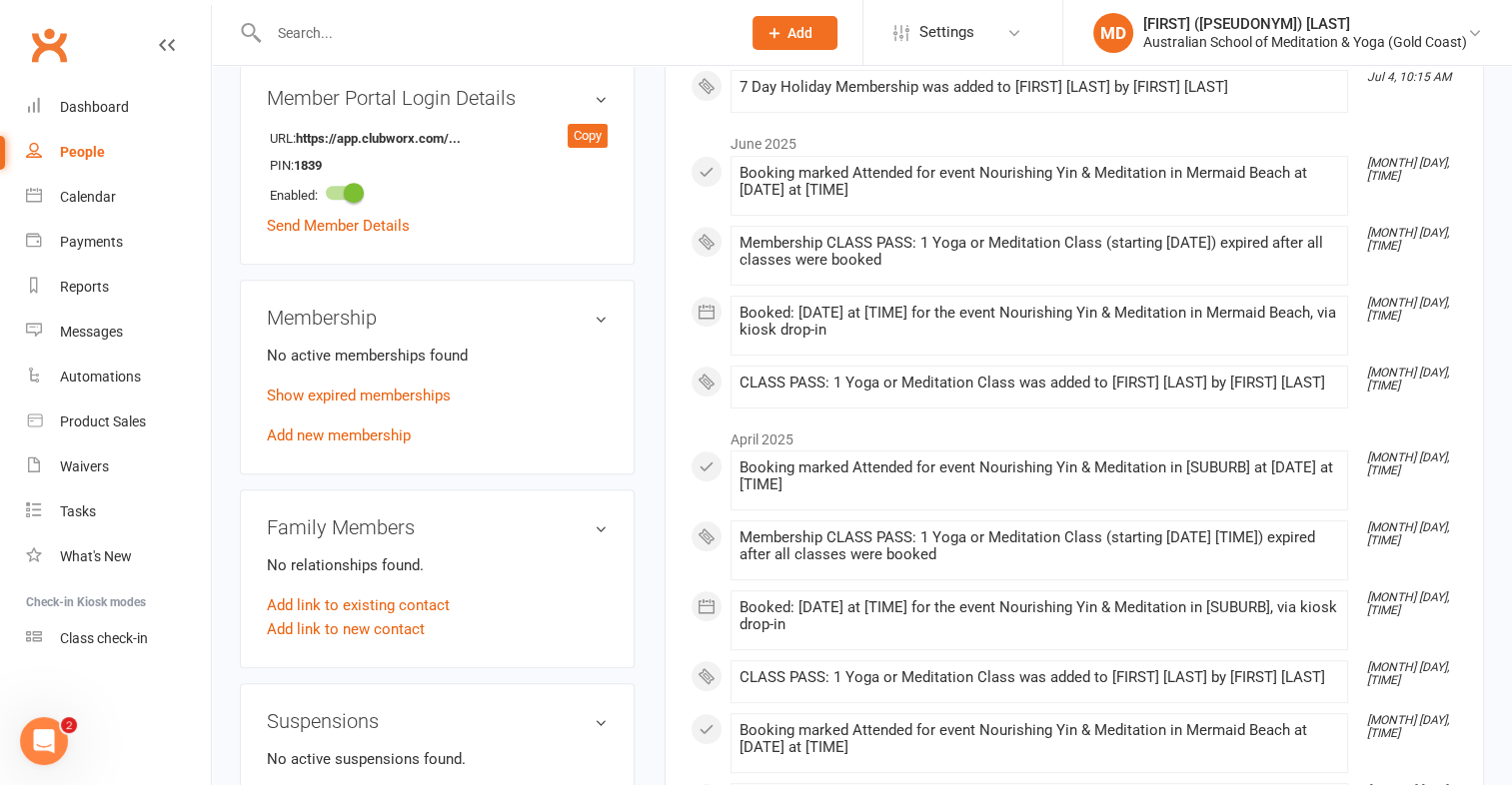 scroll, scrollTop: 799, scrollLeft: 0, axis: vertical 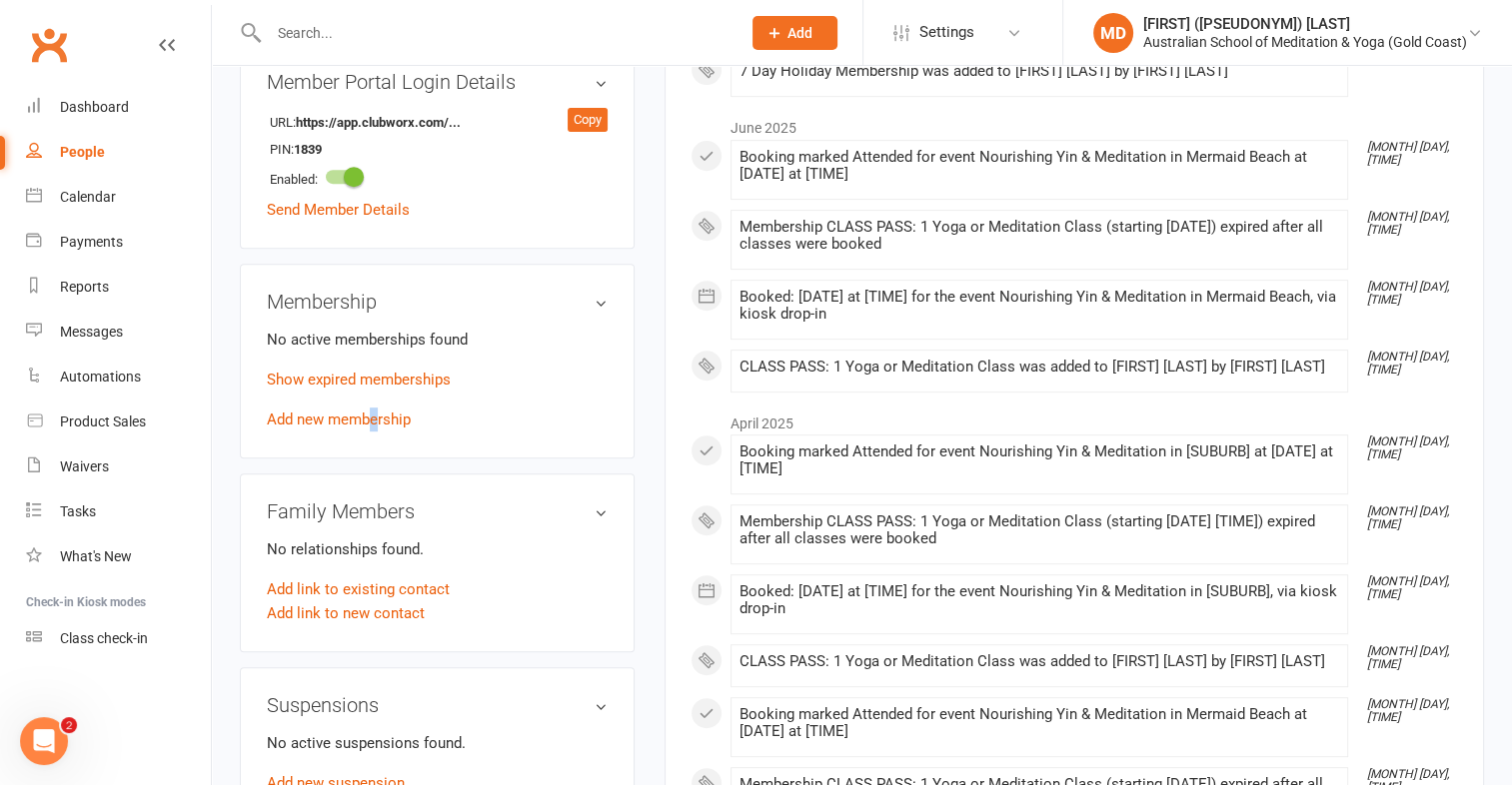 click on "Add new membership" at bounding box center [339, 419] 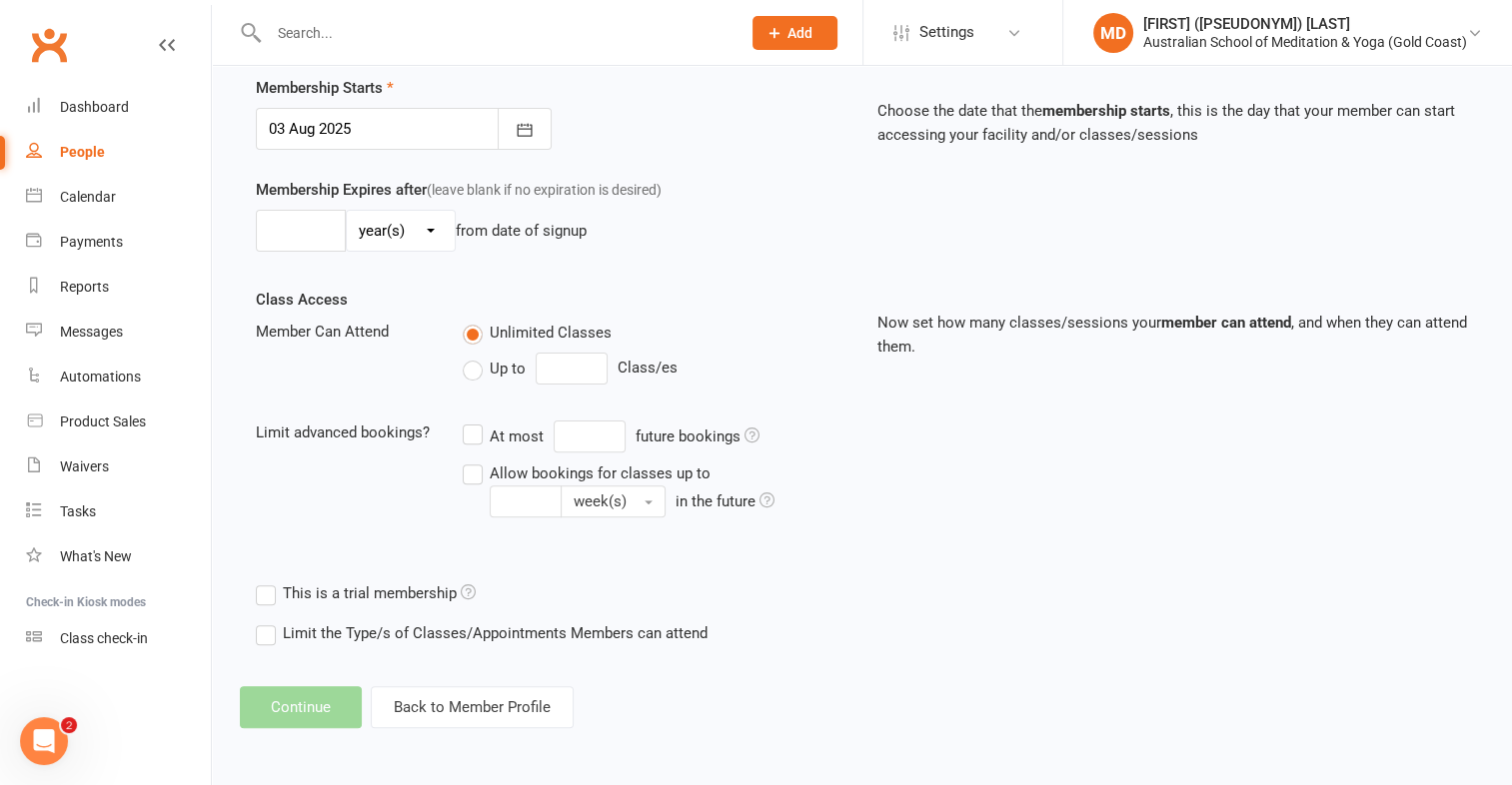 scroll, scrollTop: 0, scrollLeft: 0, axis: both 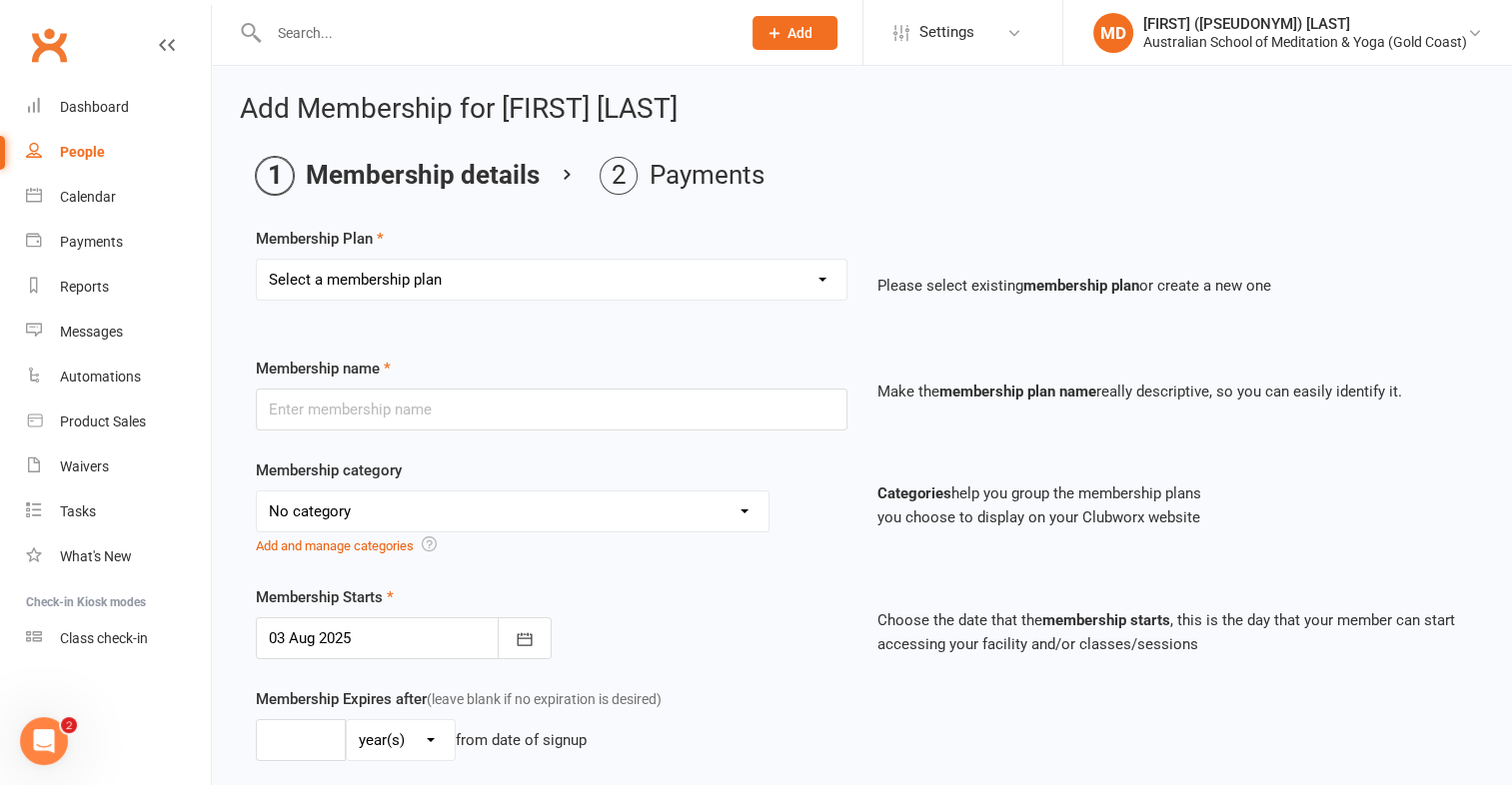 click on "Select a membership plan First Time Intro Offer (1 month Unlimited Meditation & Yoga) 1 Year Unlimited Membership - Weekly Recurring Payments Mindful Kids Meditation & Yoga Membership Mindful Kids Meditation & Yoga Membership (Concession) Yoga Asana 1 Class Pass Yoga Asana 1 Class Pass (Concession) Meditation 1 Class Pass [1 x $5] Community Yoga 1 Class Pass (1 x $5 class) CLASS PASS: 1 Yoga or Meditation Class Mindful Kids Meditation & Yoga 1 Class Pass Mindful Kids Meditation & Yoga 1 Class Pass (Concession/More Than One) Mindful Parents 1 Class Pass (For Tues Stretch & Relax) Labrador/Nerang Yoga 5 Class Pass Labrador/Nerang Yoga 10 Class Pass Teachers/Complimentary (MANAGEMENT USE ONLY) FIRST RESPONDERS 3 Month Pass Workshop 1 Month Membership (MANAGEMENT USE ONLY) Free! 1 Yoga or Meditation Class 12 Yoga Asana Class Pass 6 Yoga Asana Class Pass 7 Day Holiday Membership 6 Month Unlimited Membership - Weekly Recurring Payments 20 Yoga Asana Class Pass 12 Yoga Asana Class Pass (Concession)" at bounding box center [552, 280] 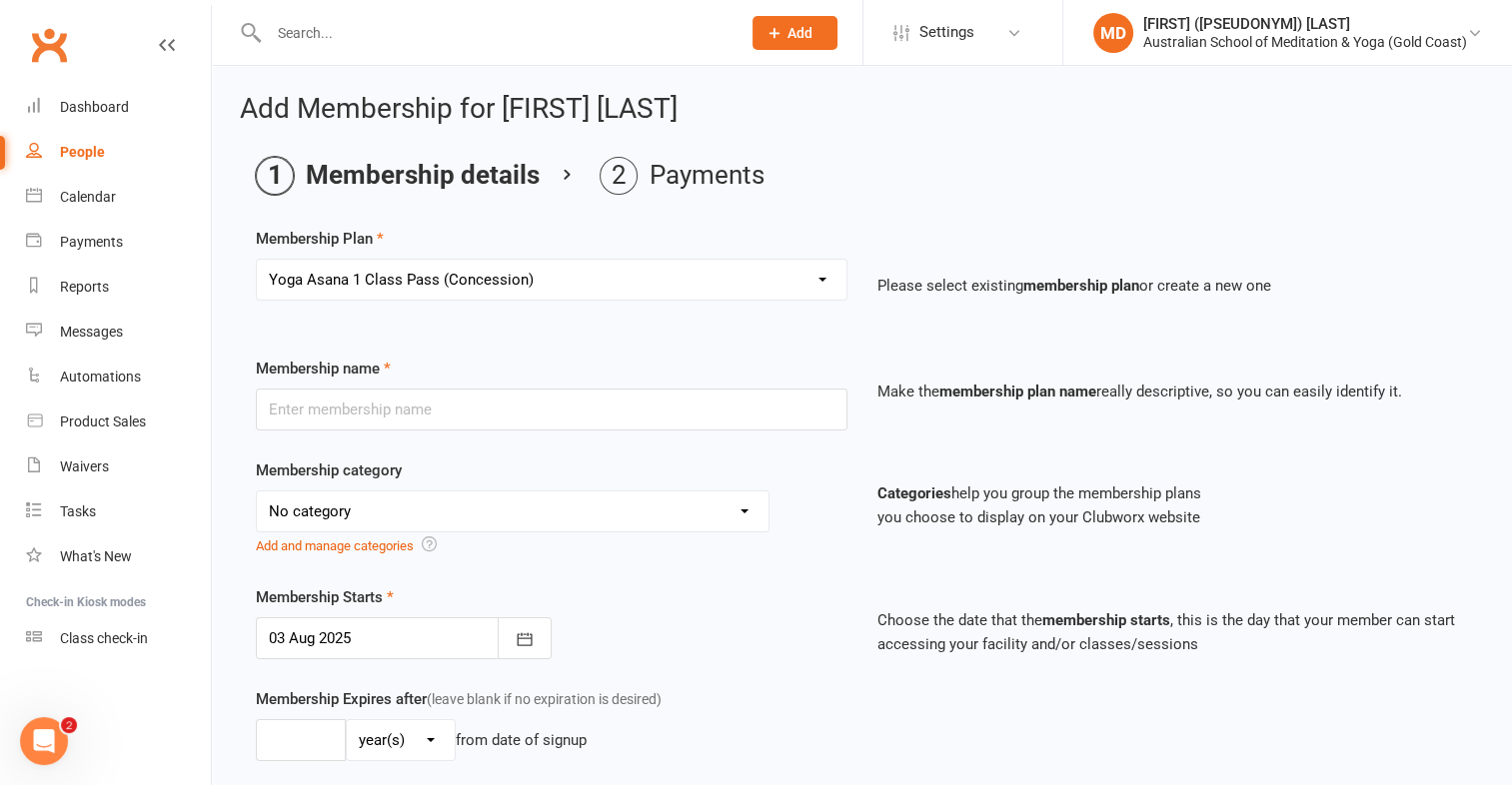 click on "Select a membership plan First Time Intro Offer (1 month Unlimited Meditation & Yoga) 1 Year Unlimited Membership - Weekly Recurring Payments Mindful Kids Meditation & Yoga Membership Mindful Kids Meditation & Yoga Membership (Concession) Yoga Asana 1 Class Pass Yoga Asana 1 Class Pass (Concession) Meditation 1 Class Pass [1 x $5] Community Yoga 1 Class Pass (1 x $5 class) CLASS PASS: 1 Yoga or Meditation Class Mindful Kids Meditation & Yoga 1 Class Pass Mindful Kids Meditation & Yoga 1 Class Pass (Concession/More Than One) Mindful Parents 1 Class Pass (For Tues Stretch & Relax) Labrador/Nerang Yoga 5 Class Pass Labrador/Nerang Yoga 10 Class Pass Teachers/Complimentary (MANAGEMENT USE ONLY) FIRST RESPONDERS 3 Month Pass Workshop 1 Month Membership (MANAGEMENT USE ONLY) Free! 1 Yoga or Meditation Class 12 Yoga Asana Class Pass 6 Yoga Asana Class Pass 7 Day Holiday Membership 6 Month Unlimited Membership - Weekly Recurring Payments 20 Yoga Asana Class Pass 12 Yoga Asana Class Pass (Concession)" at bounding box center (552, 280) 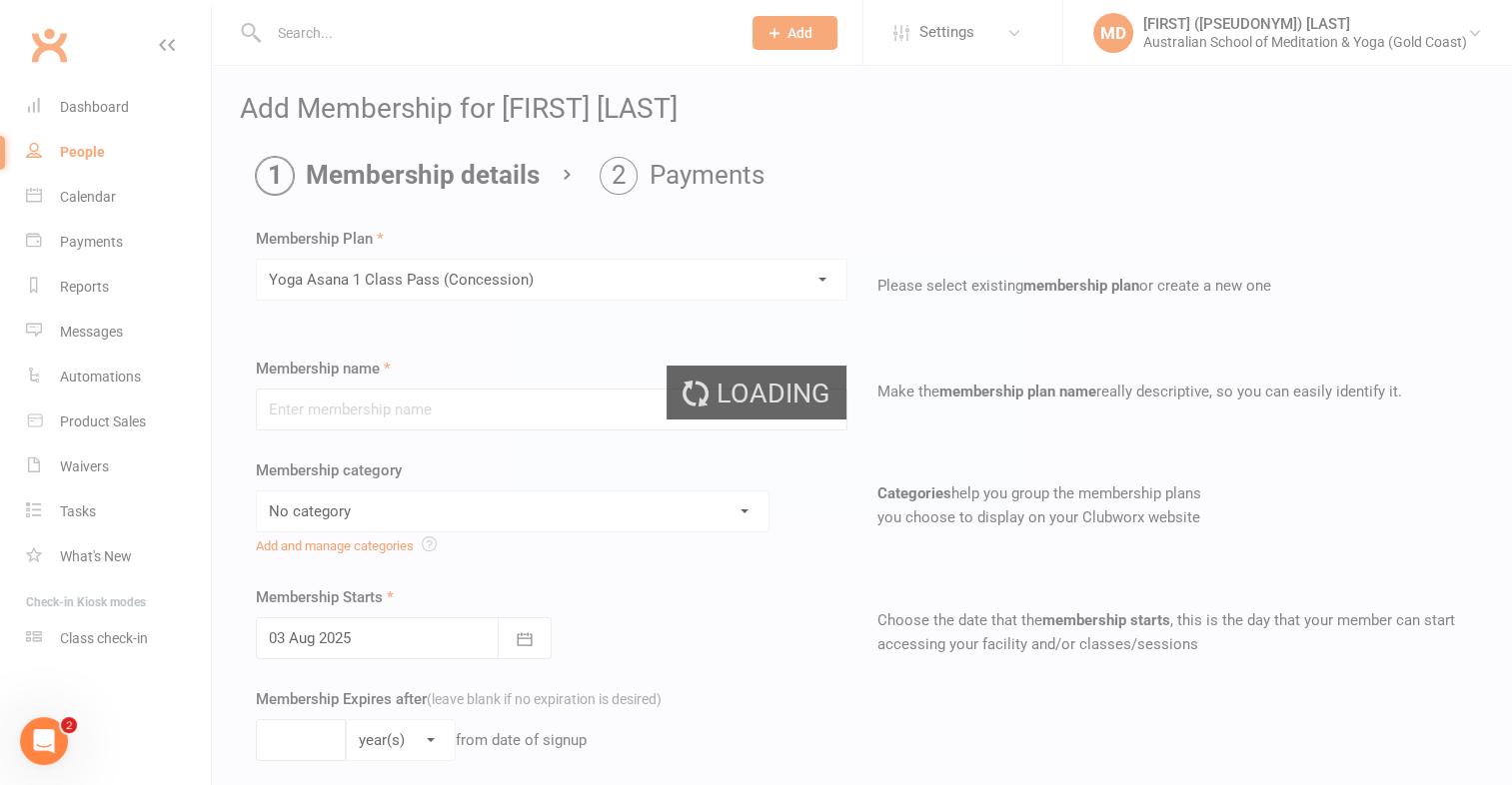 type on "Yoga Asana 1 Class Pass (Concession)" 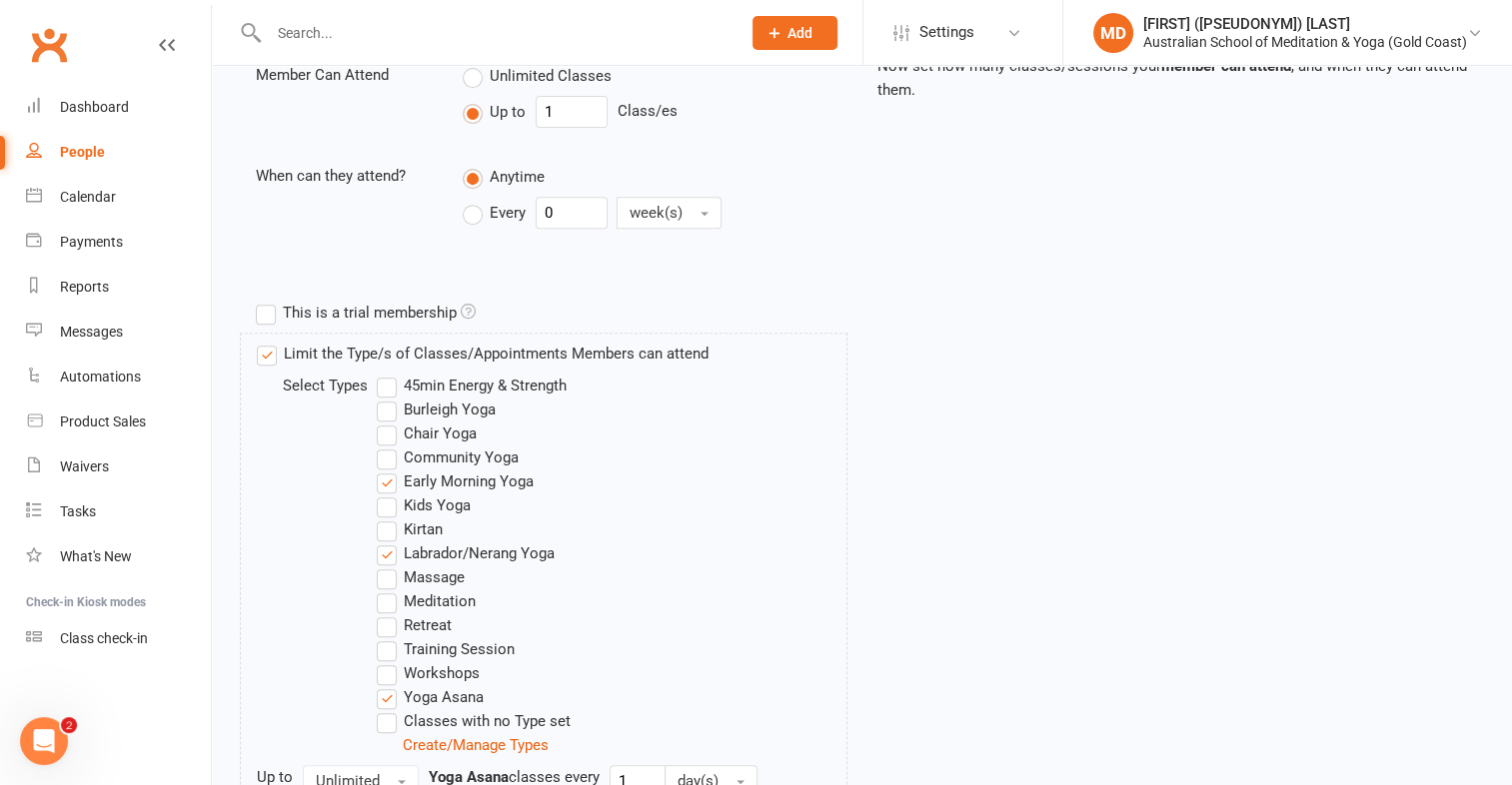 scroll, scrollTop: 1019, scrollLeft: 0, axis: vertical 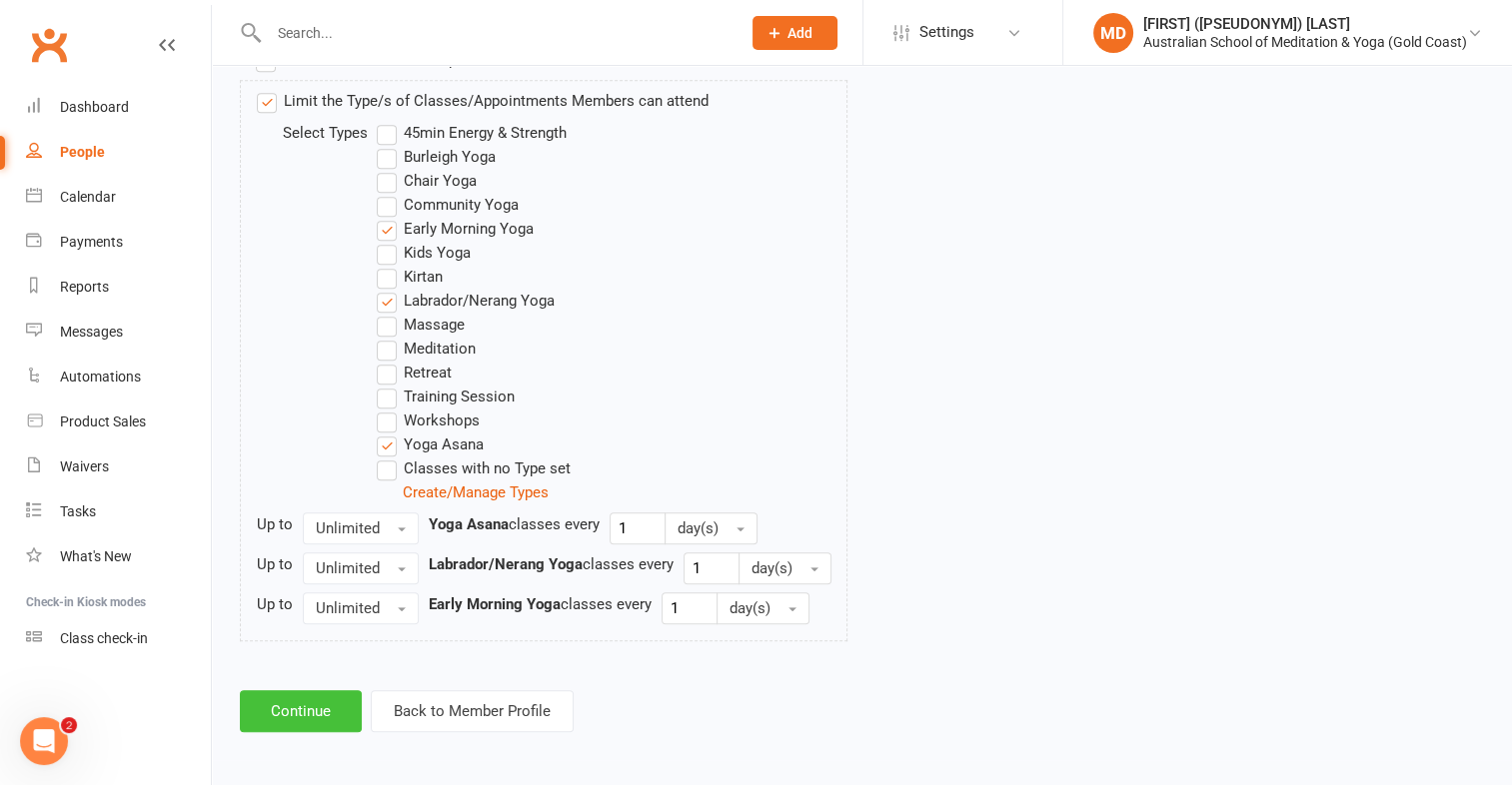 click on "Continue" at bounding box center (301, 711) 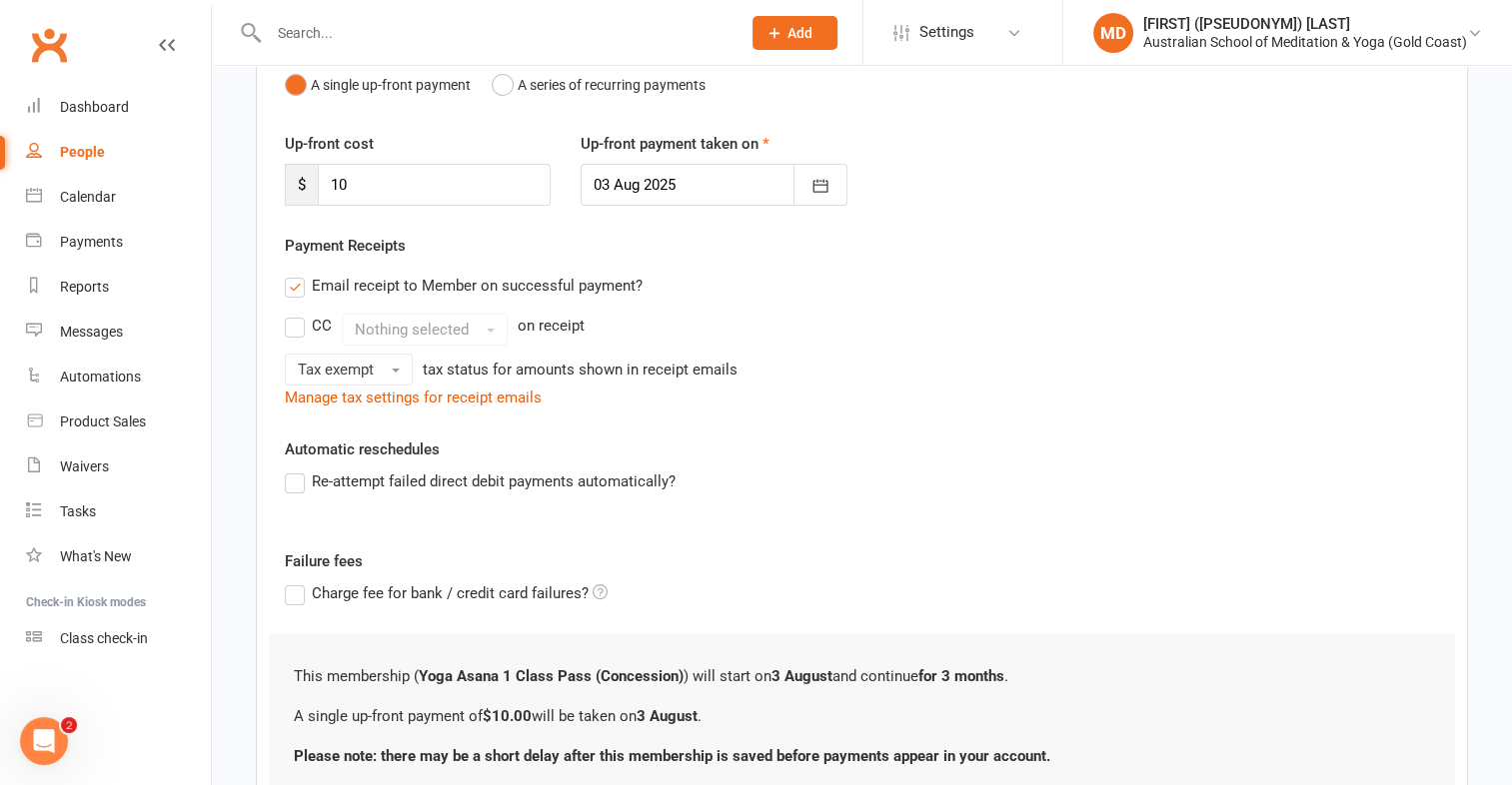 scroll, scrollTop: 380, scrollLeft: 0, axis: vertical 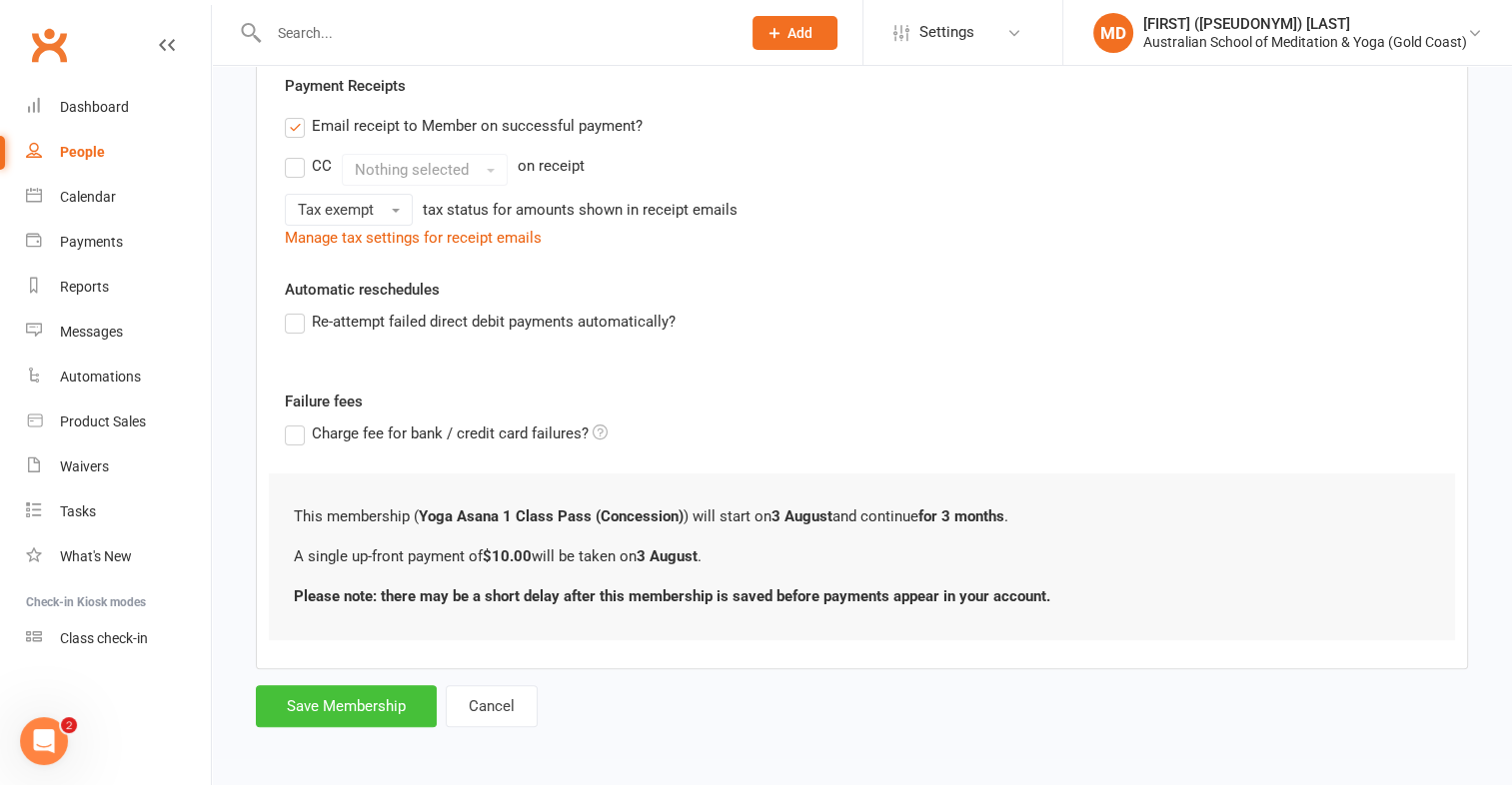 click on "Save Membership" at bounding box center [346, 706] 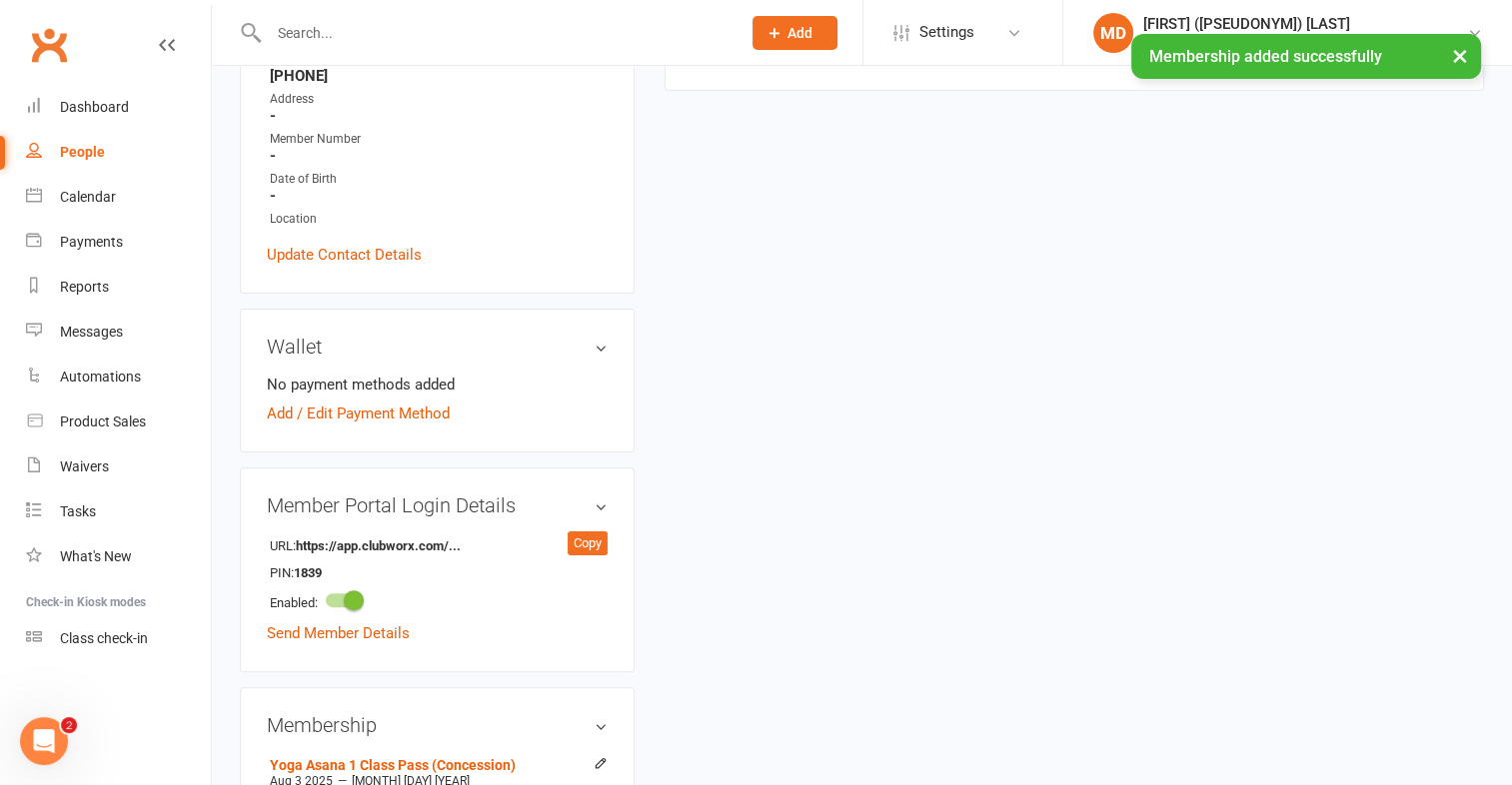 scroll, scrollTop: 0, scrollLeft: 0, axis: both 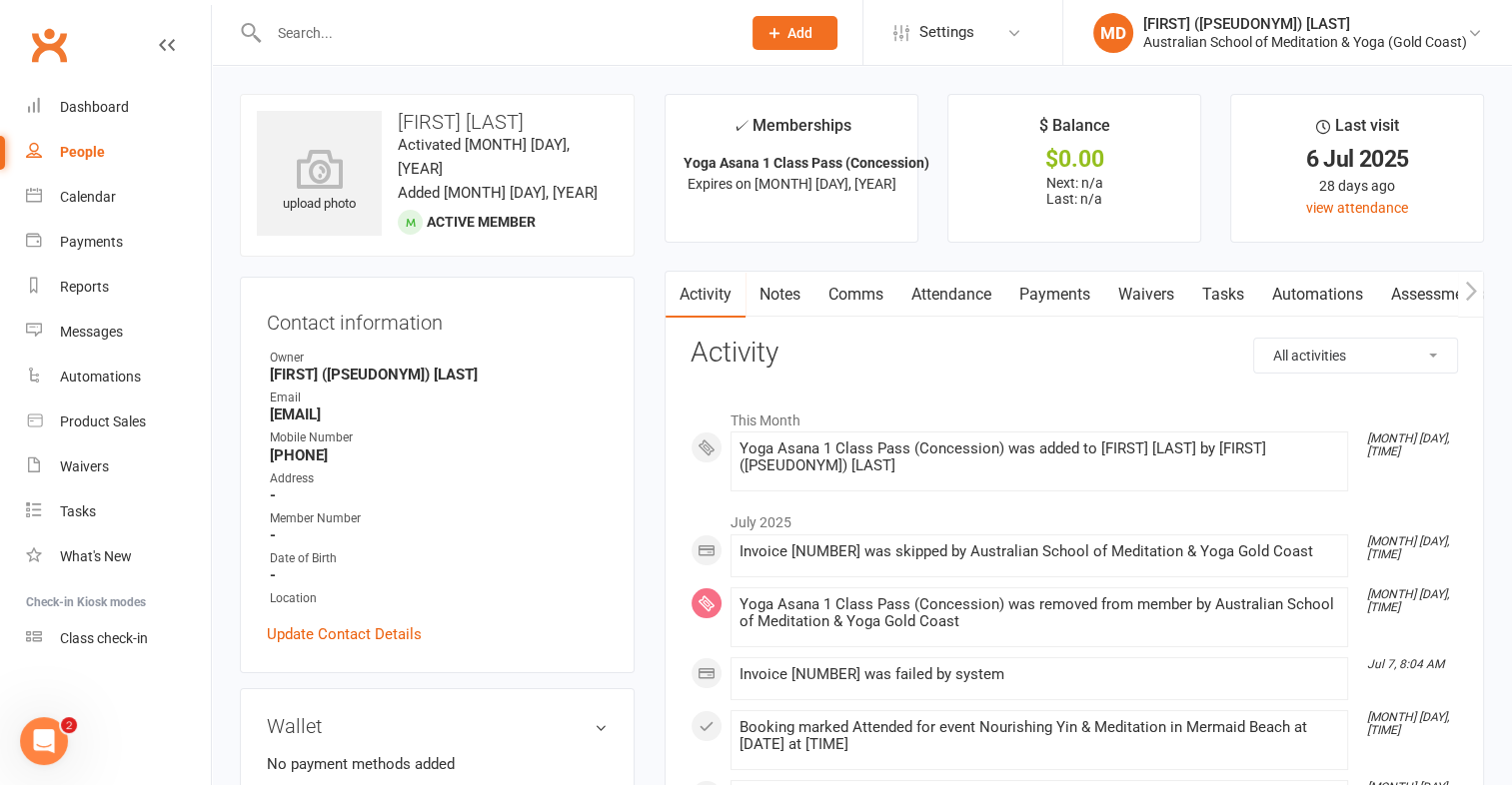 click on "Payments" at bounding box center (1054, 295) 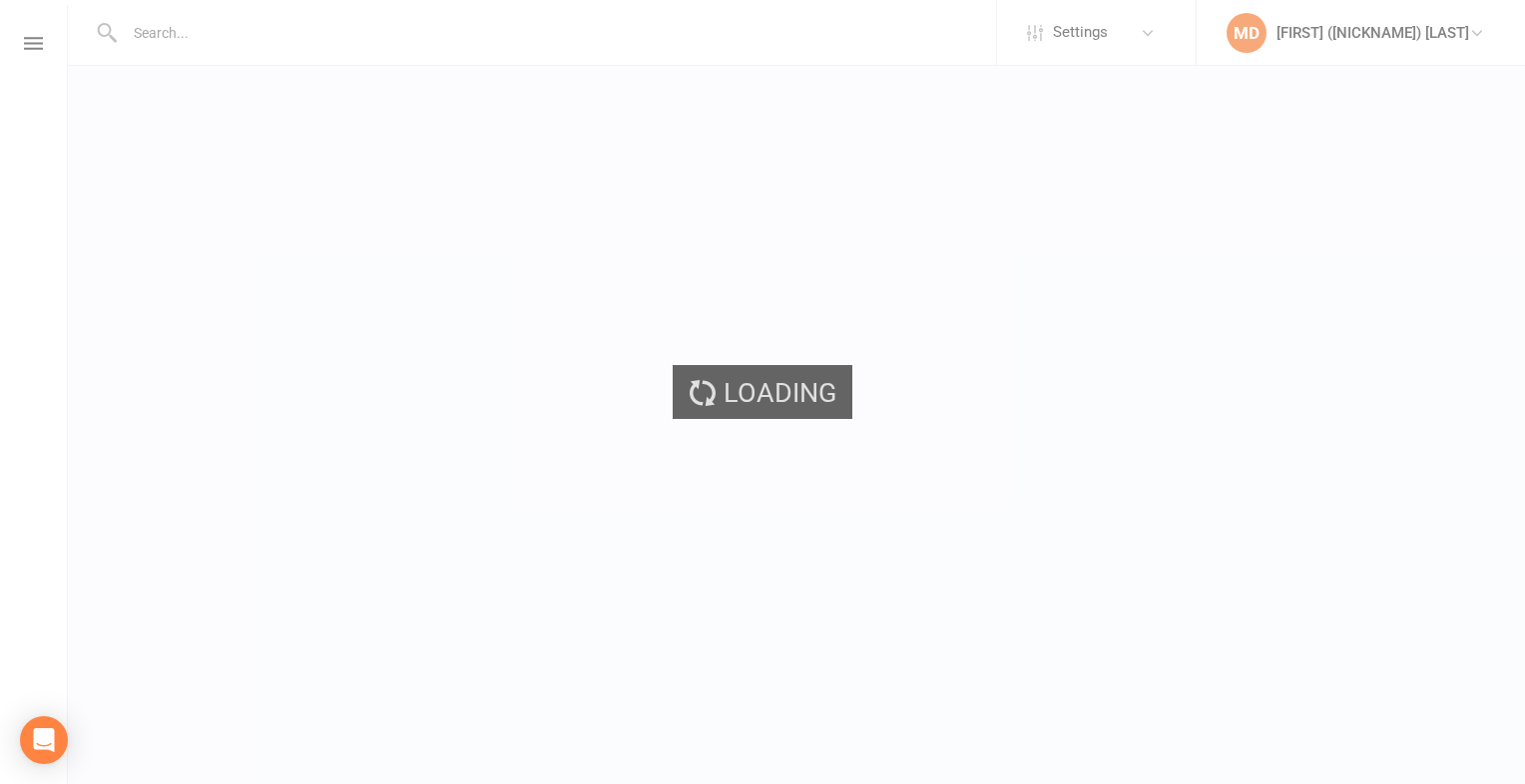 scroll, scrollTop: 0, scrollLeft: 0, axis: both 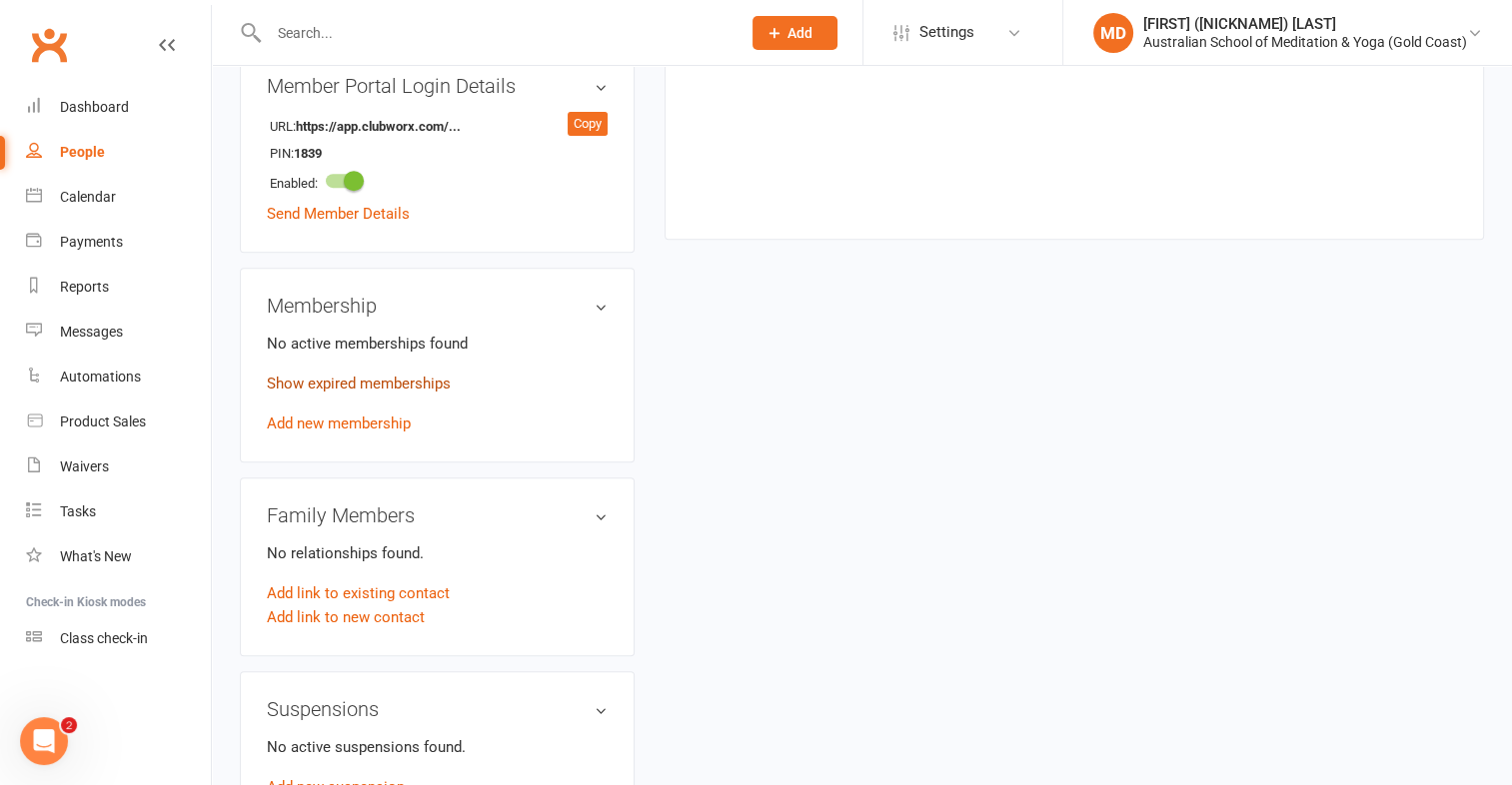 click on "Show expired memberships" at bounding box center (359, 384) 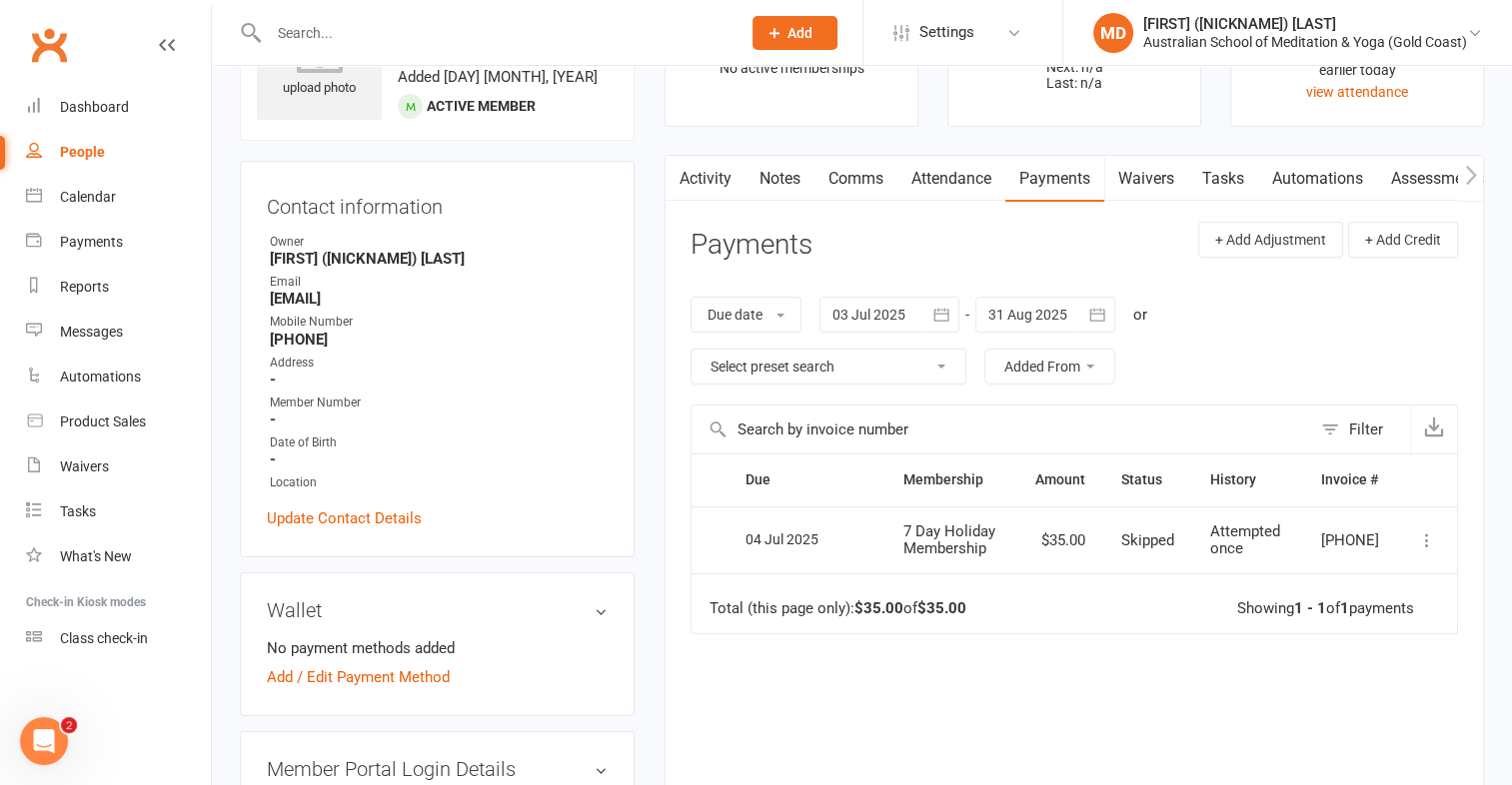 scroll, scrollTop: 0, scrollLeft: 0, axis: both 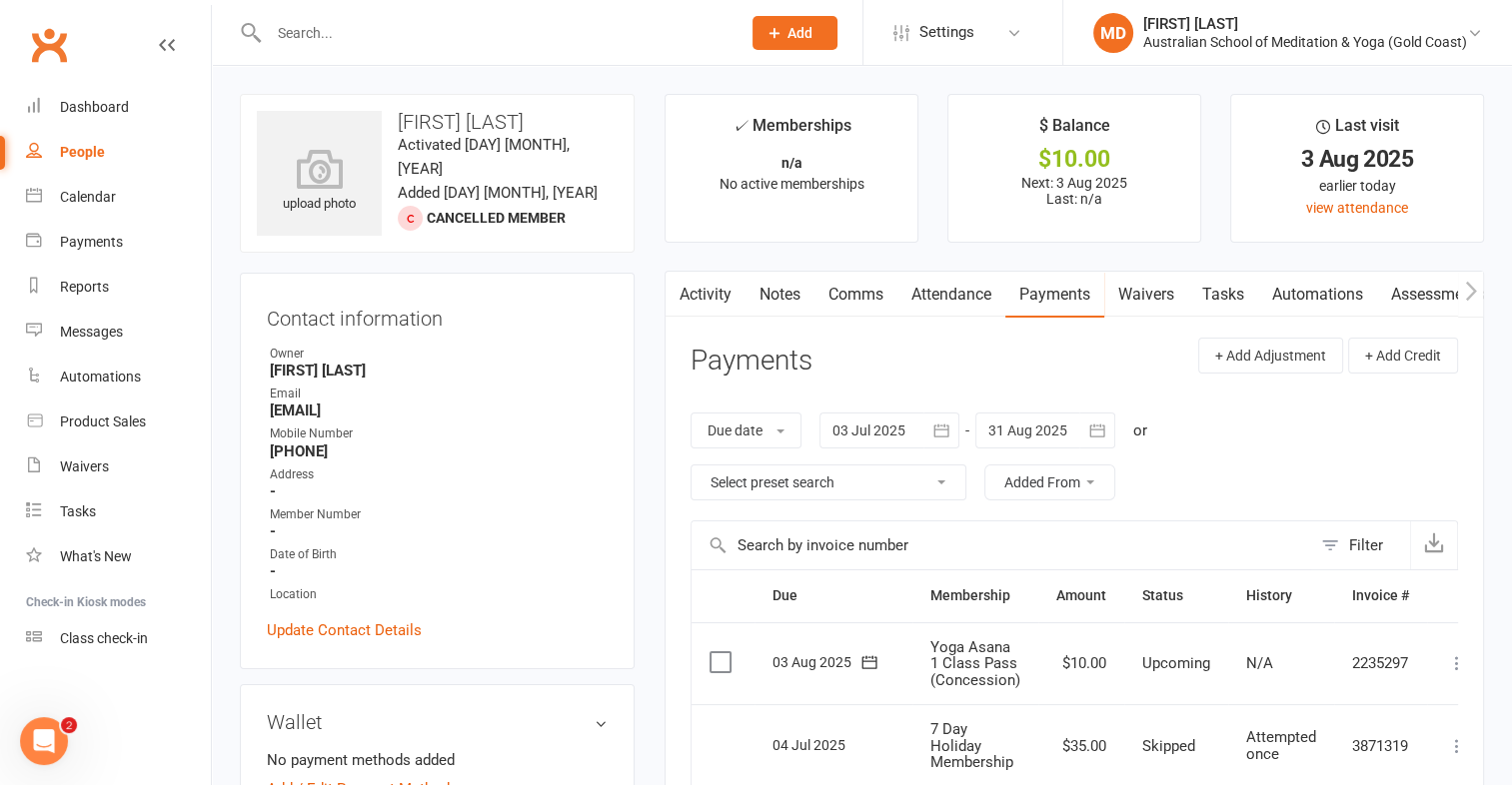 click at bounding box center [1457, 663] 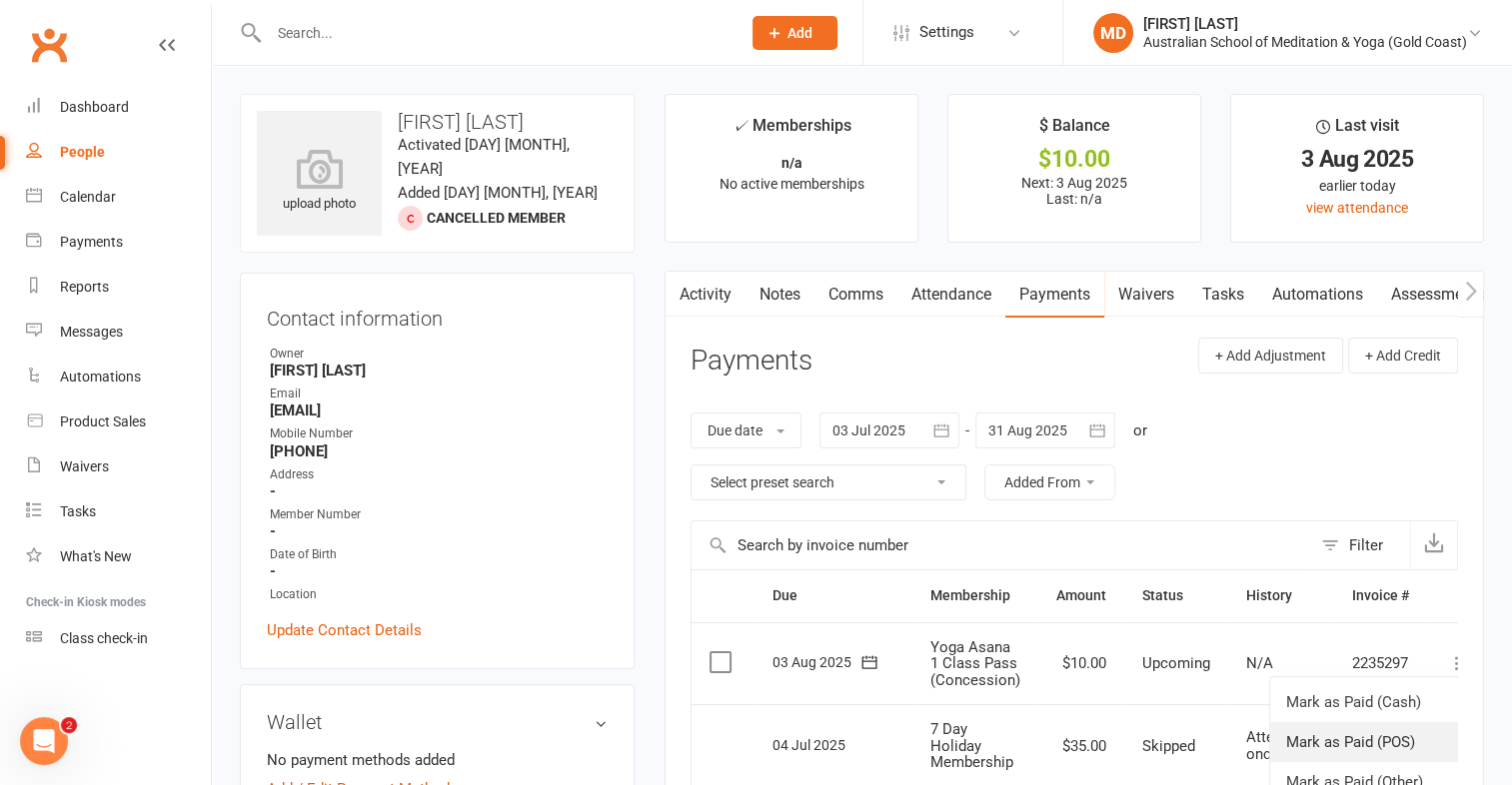 click on "Mark as Paid (POS)" at bounding box center [1369, 742] 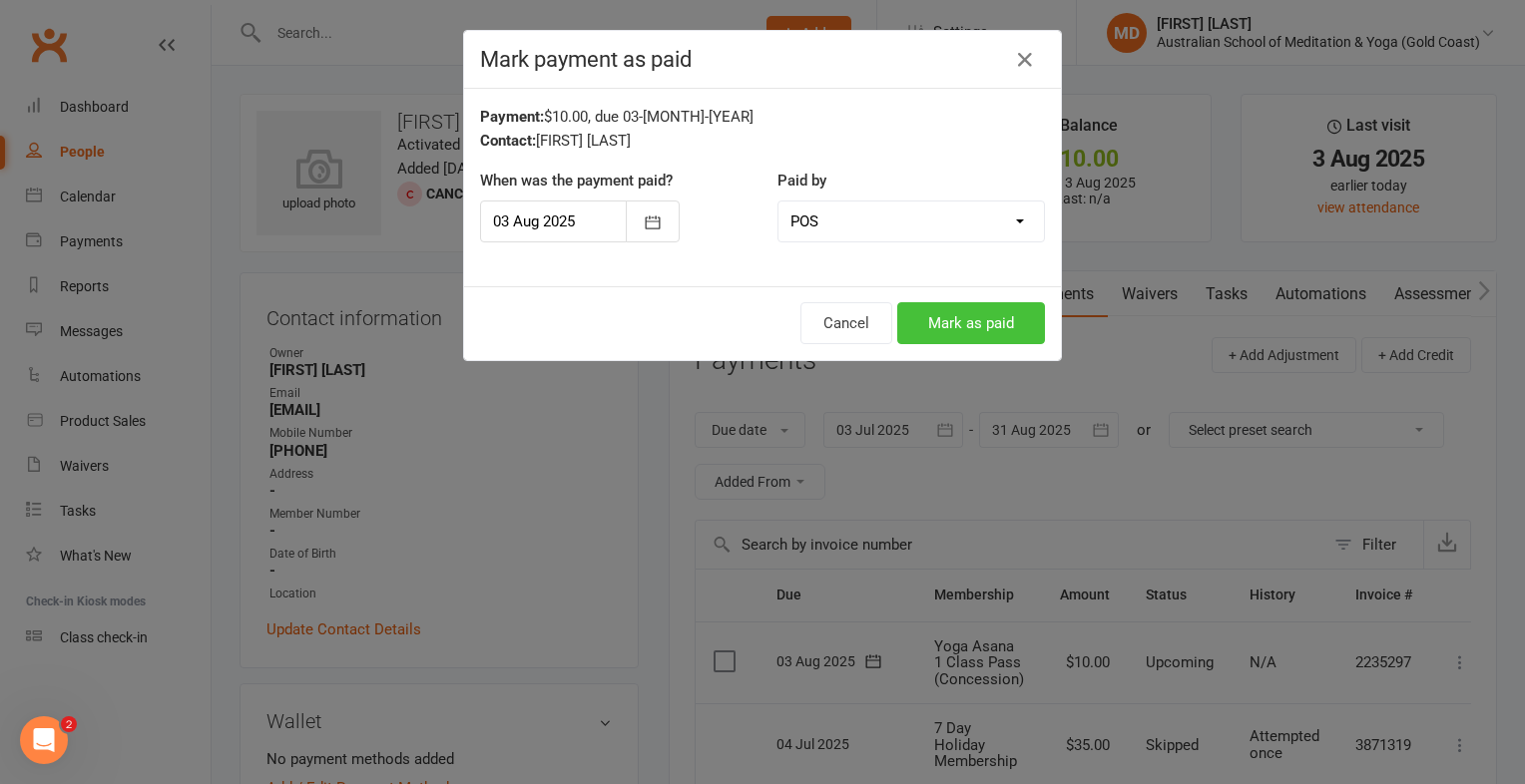 click on "Mark as paid" at bounding box center (971, 323) 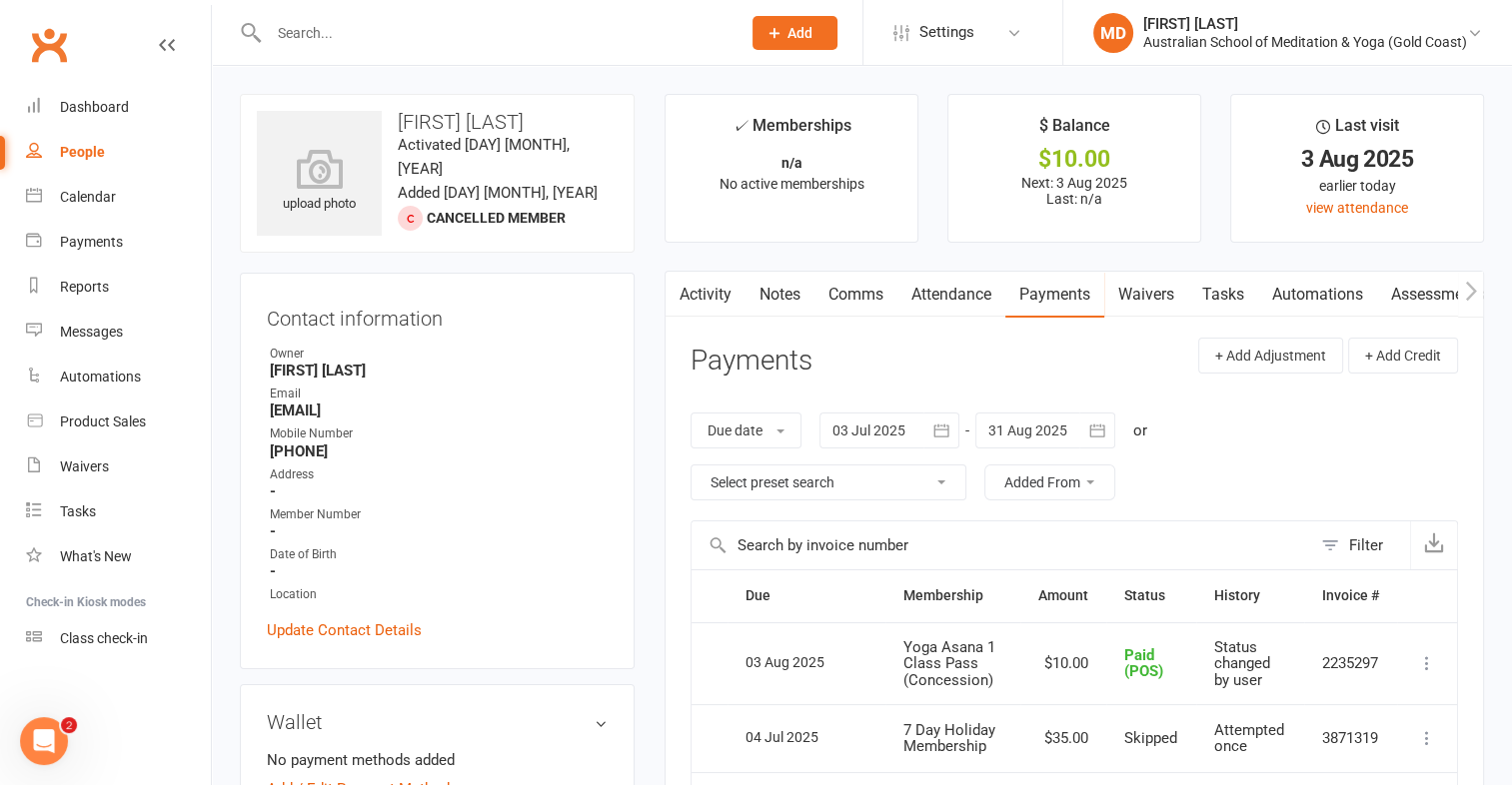 click at bounding box center [495, 33] 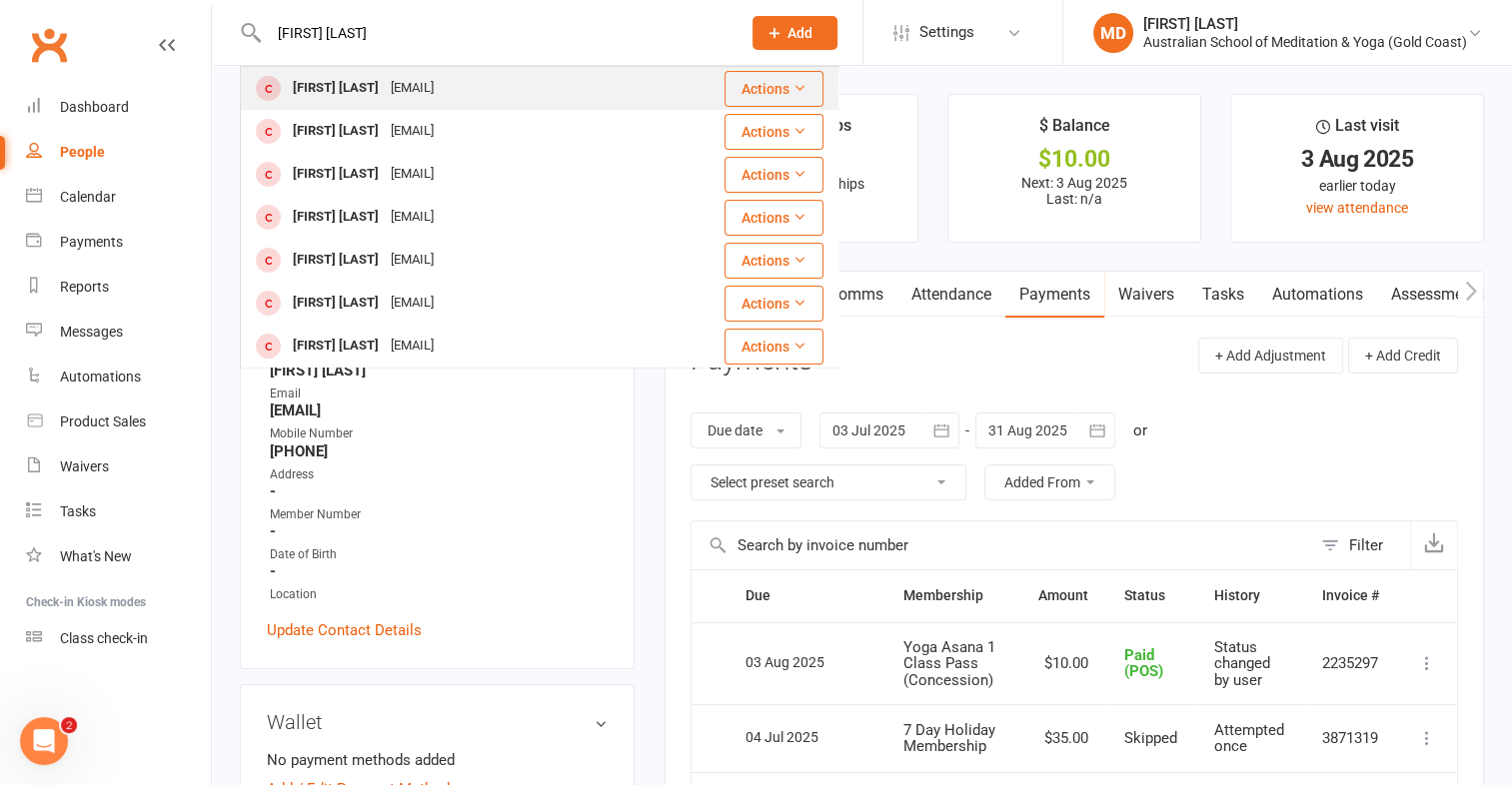 type on "nicola w" 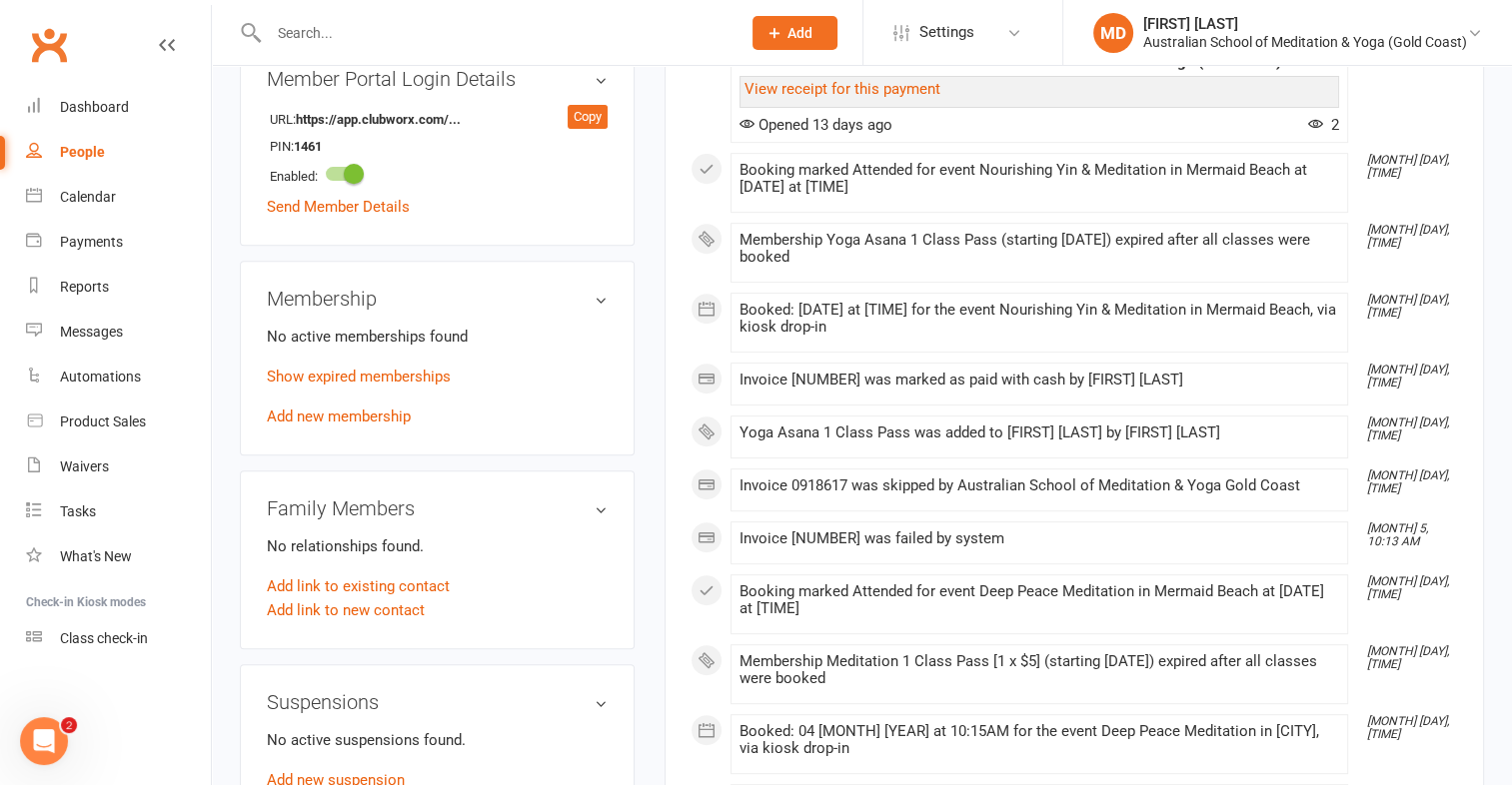 scroll, scrollTop: 799, scrollLeft: 0, axis: vertical 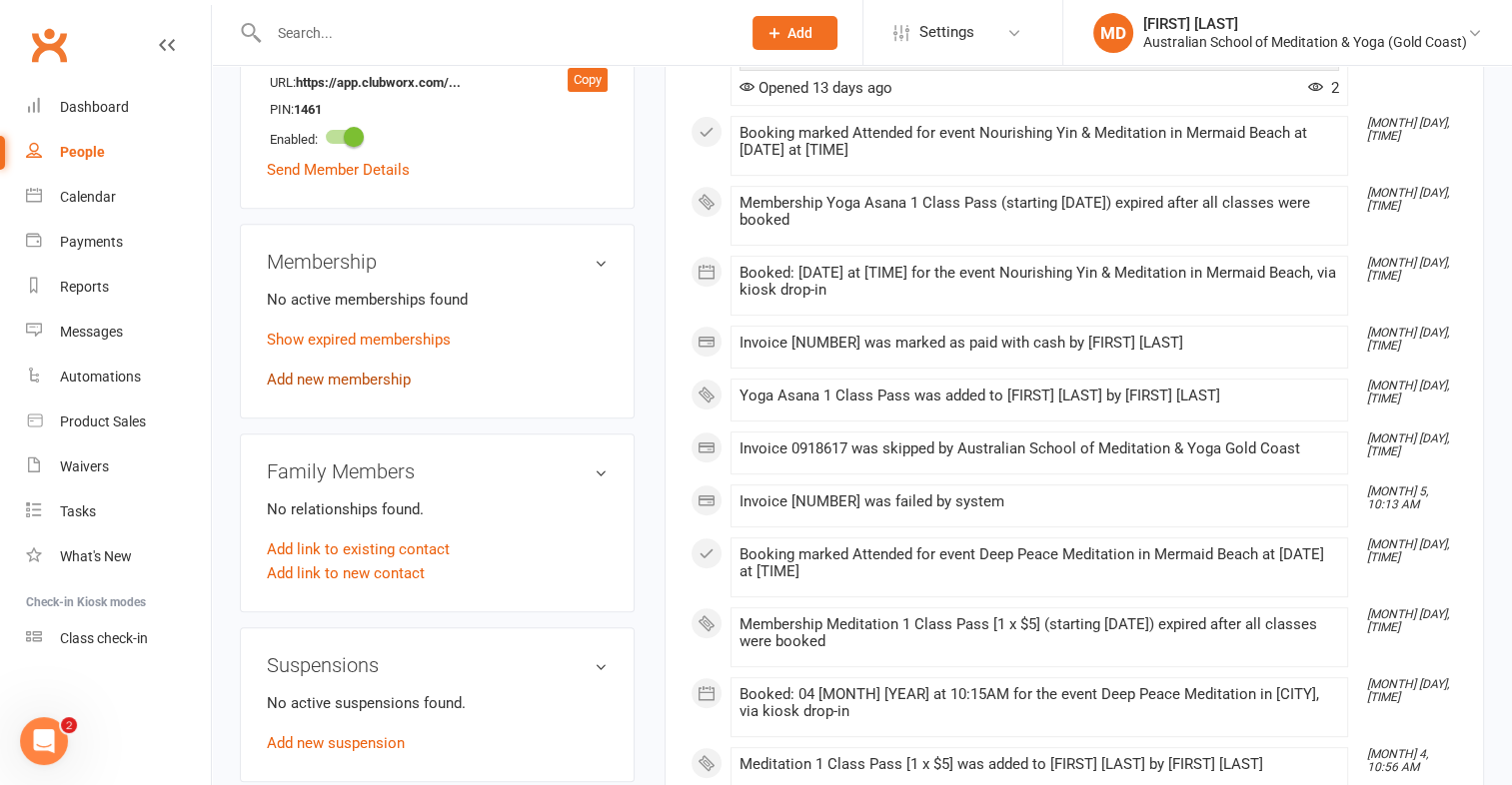 click on "Add new membership" at bounding box center (339, 380) 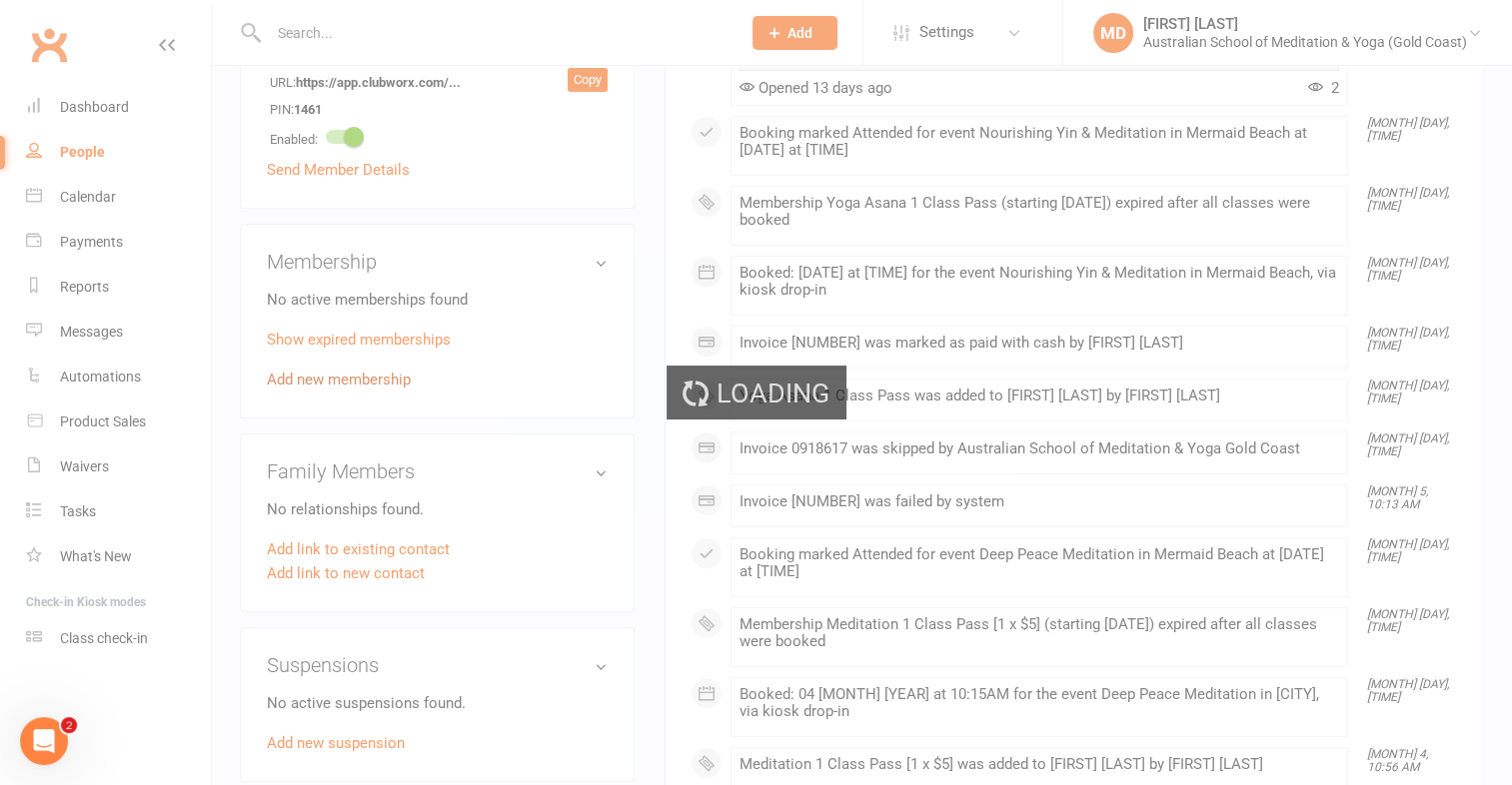 scroll, scrollTop: 0, scrollLeft: 0, axis: both 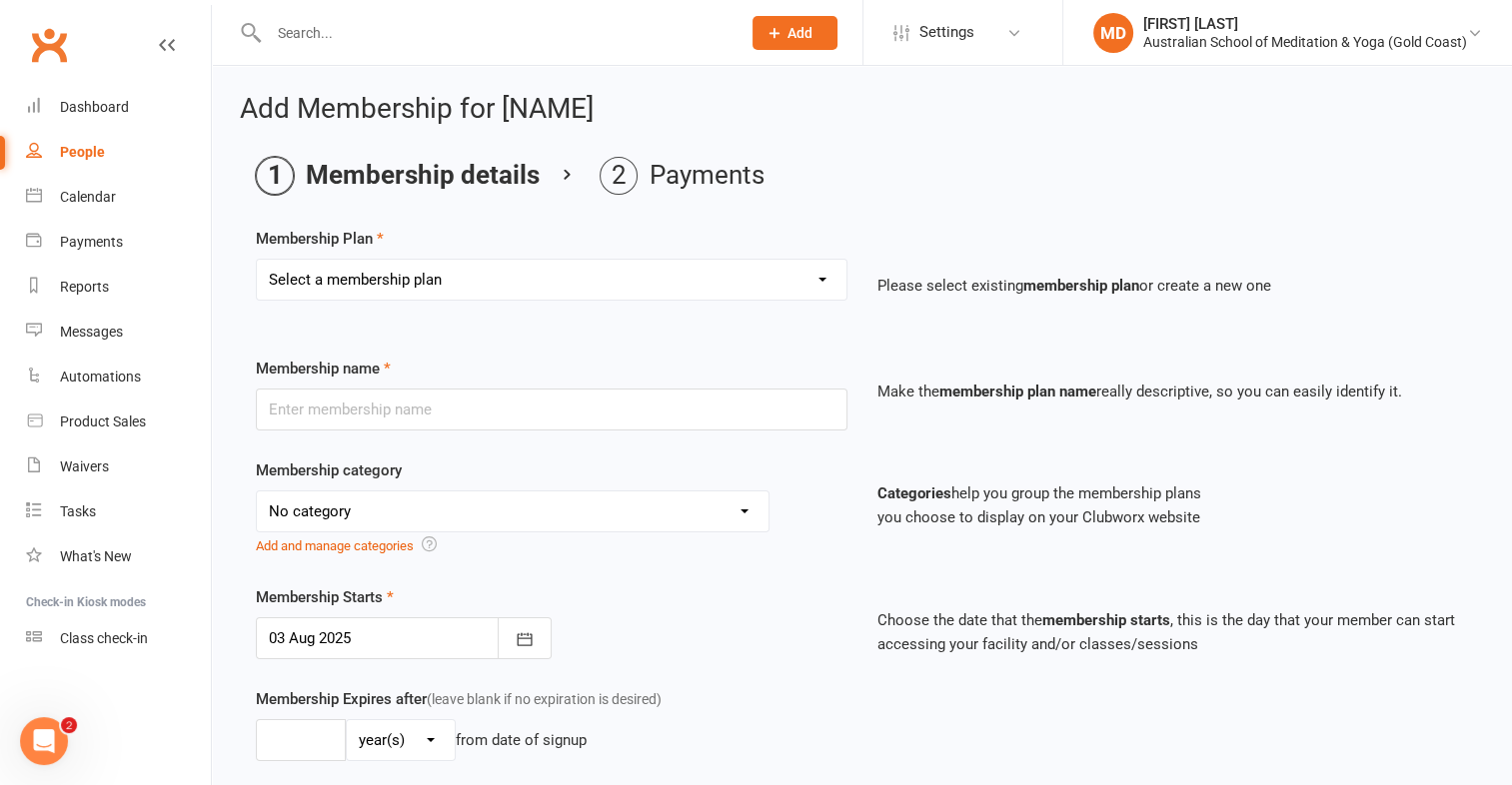click on "Select a membership plan First Time Intro Offer (1 month Unlimited Meditation & Yoga) 1 Year Unlimited Membership - Weekly Recurring Payments Mindful Kids Meditation & Yoga Membership Mindful Kids Meditation & Yoga Membership (Concession) Yoga Asana 1 Class Pass Yoga Asana 1 Class Pass (Concession) Meditation 1 Class Pass [1 x $5] Community Yoga 1 Class Pass (1 x $5 class) CLASS PASS: 1 Yoga or Meditation Class Mindful Kids Meditation & Yoga 1 Class Pass Mindful Kids Meditation & Yoga 1 Class Pass (Concession/More Than One) Mindful Parents 1 Class Pass (For Tues Stretch & Relax) Labrador/Nerang Yoga 5 Class Pass Labrador/Nerang Yoga 10 Class Pass Teachers/Complimentary (MANAGEMENT USE ONLY) FIRST RESPONDERS 3 Month Pass Workshop 1 Month Membership (MANAGEMENT USE ONLY) Free! 1 Yoga or Meditation Class 12 Yoga Asana Class Pass 6 Yoga Asana Class Pass 7 Day Holiday Membership 6 Month Unlimited Membership - Weekly Recurring Payments 20 Yoga Asana Class Pass 12 Yoga Asana Class Pass (Concession)" at bounding box center [552, 280] 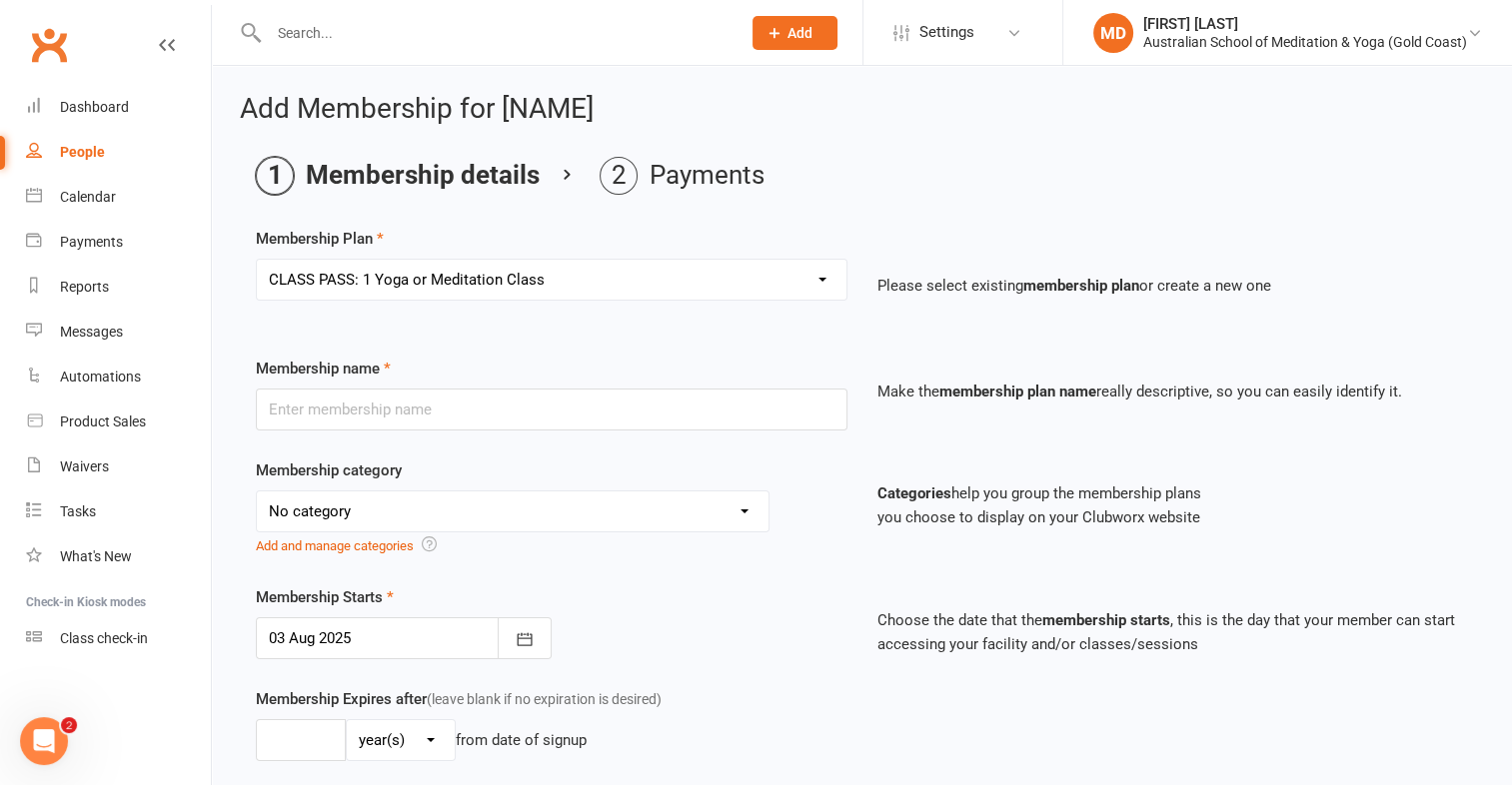 click on "Select a membership plan First Time Intro Offer (1 month Unlimited Meditation & Yoga) 1 Year Unlimited Membership - Weekly Recurring Payments Mindful Kids Meditation & Yoga Membership Mindful Kids Meditation & Yoga Membership (Concession) Yoga Asana 1 Class Pass Yoga Asana 1 Class Pass (Concession) Meditation 1 Class Pass [1 x $5] Community Yoga 1 Class Pass (1 x $5 class) CLASS PASS: 1 Yoga or Meditation Class Mindful Kids Meditation & Yoga 1 Class Pass Mindful Kids Meditation & Yoga 1 Class Pass (Concession/More Than One) Mindful Parents 1 Class Pass (For Tues Stretch & Relax) Labrador/Nerang Yoga 5 Class Pass Labrador/Nerang Yoga 10 Class Pass Teachers/Complimentary (MANAGEMENT USE ONLY) FIRST RESPONDERS 3 Month Pass Workshop 1 Month Membership (MANAGEMENT USE ONLY) Free! 1 Yoga or Meditation Class 12 Yoga Asana Class Pass 6 Yoga Asana Class Pass 7 Day Holiday Membership 6 Month Unlimited Membership - Weekly Recurring Payments 20 Yoga Asana Class Pass 12 Yoga Asana Class Pass (Concession)" at bounding box center (552, 280) 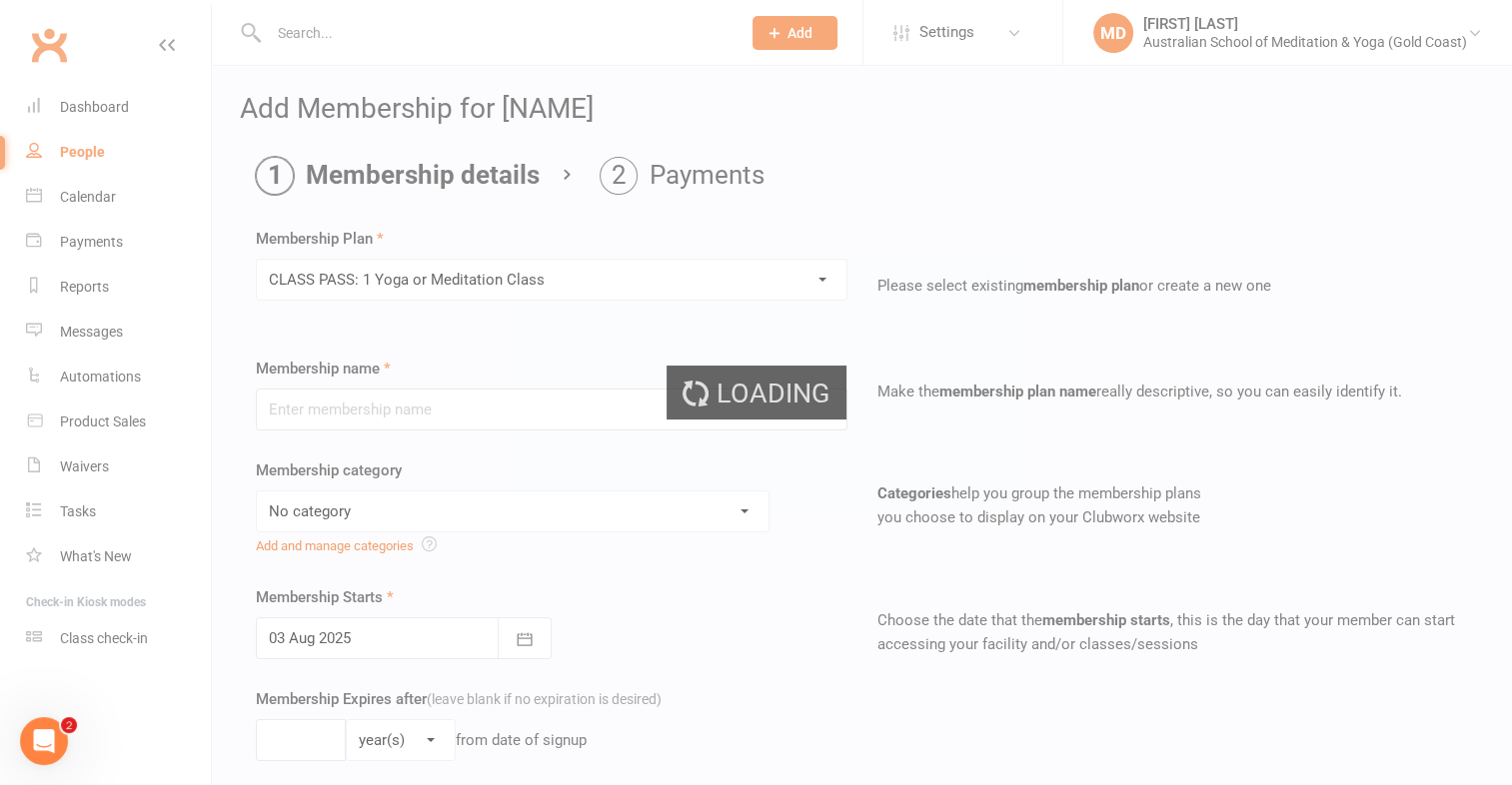 type on "CLASS PASS: 1 Yoga or Meditation Class" 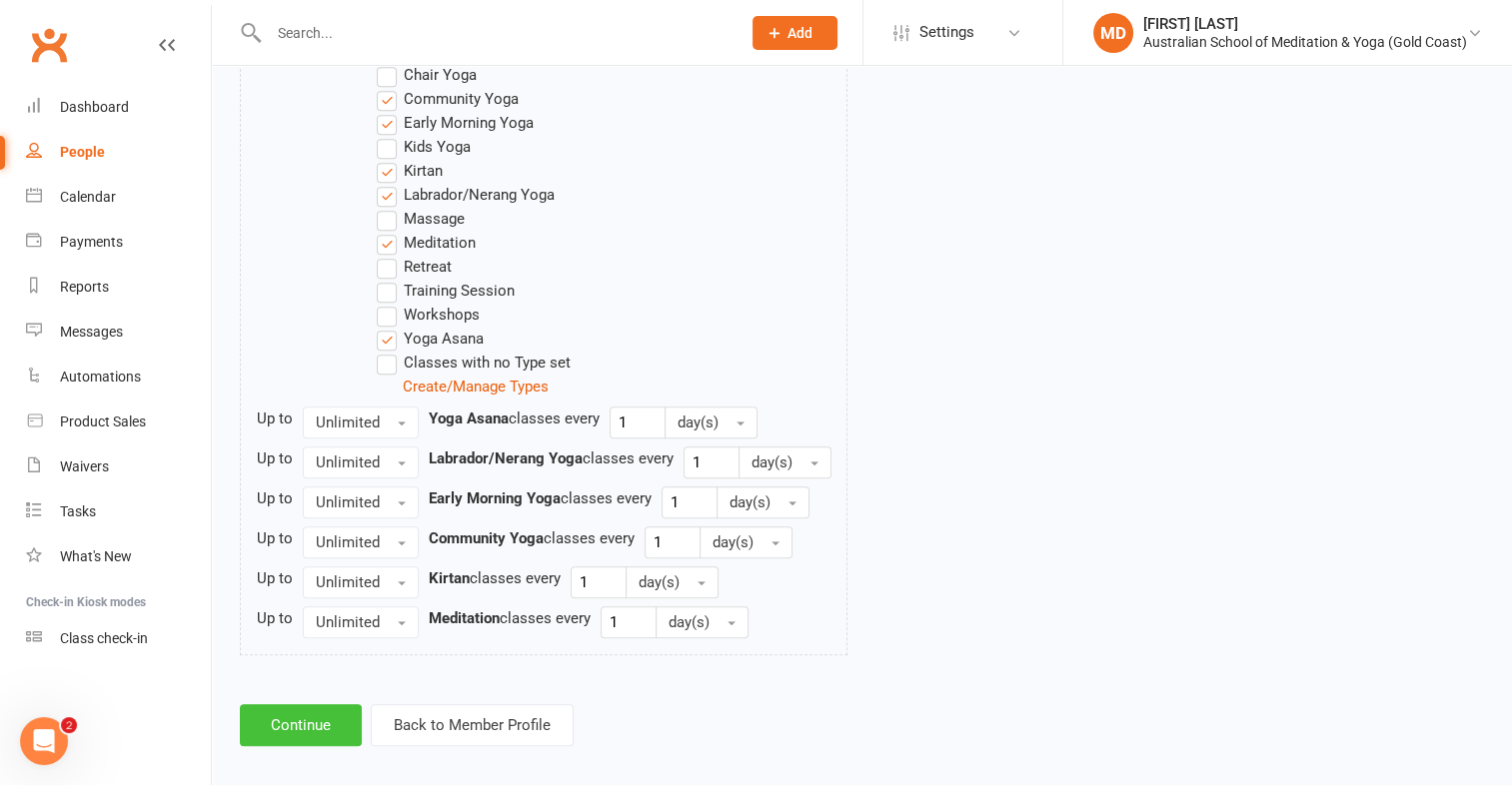 scroll, scrollTop: 1139, scrollLeft: 0, axis: vertical 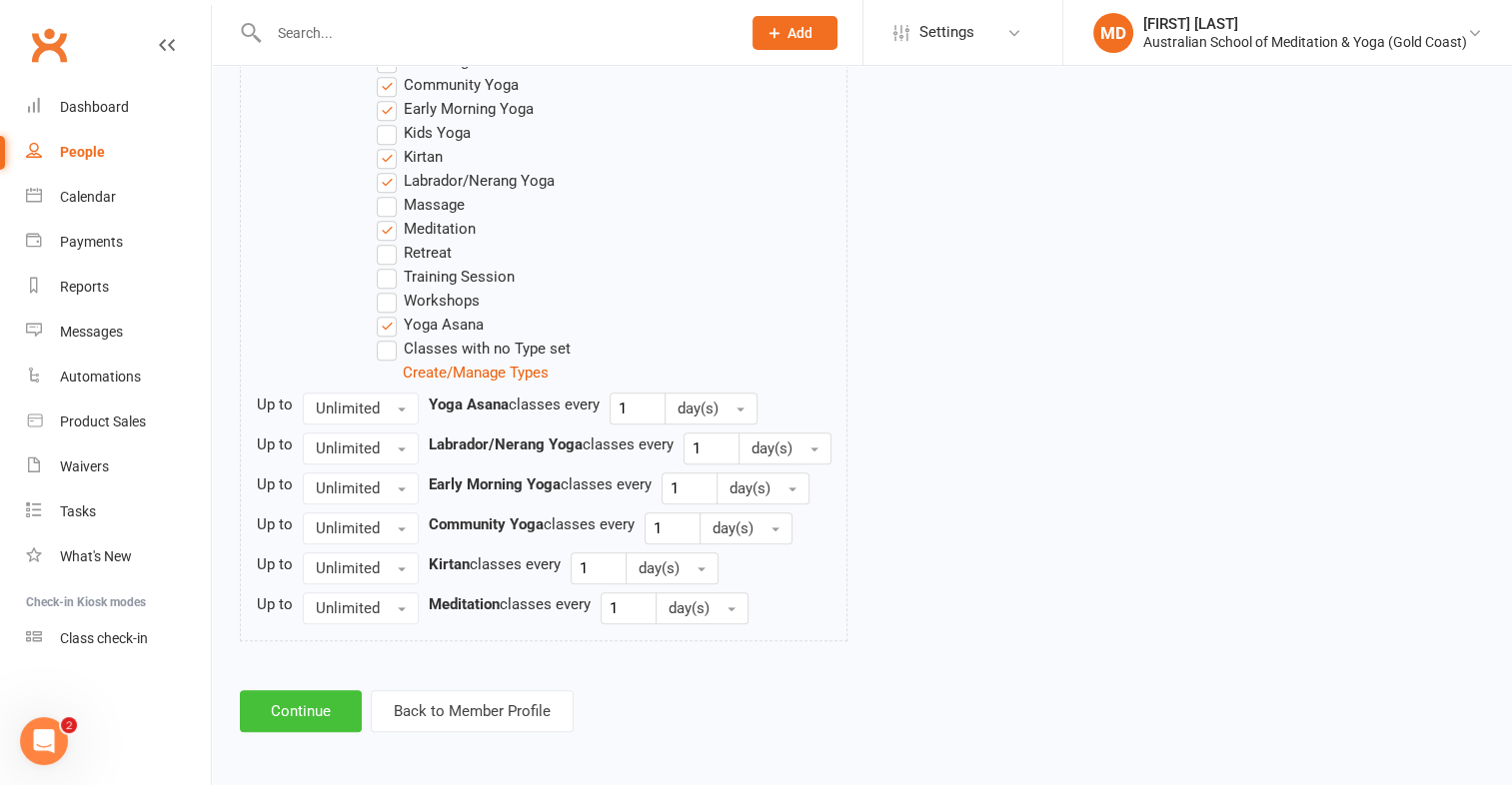 click on "Continue" at bounding box center [301, 711] 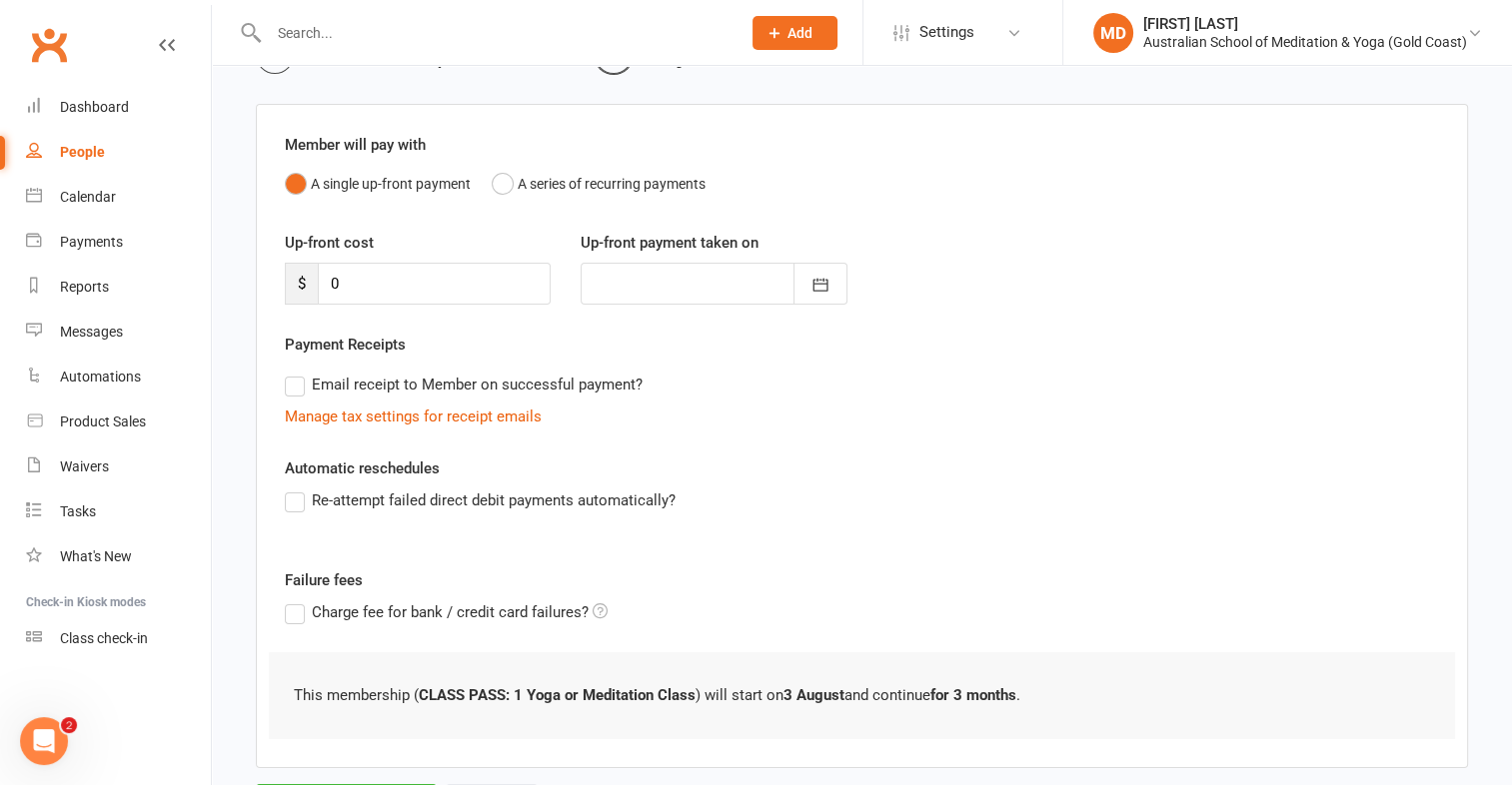 scroll, scrollTop: 221, scrollLeft: 0, axis: vertical 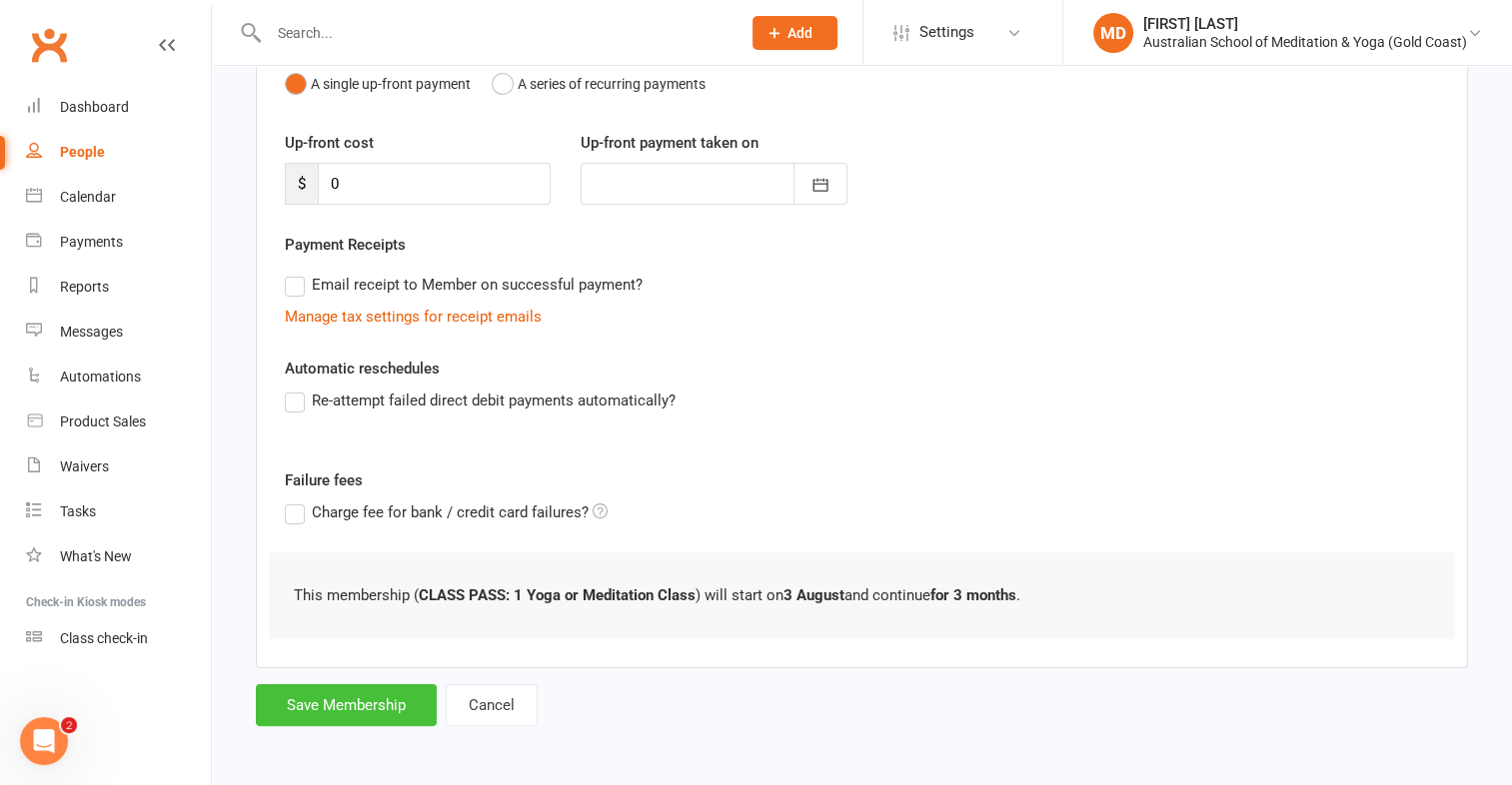 click on "Save Membership" at bounding box center (346, 705) 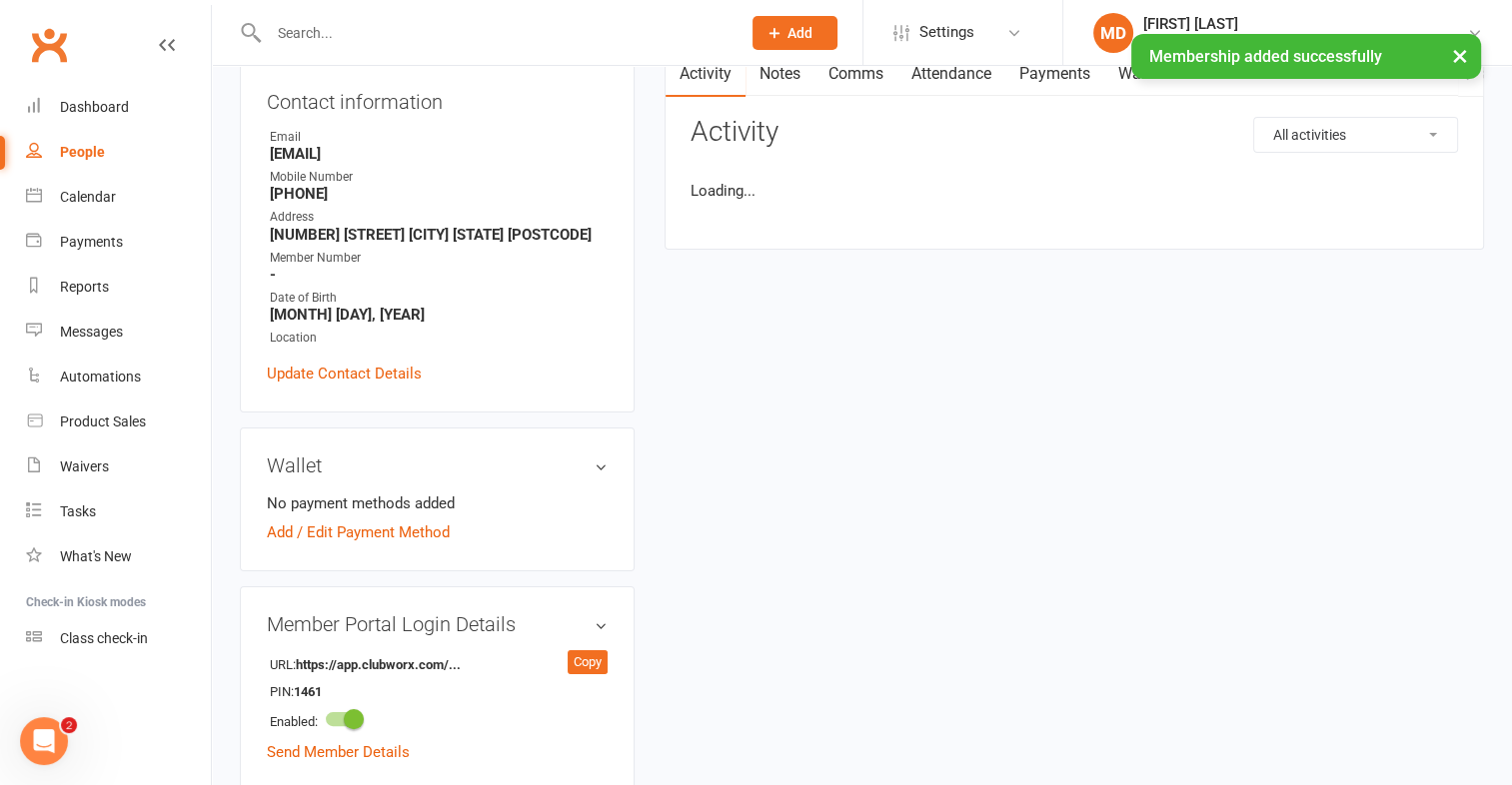 scroll, scrollTop: 0, scrollLeft: 0, axis: both 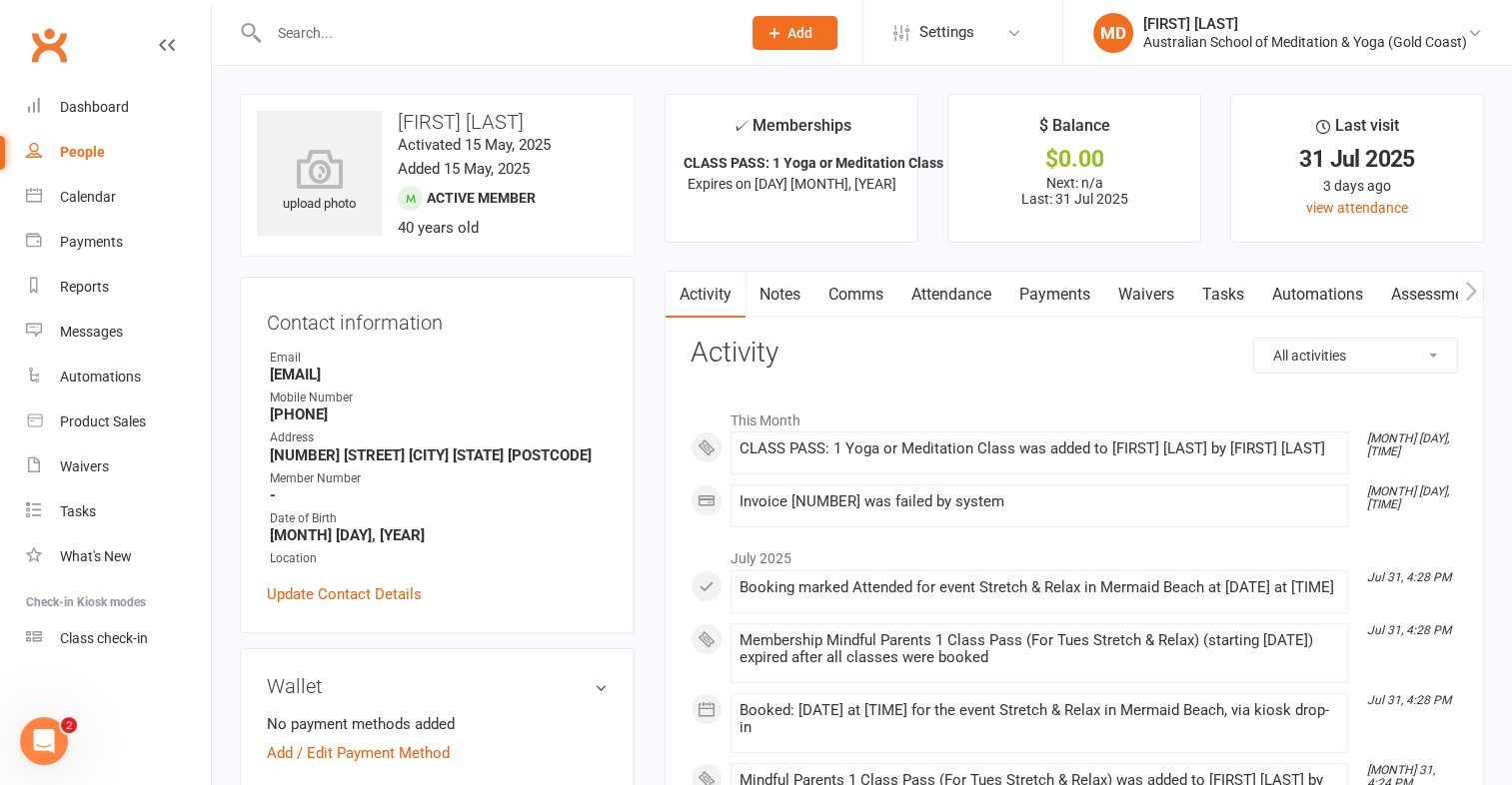 click at bounding box center [495, 33] 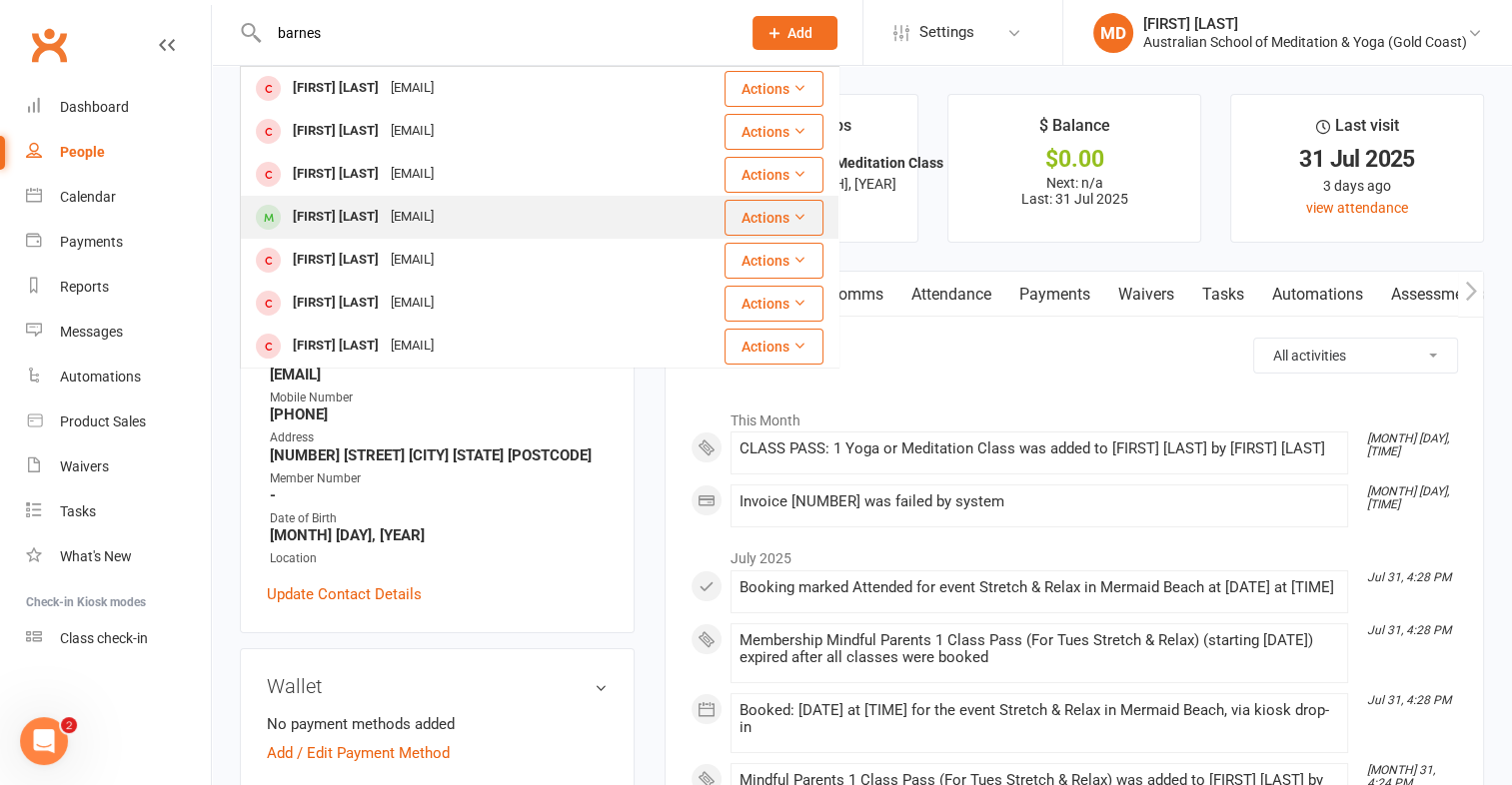 type on "barnes" 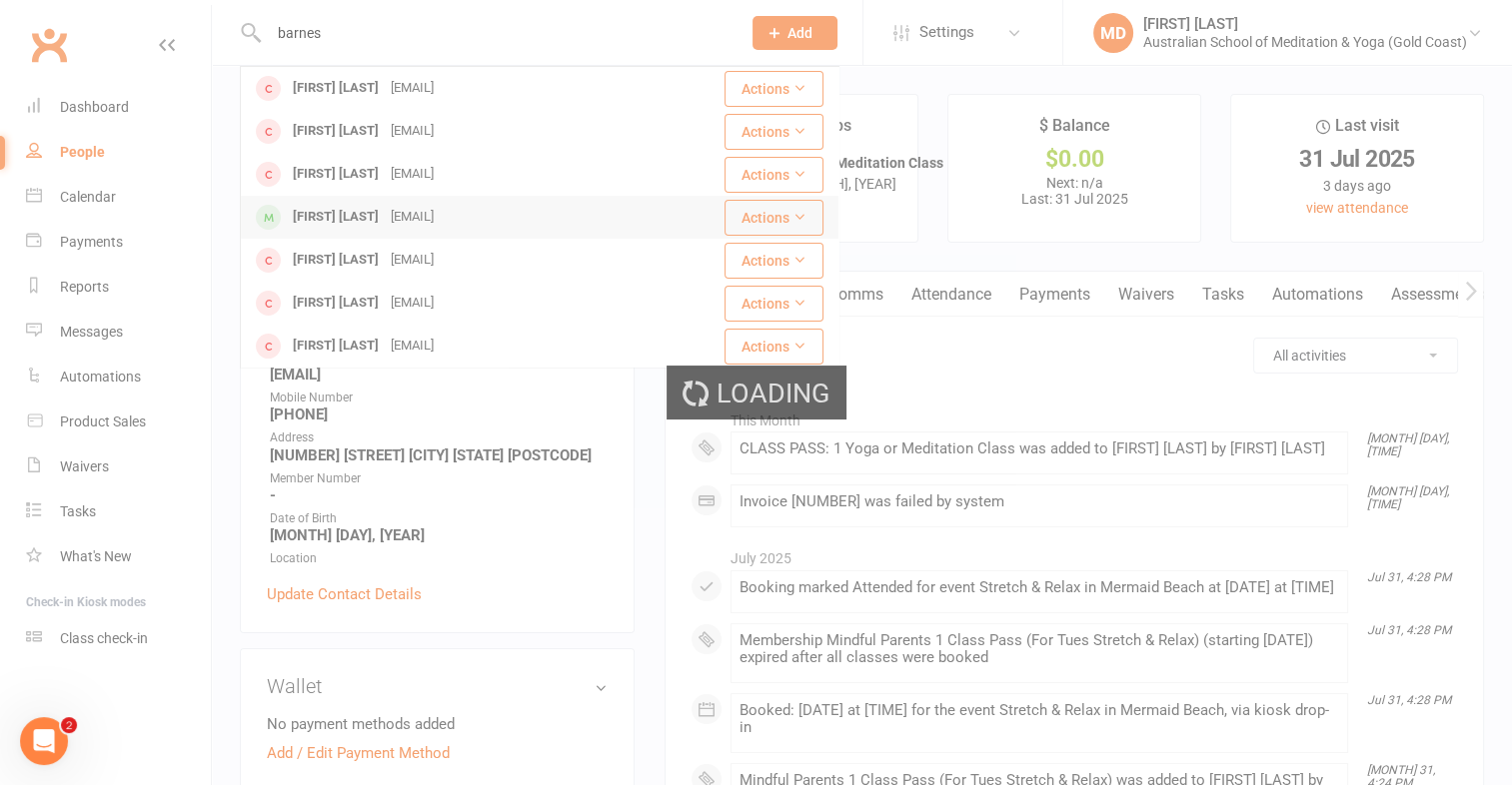 type 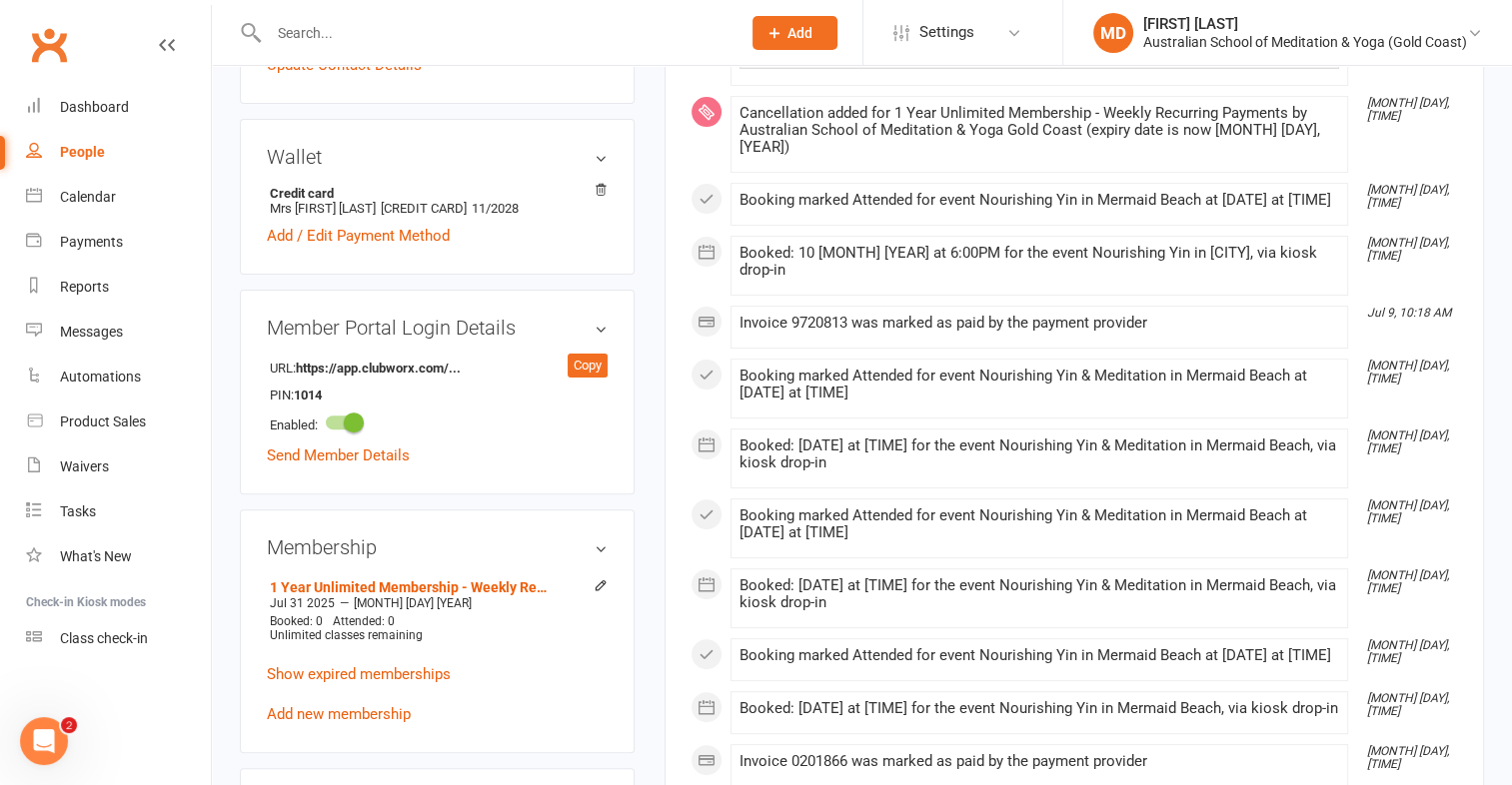 scroll, scrollTop: 599, scrollLeft: 0, axis: vertical 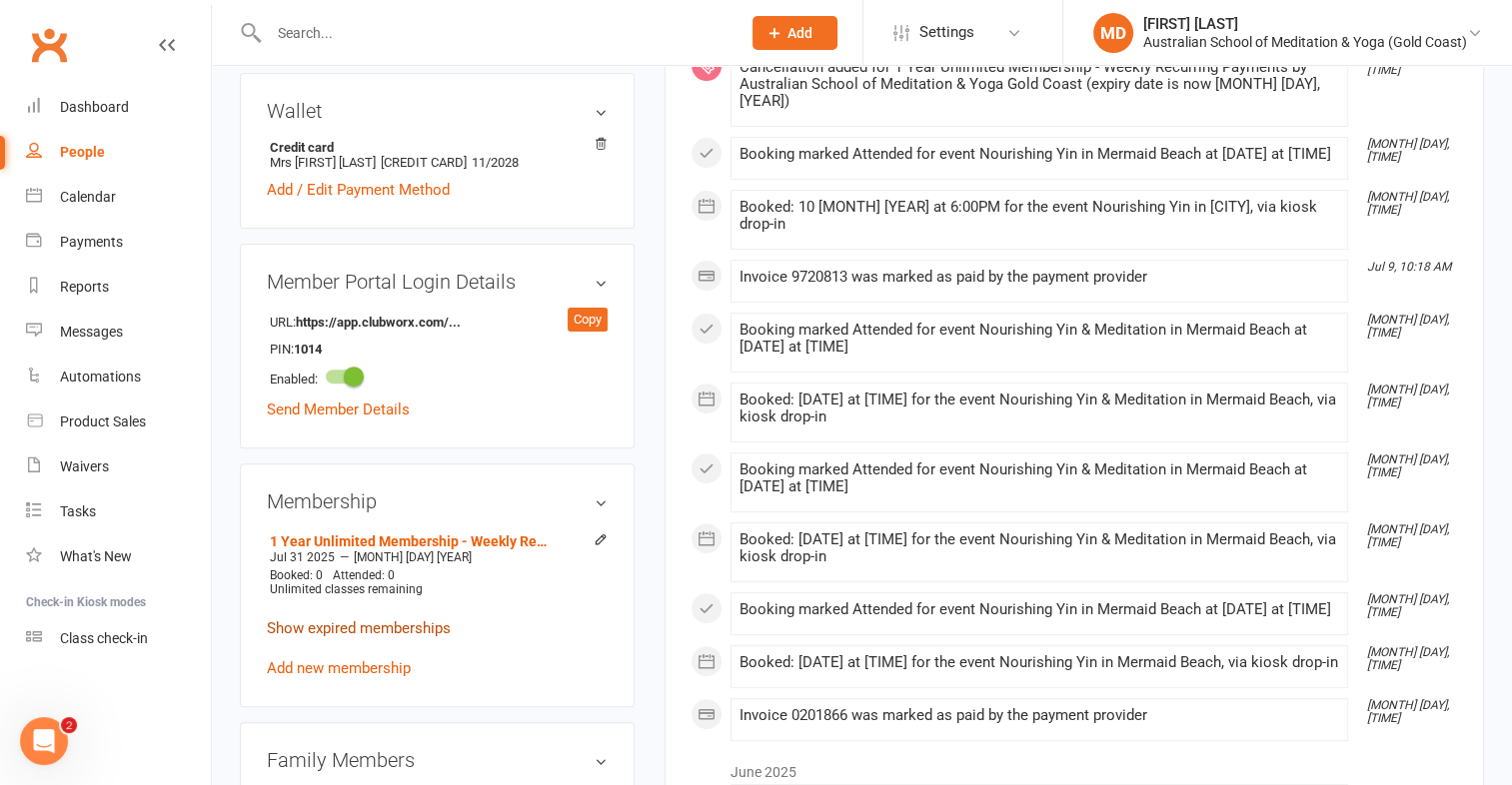 click on "Show expired memberships" at bounding box center [359, 628] 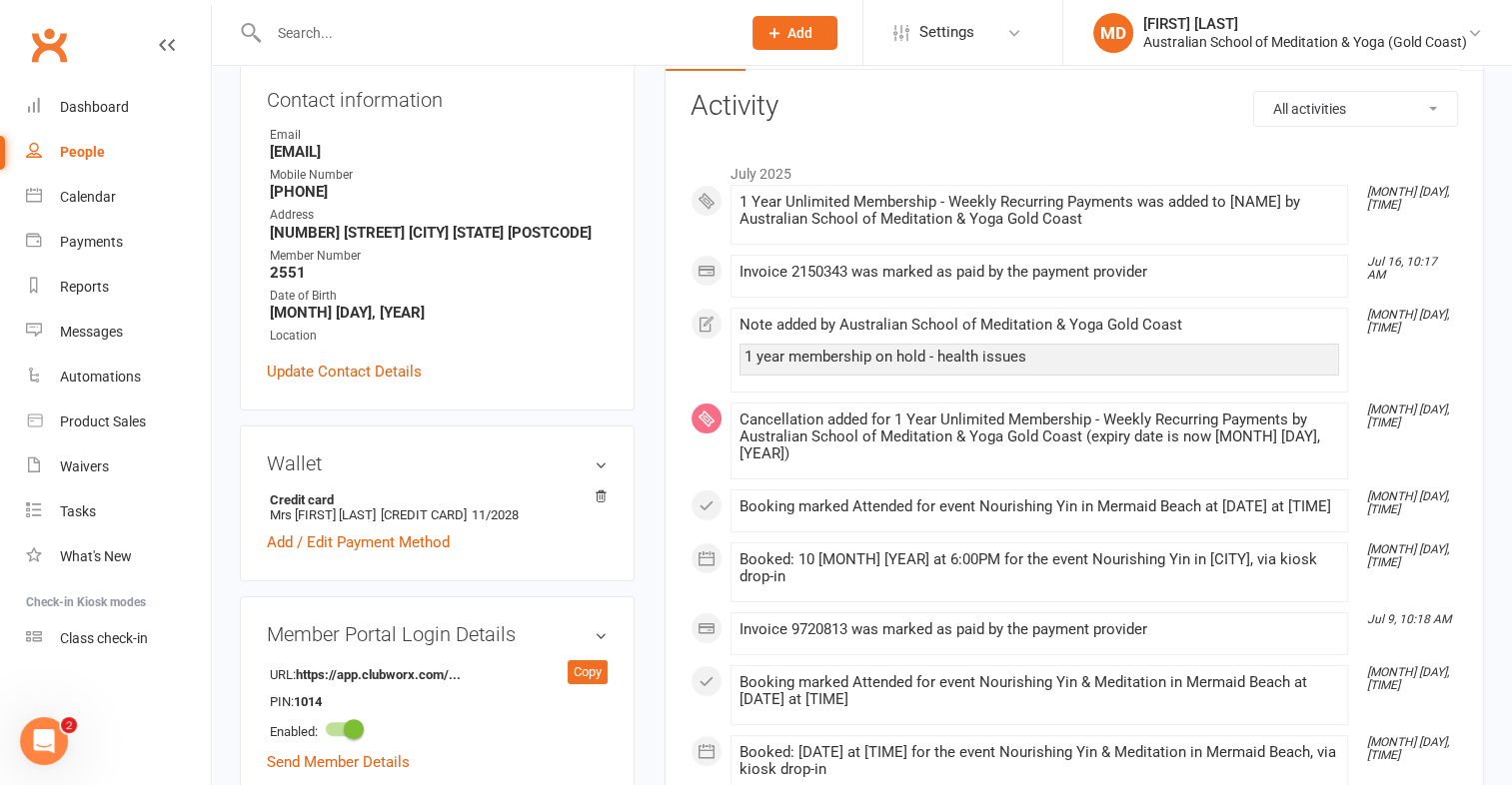 scroll, scrollTop: 200, scrollLeft: 0, axis: vertical 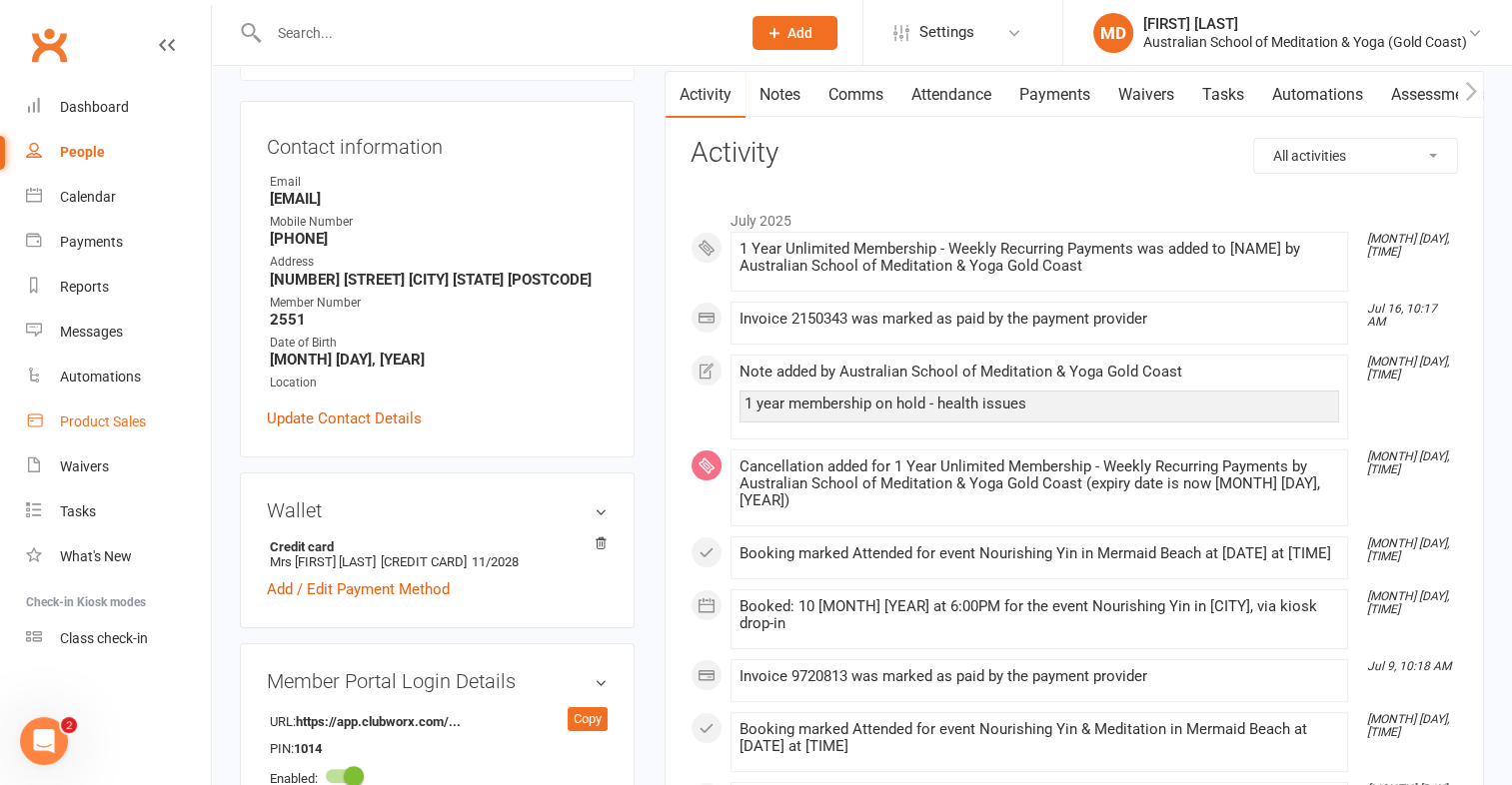 click on "Product Sales" at bounding box center [103, 421] 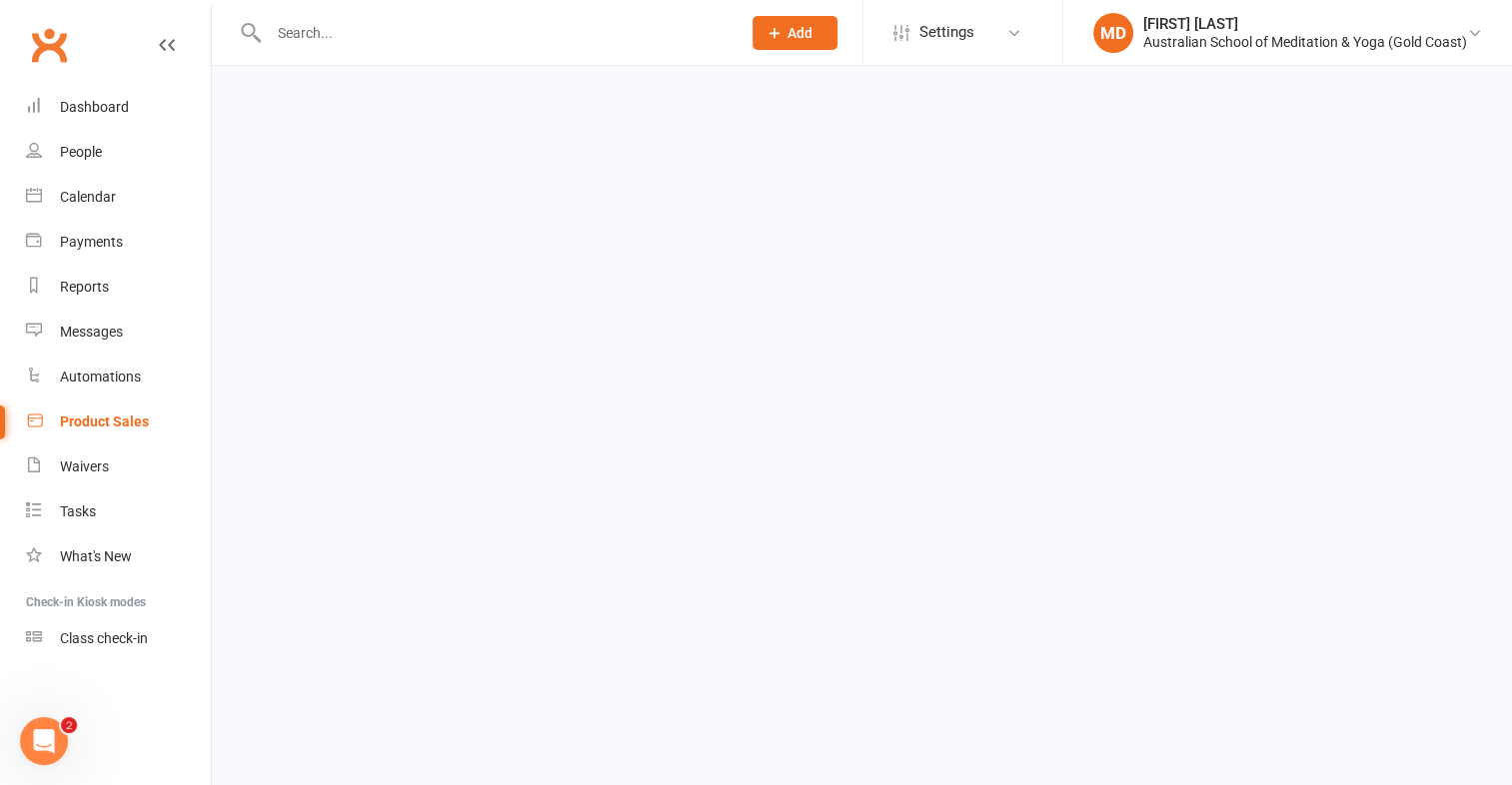 scroll, scrollTop: 0, scrollLeft: 0, axis: both 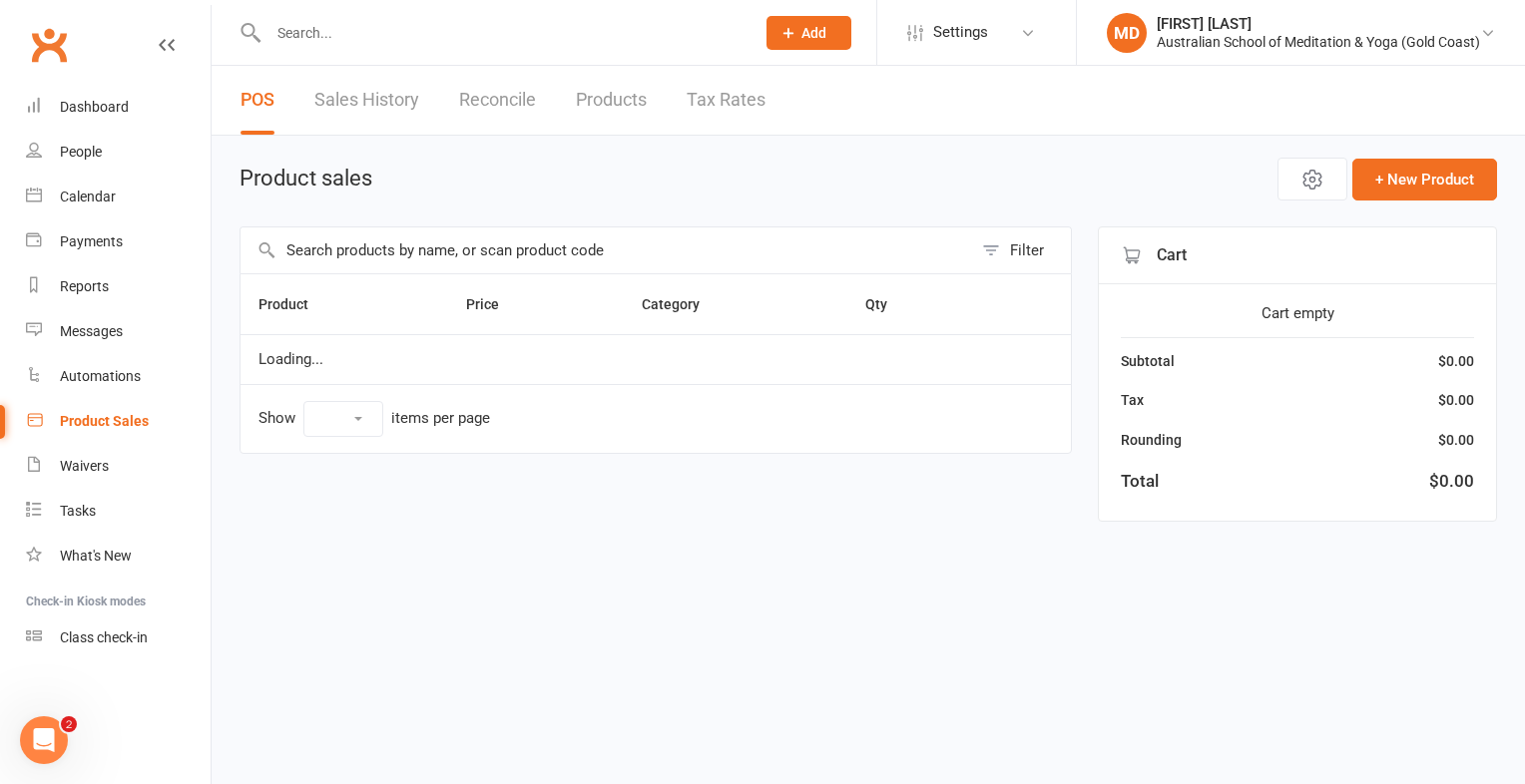 select on "25" 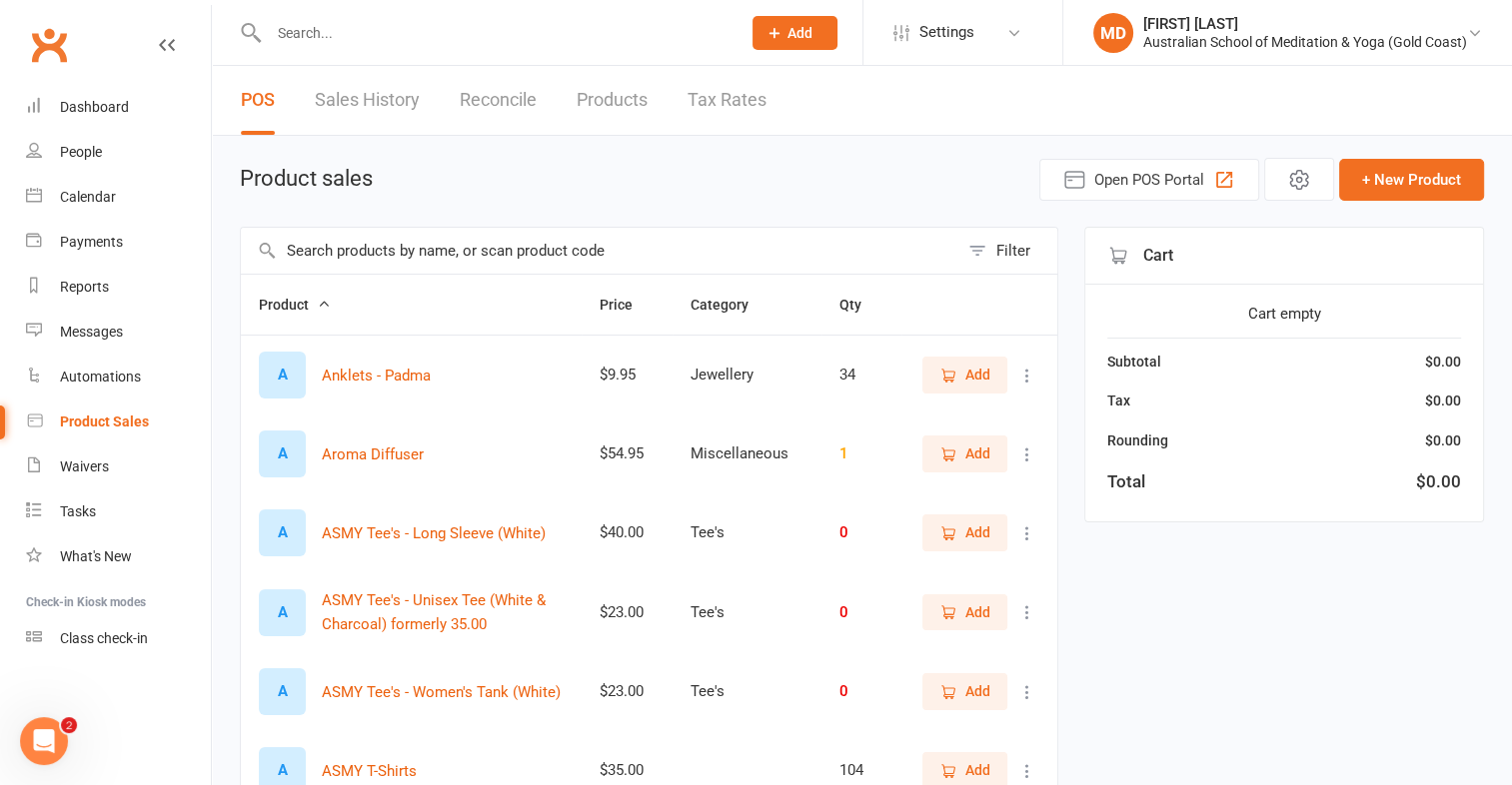 click at bounding box center [600, 251] 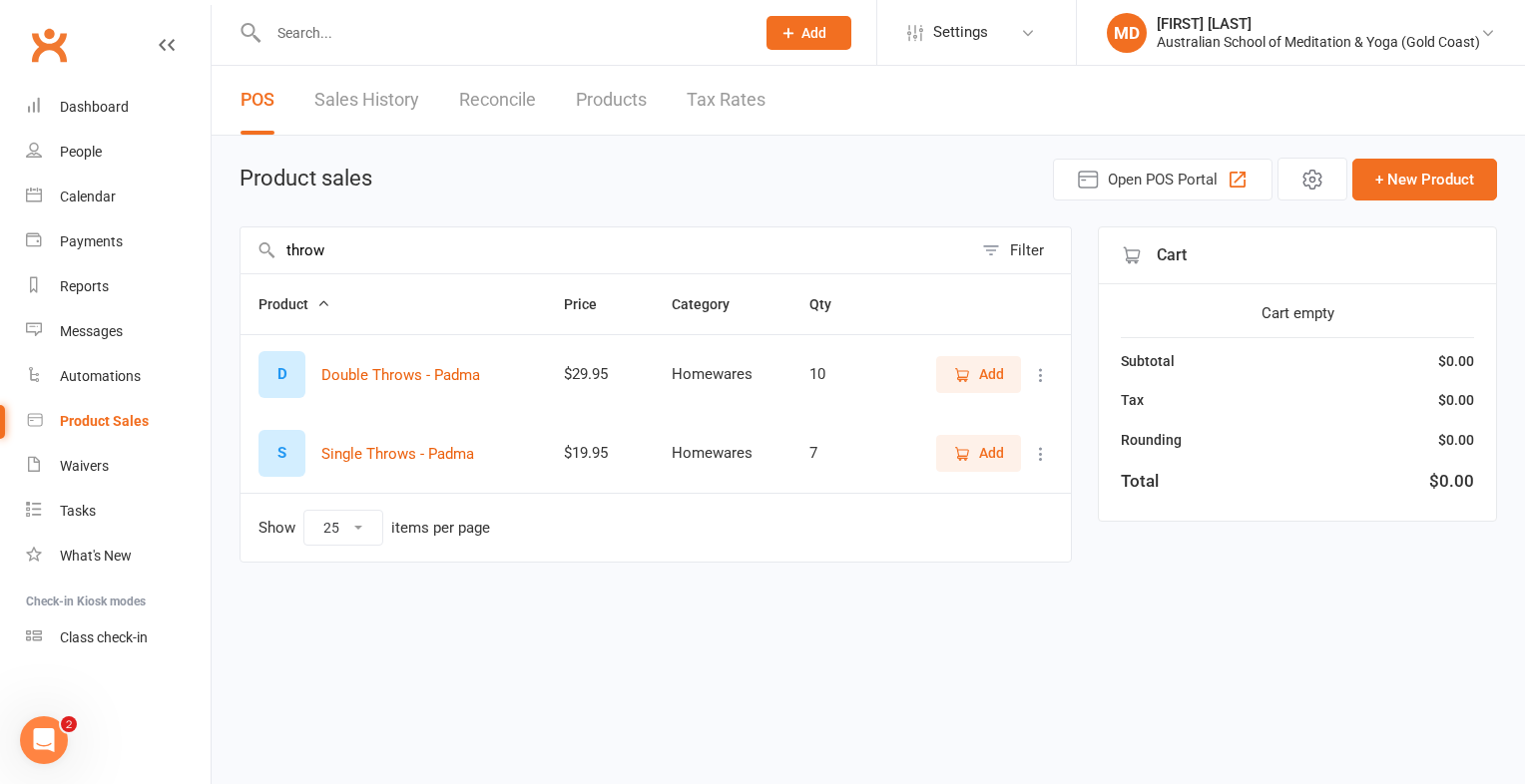 click on "Add" at bounding box center (991, 453) 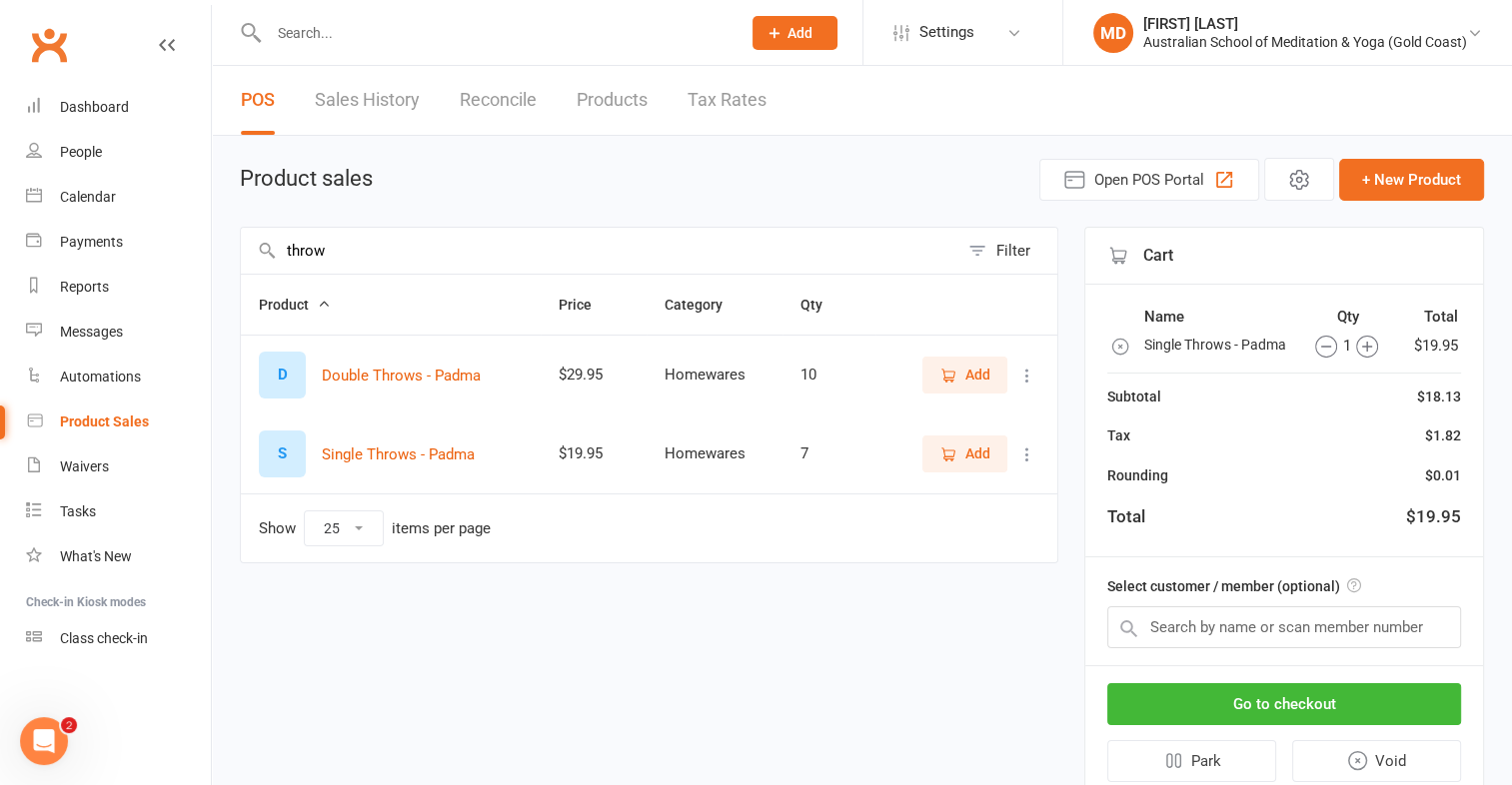 drag, startPoint x: 378, startPoint y: 247, endPoint x: 239, endPoint y: 246, distance: 139.0036 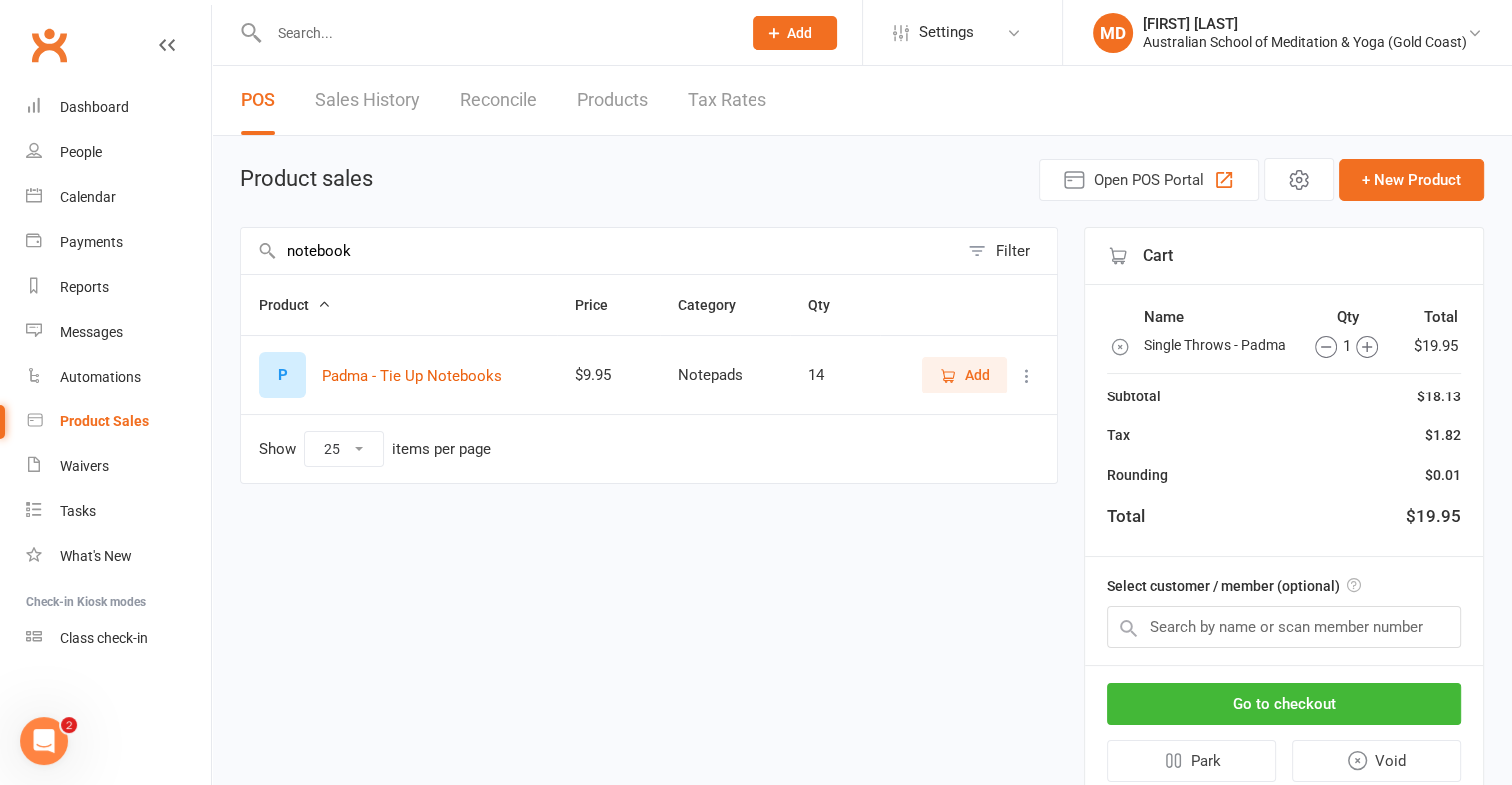 type on "notebook" 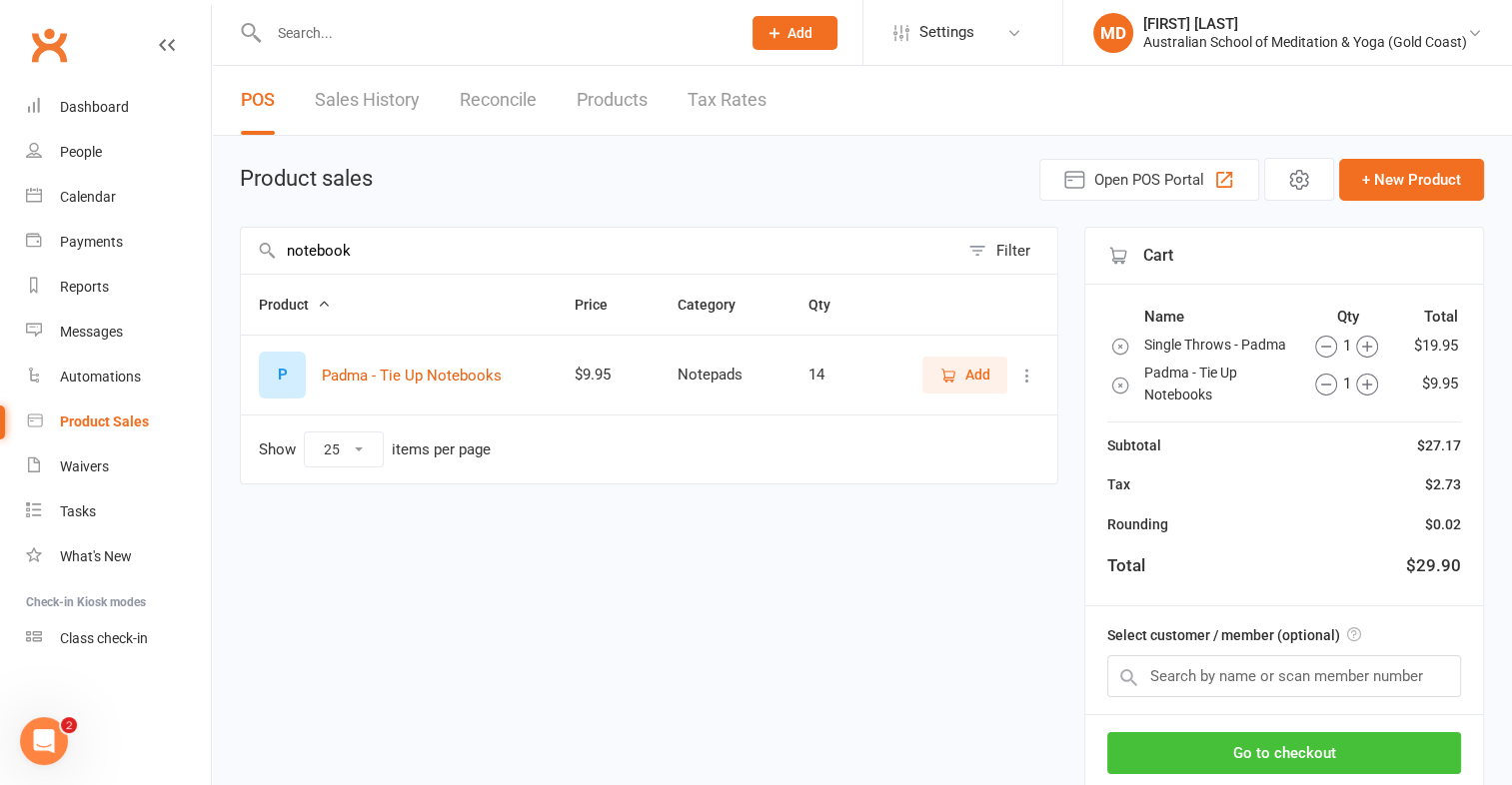 click on "Go to checkout" at bounding box center (1284, 753) 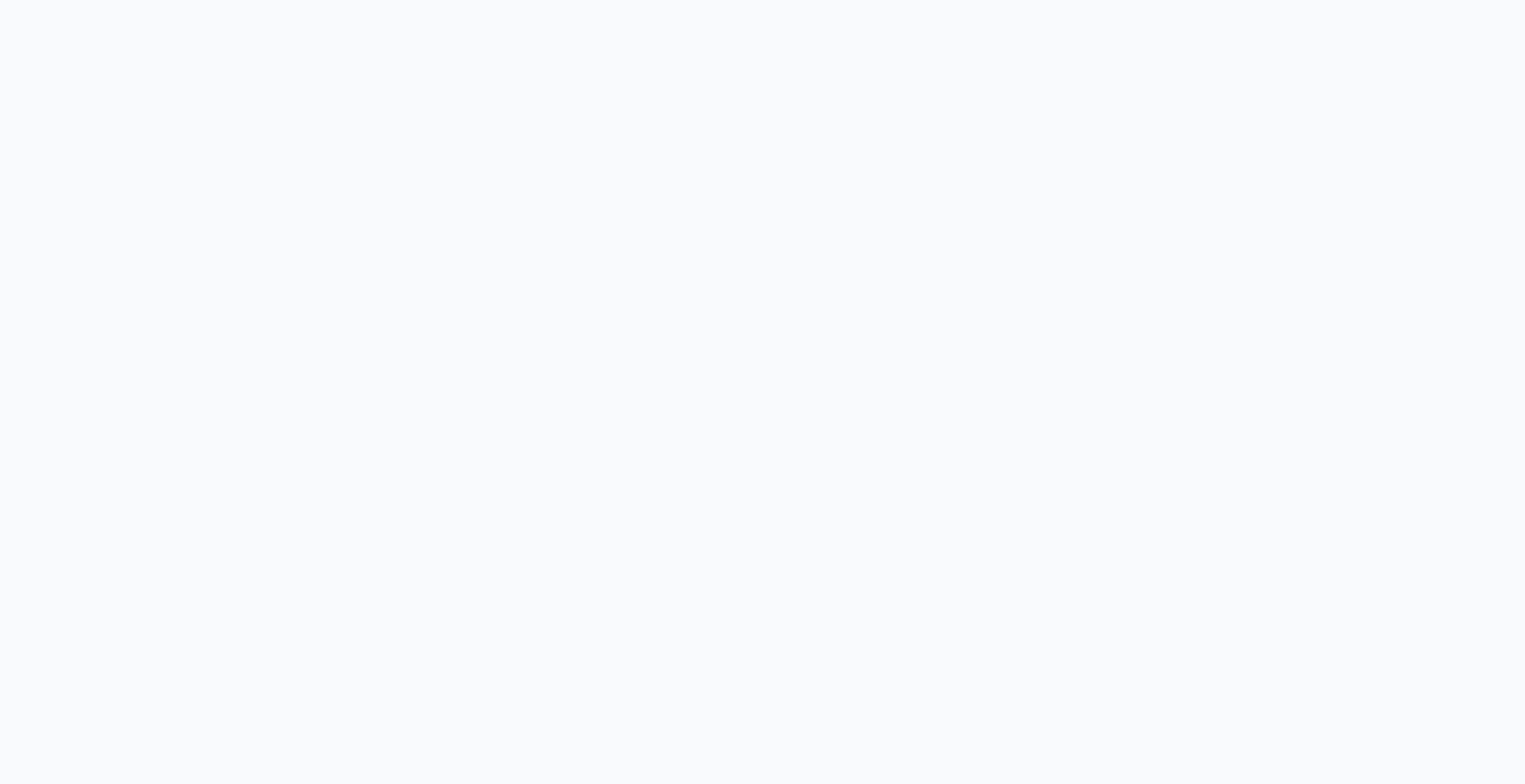 scroll, scrollTop: 0, scrollLeft: 0, axis: both 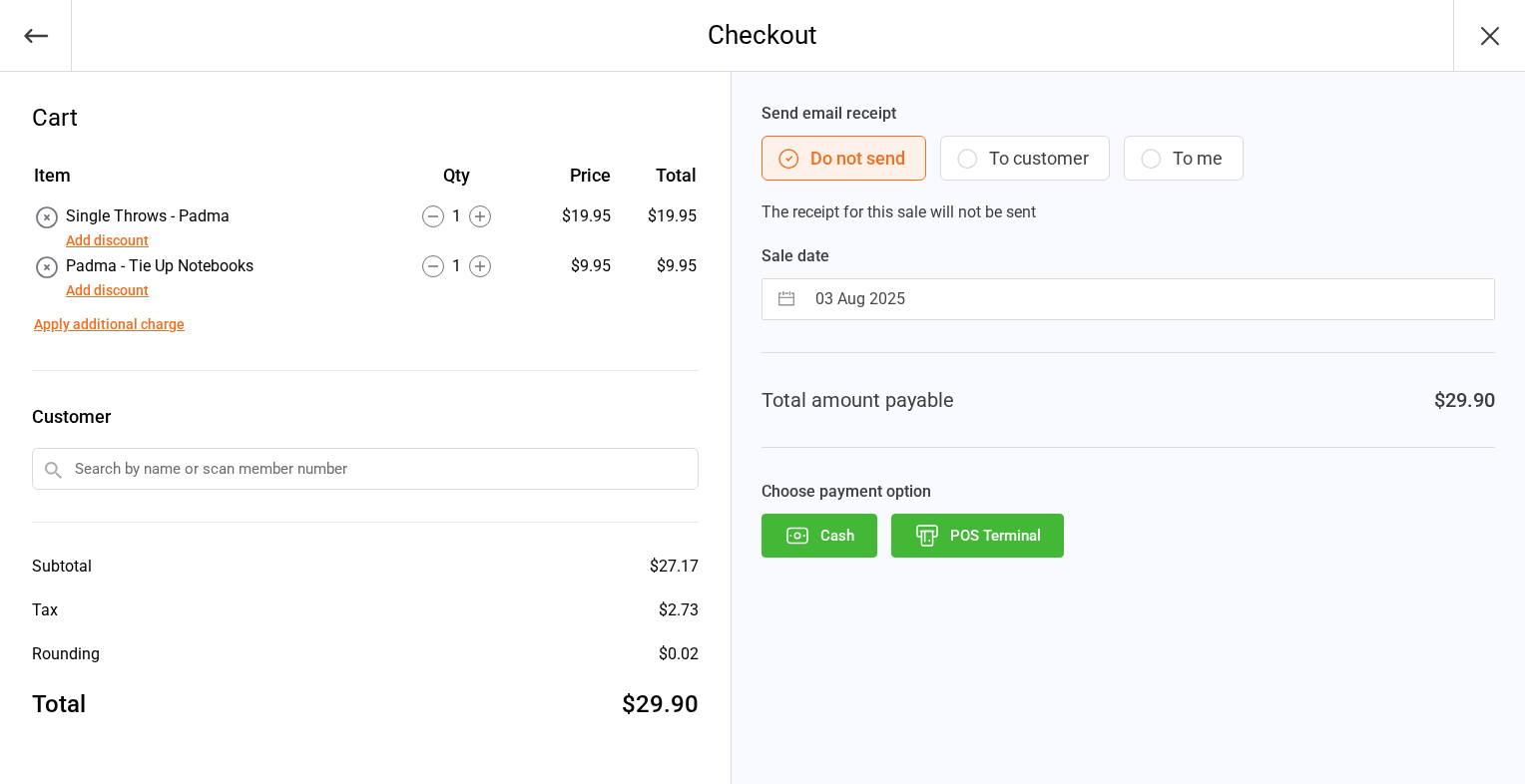 click on "POS Terminal" at bounding box center (977, 536) 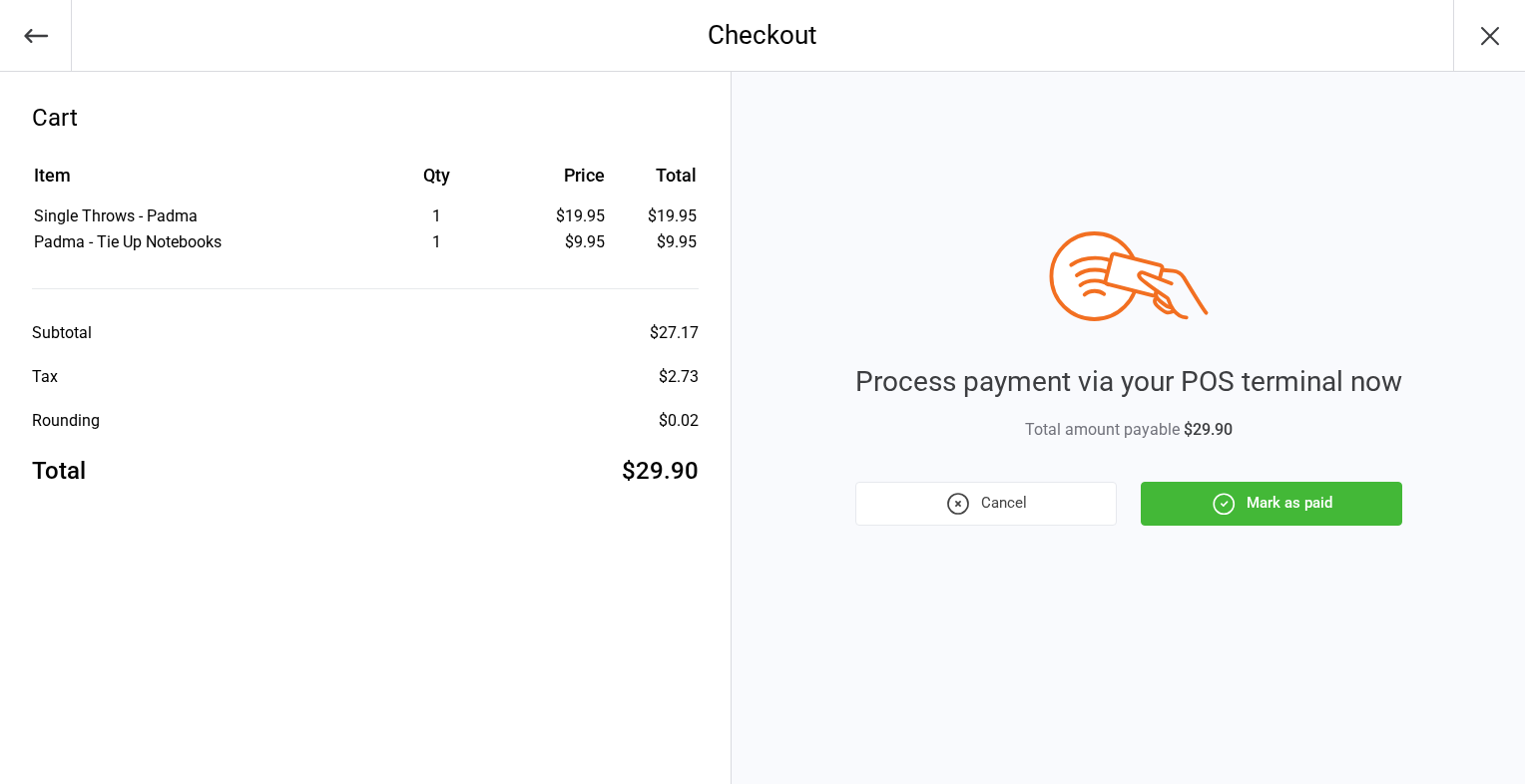 click on "Mark as paid" at bounding box center (1271, 504) 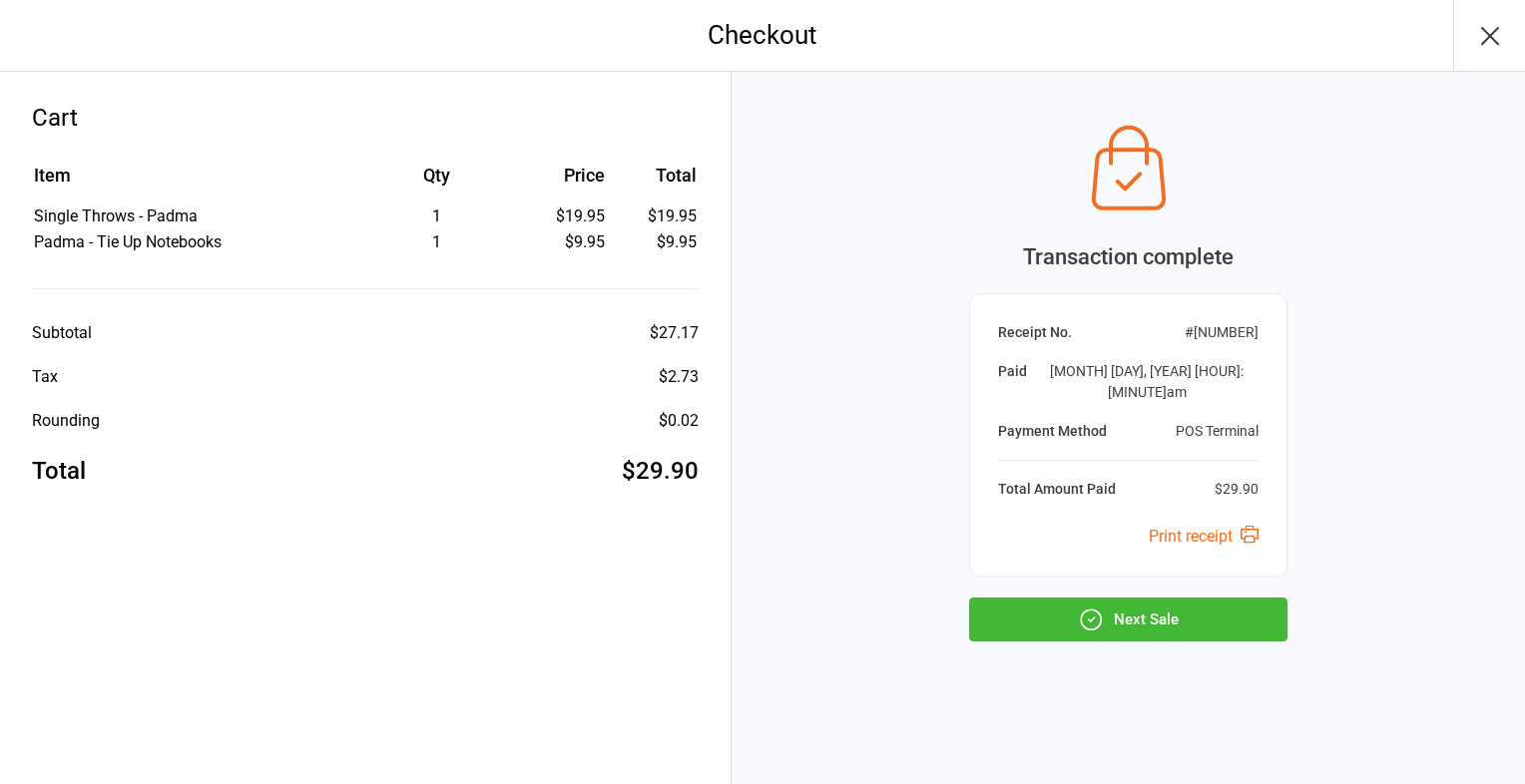 click on "Next Sale" at bounding box center (1128, 619) 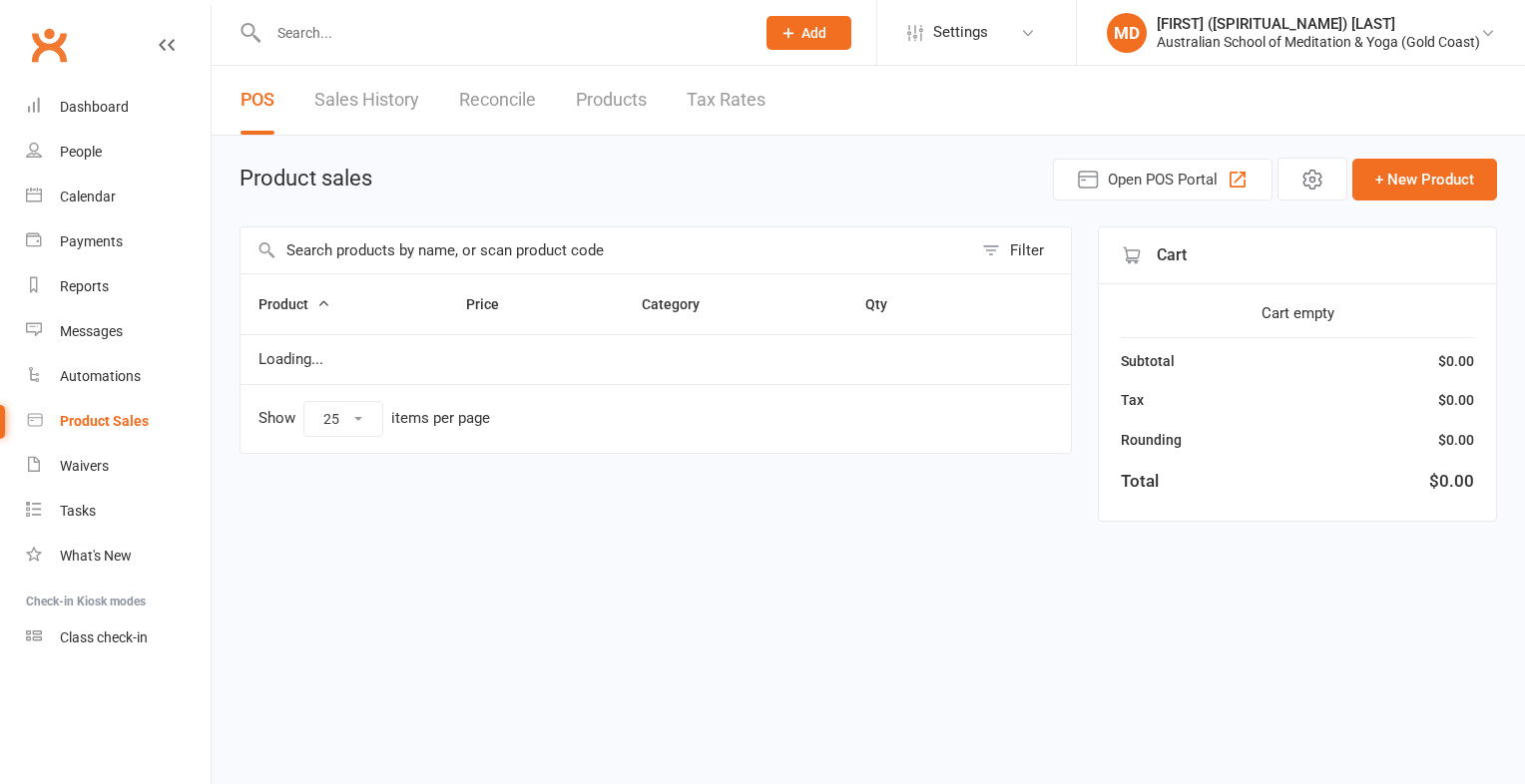 select on "25" 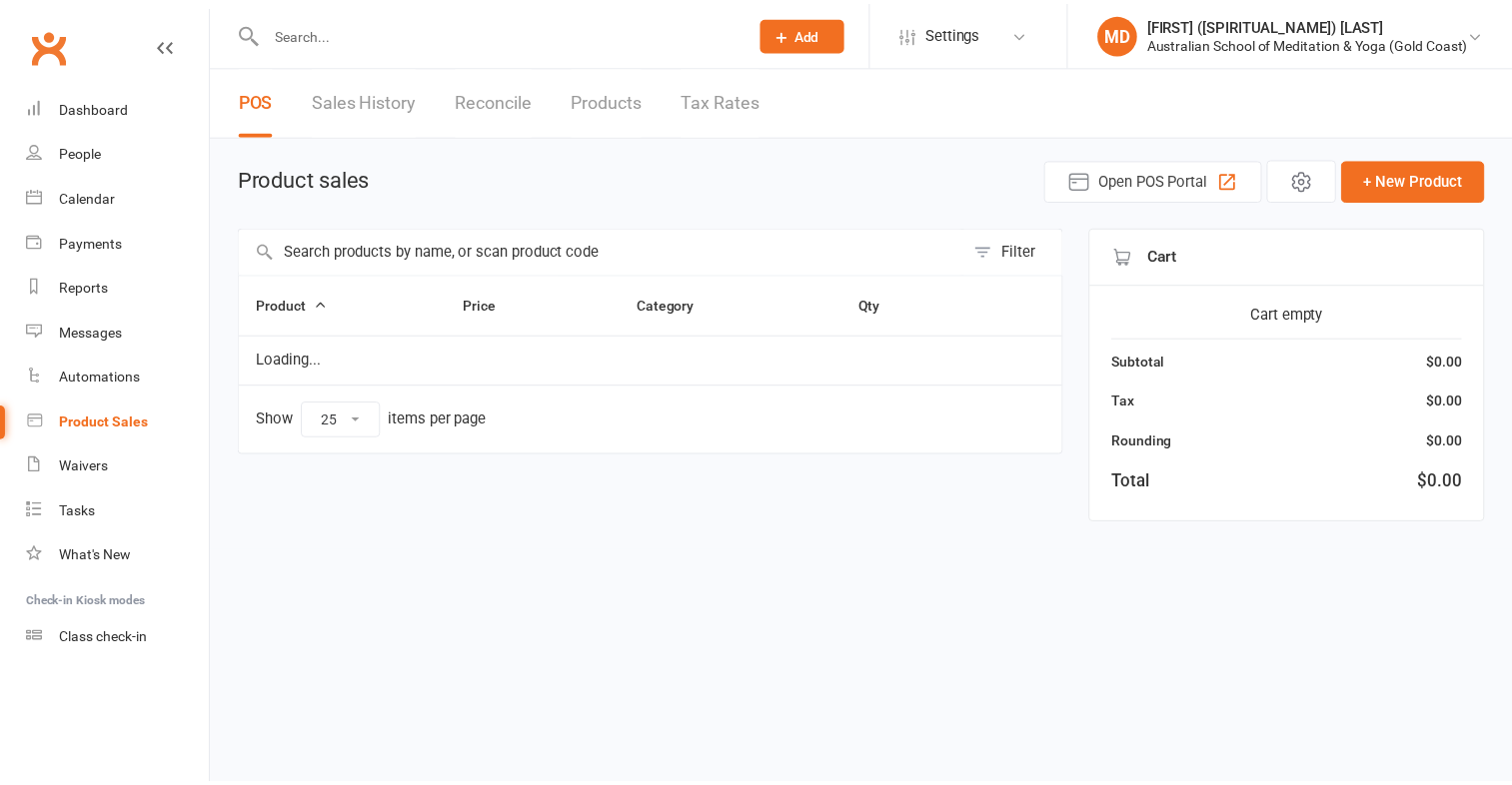 scroll, scrollTop: 0, scrollLeft: 0, axis: both 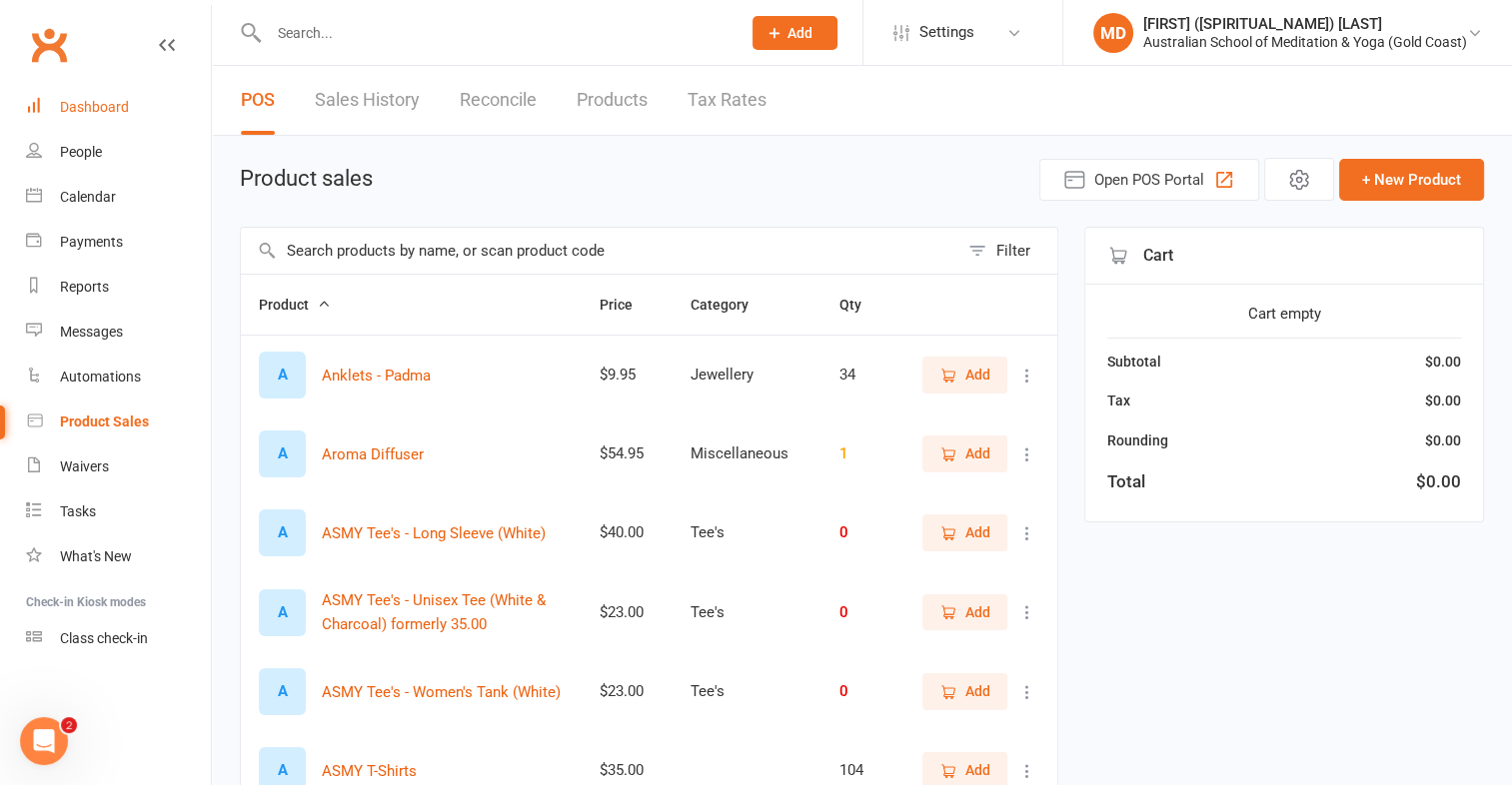 click on "Dashboard" at bounding box center [94, 107] 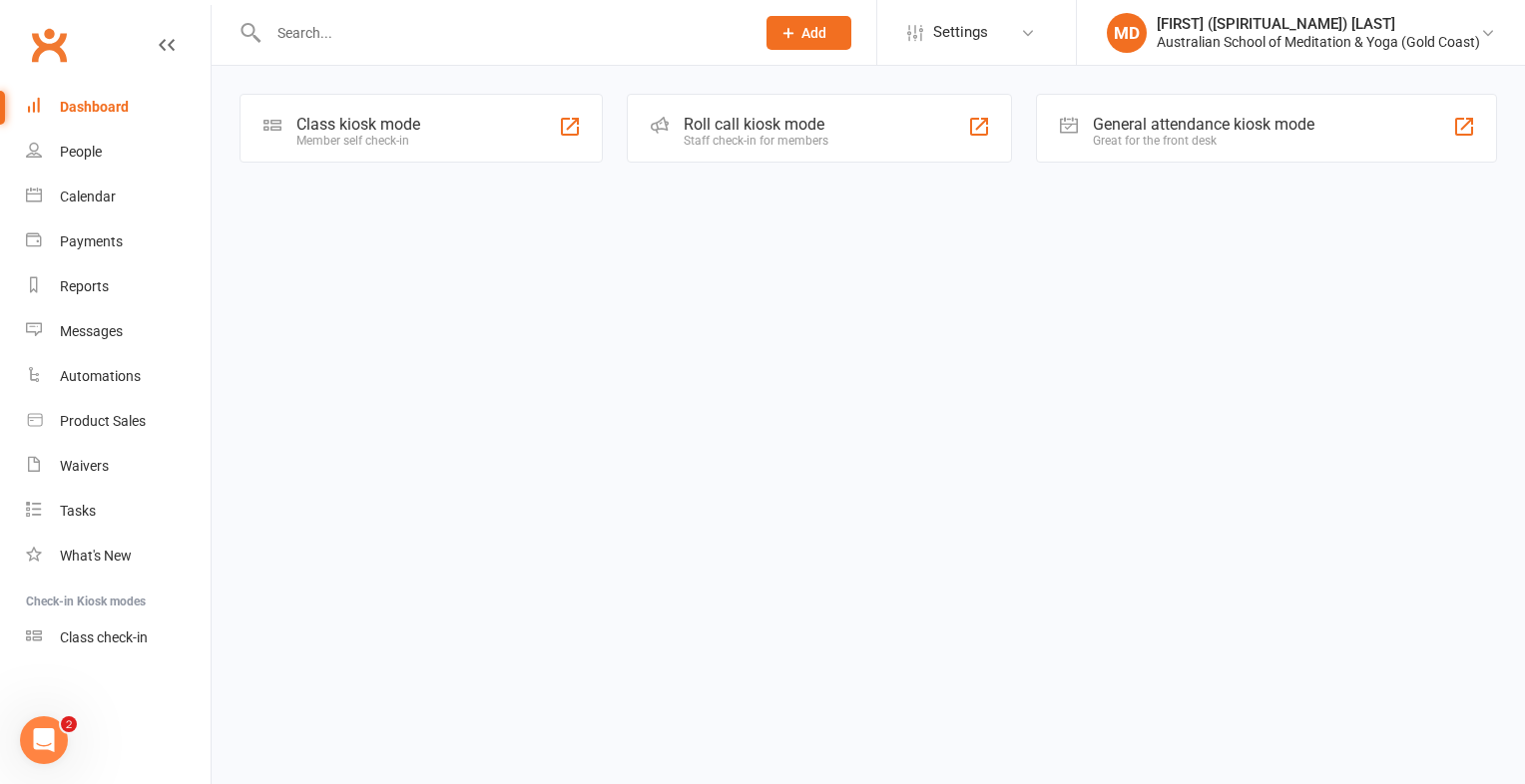 click at bounding box center (501, 33) 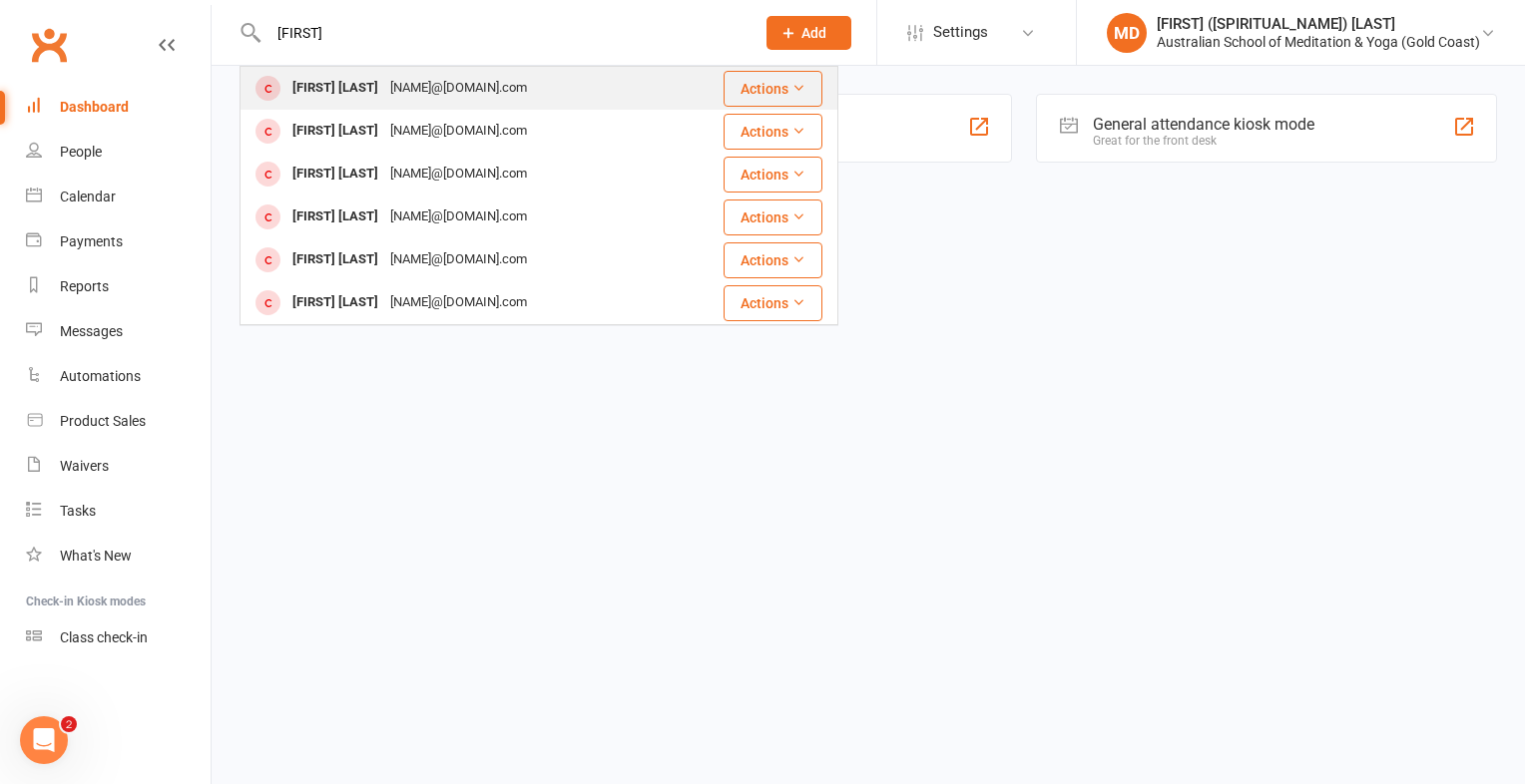 type on "[FIRST]" 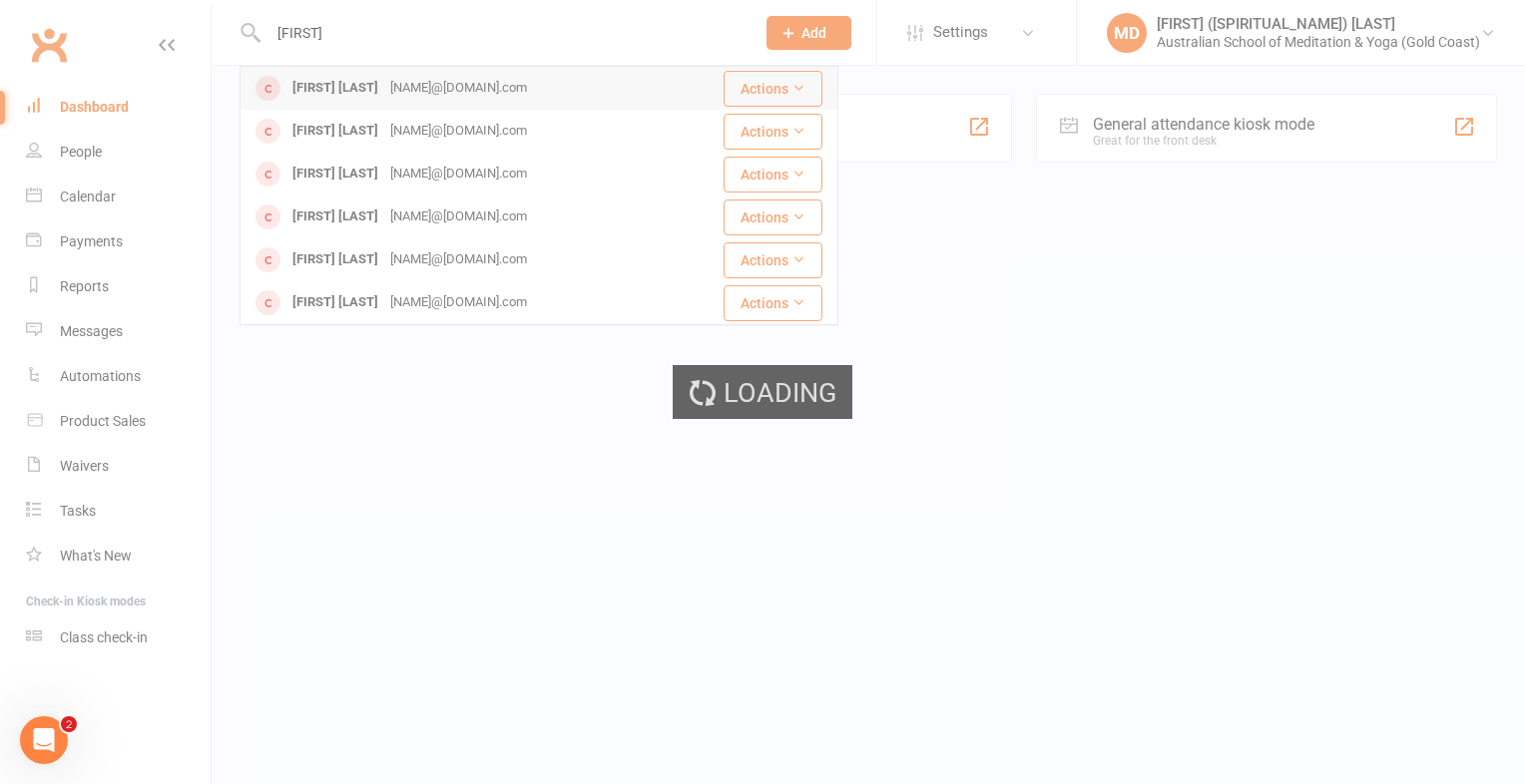 type 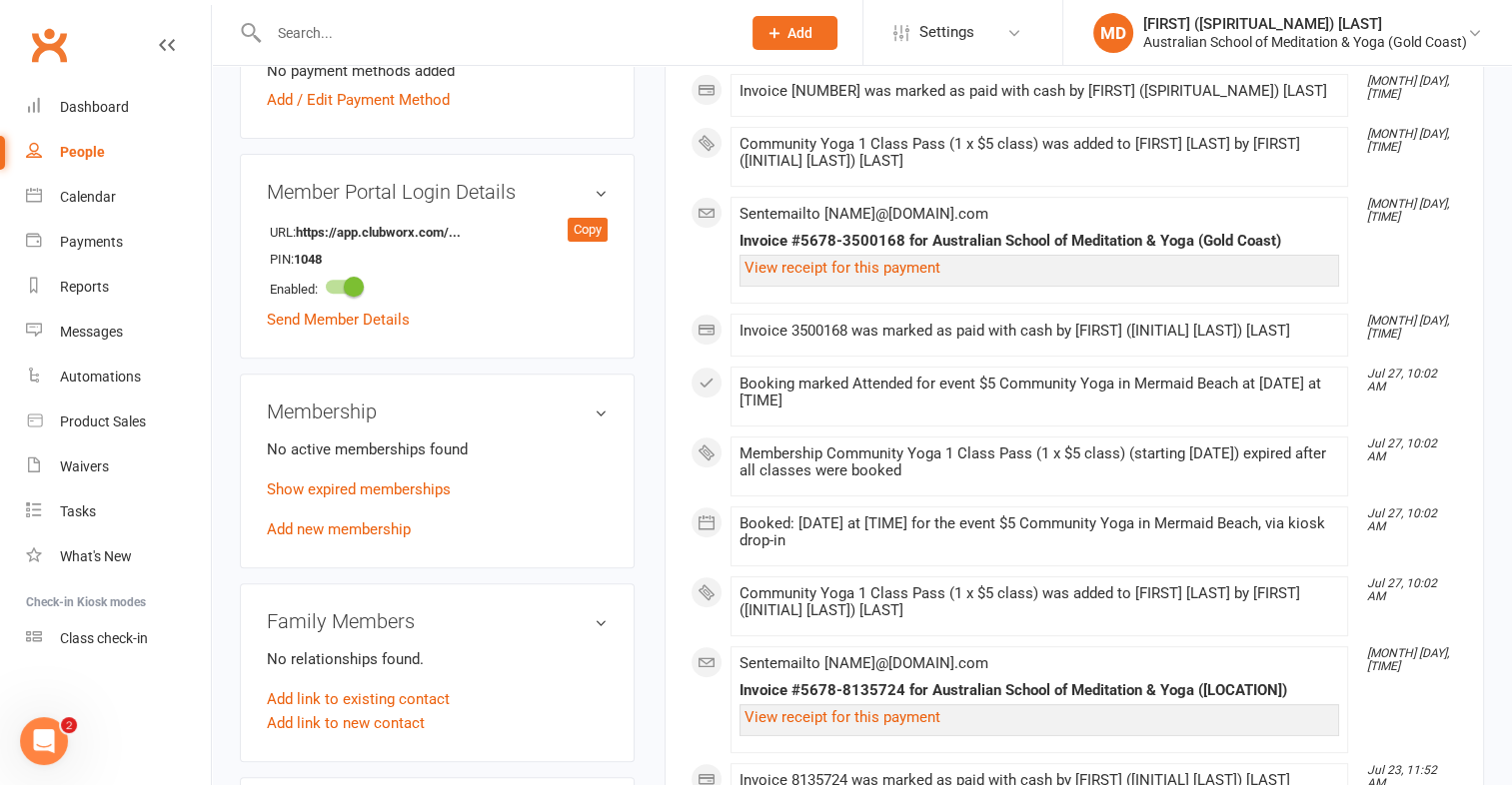 scroll, scrollTop: 699, scrollLeft: 0, axis: vertical 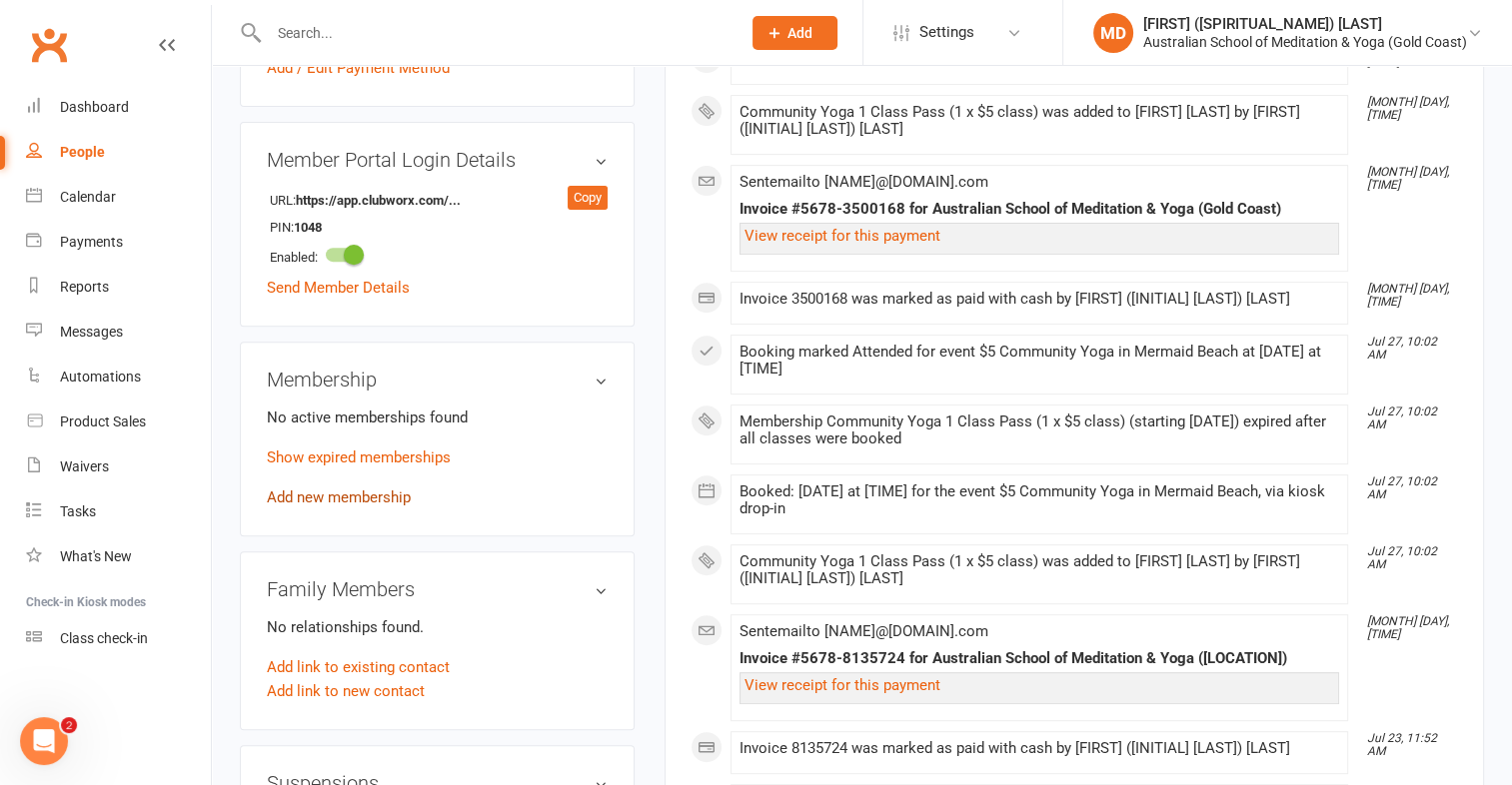 click on "Add new membership" at bounding box center (339, 497) 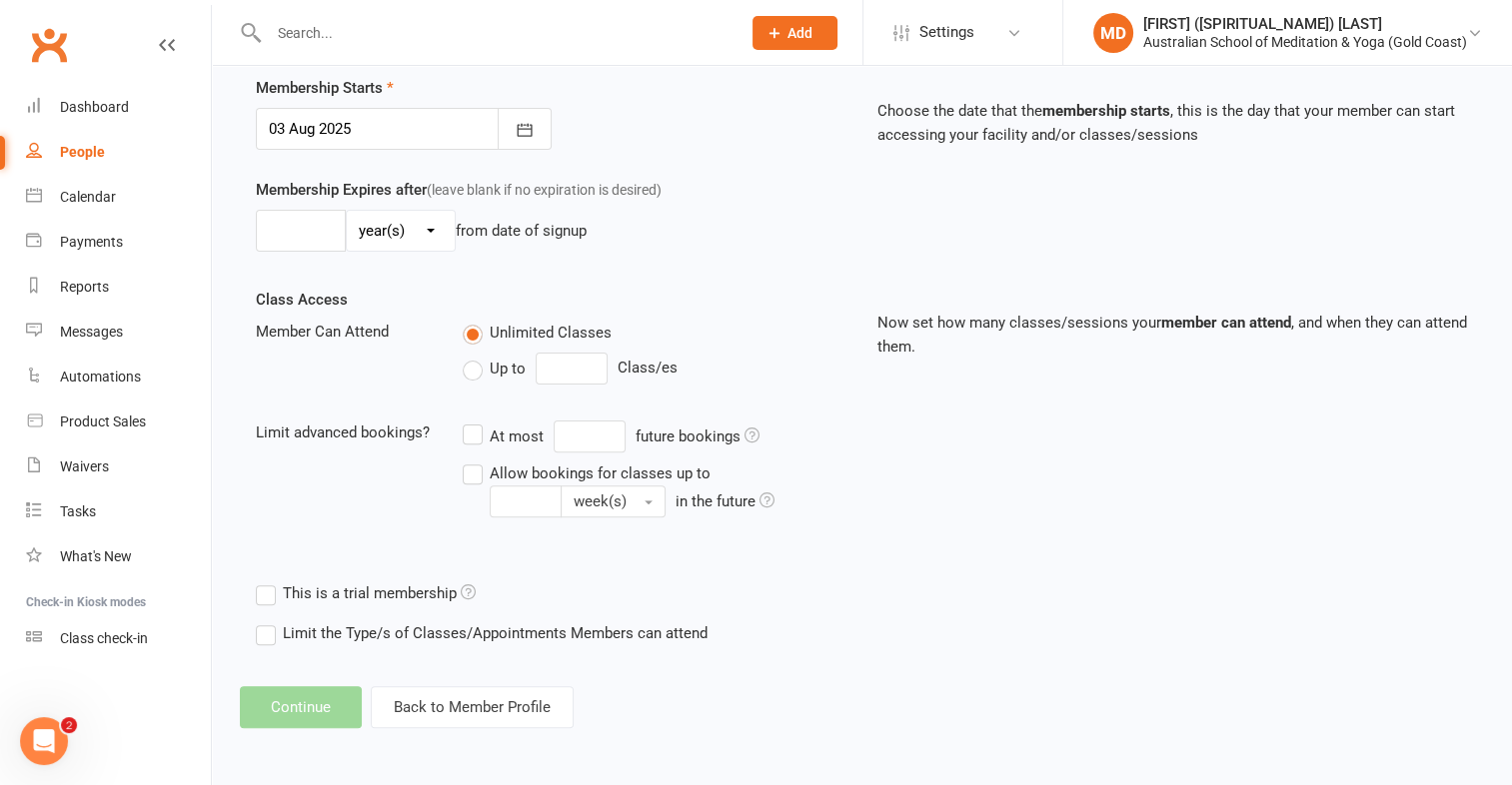 scroll, scrollTop: 0, scrollLeft: 0, axis: both 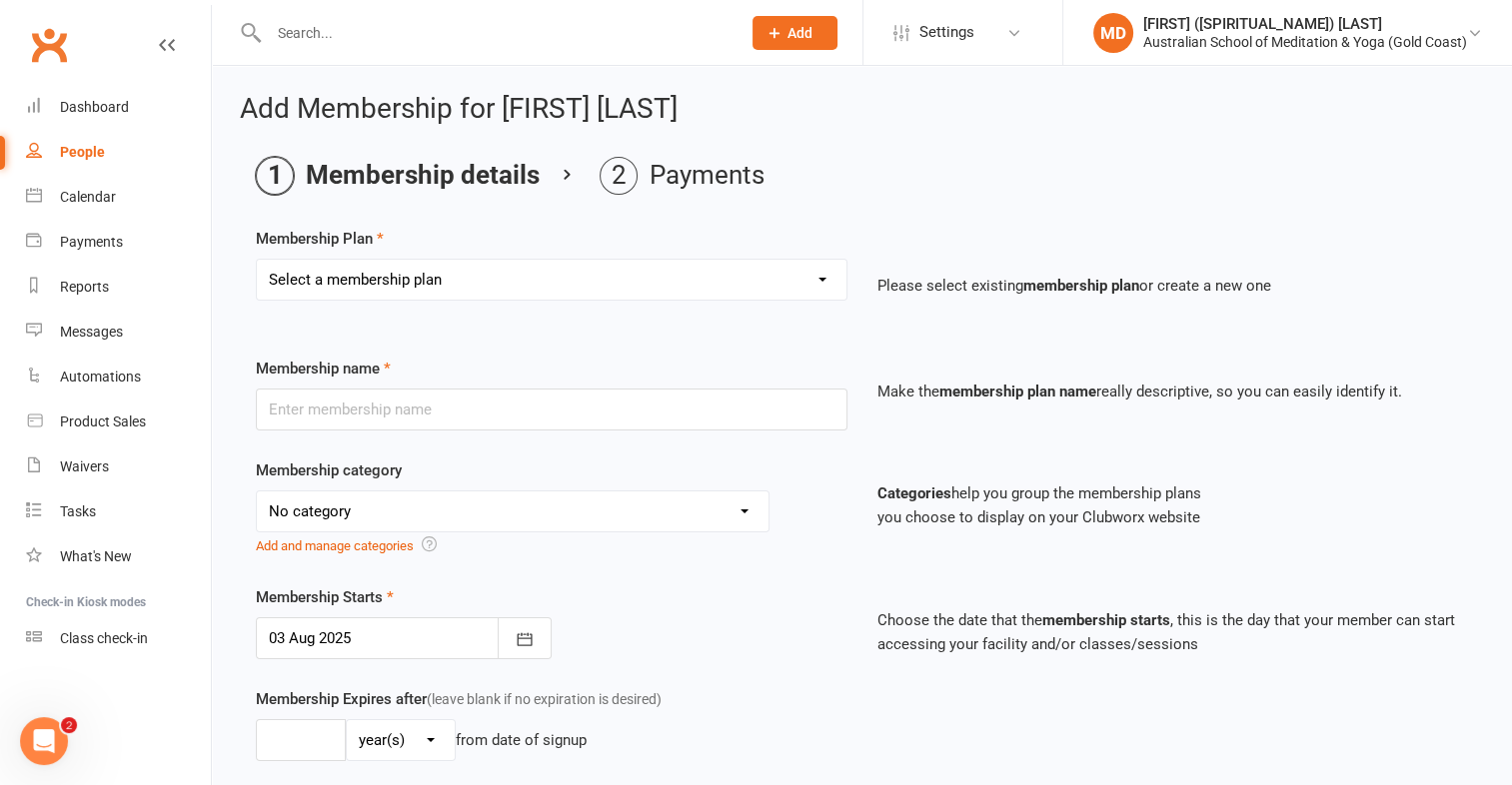 click on "Select a membership plan First Time Intro Offer (1 month Unlimited Meditation & Yoga) 1 Year Unlimited Membership - Weekly Recurring Payments Mindful Kids Meditation & Yoga Membership Mindful Kids Meditation & Yoga Membership (Concession) Yoga Asana 1 Class Pass Yoga Asana 1 Class Pass (Concession) Meditation 1 Class Pass [1 x $5] Community Yoga 1 Class Pass (1 x $5 class) CLASS PASS: 1 Yoga or Meditation Class Mindful Kids Meditation & Yoga 1 Class Pass Mindful Kids Meditation & Yoga 1 Class Pass (Concession/More Than One) Mindful Parents 1 Class Pass (For Tues Stretch & Relax) Labrador/Nerang Yoga 5 Class Pass Labrador/Nerang Yoga 10 Class Pass Teachers/Complimentary (MANAGEMENT USE ONLY) FIRST RESPONDERS 3 Month Pass Workshop 1 Month Membership (MANAGEMENT USE ONLY) Free! 1 Yoga or Meditation Class 12 Yoga Asana Class Pass 6 Yoga Asana Class Pass 7 Day Holiday Membership 6 Month Unlimited Membership - Weekly Recurring Payments 20 Yoga Asana Class Pass 12 Yoga Asana Class Pass (Concession)" at bounding box center [552, 280] 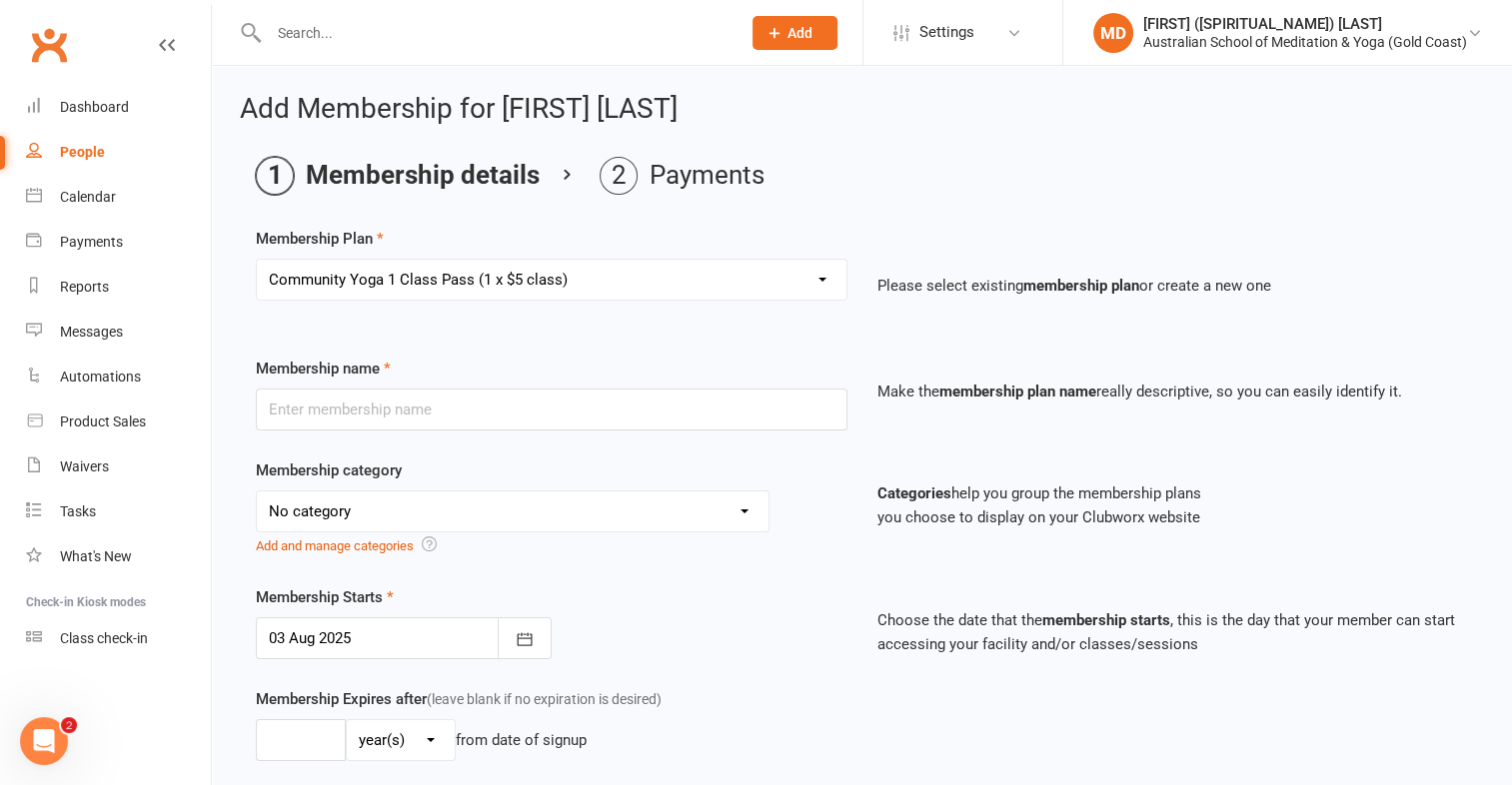click on "Select a membership plan First Time Intro Offer (1 month Unlimited Meditation & Yoga) 1 Year Unlimited Membership - Weekly Recurring Payments Mindful Kids Meditation & Yoga Membership Mindful Kids Meditation & Yoga Membership (Concession) Yoga Asana 1 Class Pass Yoga Asana 1 Class Pass (Concession) Meditation 1 Class Pass [1 x $5] Community Yoga 1 Class Pass (1 x $5 class) CLASS PASS: 1 Yoga or Meditation Class Mindful Kids Meditation & Yoga 1 Class Pass Mindful Kids Meditation & Yoga 1 Class Pass (Concession/More Than One) Mindful Parents 1 Class Pass (For Tues Stretch & Relax) Labrador/Nerang Yoga 5 Class Pass Labrador/Nerang Yoga 10 Class Pass Teachers/Complimentary (MANAGEMENT USE ONLY) FIRST RESPONDERS 3 Month Pass Workshop 1 Month Membership (MANAGEMENT USE ONLY) Free! 1 Yoga or Meditation Class 12 Yoga Asana Class Pass 6 Yoga Asana Class Pass 7 Day Holiday Membership 6 Month Unlimited Membership - Weekly Recurring Payments 20 Yoga Asana Class Pass 12 Yoga Asana Class Pass (Concession)" at bounding box center (552, 280) 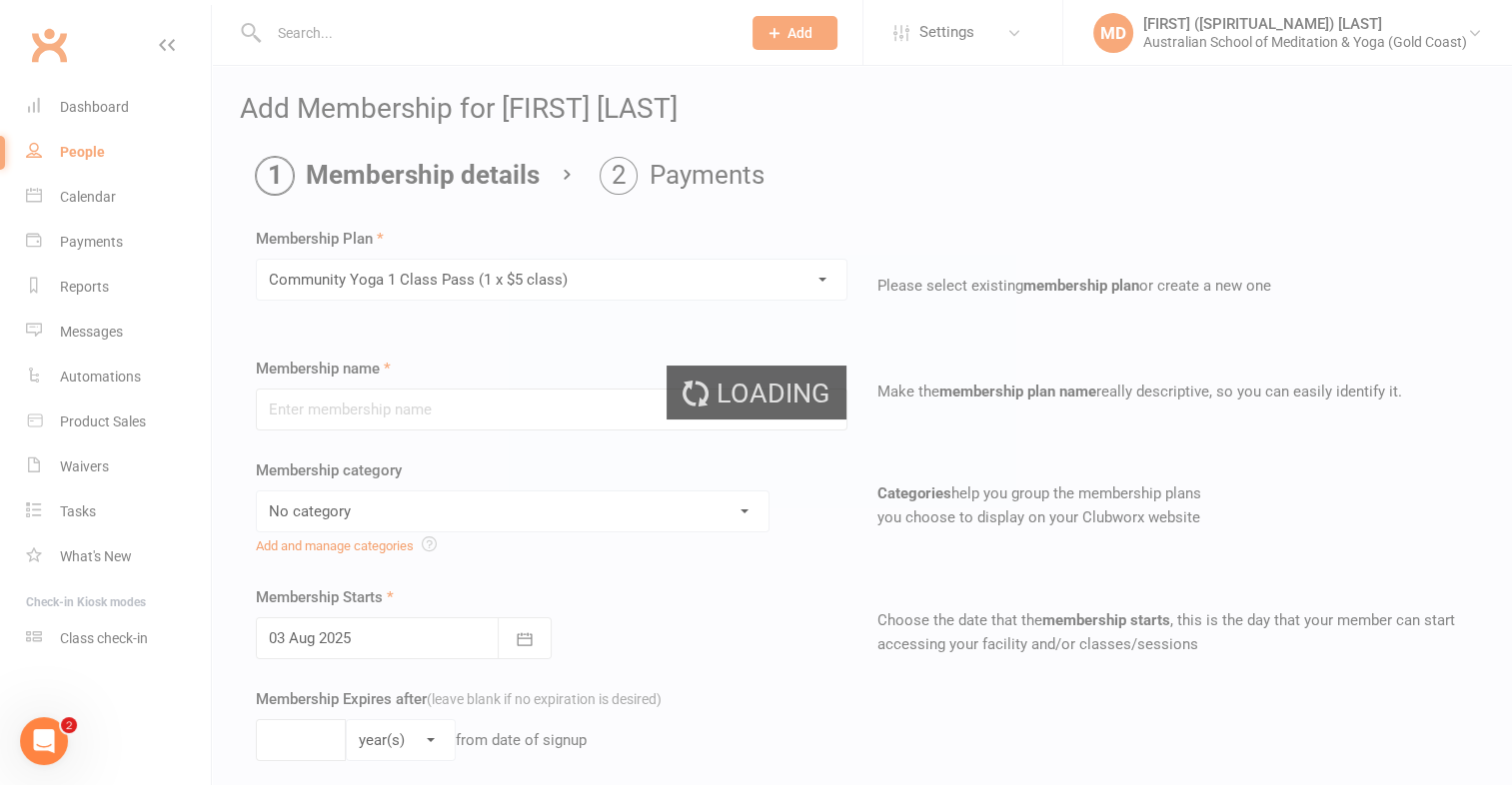 type on "Community Yoga 1 Class Pass (1 x $5 class)" 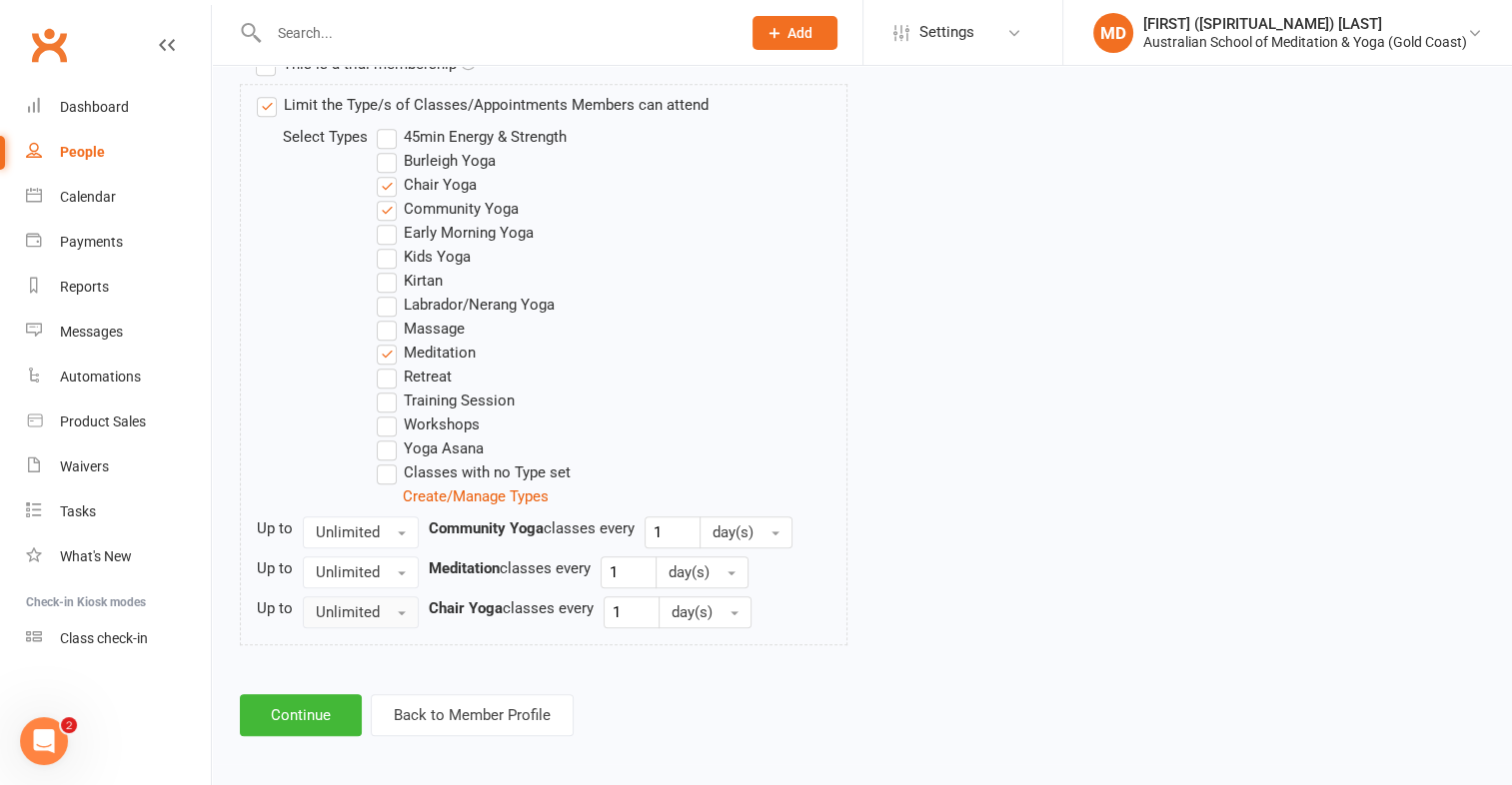 scroll, scrollTop: 1019, scrollLeft: 0, axis: vertical 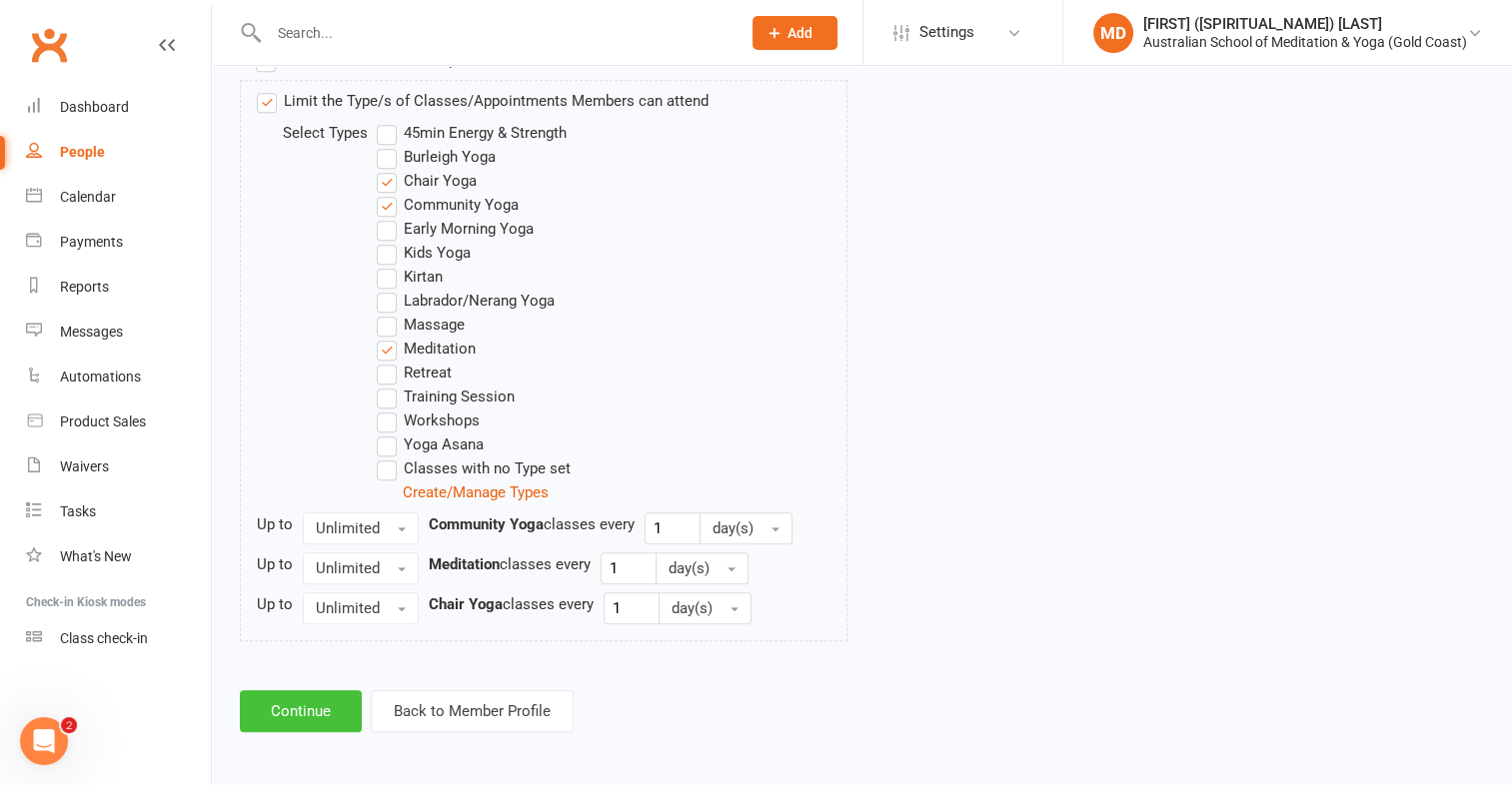click on "Continue" at bounding box center [301, 711] 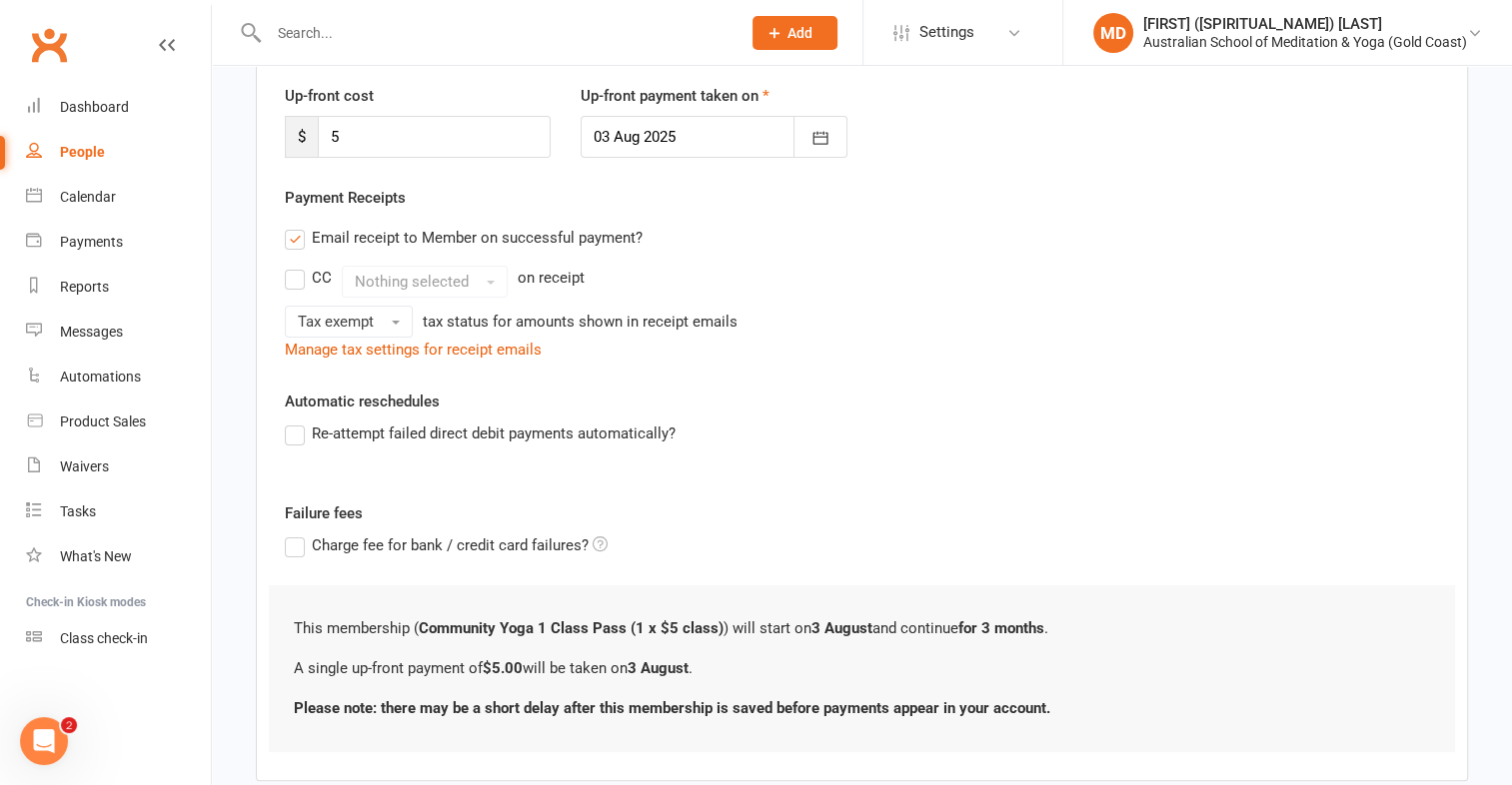 scroll, scrollTop: 380, scrollLeft: 0, axis: vertical 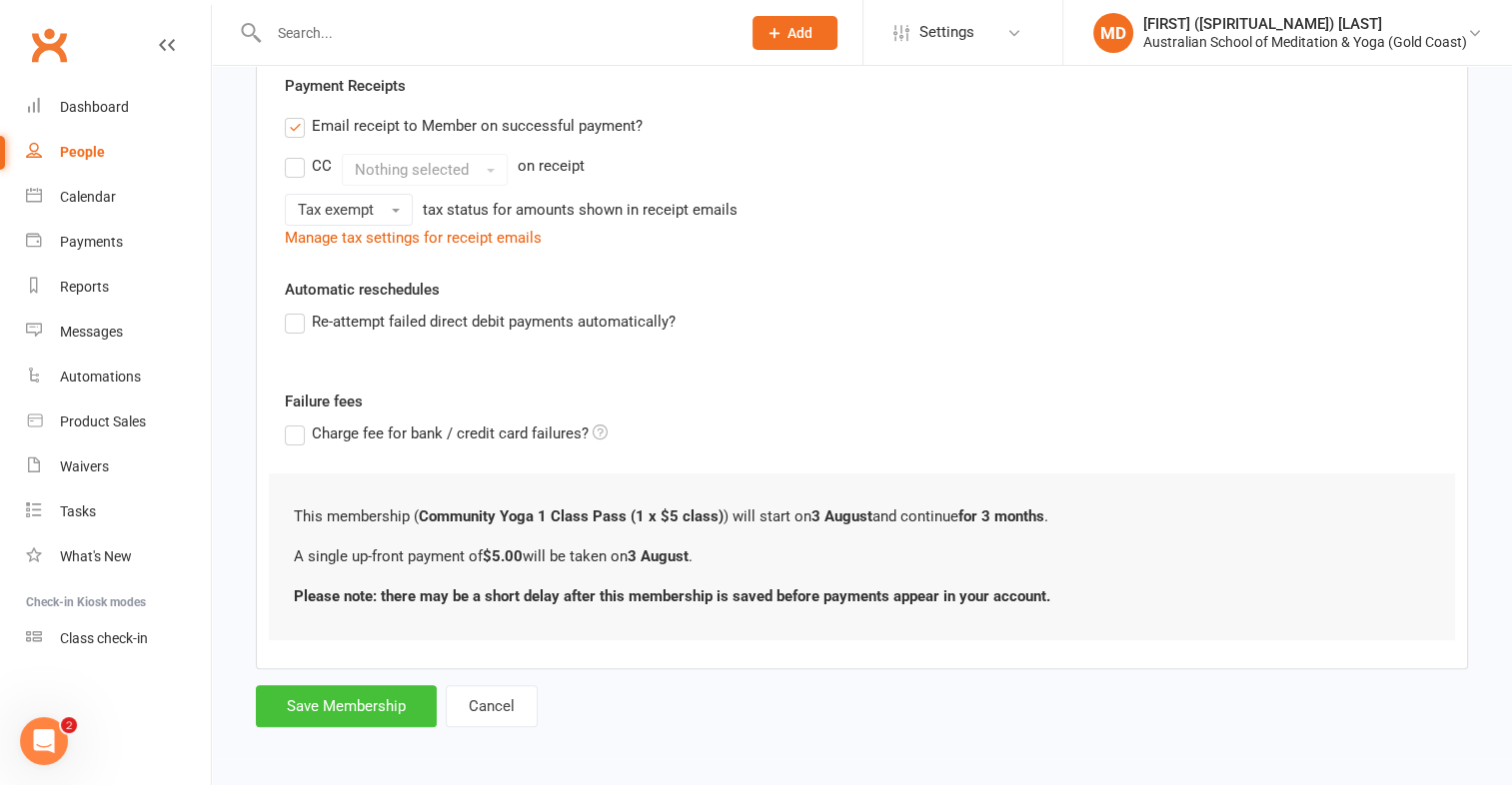 click on "Save Membership" at bounding box center (346, 706) 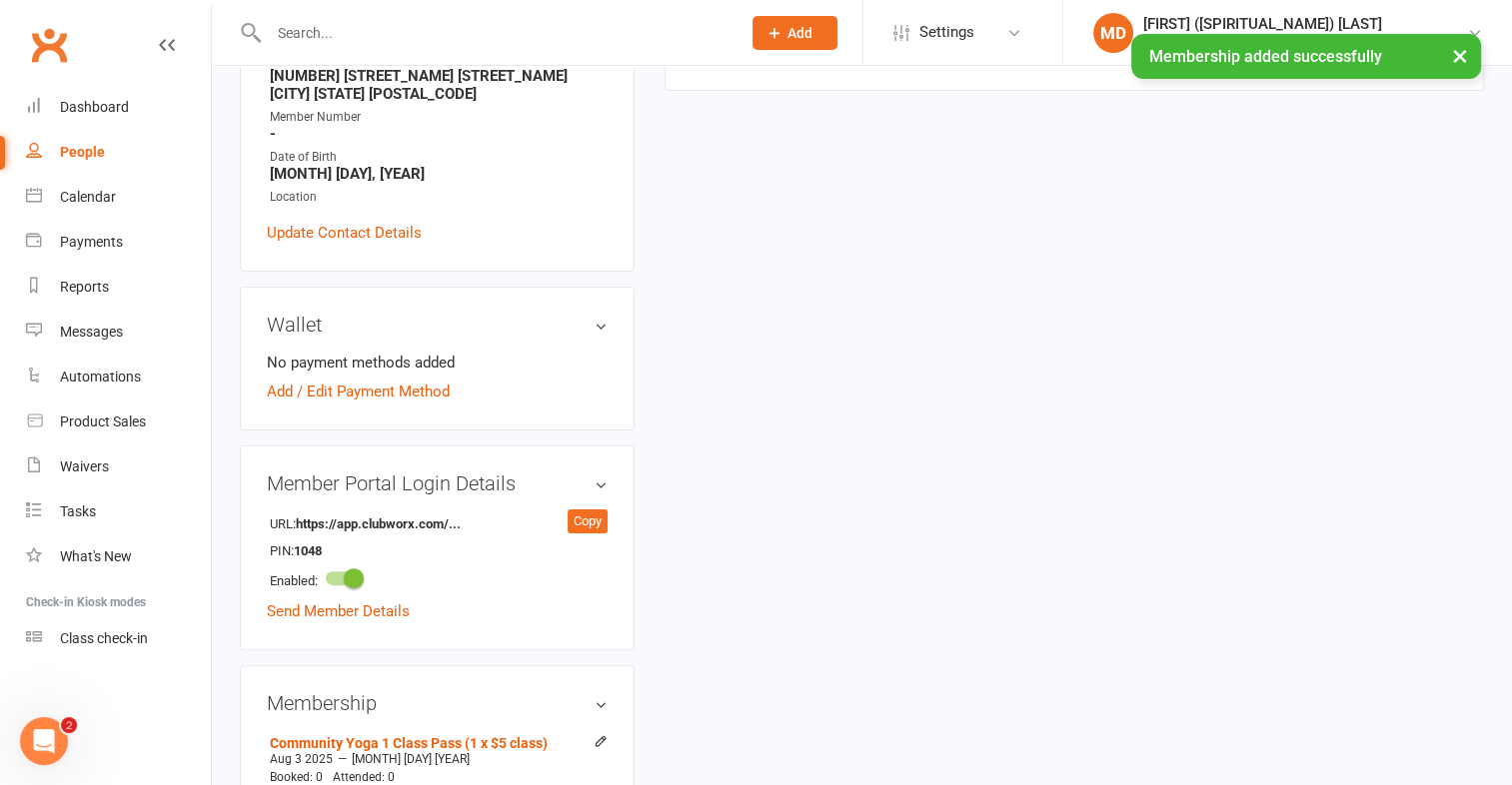 scroll, scrollTop: 0, scrollLeft: 0, axis: both 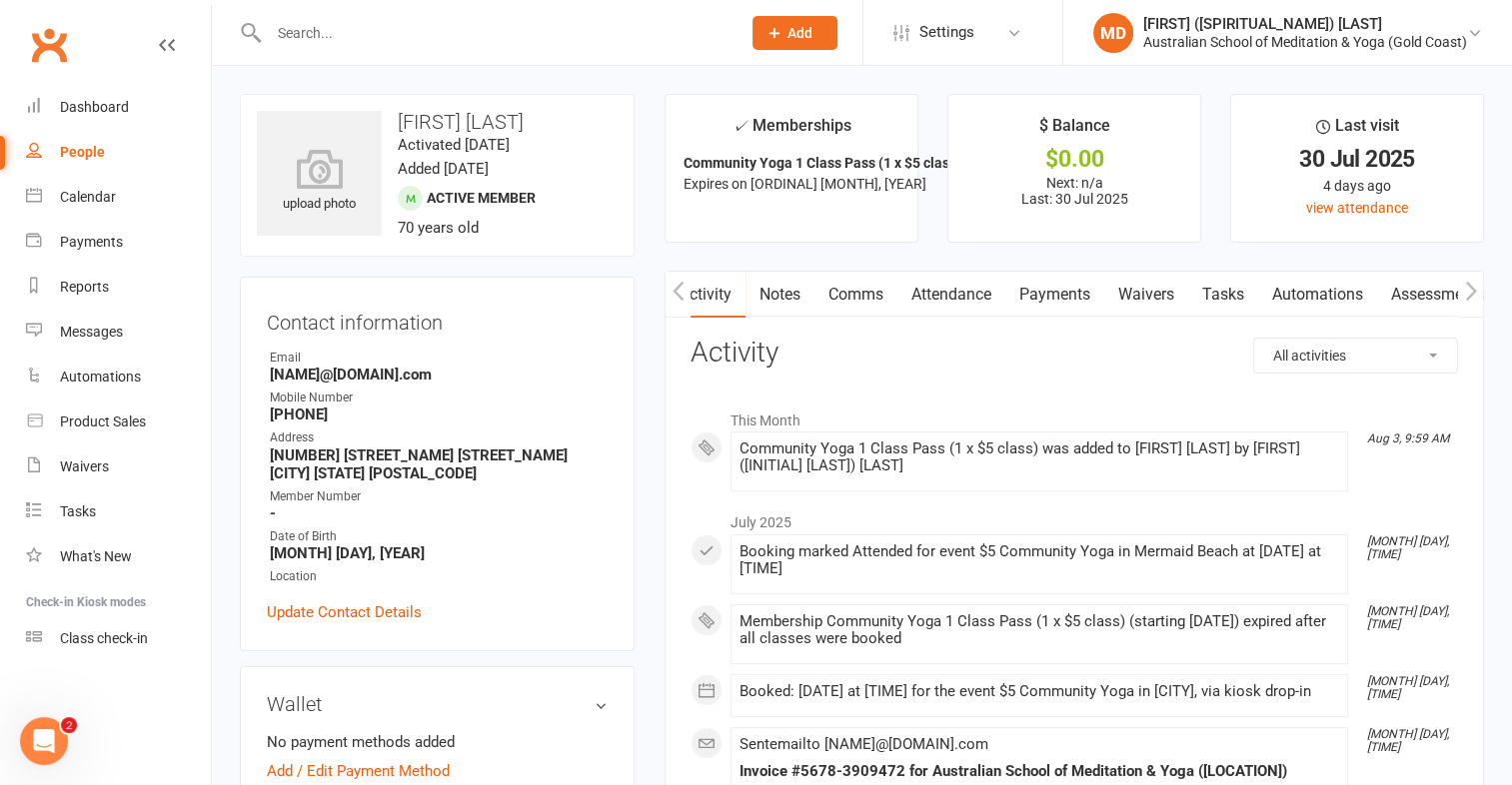 click on "Payments" at bounding box center [1054, 295] 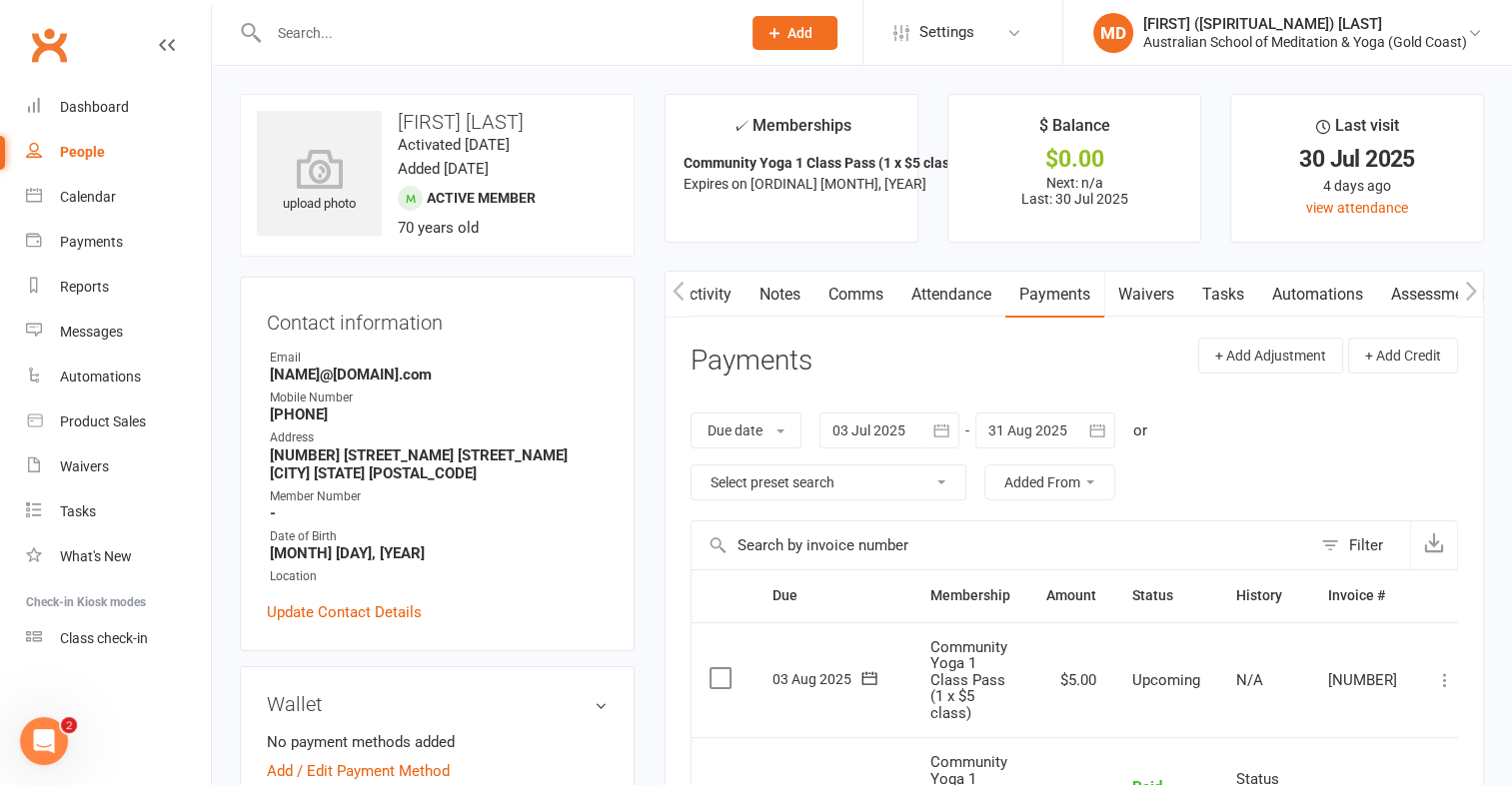 click at bounding box center [1445, 680] 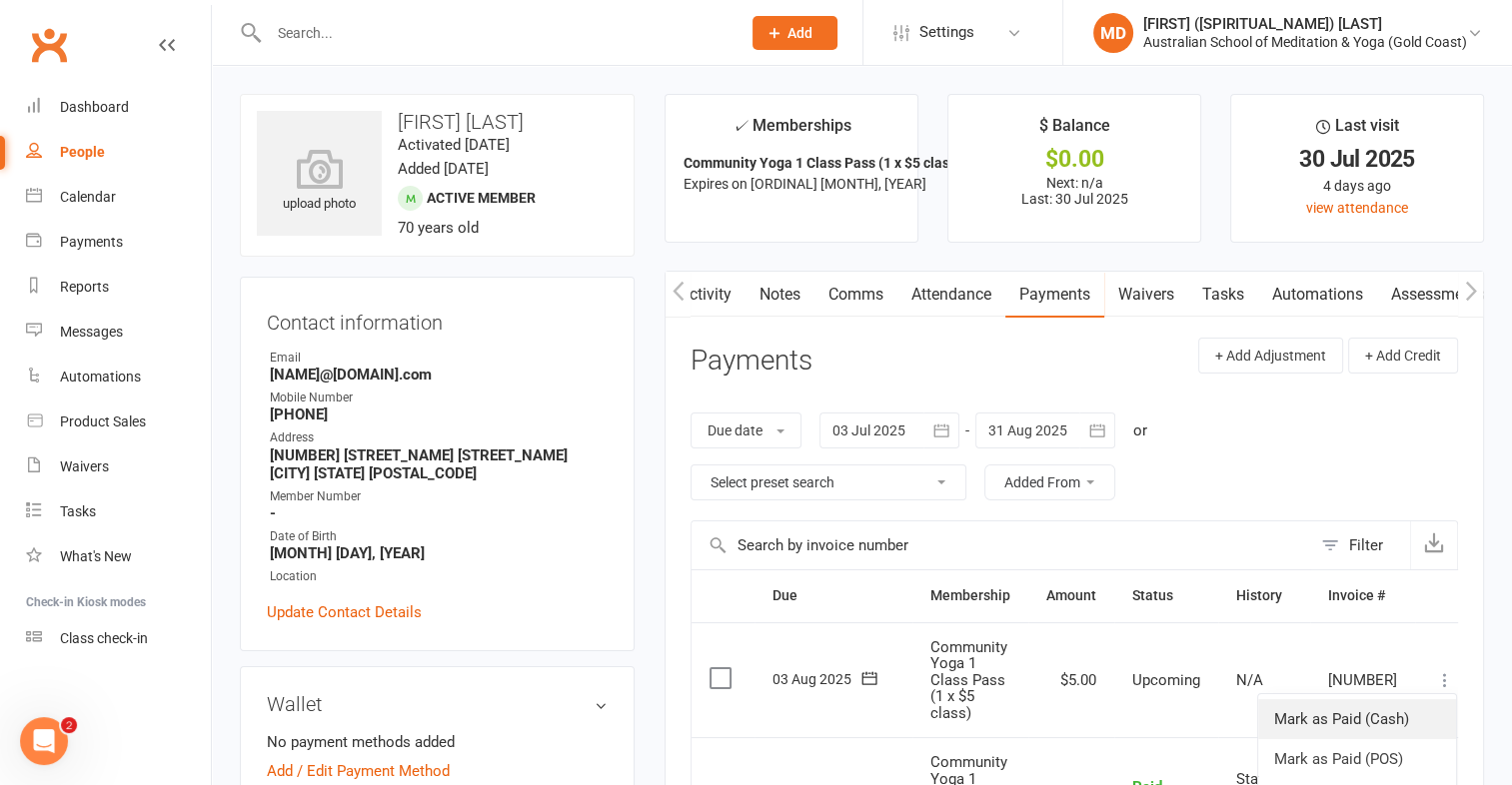 click on "Mark as Paid (Cash)" at bounding box center [1357, 719] 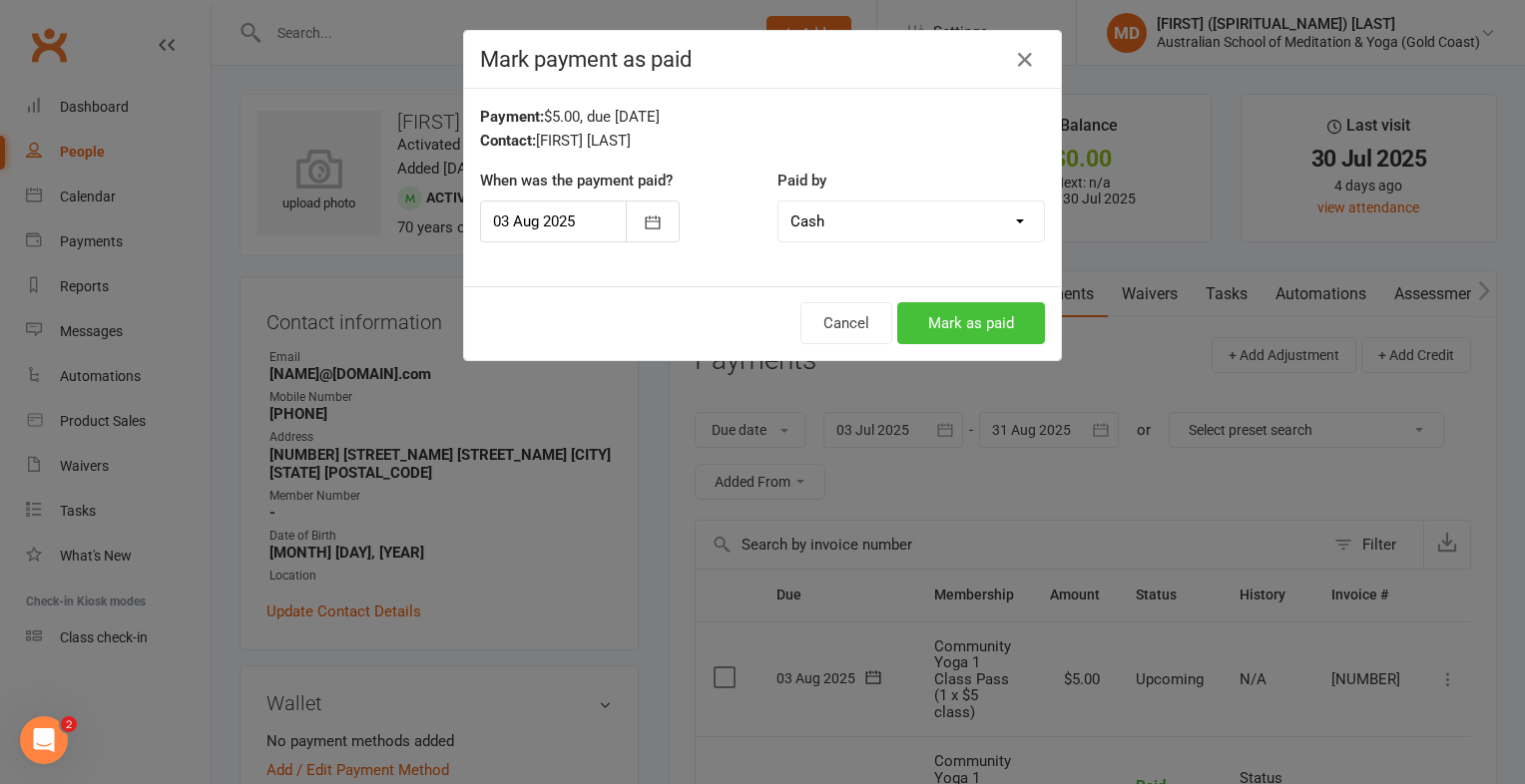 click on "Mark as paid" at bounding box center (971, 323) 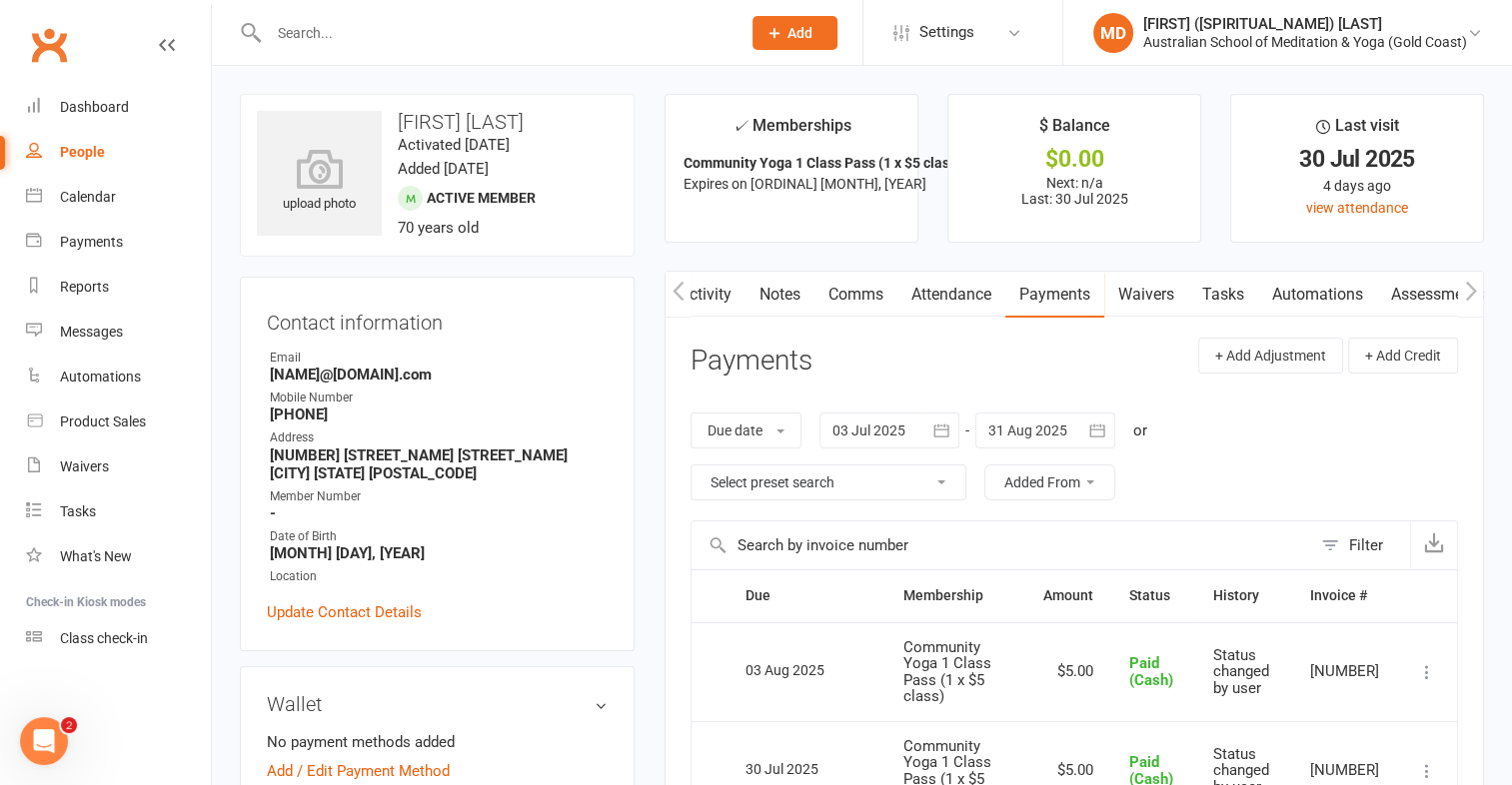 click at bounding box center [495, 33] 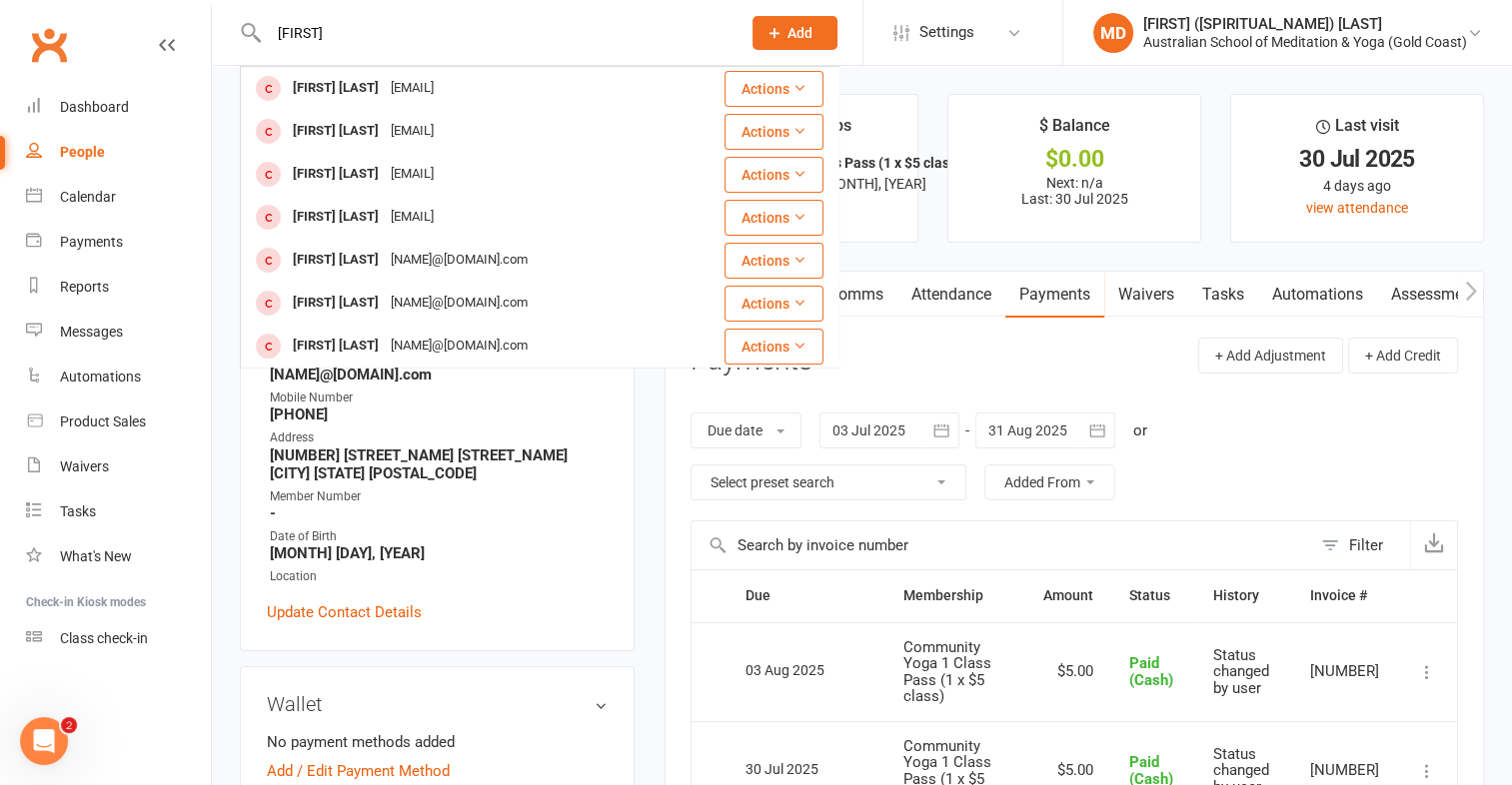 click on "bruce" at bounding box center (495, 33) 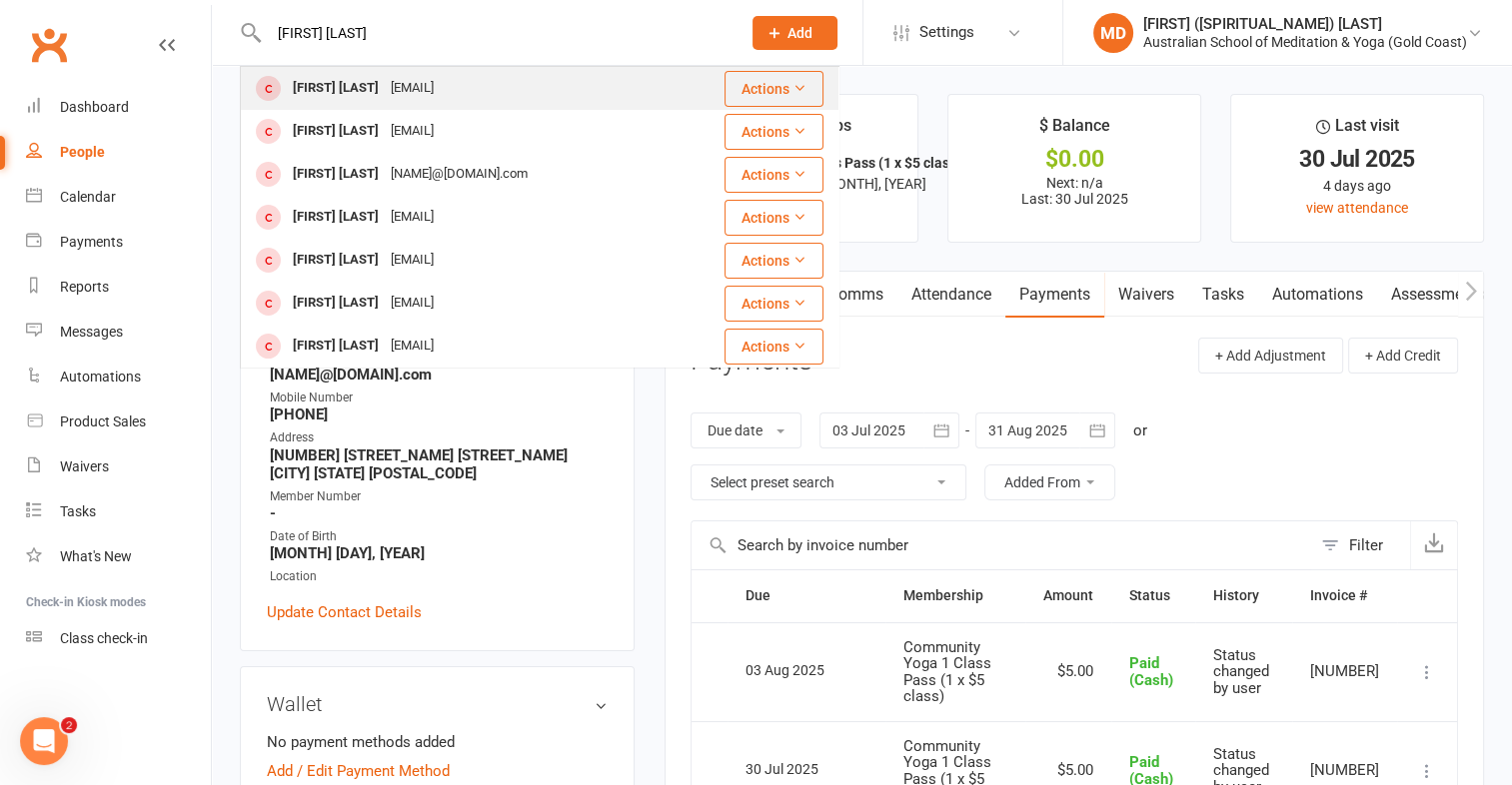 type on "bruce barret" 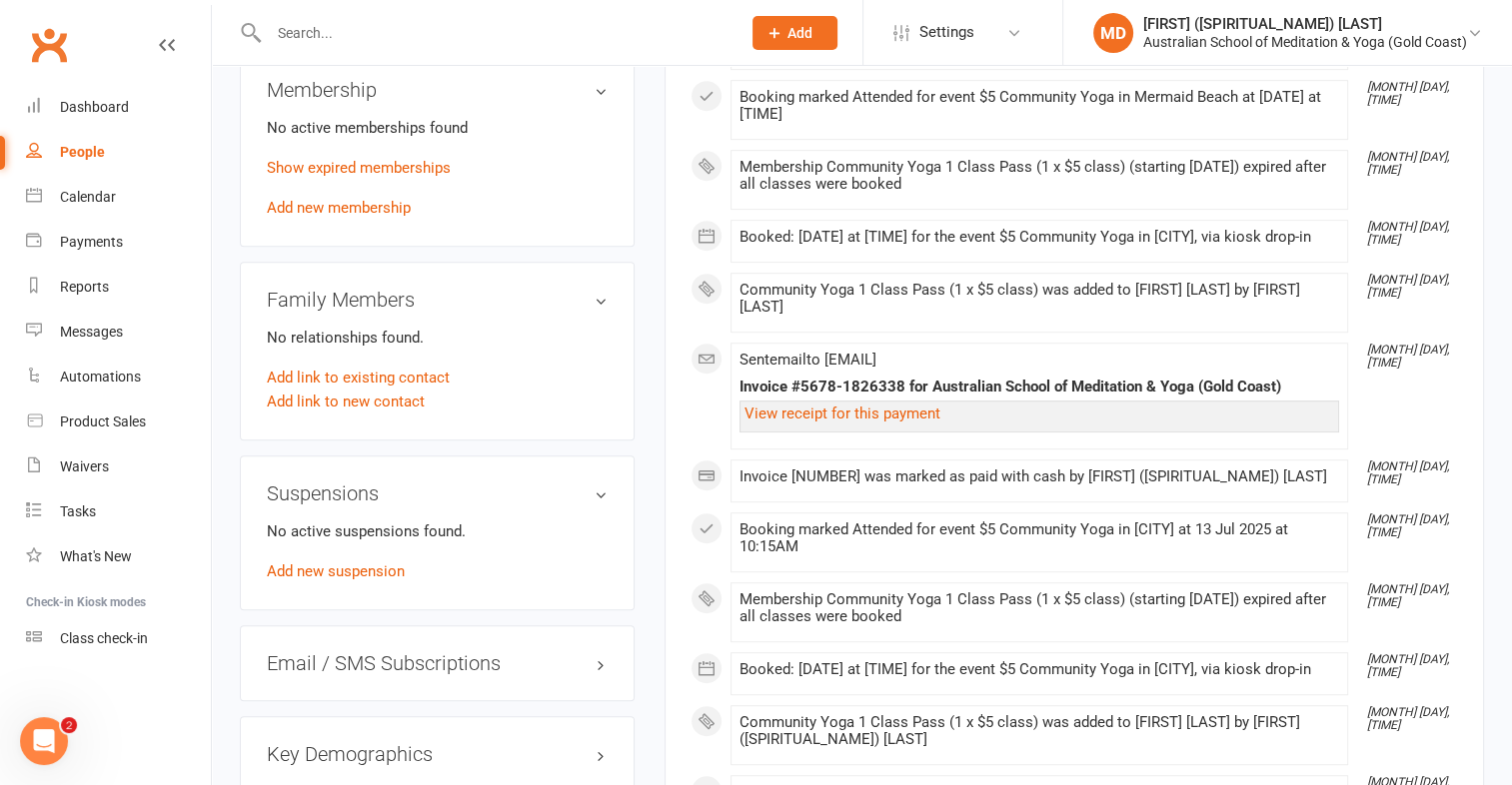 scroll, scrollTop: 975, scrollLeft: 0, axis: vertical 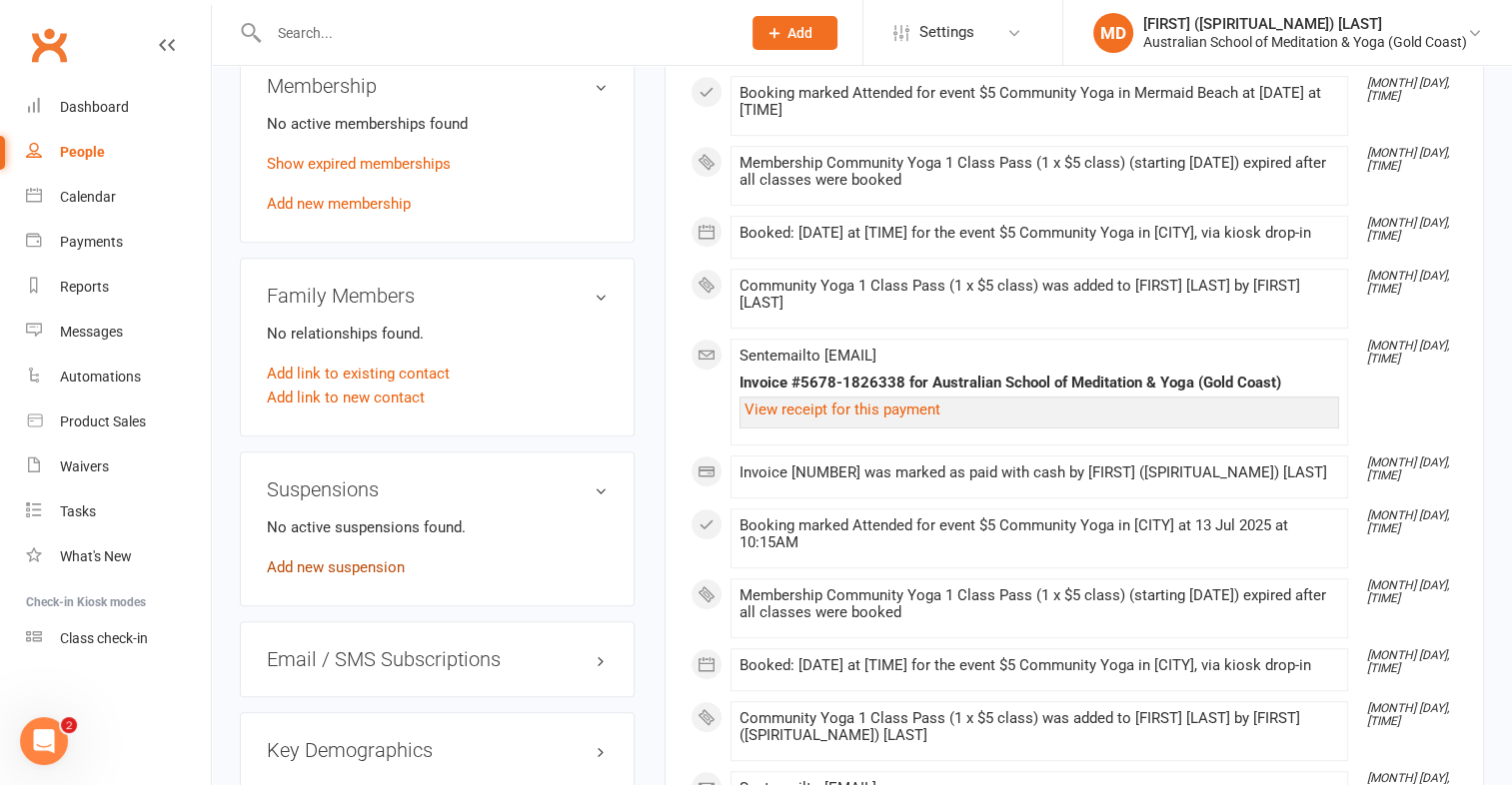 click on "Add new suspension" at bounding box center [336, 567] 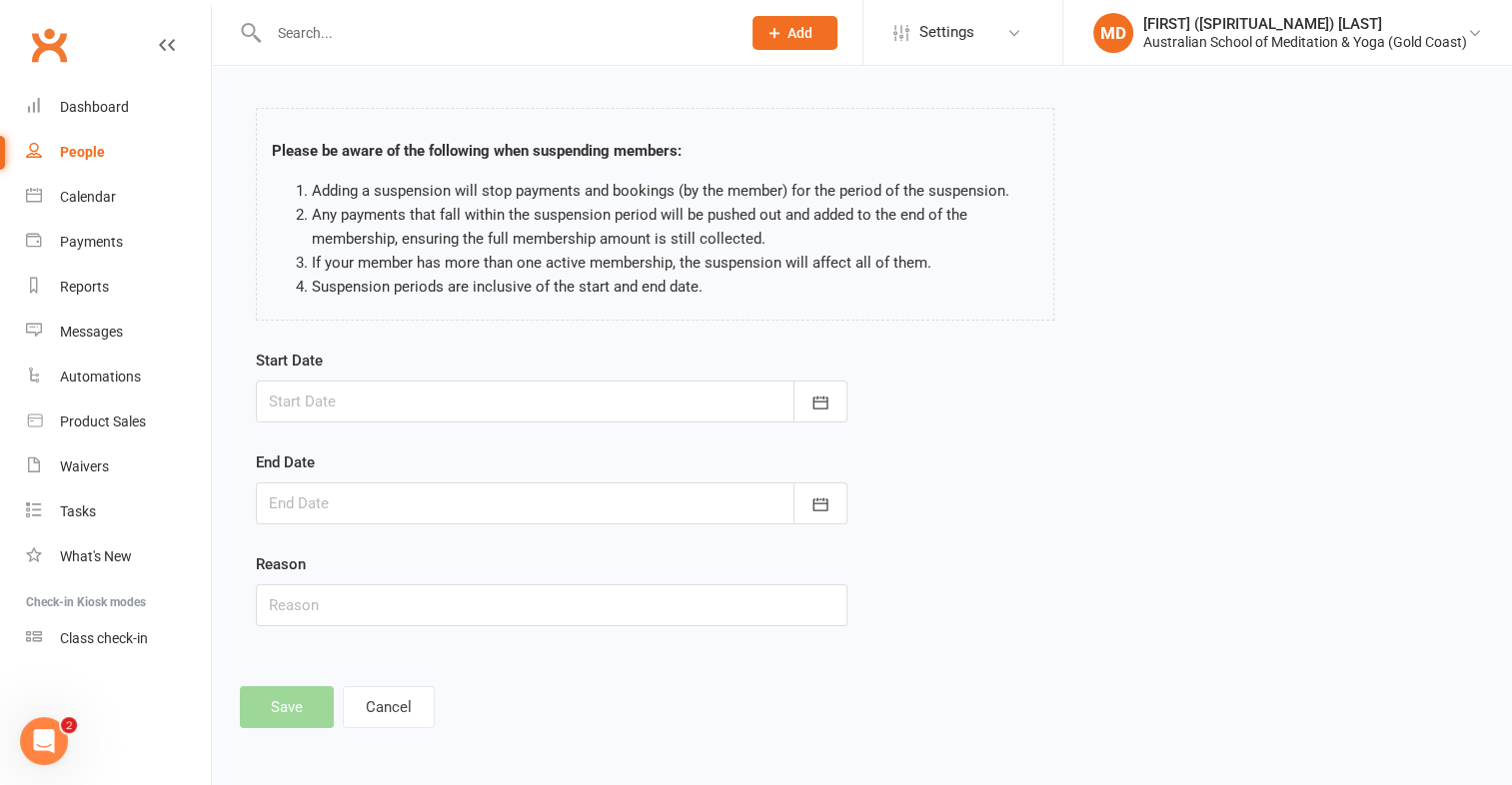 scroll, scrollTop: 0, scrollLeft: 0, axis: both 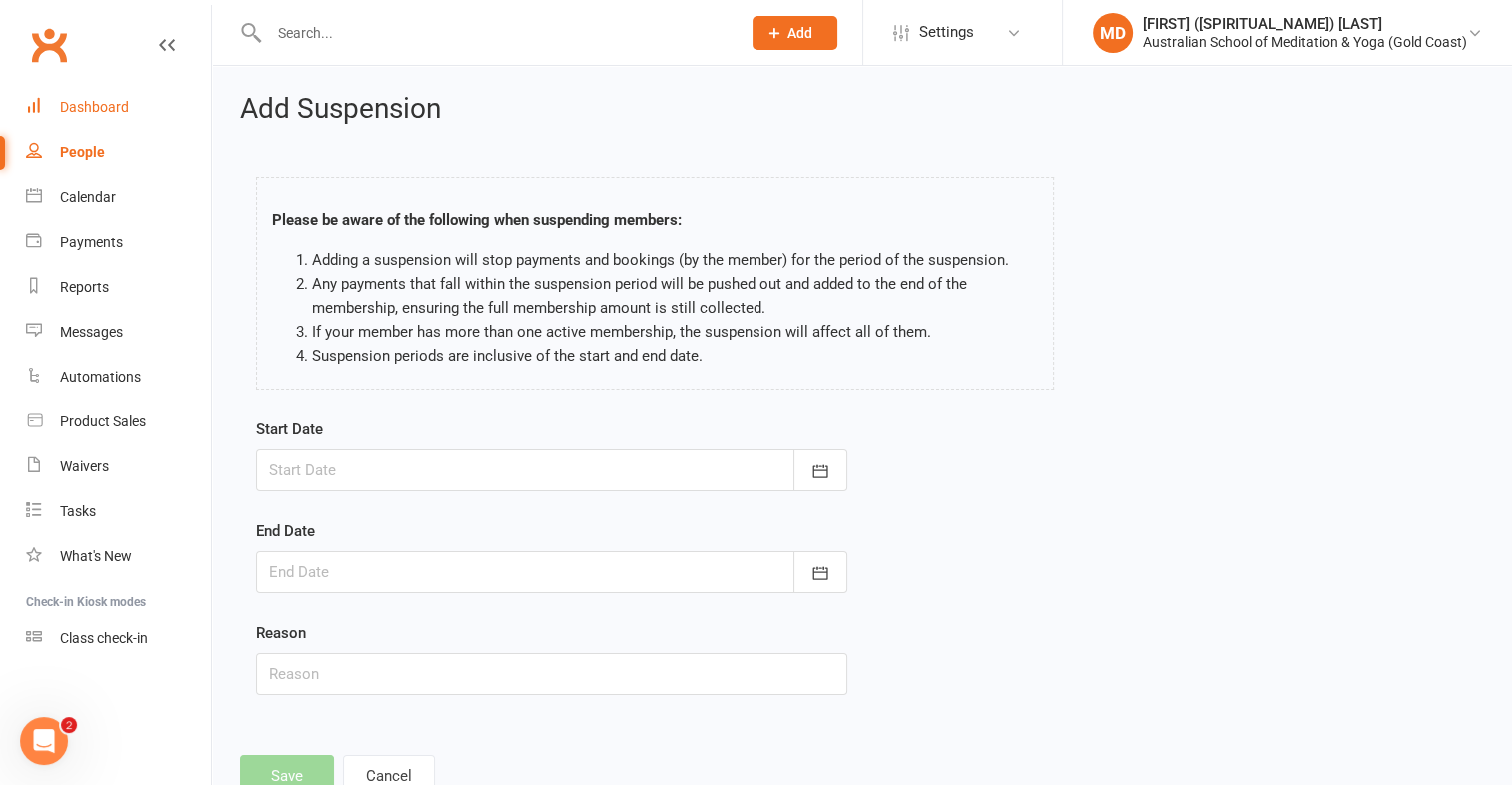 click on "Dashboard" at bounding box center [94, 107] 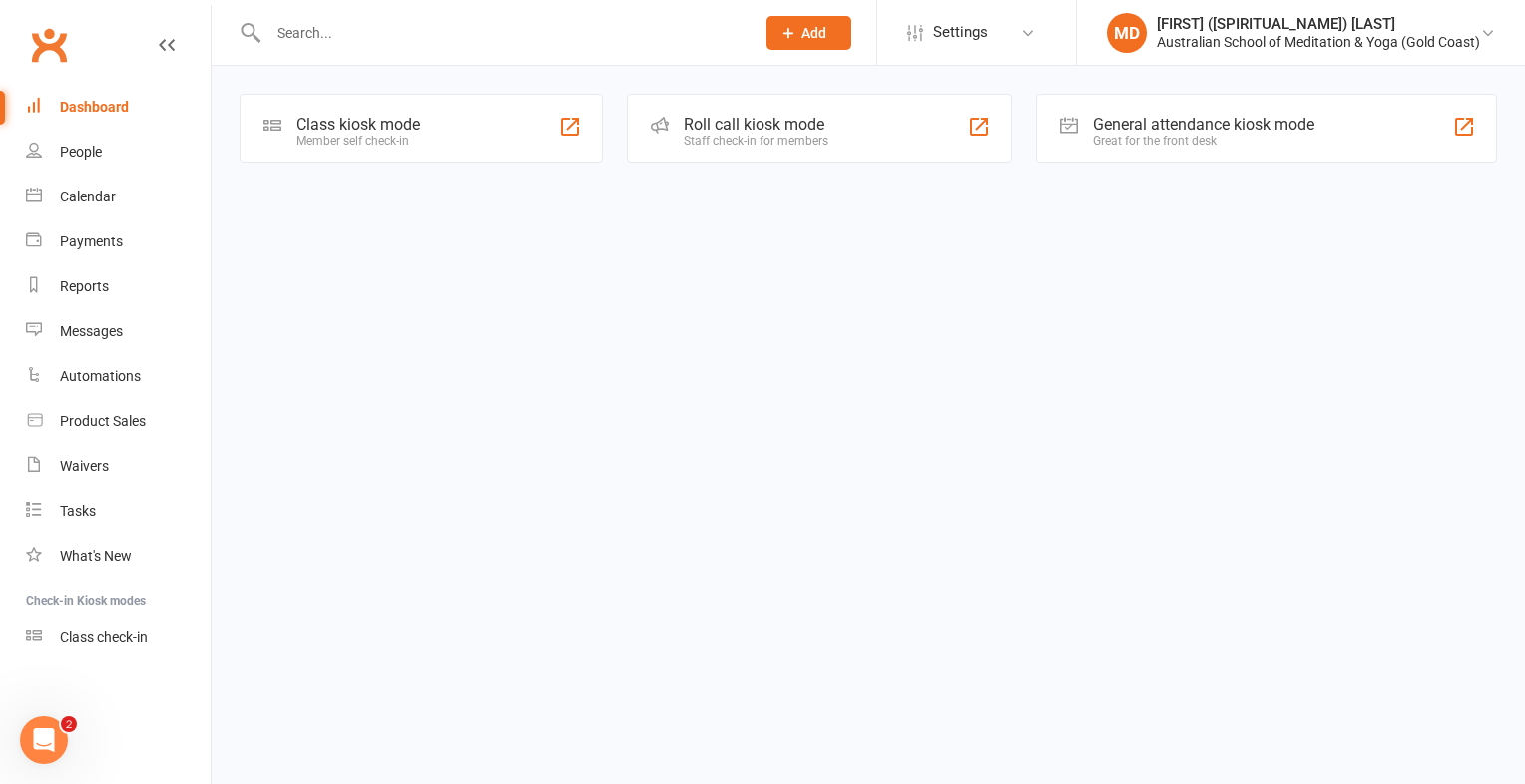 click at bounding box center (501, 33) 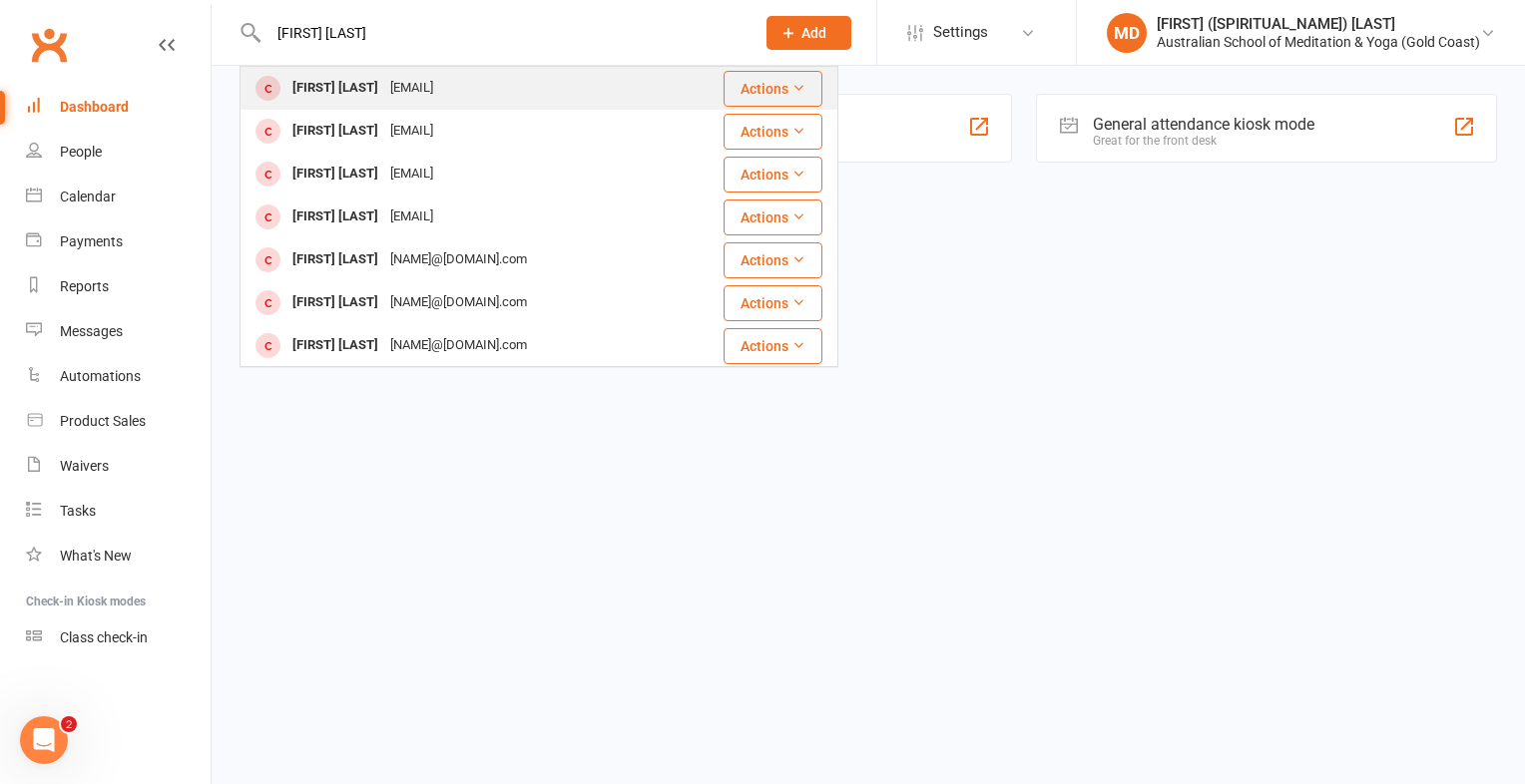 type on "bruce ba" 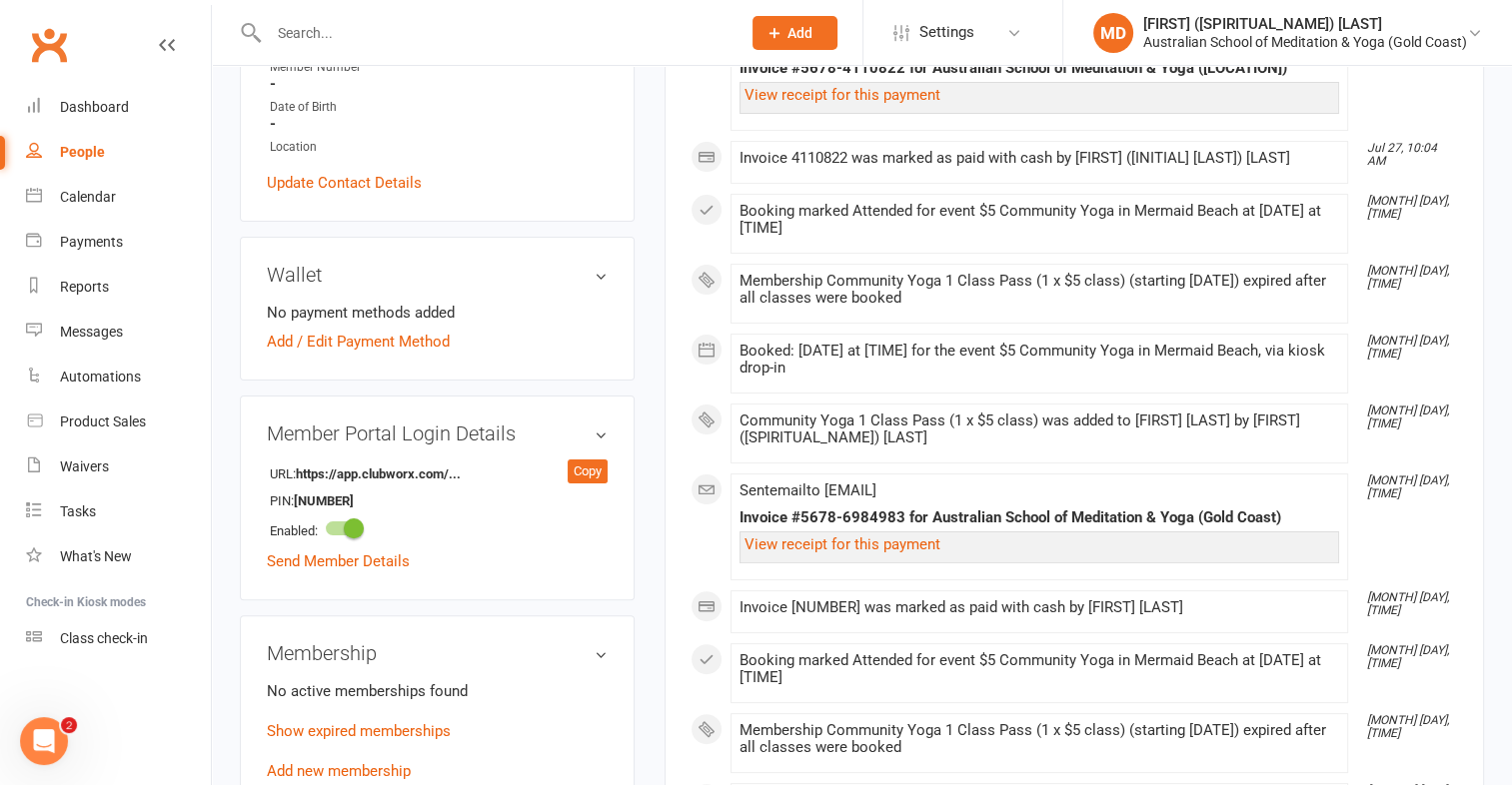 scroll, scrollTop: 599, scrollLeft: 0, axis: vertical 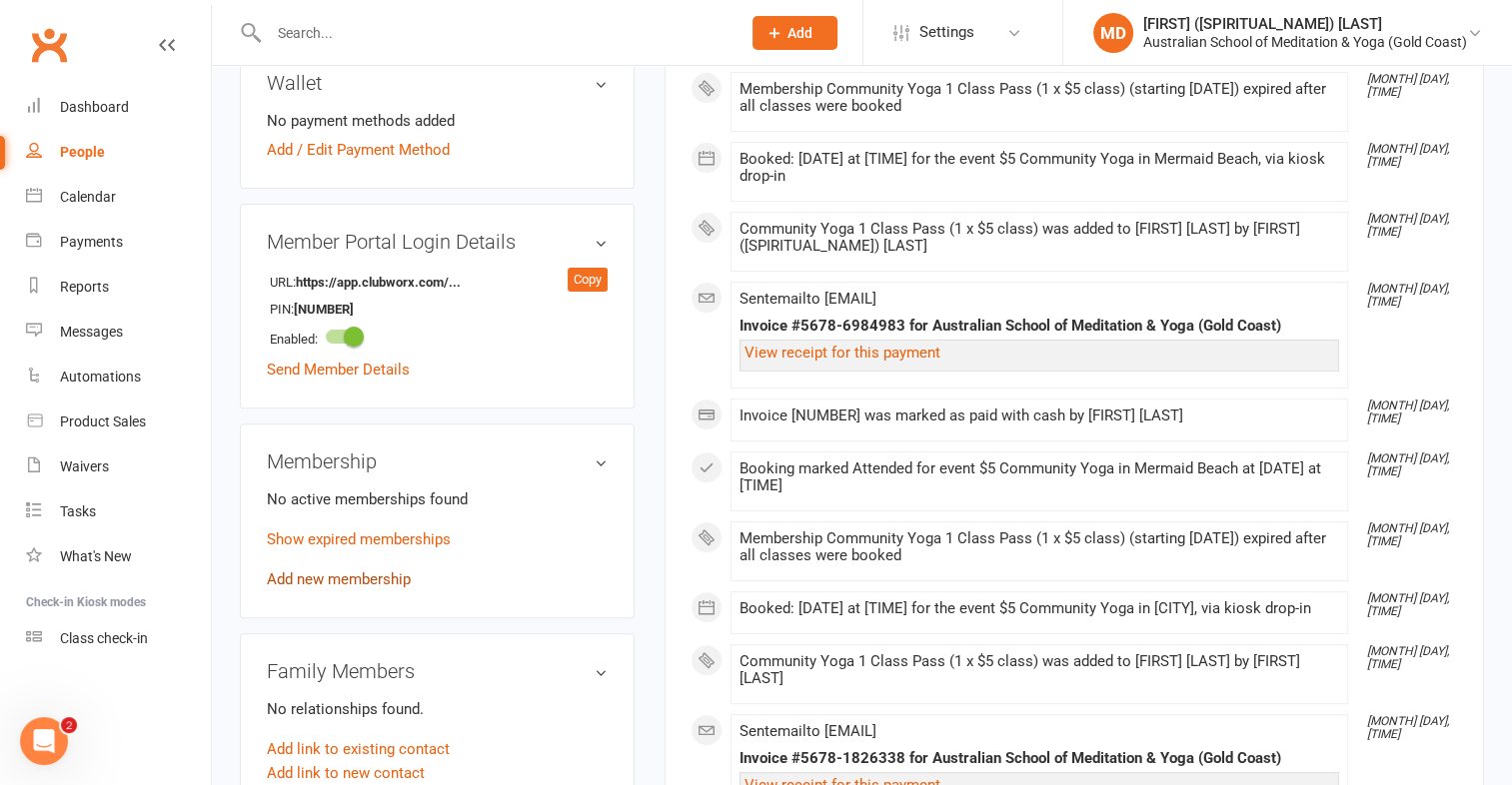 click on "Add new membership" at bounding box center [339, 579] 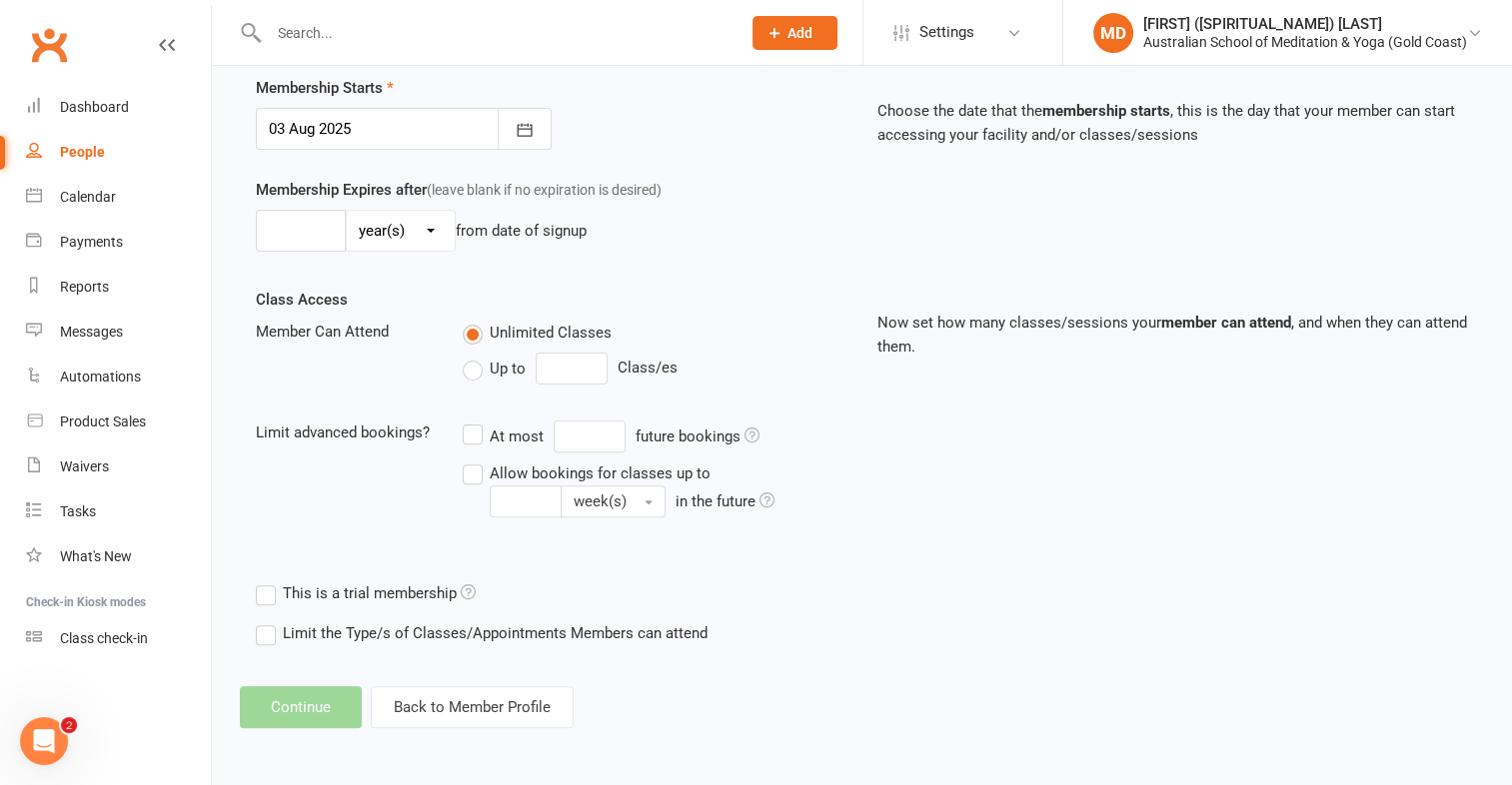 scroll, scrollTop: 0, scrollLeft: 0, axis: both 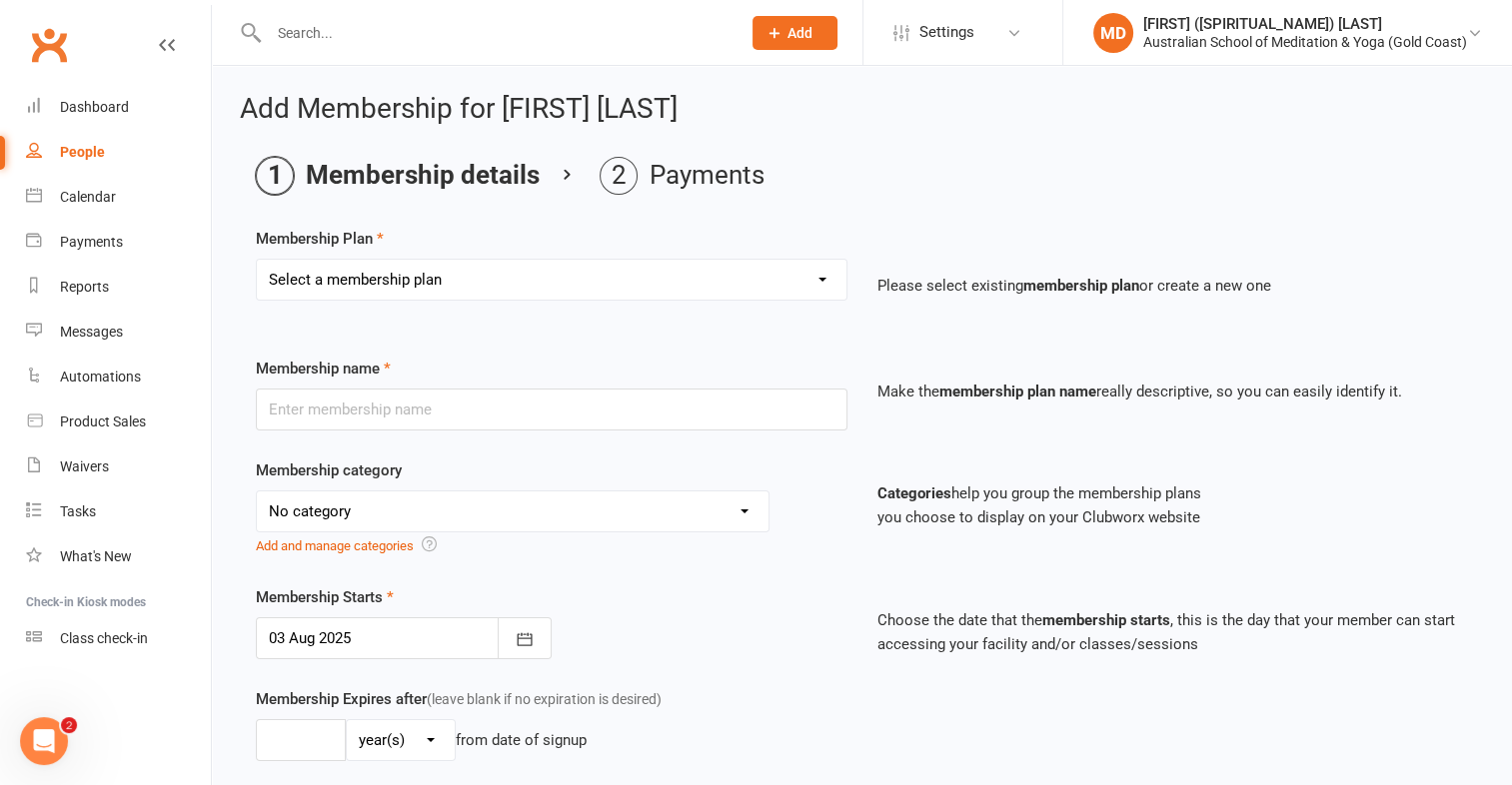 click on "Select a membership plan First Time Intro Offer (1 month Unlimited Meditation & Yoga) 1 Year Unlimited Membership - Weekly Recurring Payments Mindful Kids Meditation & Yoga Membership Mindful Kids Meditation & Yoga Membership (Concession) Yoga Asana 1 Class Pass Yoga Asana 1 Class Pass (Concession) Meditation 1 Class Pass [1 x $5] Community Yoga 1 Class Pass (1 x $5 class) CLASS PASS: 1 Yoga or Meditation Class Mindful Kids Meditation & Yoga 1 Class Pass Mindful Kids Meditation & Yoga 1 Class Pass (Concession/More Than One) Mindful Parents 1 Class Pass (For Tues Stretch & Relax) Labrador/Nerang Yoga 5 Class Pass Labrador/Nerang Yoga 10 Class Pass Teachers/Complimentary (MANAGEMENT USE ONLY) FIRST RESPONDERS 3 Month Pass Workshop 1 Month Membership (MANAGEMENT USE ONLY) Free! 1 Yoga or Meditation Class 12 Yoga Asana Class Pass 6 Yoga Asana Class Pass 7 Day Holiday Membership 6 Month Unlimited Membership - Weekly Recurring Payments 20 Yoga Asana Class Pass 12 Yoga Asana Class Pass (Concession)" at bounding box center (552, 280) 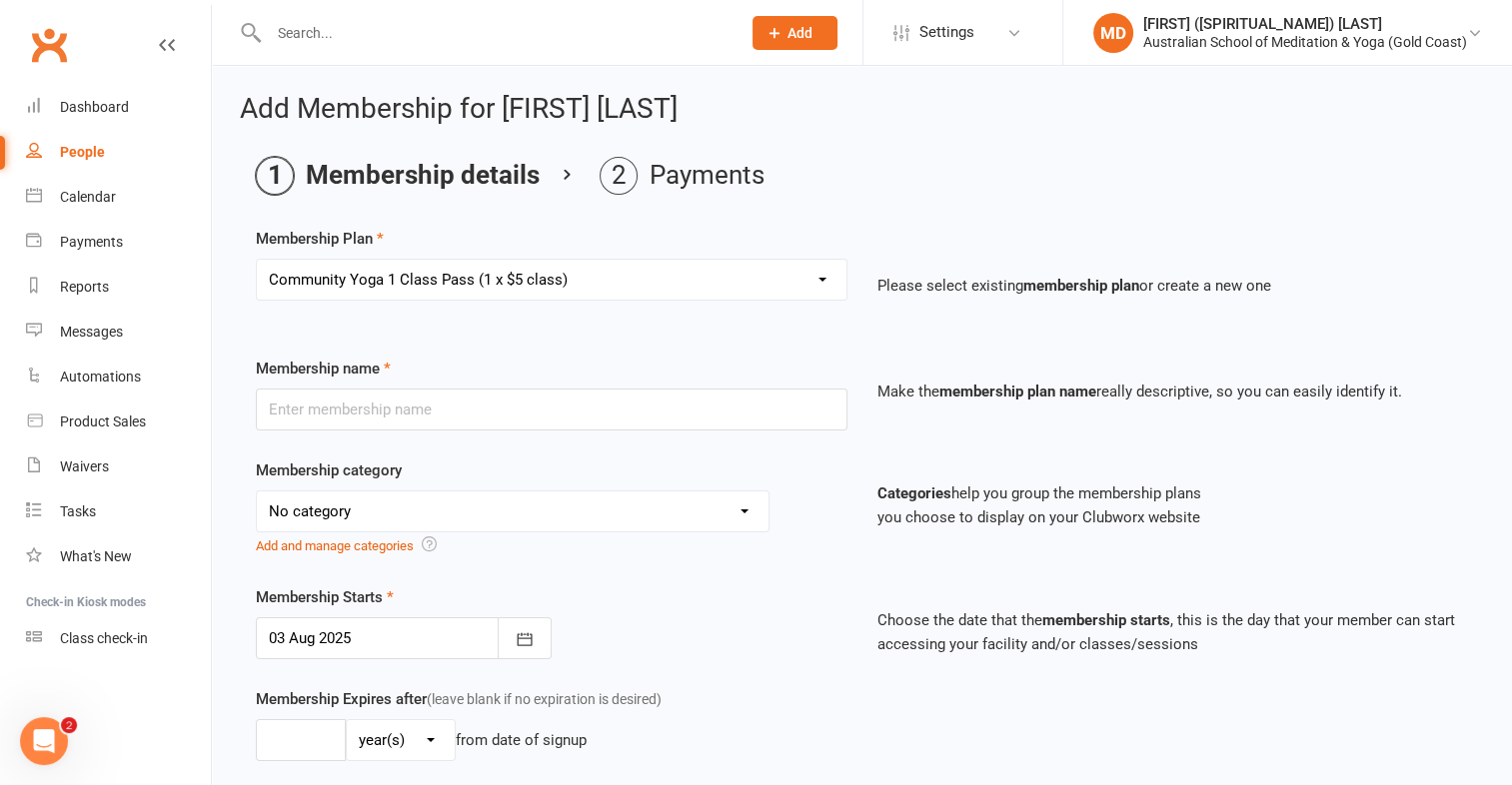 click on "Select a membership plan First Time Intro Offer (1 month Unlimited Meditation & Yoga) 1 Year Unlimited Membership - Weekly Recurring Payments Mindful Kids Meditation & Yoga Membership Mindful Kids Meditation & Yoga Membership (Concession) Yoga Asana 1 Class Pass Yoga Asana 1 Class Pass (Concession) Meditation 1 Class Pass [1 x $5] Community Yoga 1 Class Pass (1 x $5 class) CLASS PASS: 1 Yoga or Meditation Class Mindful Kids Meditation & Yoga 1 Class Pass Mindful Kids Meditation & Yoga 1 Class Pass (Concession/More Than One) Mindful Parents 1 Class Pass (For Tues Stretch & Relax) Labrador/Nerang Yoga 5 Class Pass Labrador/Nerang Yoga 10 Class Pass Teachers/Complimentary (MANAGEMENT USE ONLY) FIRST RESPONDERS 3 Month Pass Workshop 1 Month Membership (MANAGEMENT USE ONLY) Free! 1 Yoga or Meditation Class 12 Yoga Asana Class Pass 6 Yoga Asana Class Pass 7 Day Holiday Membership 6 Month Unlimited Membership - Weekly Recurring Payments 20 Yoga Asana Class Pass 12 Yoga Asana Class Pass (Concession)" at bounding box center [552, 280] 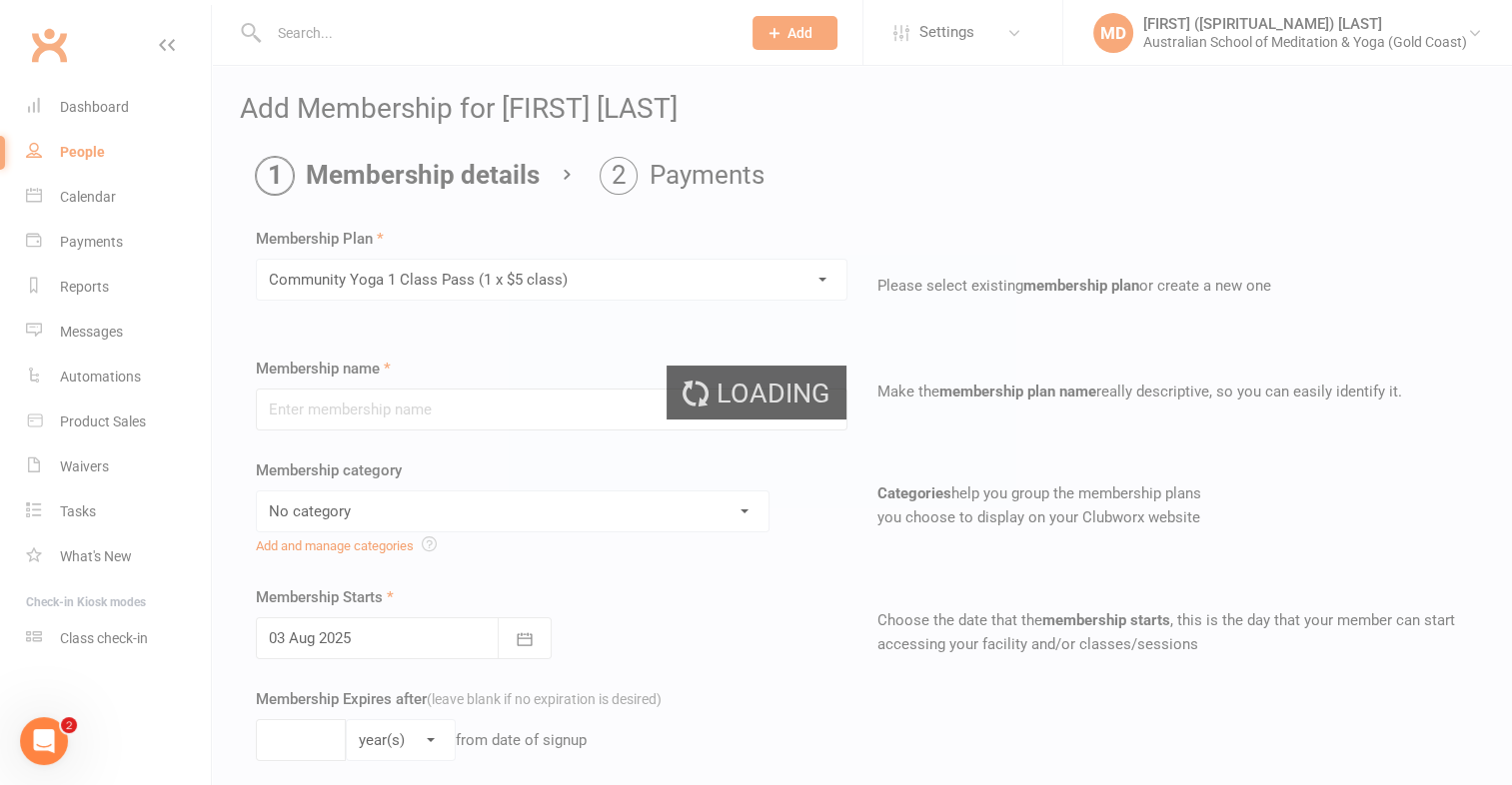 type on "Community Yoga 1 Class Pass (1 x $5 class)" 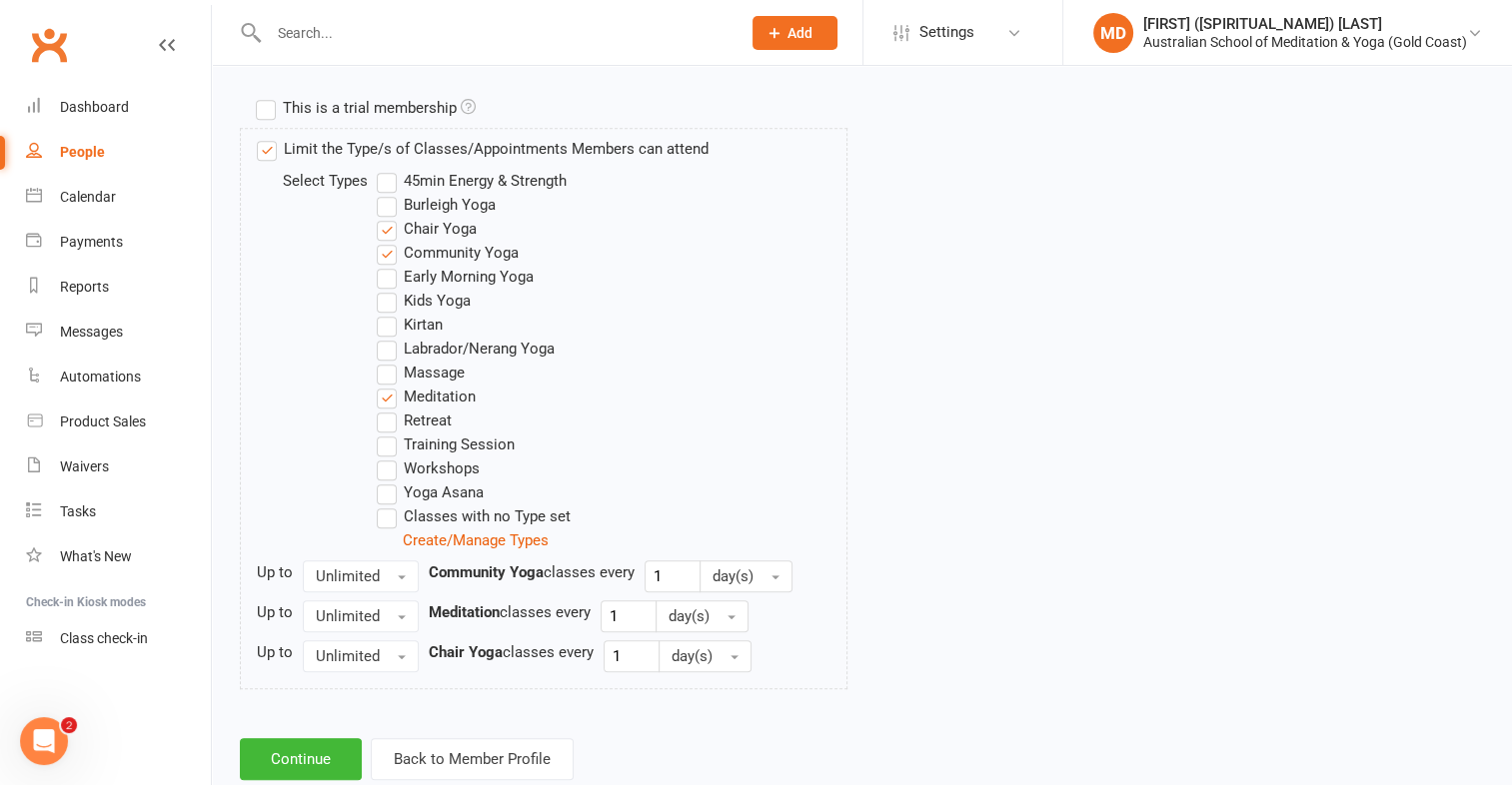 scroll, scrollTop: 1019, scrollLeft: 0, axis: vertical 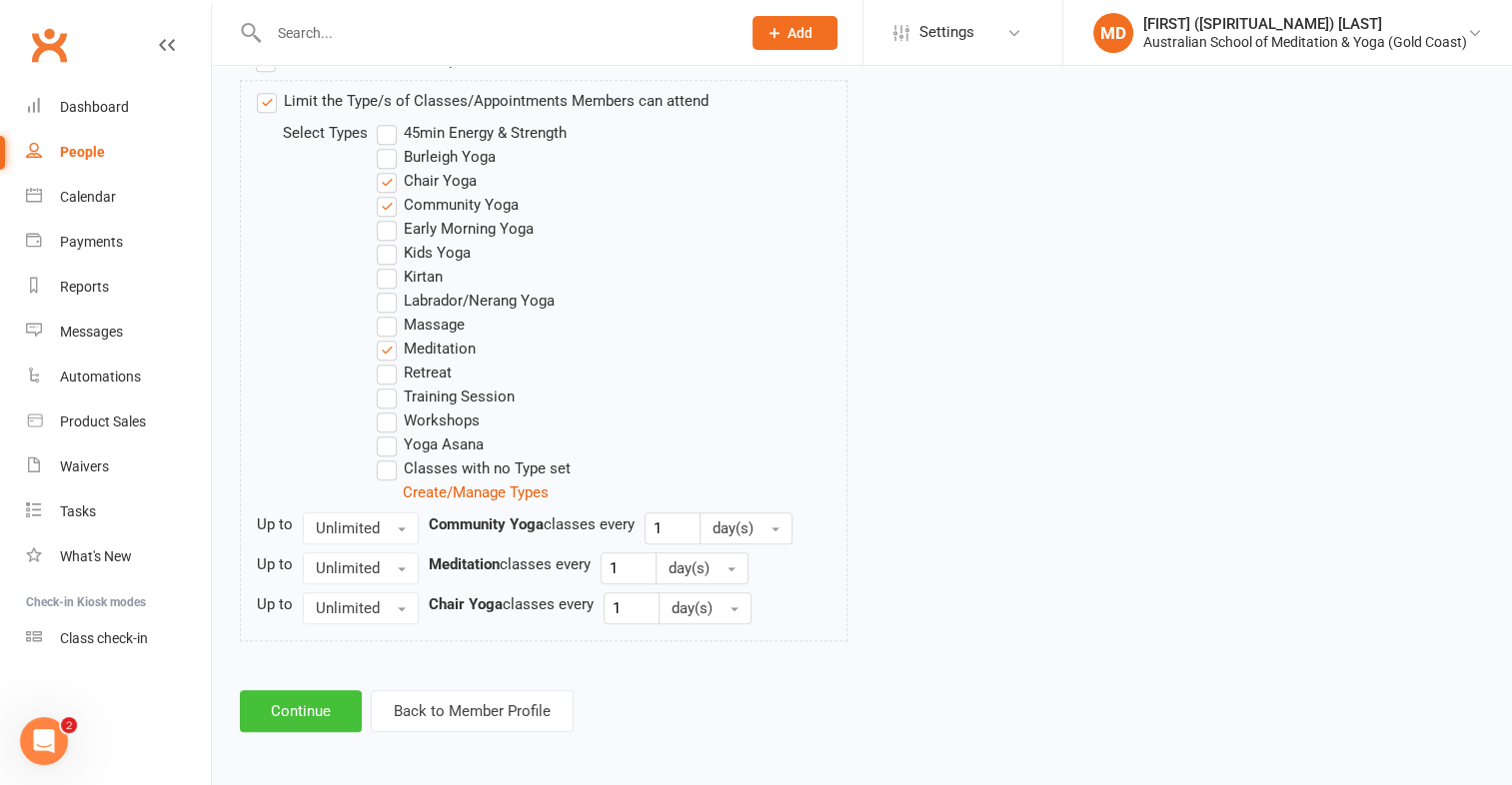click on "Continue" at bounding box center (301, 711) 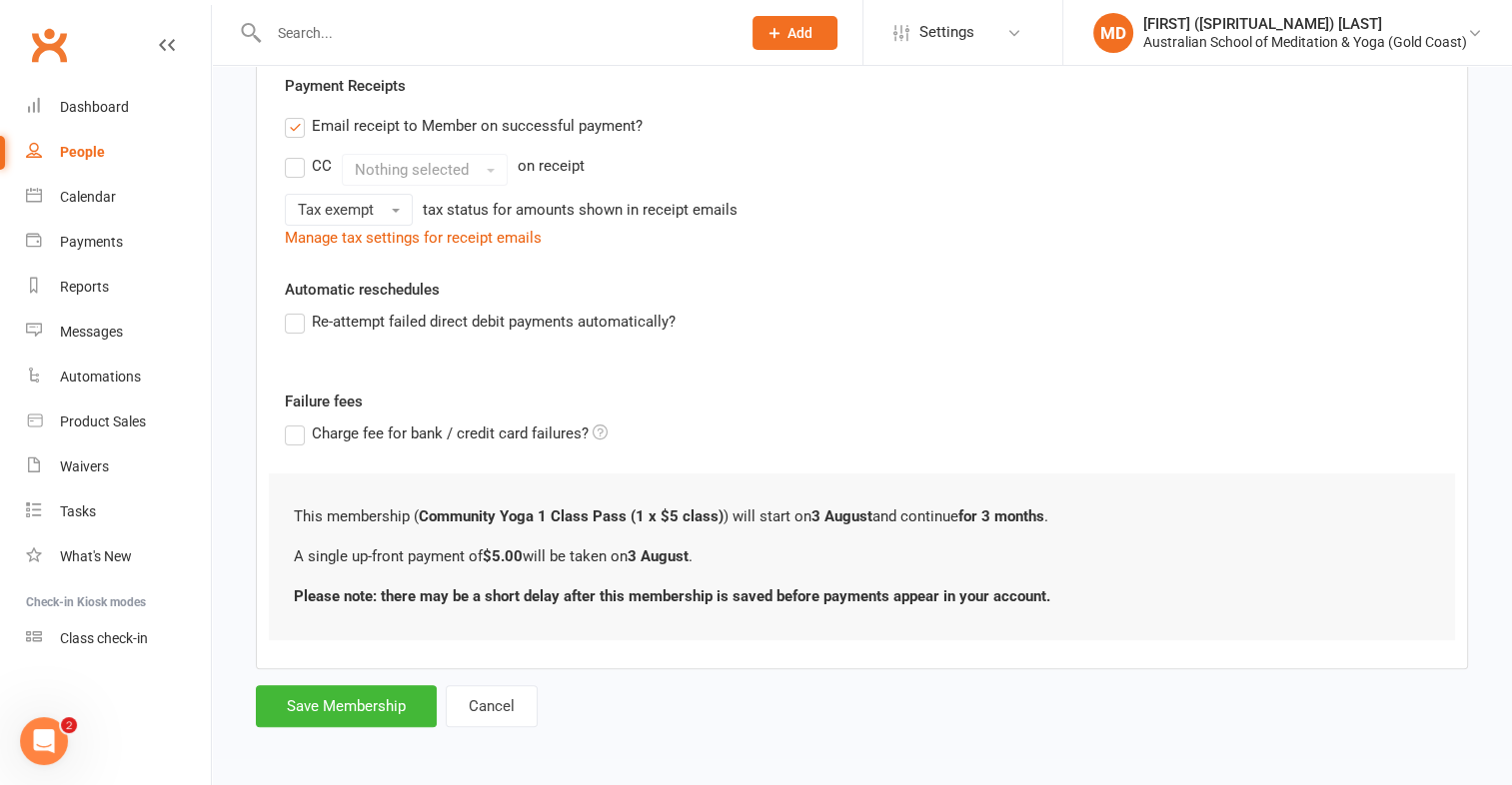 scroll, scrollTop: 380, scrollLeft: 0, axis: vertical 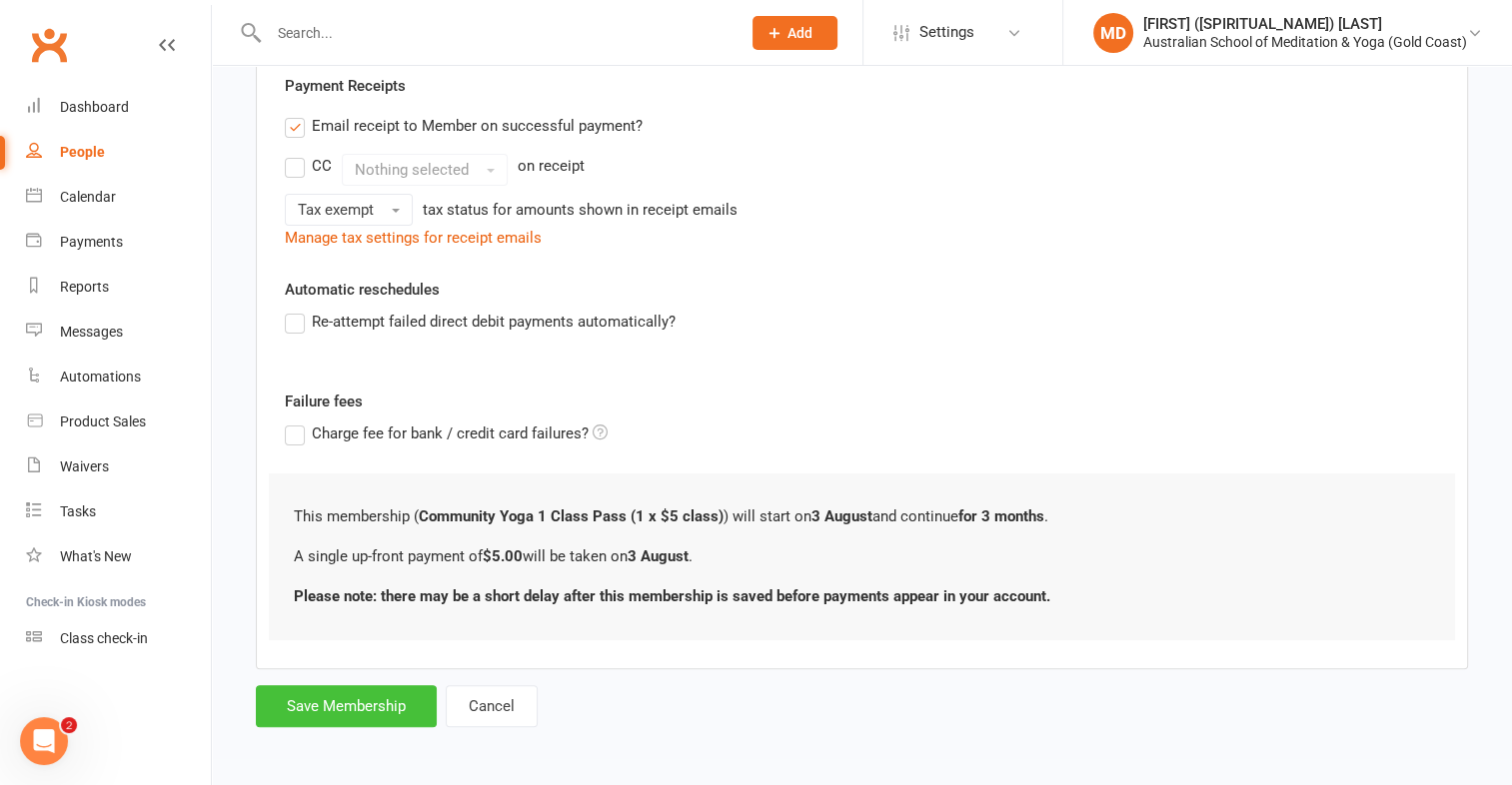 click on "Save Membership" at bounding box center (346, 706) 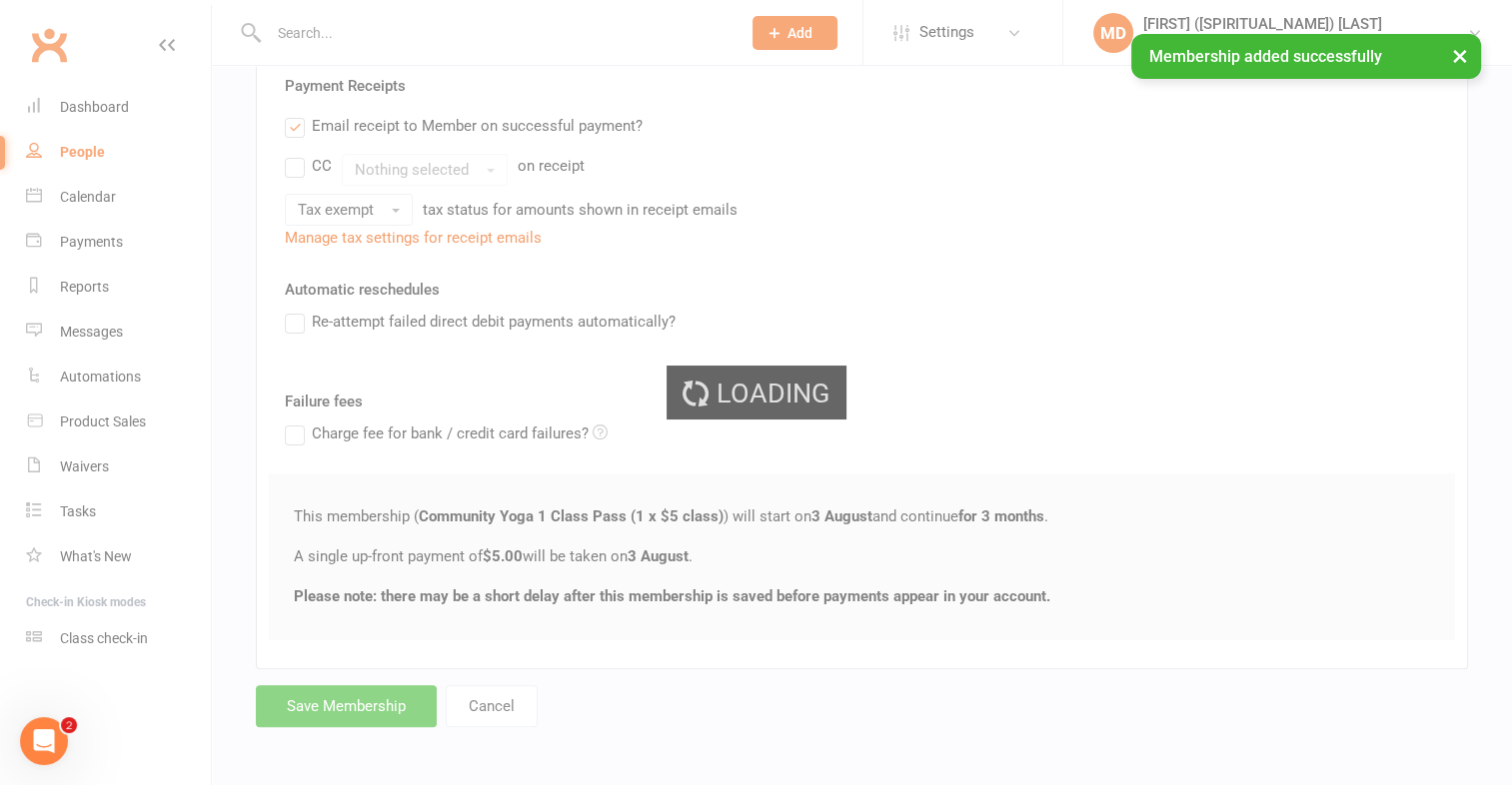 scroll, scrollTop: 0, scrollLeft: 0, axis: both 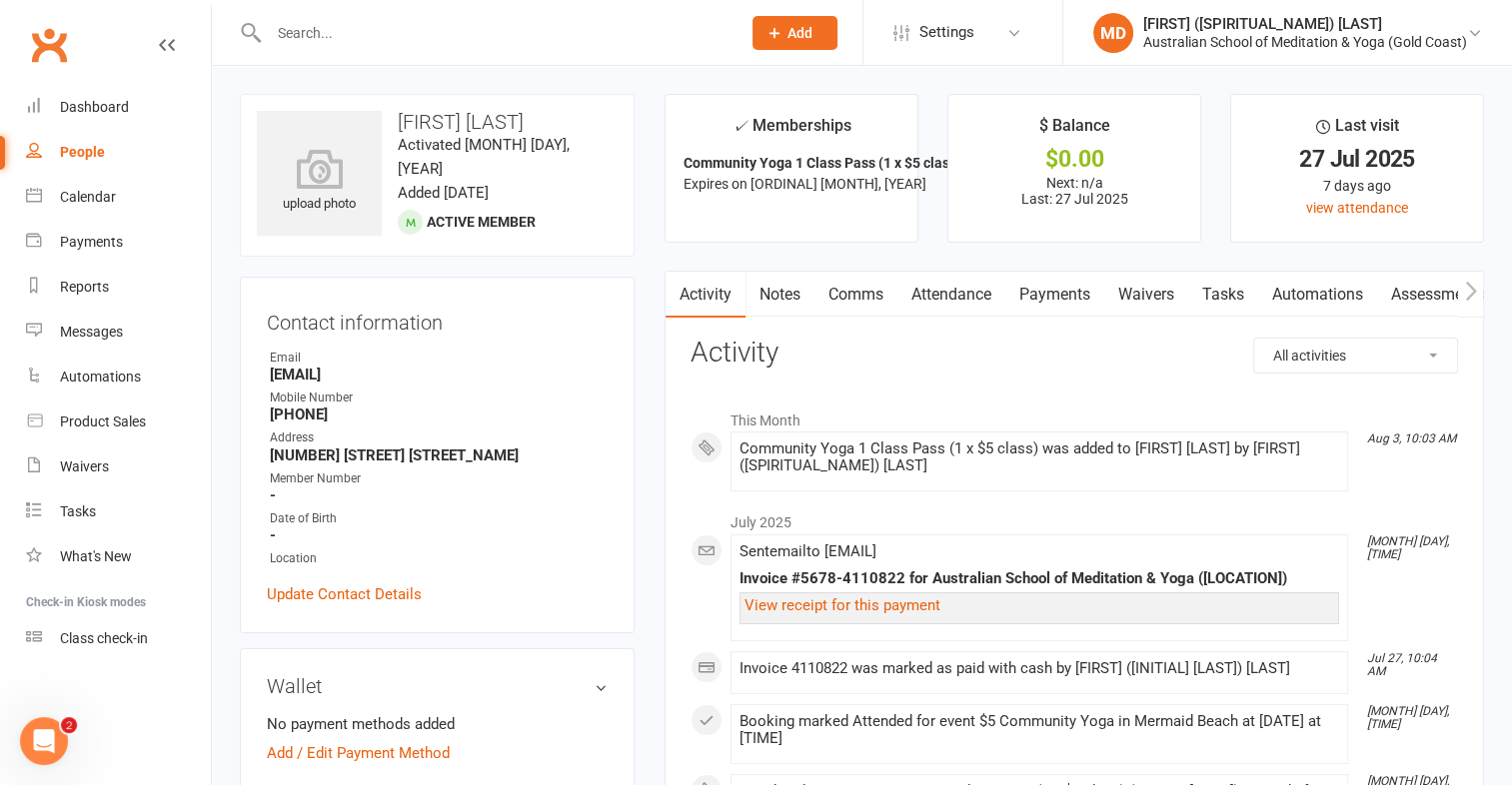 click on "Payments" at bounding box center (1054, 295) 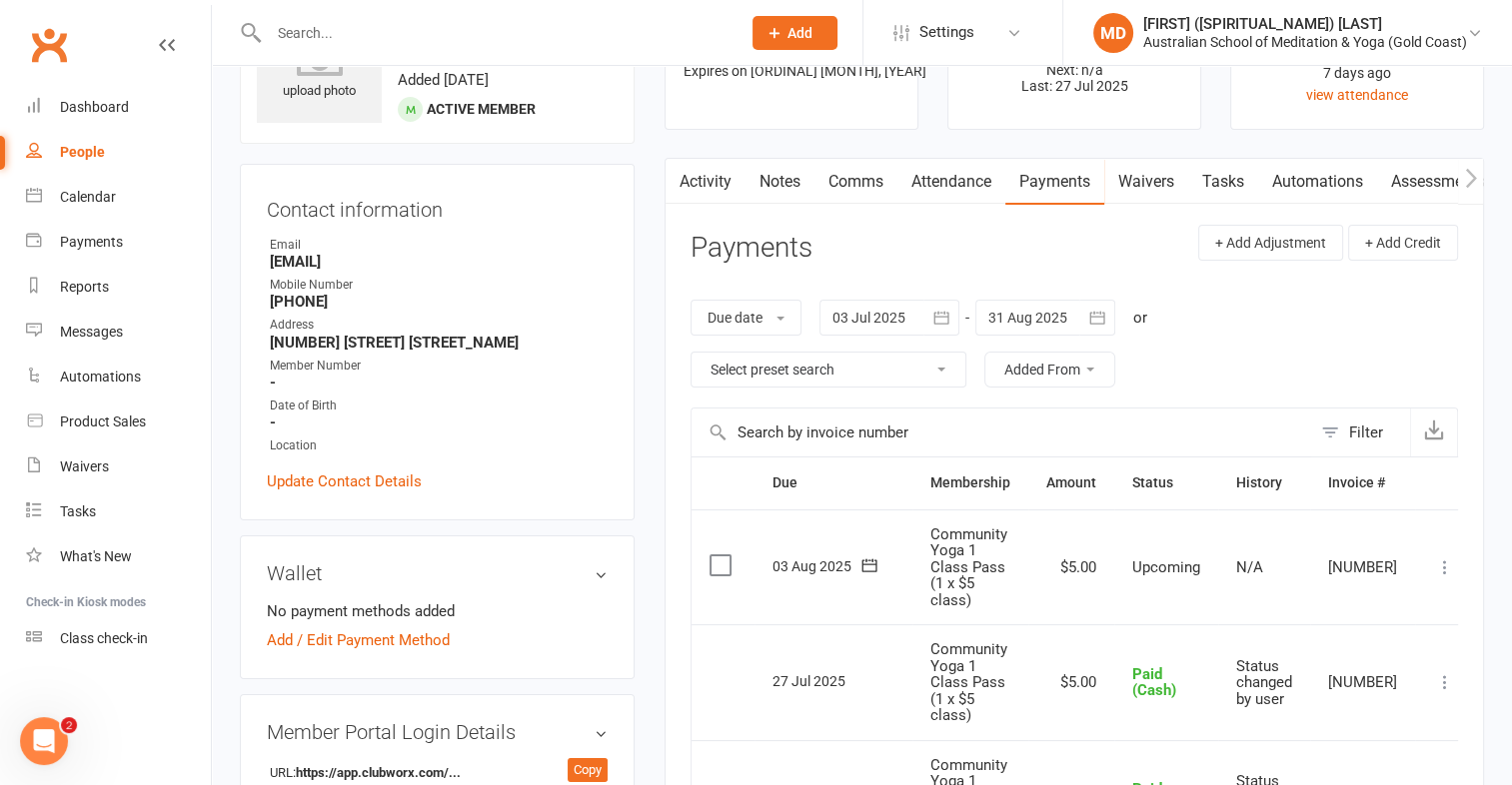 scroll, scrollTop: 200, scrollLeft: 0, axis: vertical 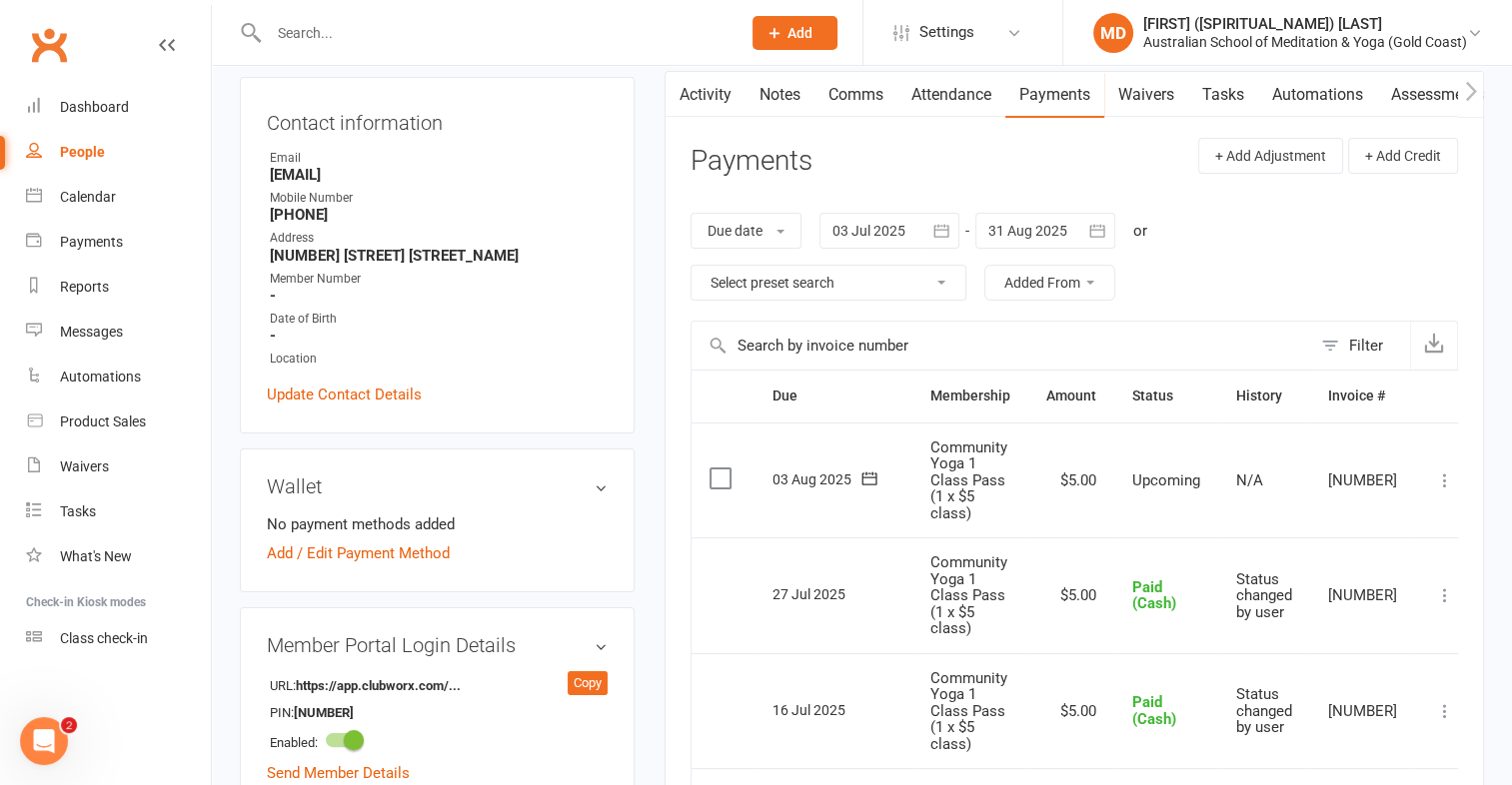 click at bounding box center [1445, 480] 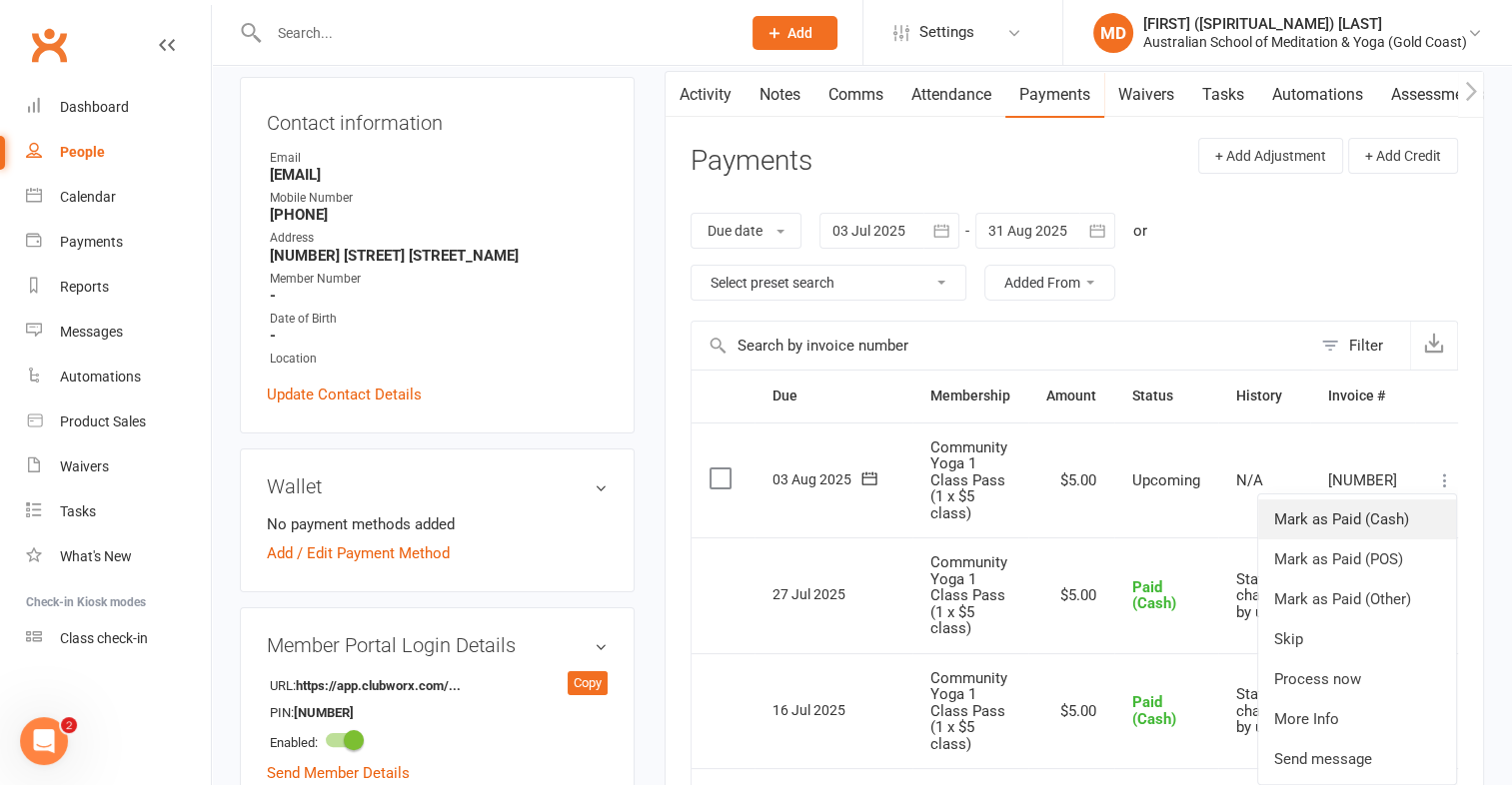 click on "Mark as Paid (Cash)" at bounding box center [1357, 519] 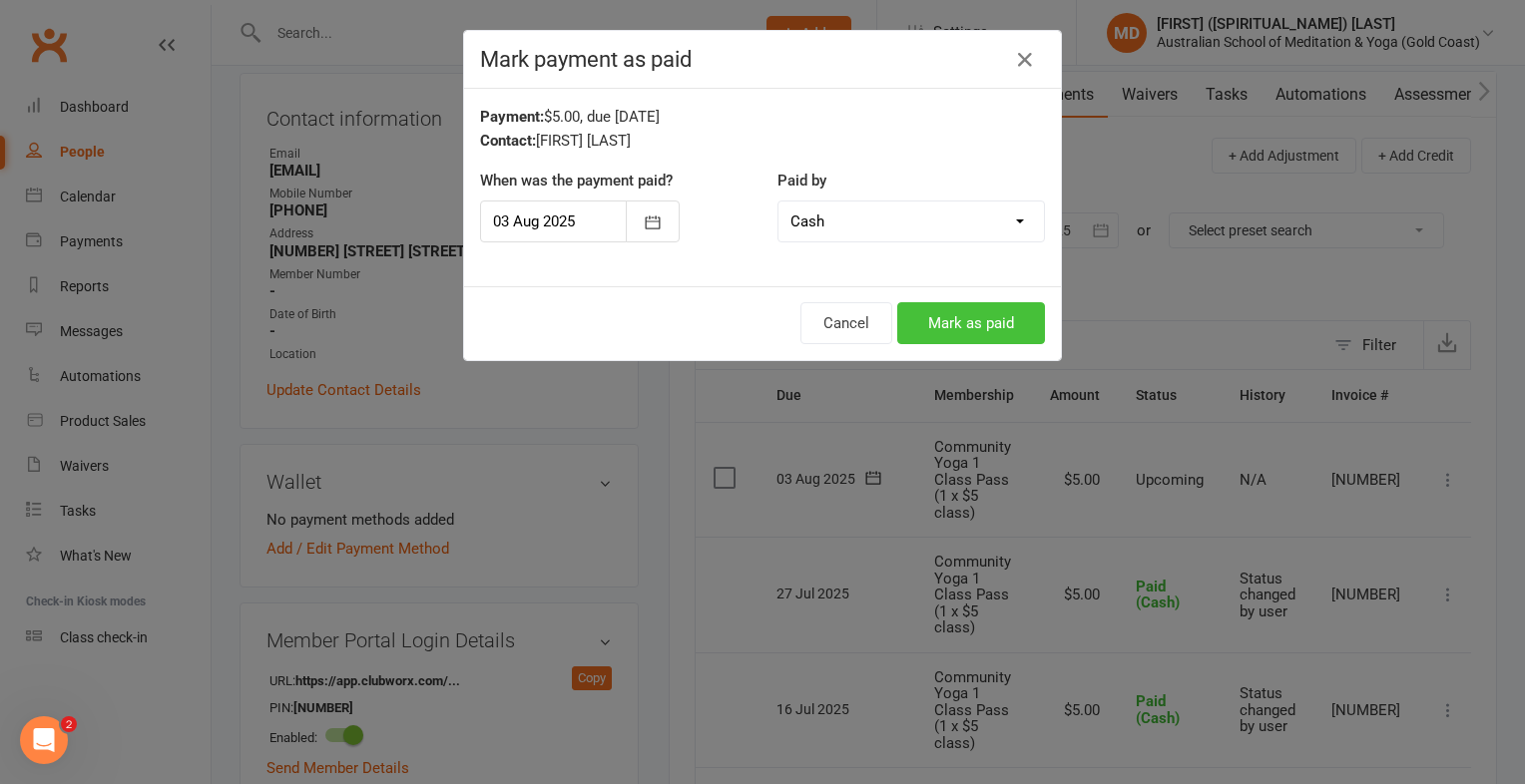 click on "Mark as paid" at bounding box center [971, 323] 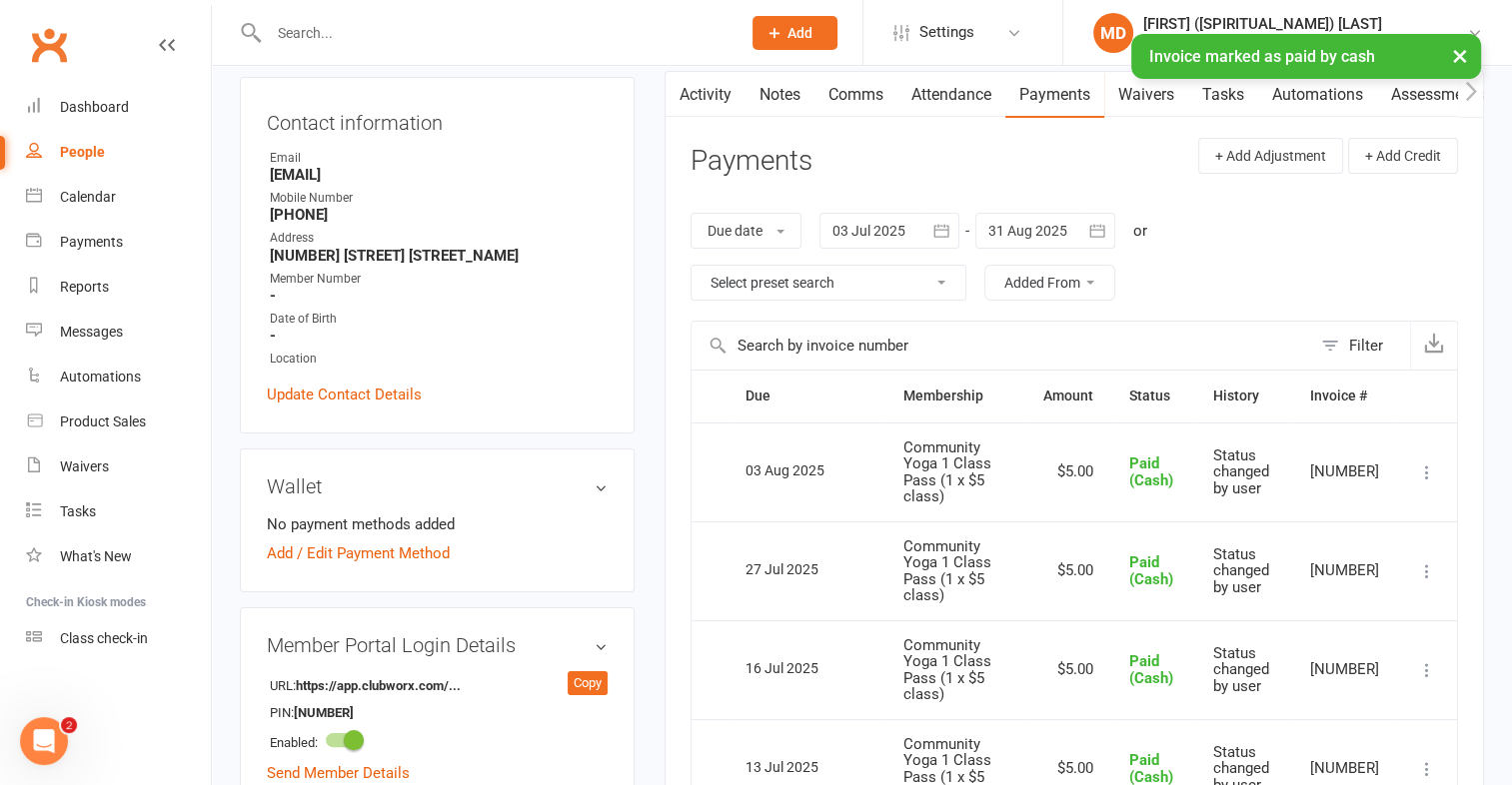 click on "× Invoice marked as paid by cash" at bounding box center (743, 34) 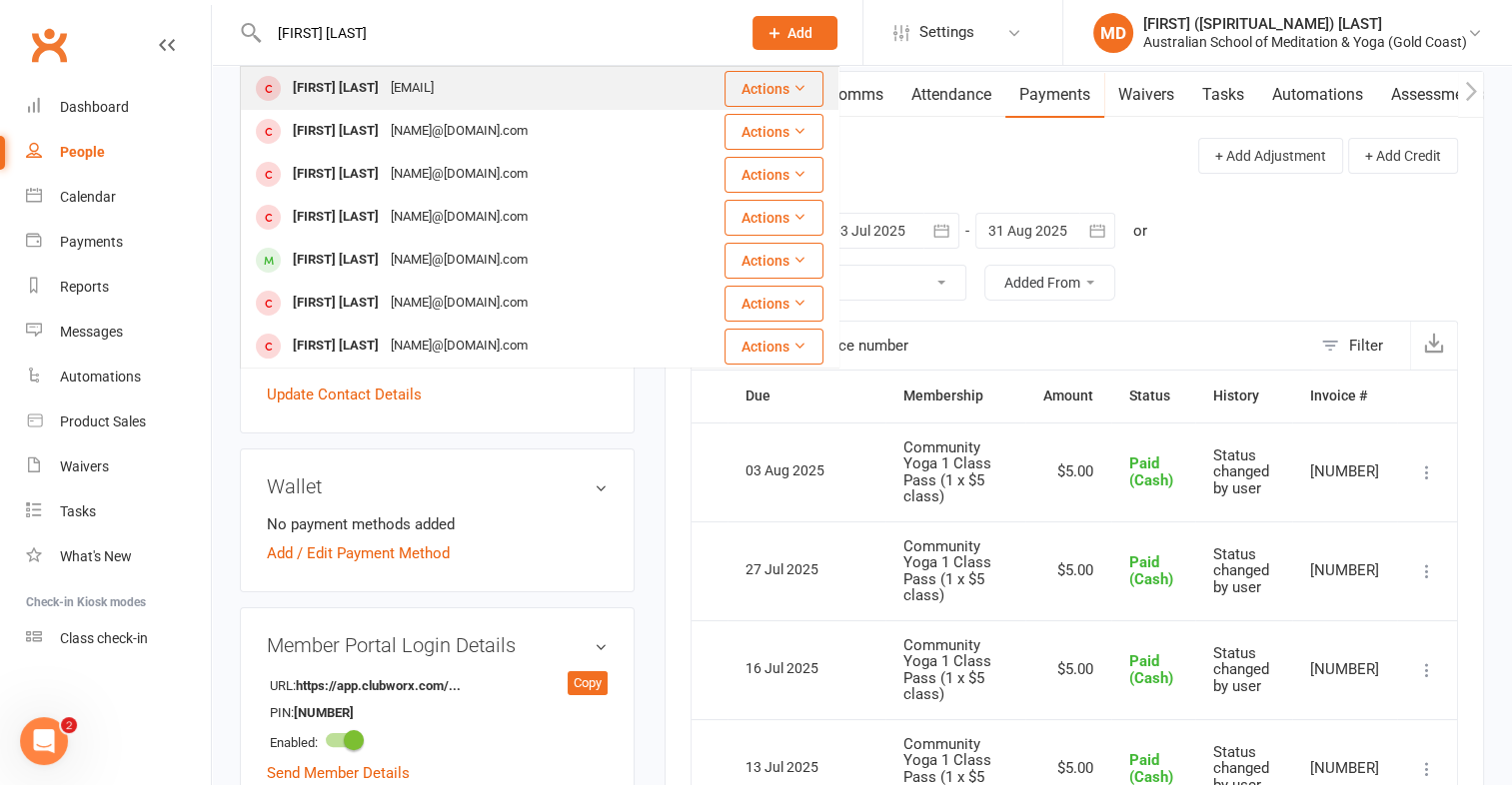 type on "steve w" 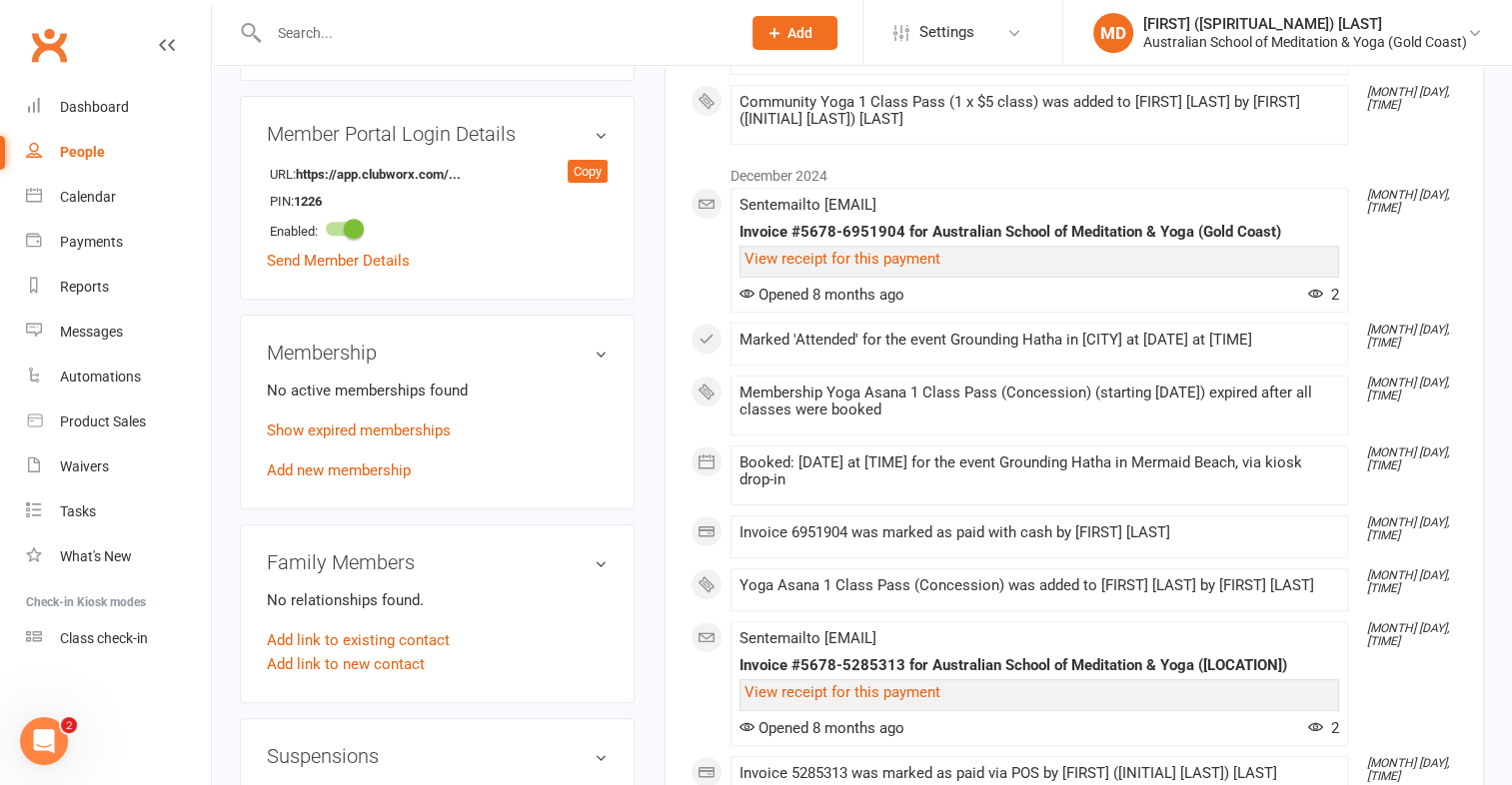 scroll, scrollTop: 799, scrollLeft: 0, axis: vertical 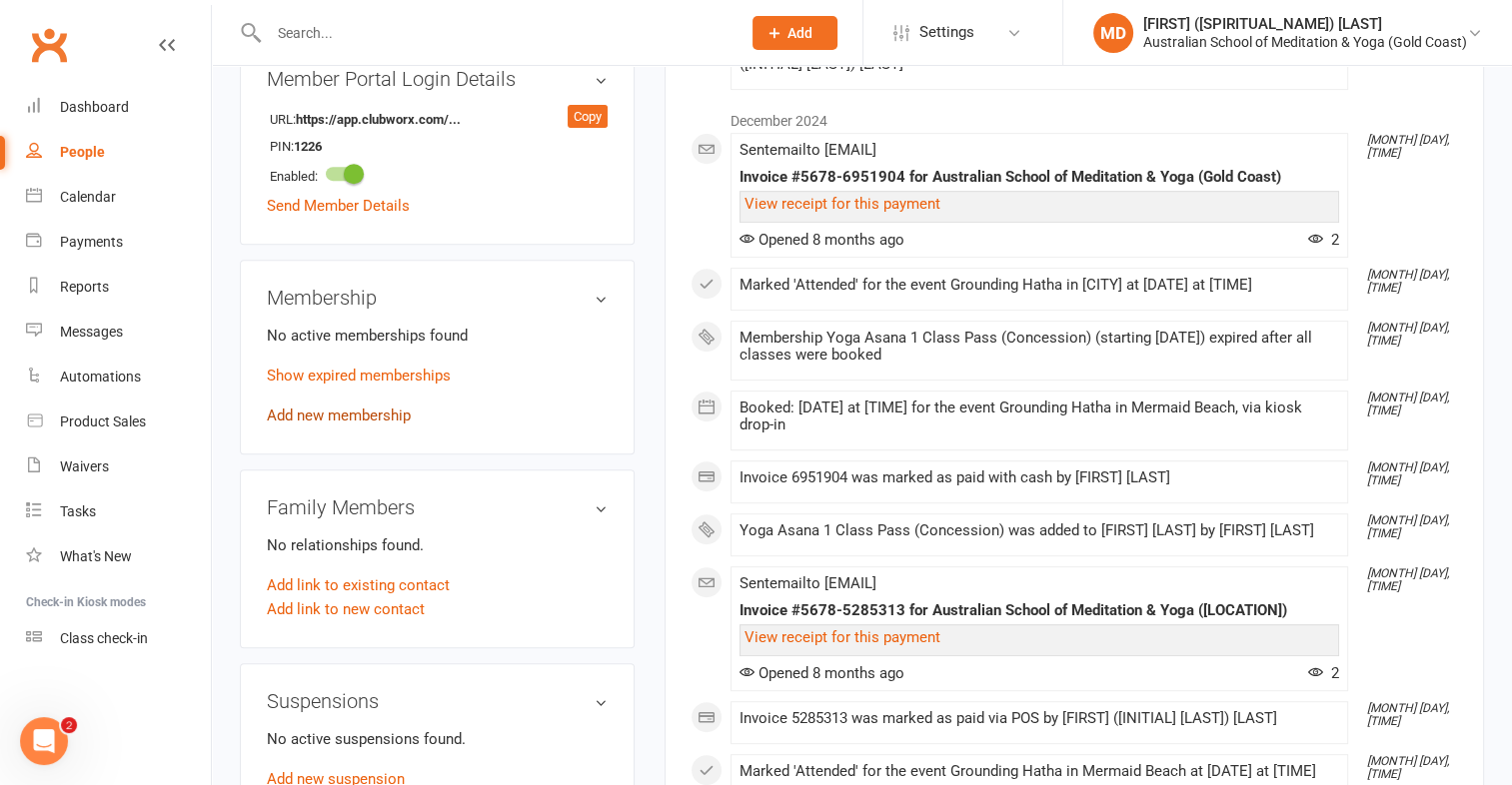 click on "Add new membership" at bounding box center (339, 415) 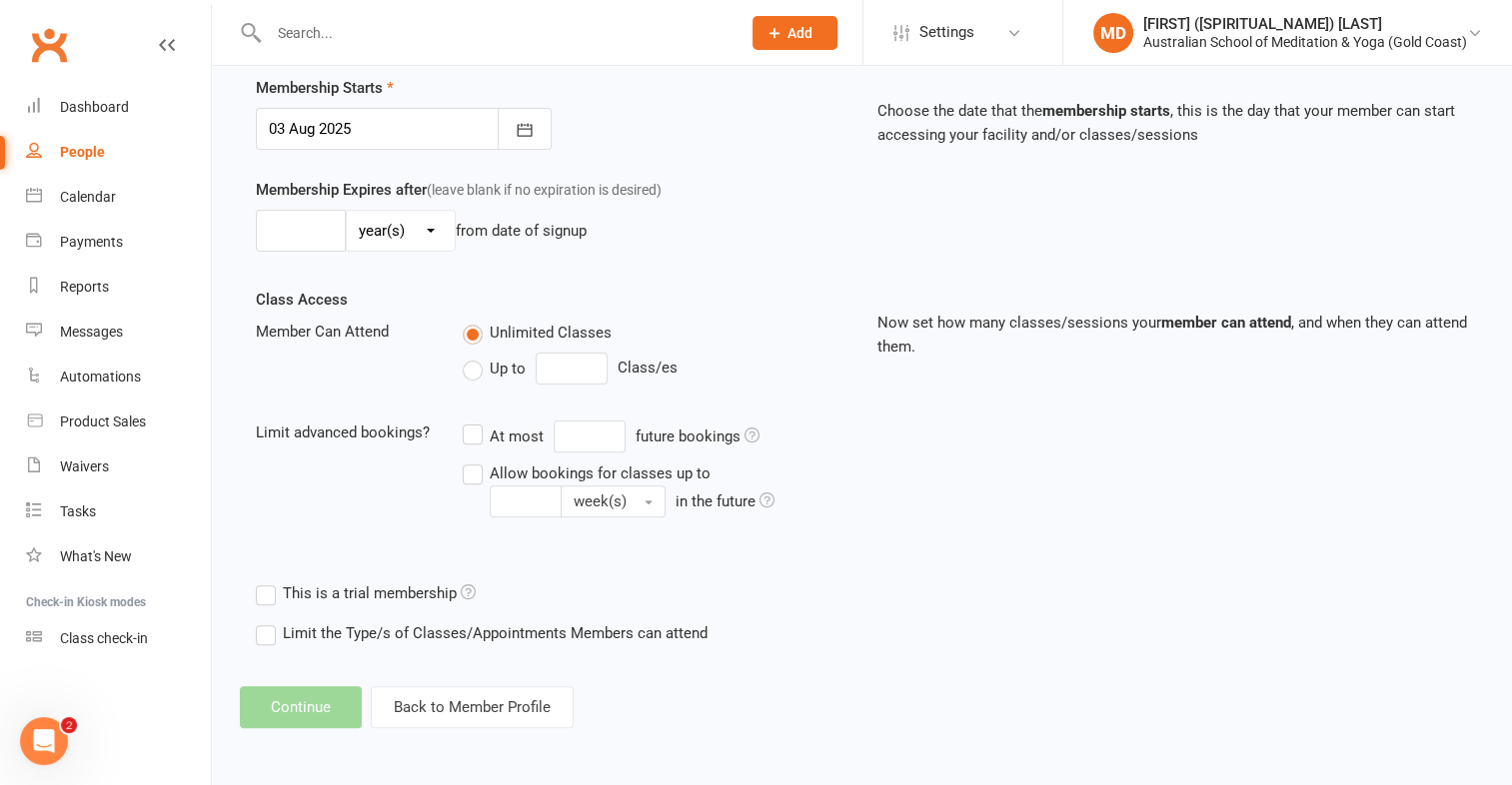 scroll, scrollTop: 0, scrollLeft: 0, axis: both 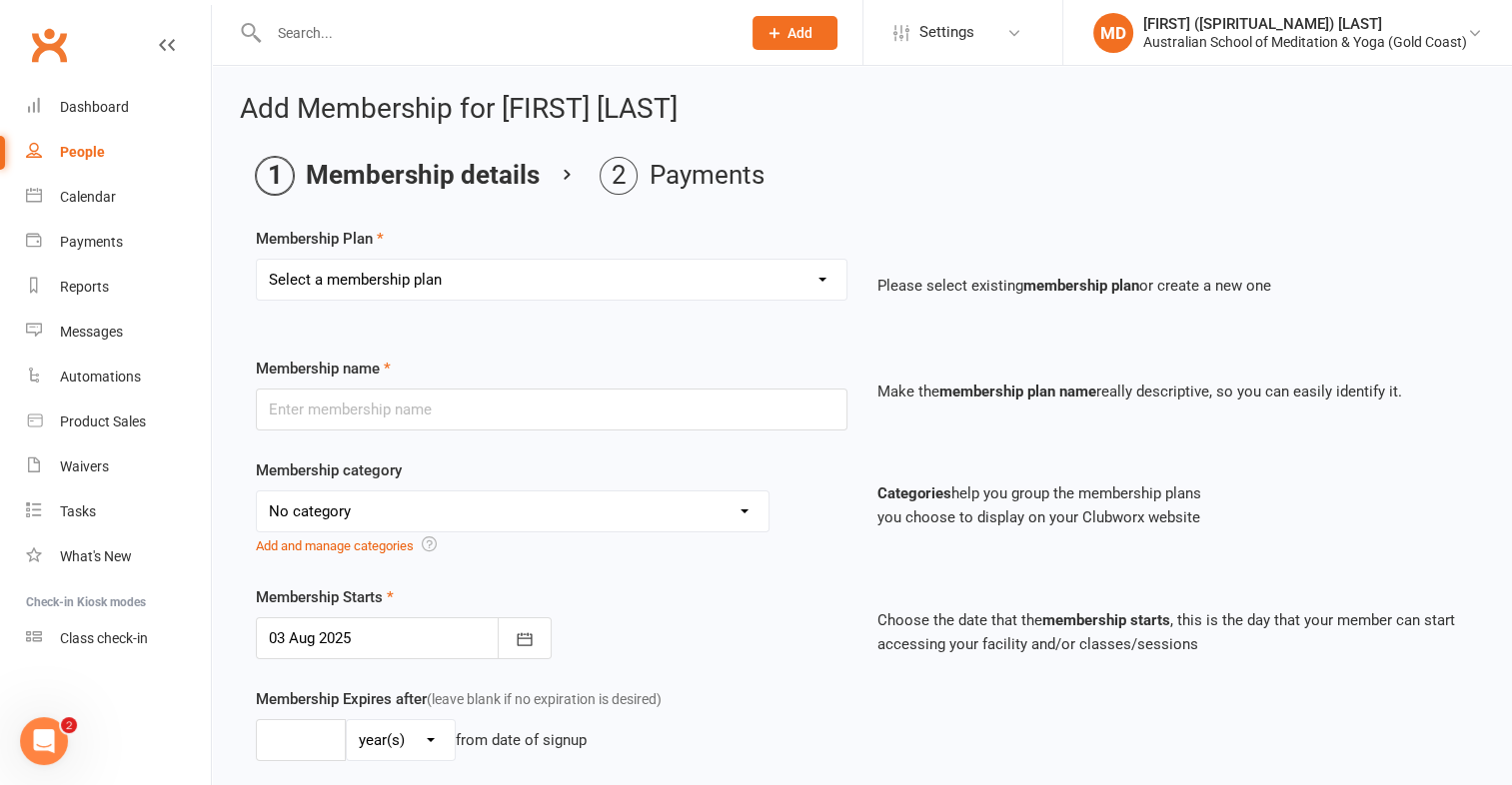 click on "Select a membership plan First Time Intro Offer (1 month Unlimited Meditation & Yoga) 1 Year Unlimited Membership - Weekly Recurring Payments Mindful Kids Meditation & Yoga Membership Mindful Kids Meditation & Yoga Membership (Concession) Yoga Asana 1 Class Pass Yoga Asana 1 Class Pass (Concession) Meditation 1 Class Pass [1 x $5] Community Yoga 1 Class Pass (1 x $5 class) CLASS PASS: 1 Yoga or Meditation Class Mindful Kids Meditation & Yoga 1 Class Pass Mindful Kids Meditation & Yoga 1 Class Pass (Concession/More Than One) Mindful Parents 1 Class Pass (For Tues Stretch & Relax) Labrador/Nerang Yoga 5 Class Pass Labrador/Nerang Yoga 10 Class Pass Teachers/Complimentary (MANAGEMENT USE ONLY) FIRST RESPONDERS 3 Month Pass Workshop 1 Month Membership (MANAGEMENT USE ONLY) Free! 1 Yoga or Meditation Class 12 Yoga Asana Class Pass 6 Yoga Asana Class Pass 7 Day Holiday Membership 6 Month Unlimited Membership - Weekly Recurring Payments 20 Yoga Asana Class Pass 12 Yoga Asana Class Pass (Concession)" at bounding box center [552, 280] 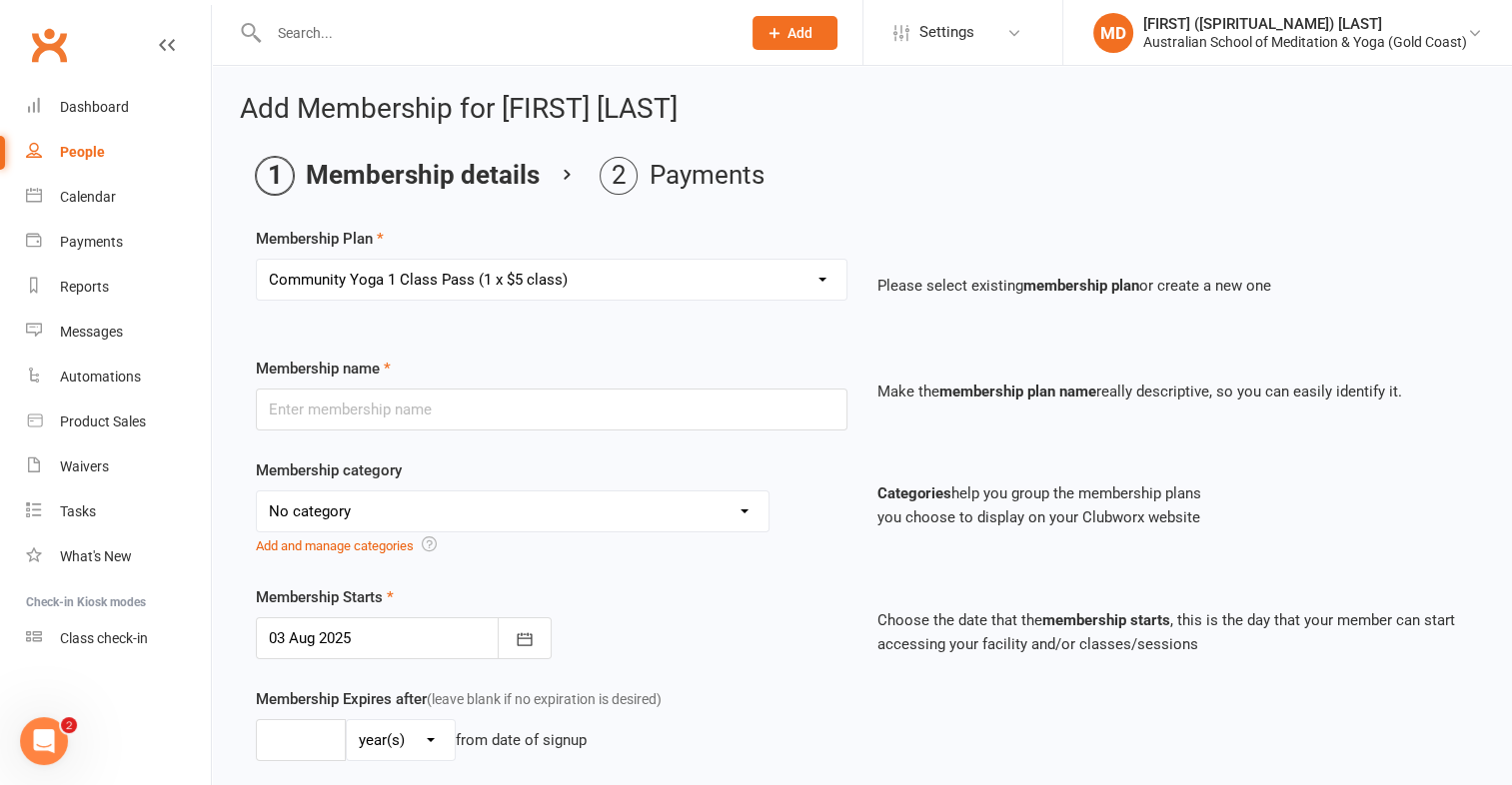 click on "Select a membership plan First Time Intro Offer (1 month Unlimited Meditation & Yoga) 1 Year Unlimited Membership - Weekly Recurring Payments Mindful Kids Meditation & Yoga Membership Mindful Kids Meditation & Yoga Membership (Concession) Yoga Asana 1 Class Pass Yoga Asana 1 Class Pass (Concession) Meditation 1 Class Pass [1 x $5] Community Yoga 1 Class Pass (1 x $5 class) CLASS PASS: 1 Yoga or Meditation Class Mindful Kids Meditation & Yoga 1 Class Pass Mindful Kids Meditation & Yoga 1 Class Pass (Concession/More Than One) Mindful Parents 1 Class Pass (For Tues Stretch & Relax) Labrador/Nerang Yoga 5 Class Pass Labrador/Nerang Yoga 10 Class Pass Teachers/Complimentary (MANAGEMENT USE ONLY) FIRST RESPONDERS 3 Month Pass Workshop 1 Month Membership (MANAGEMENT USE ONLY) Free! 1 Yoga or Meditation Class 12 Yoga Asana Class Pass 6 Yoga Asana Class Pass 7 Day Holiday Membership 6 Month Unlimited Membership - Weekly Recurring Payments 20 Yoga Asana Class Pass 12 Yoga Asana Class Pass (Concession)" at bounding box center (552, 280) 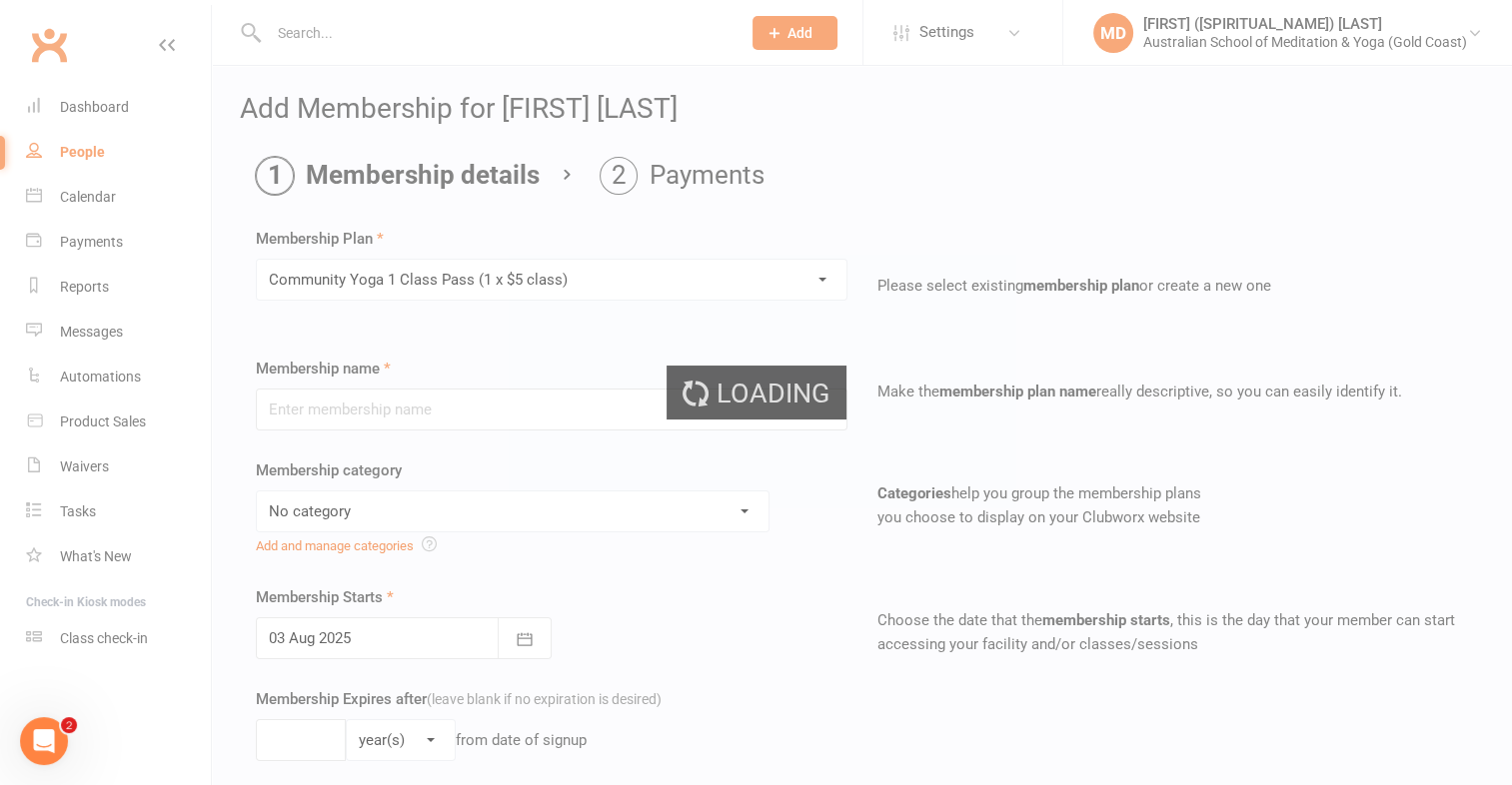 type on "Community Yoga 1 Class Pass (1 x $5 class)" 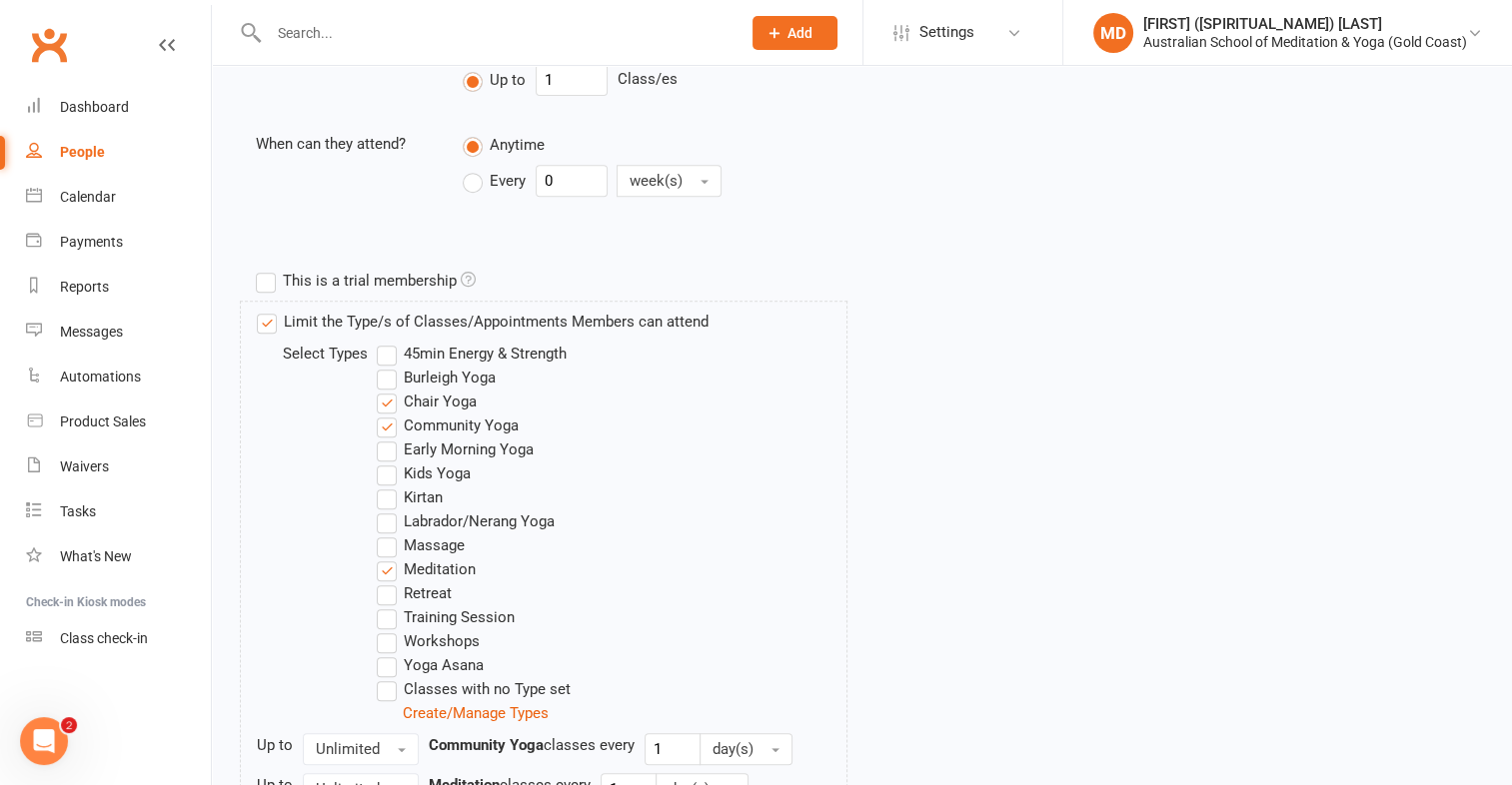 scroll, scrollTop: 1019, scrollLeft: 0, axis: vertical 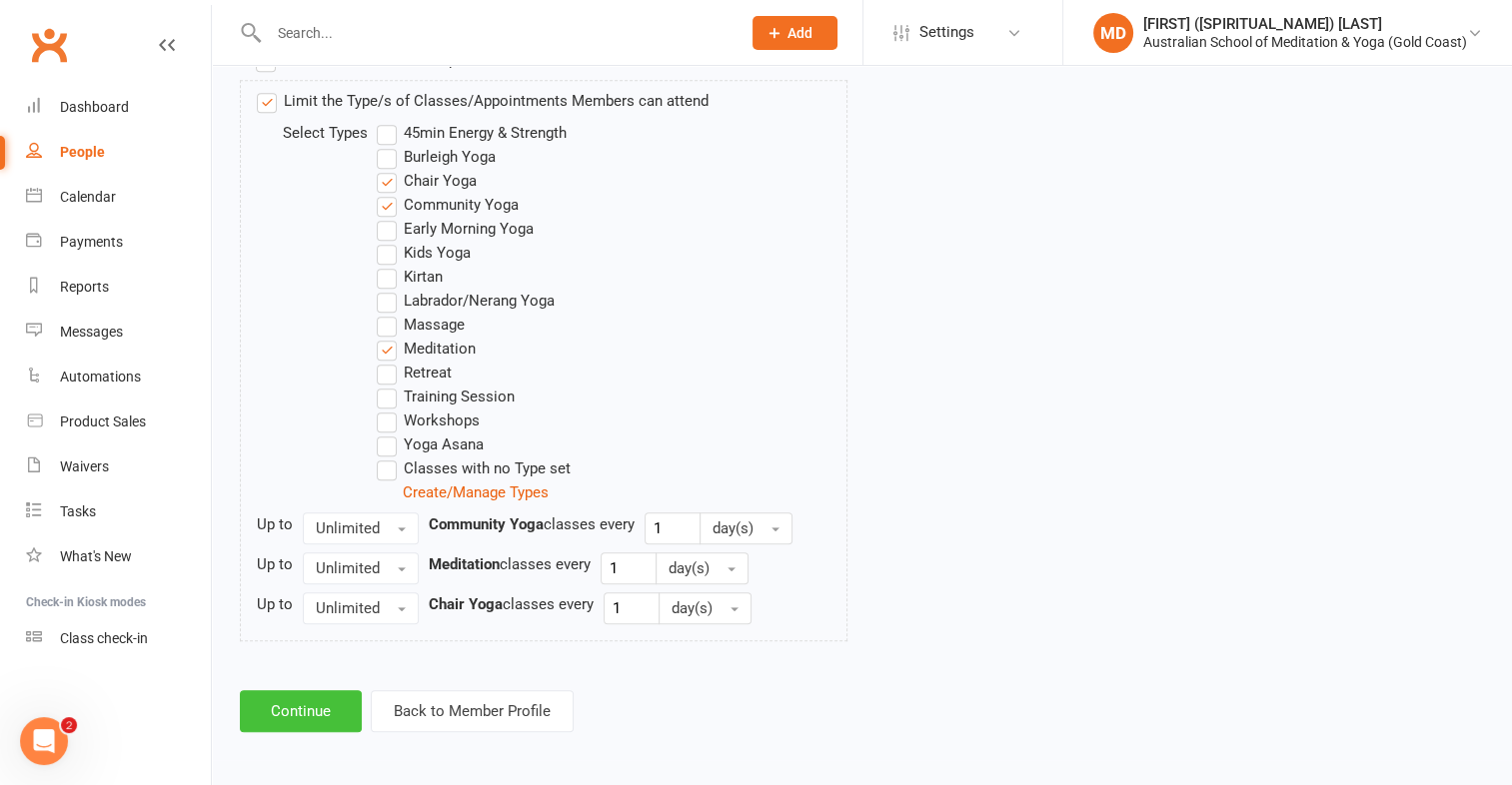 click on "Continue" at bounding box center [301, 711] 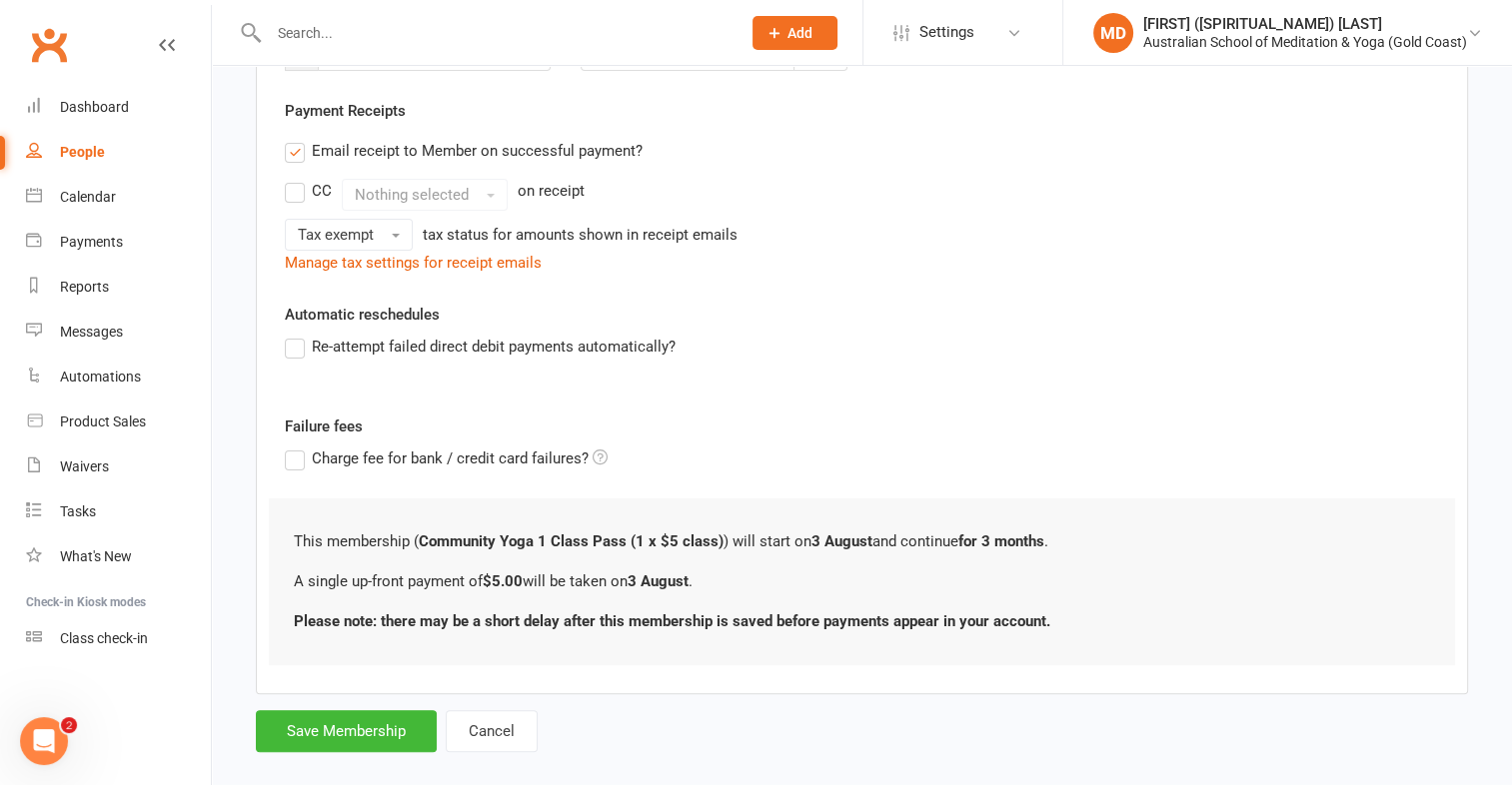 scroll, scrollTop: 380, scrollLeft: 0, axis: vertical 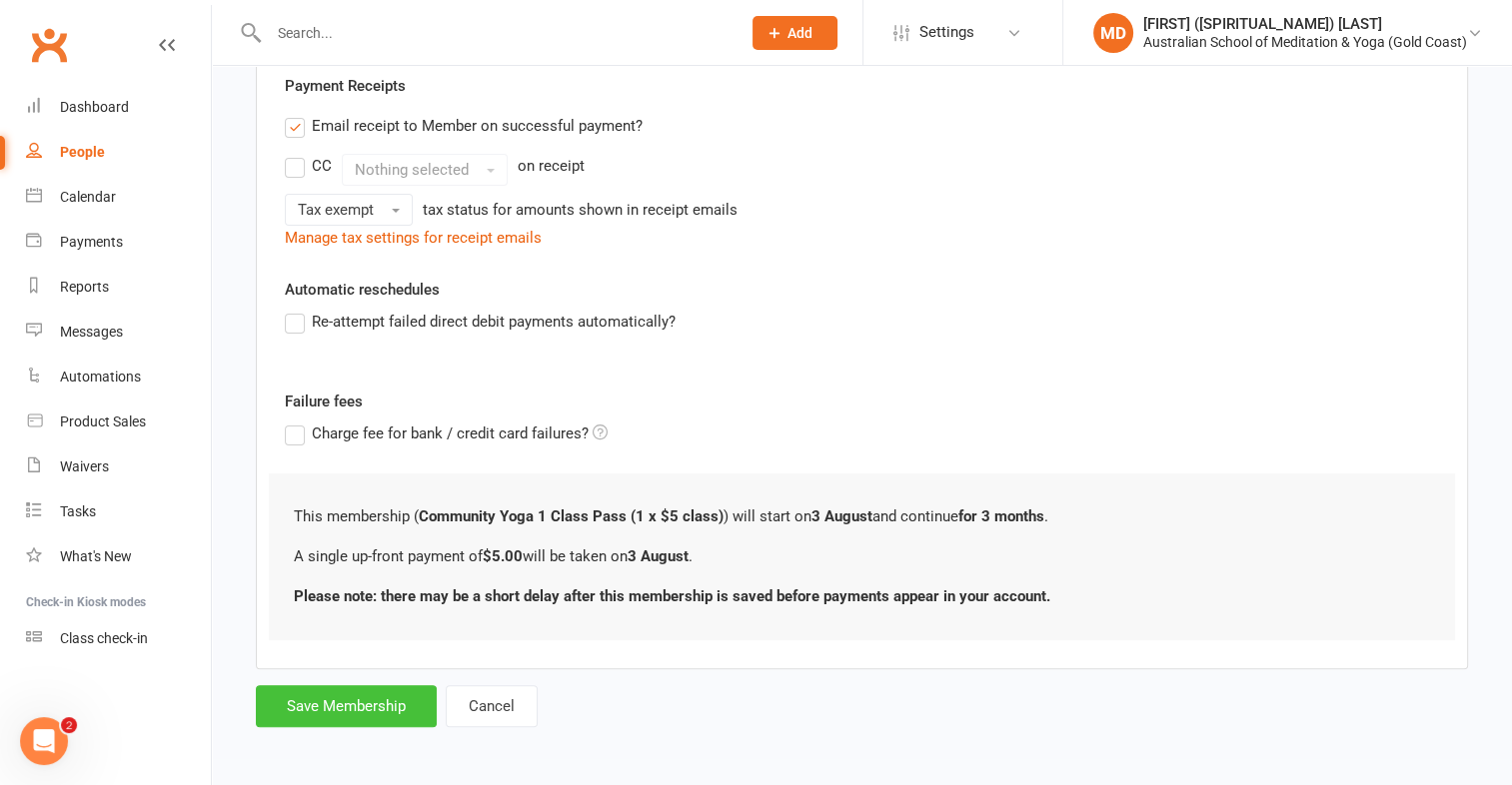 click on "Save Membership" at bounding box center [346, 706] 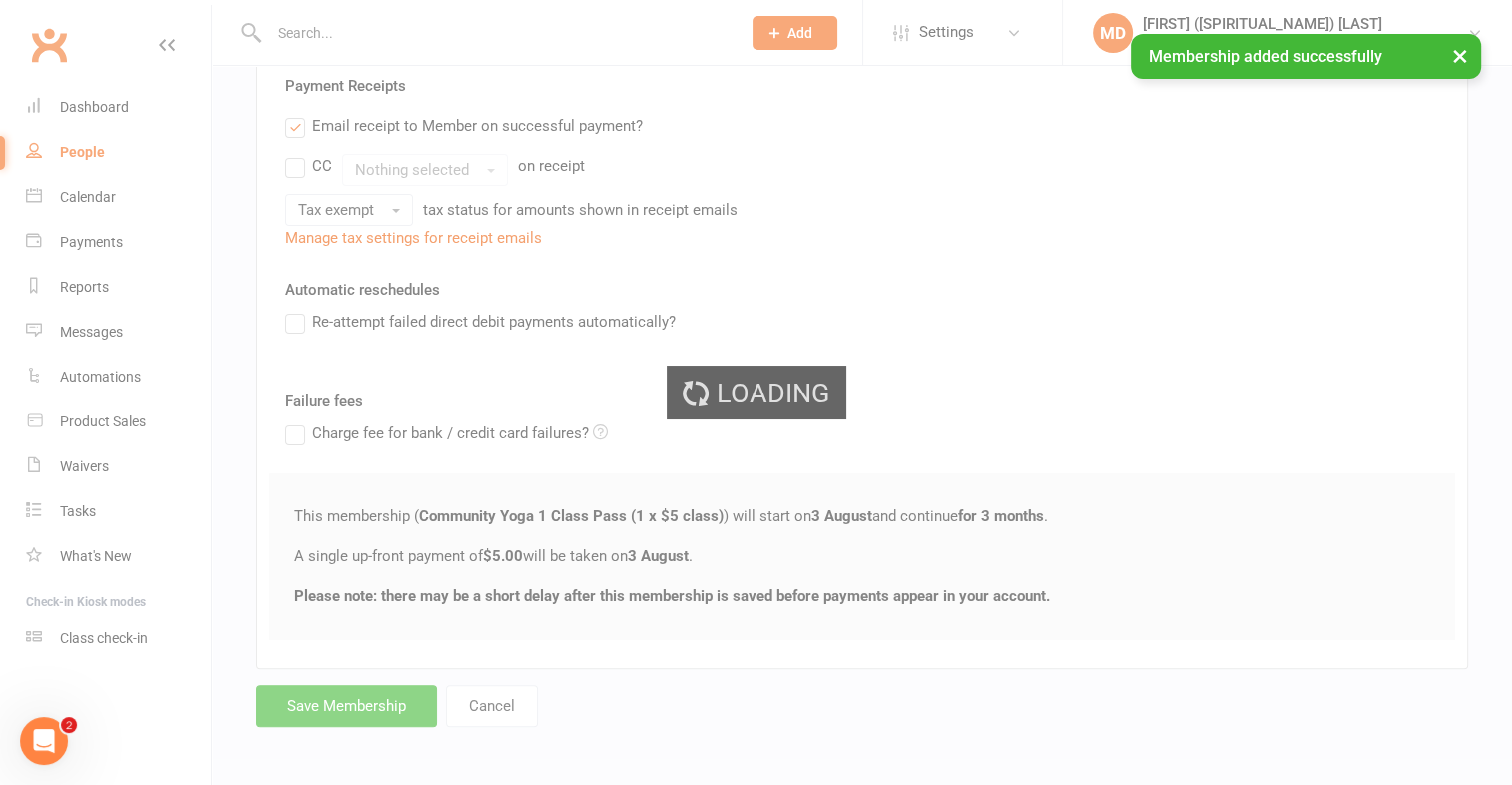 scroll, scrollTop: 0, scrollLeft: 0, axis: both 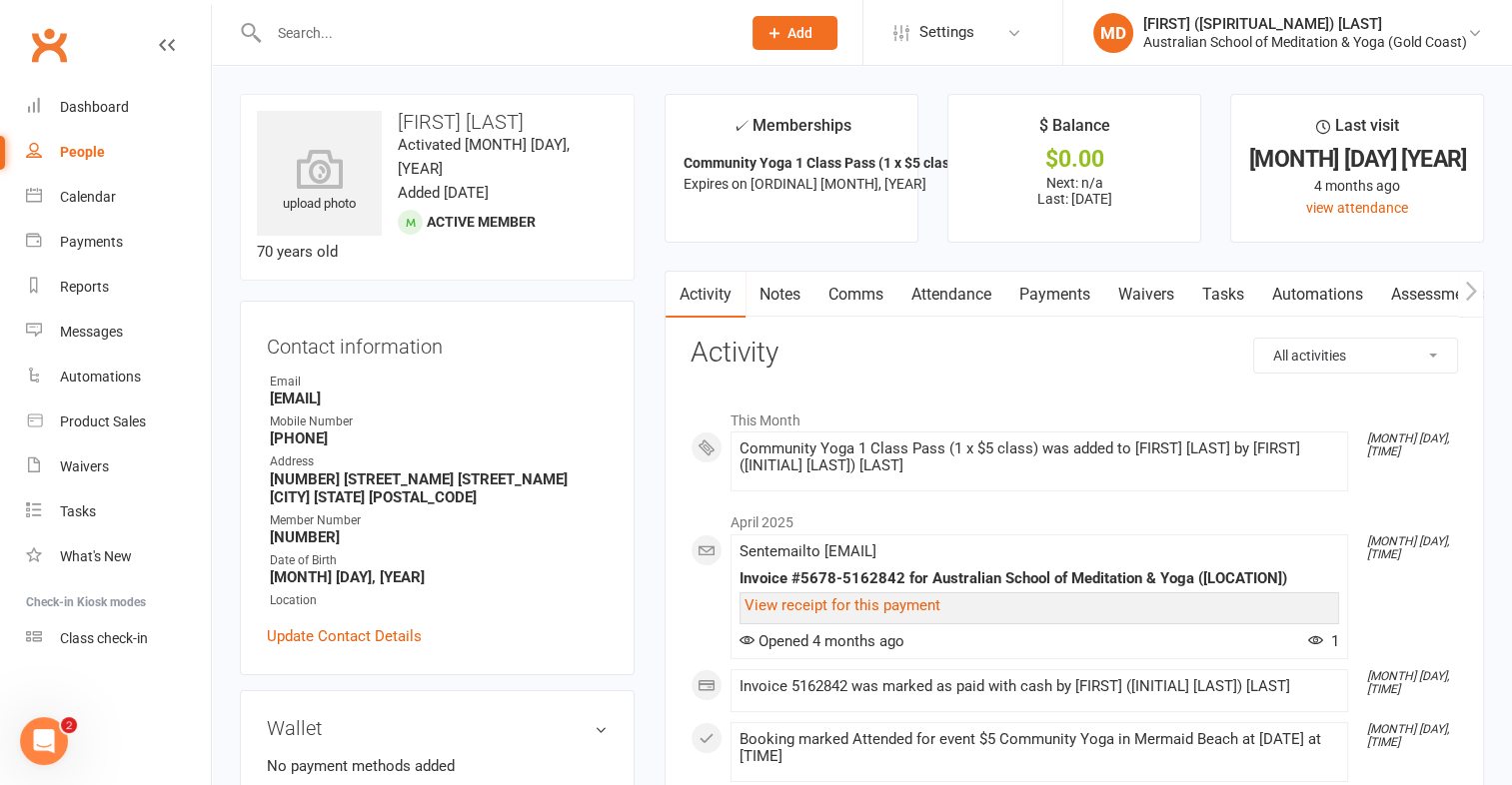 click on "Payments" at bounding box center (1054, 295) 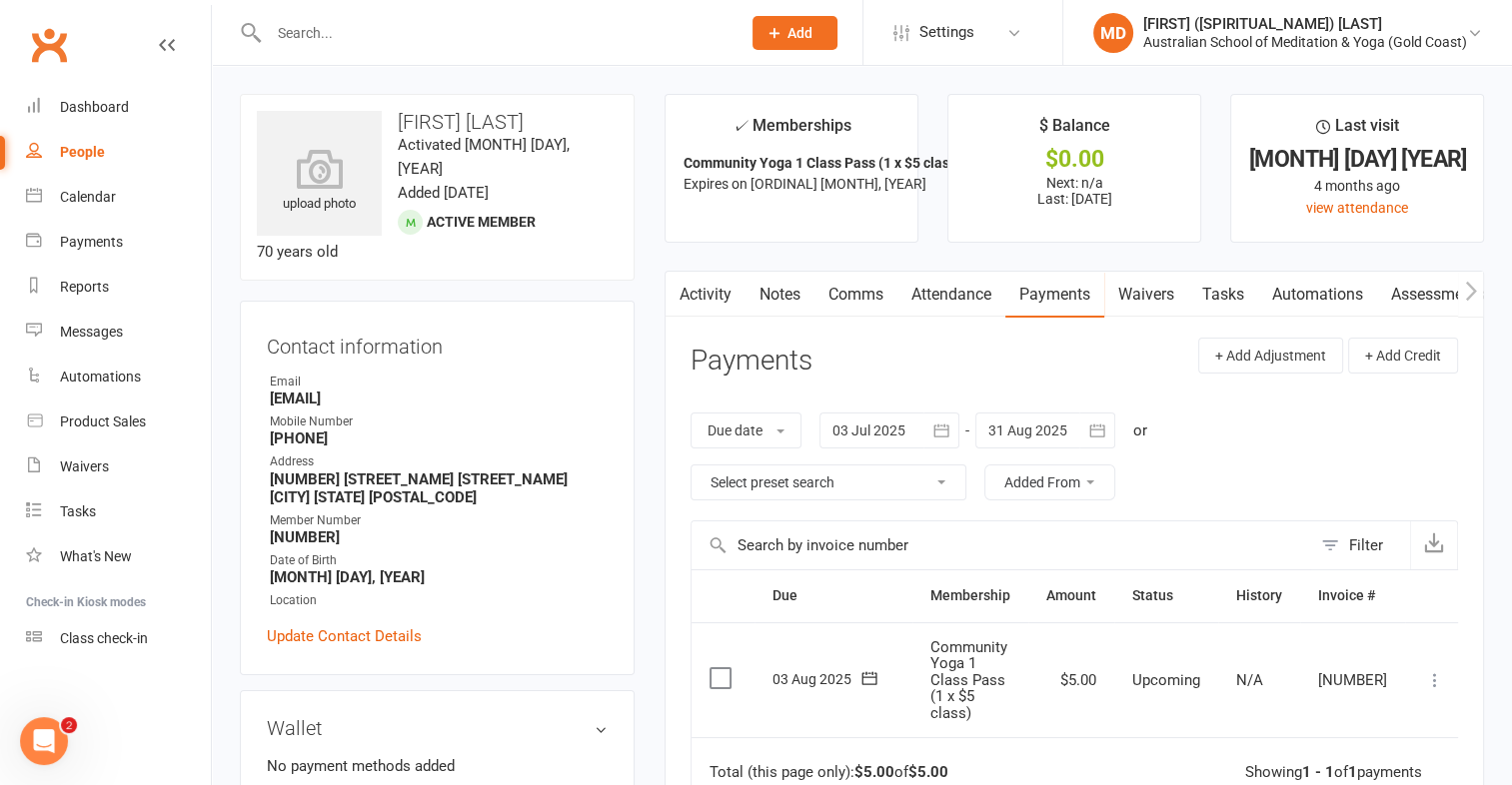 click at bounding box center (1435, 680) 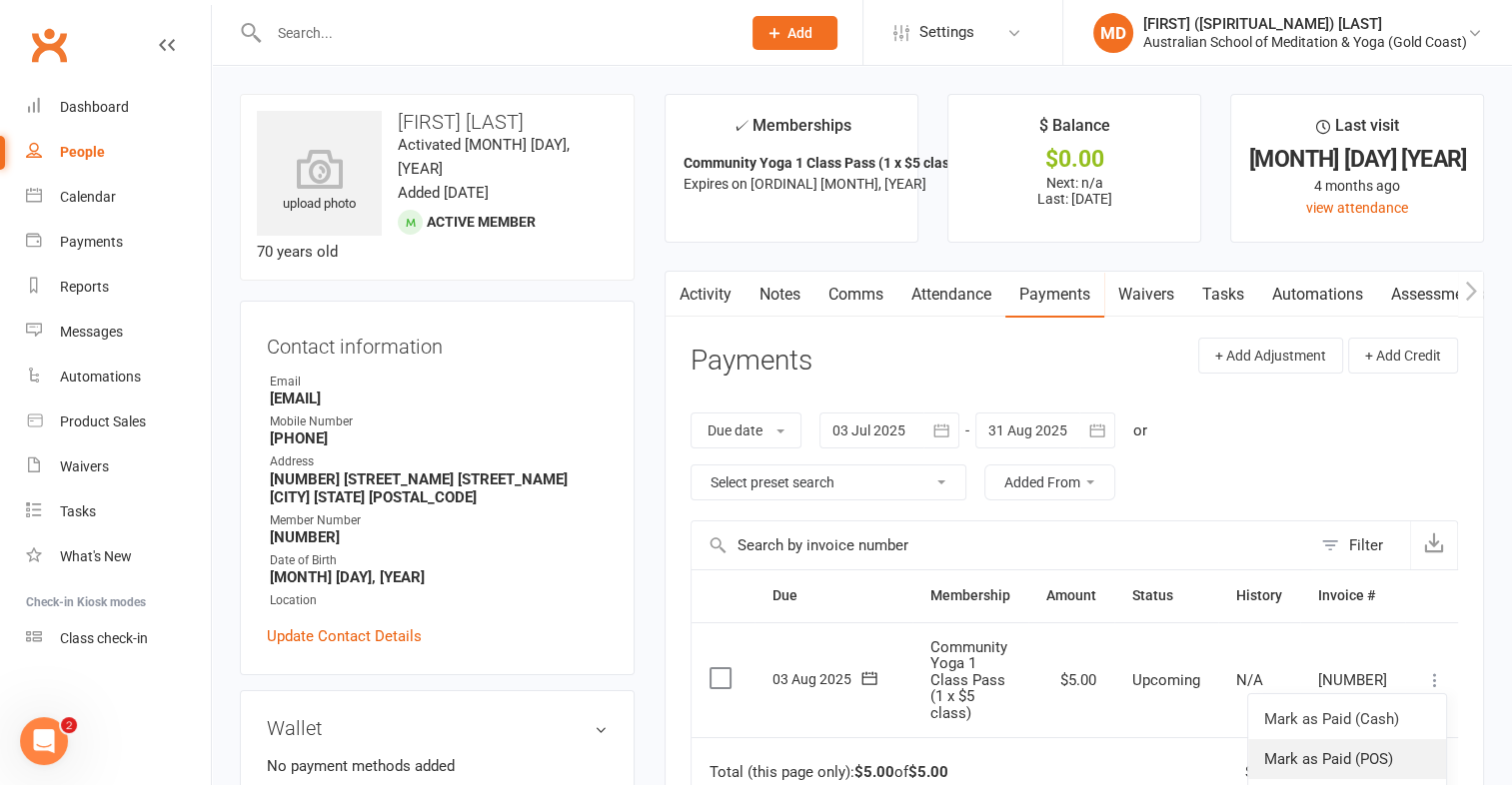 click on "Mark as Paid (POS)" at bounding box center (1347, 759) 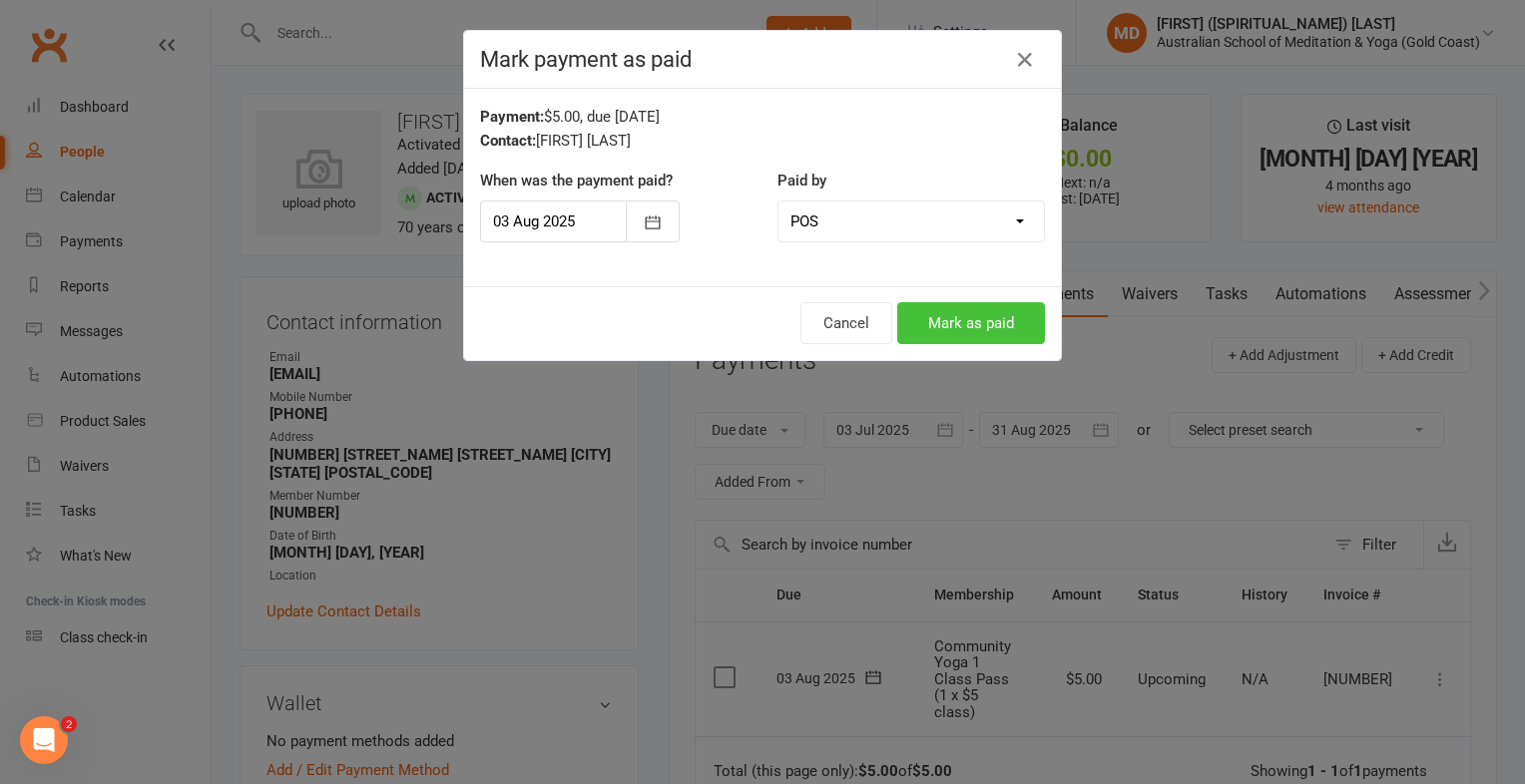 click on "Mark as paid" at bounding box center [971, 323] 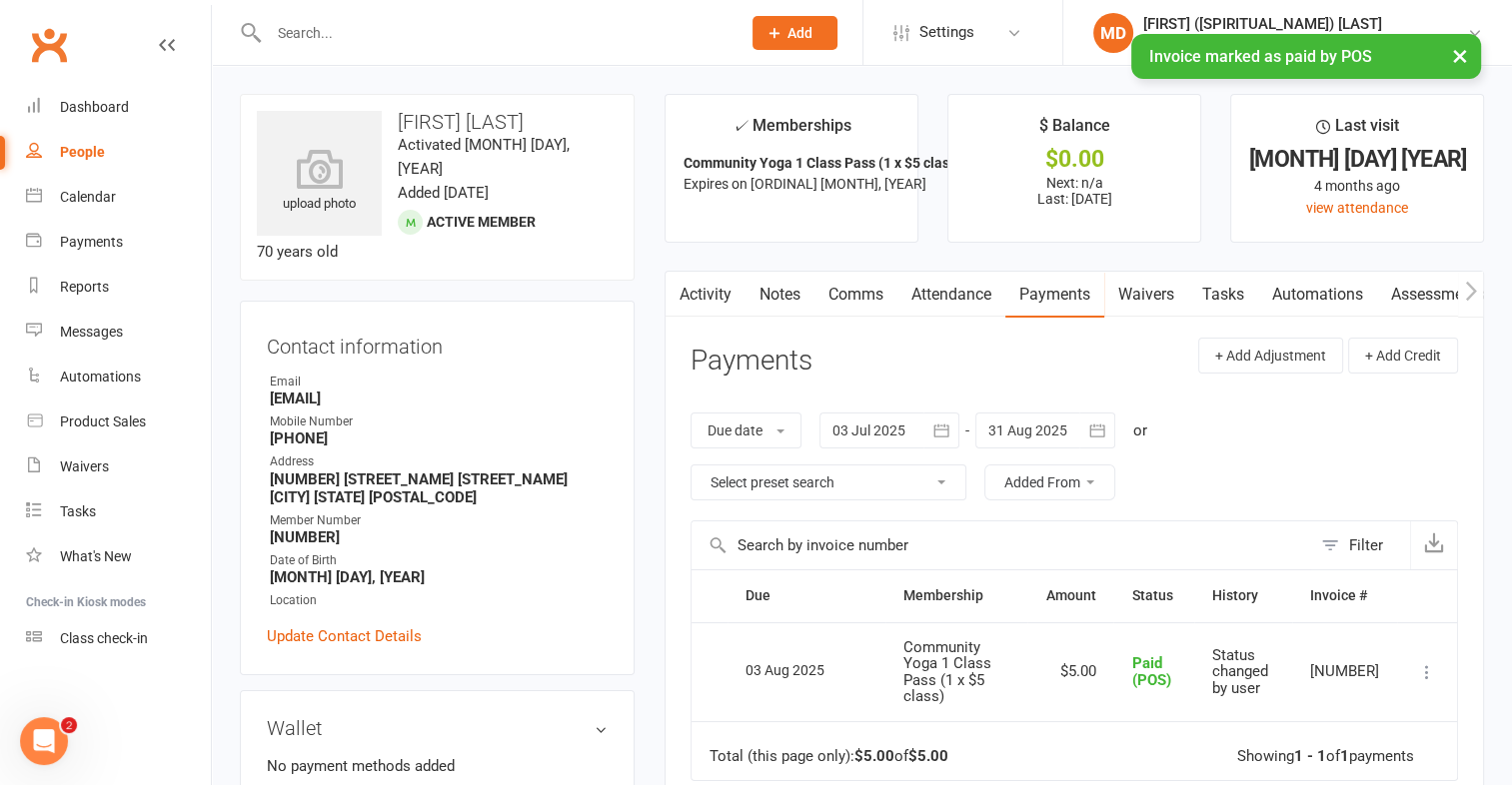 click at bounding box center (495, 33) 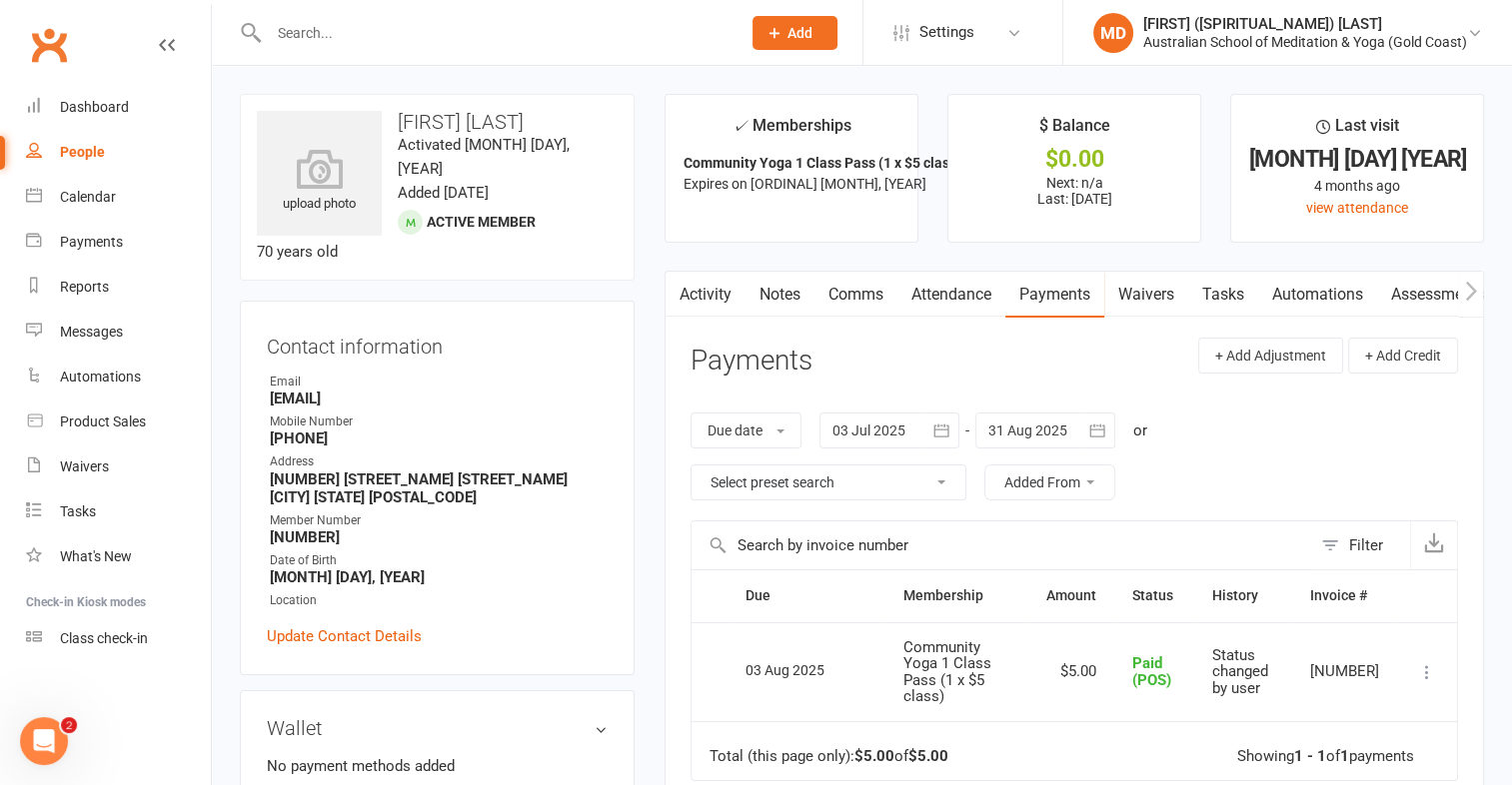 click at bounding box center (483, 32) 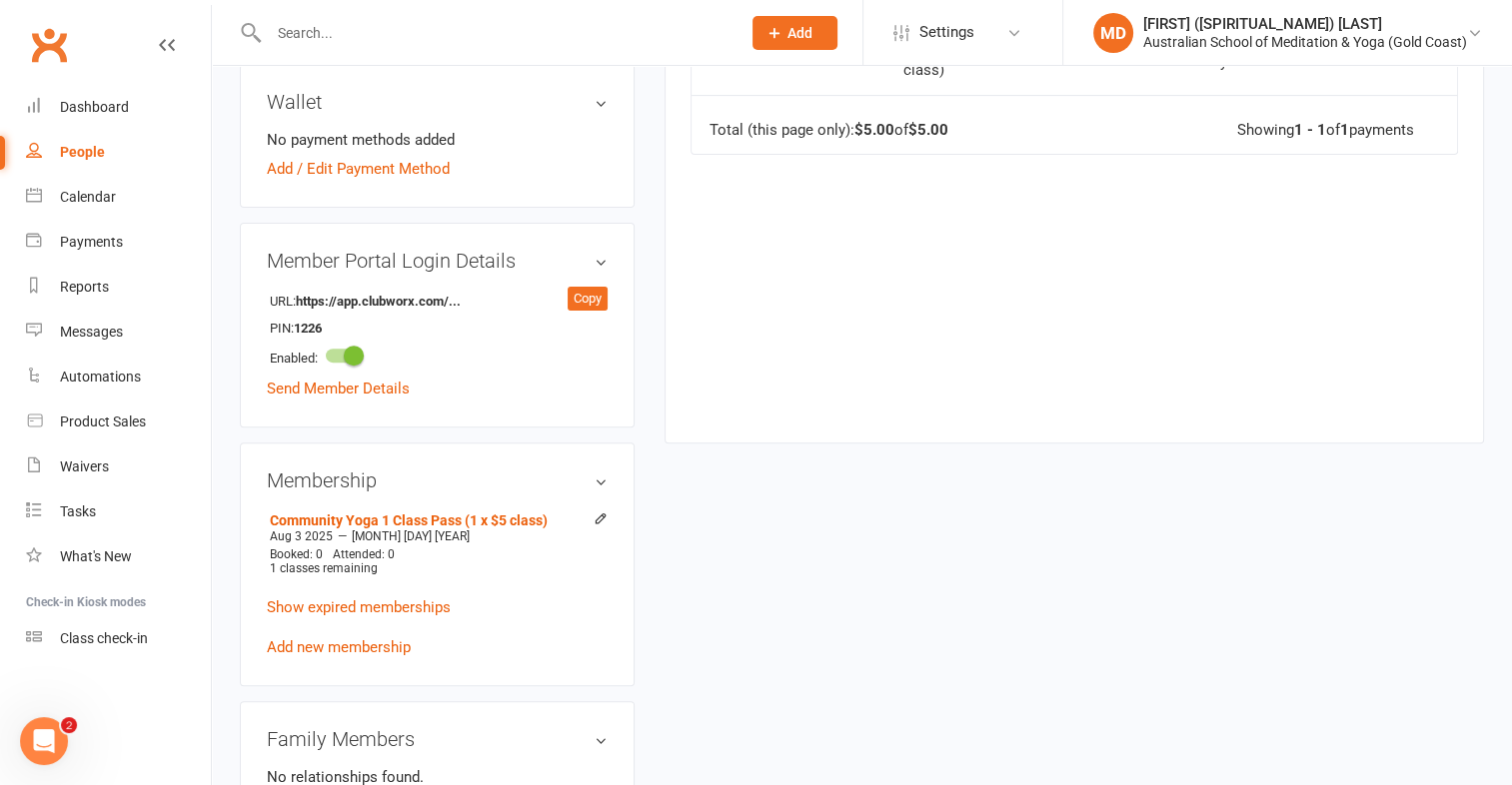 scroll, scrollTop: 687, scrollLeft: 0, axis: vertical 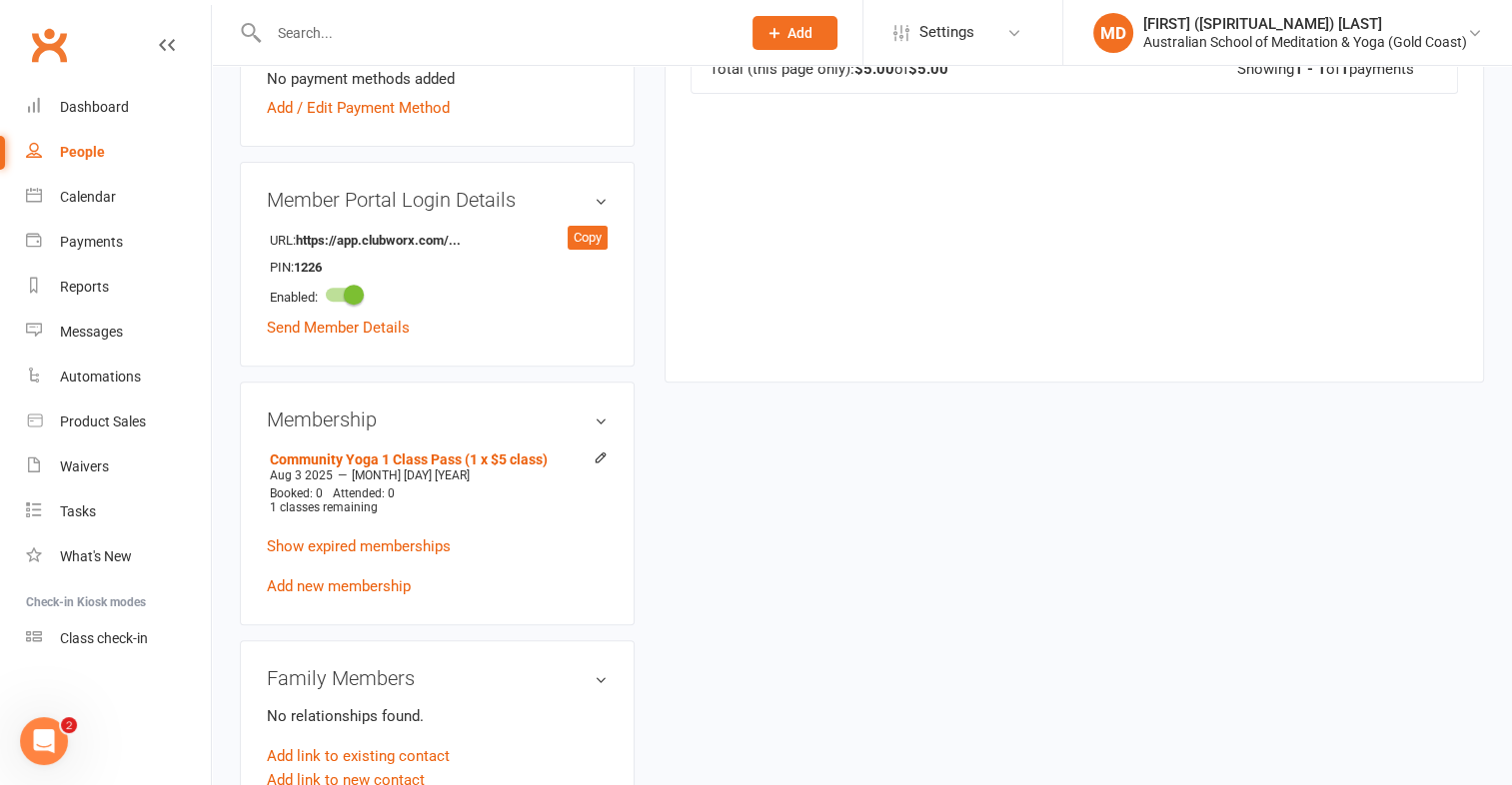 click at bounding box center (483, 32) 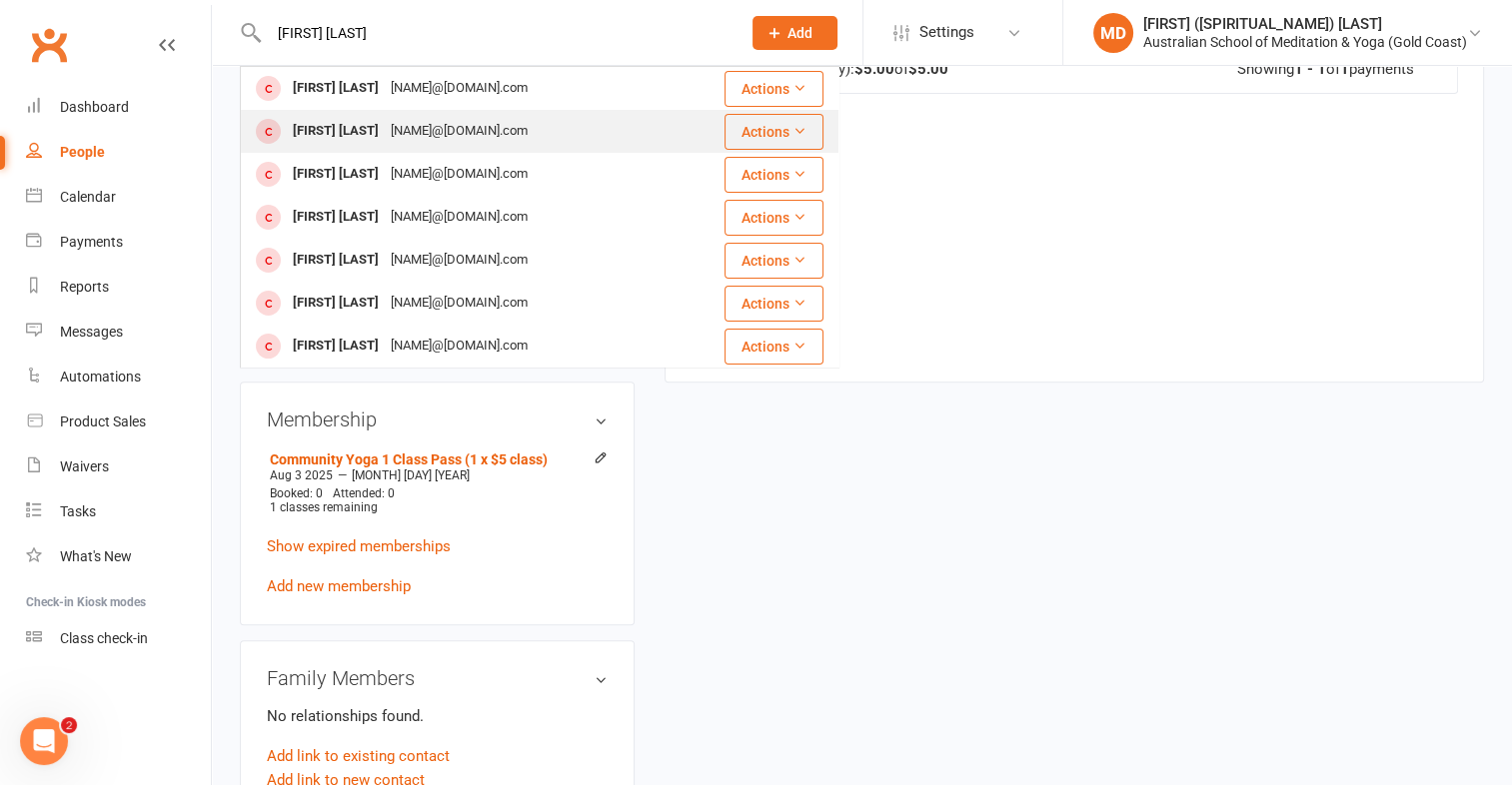 type on "sue l" 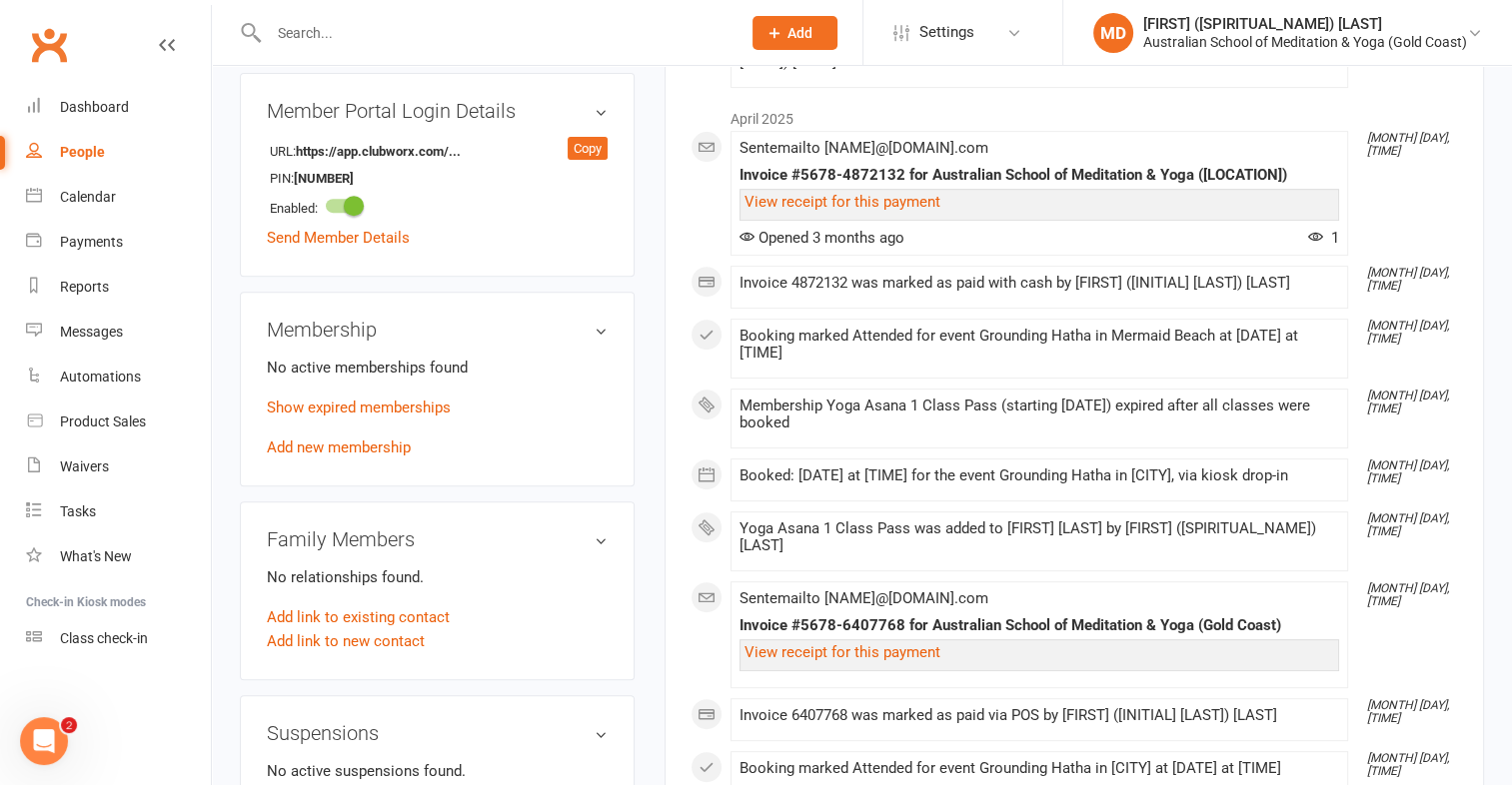 scroll, scrollTop: 799, scrollLeft: 0, axis: vertical 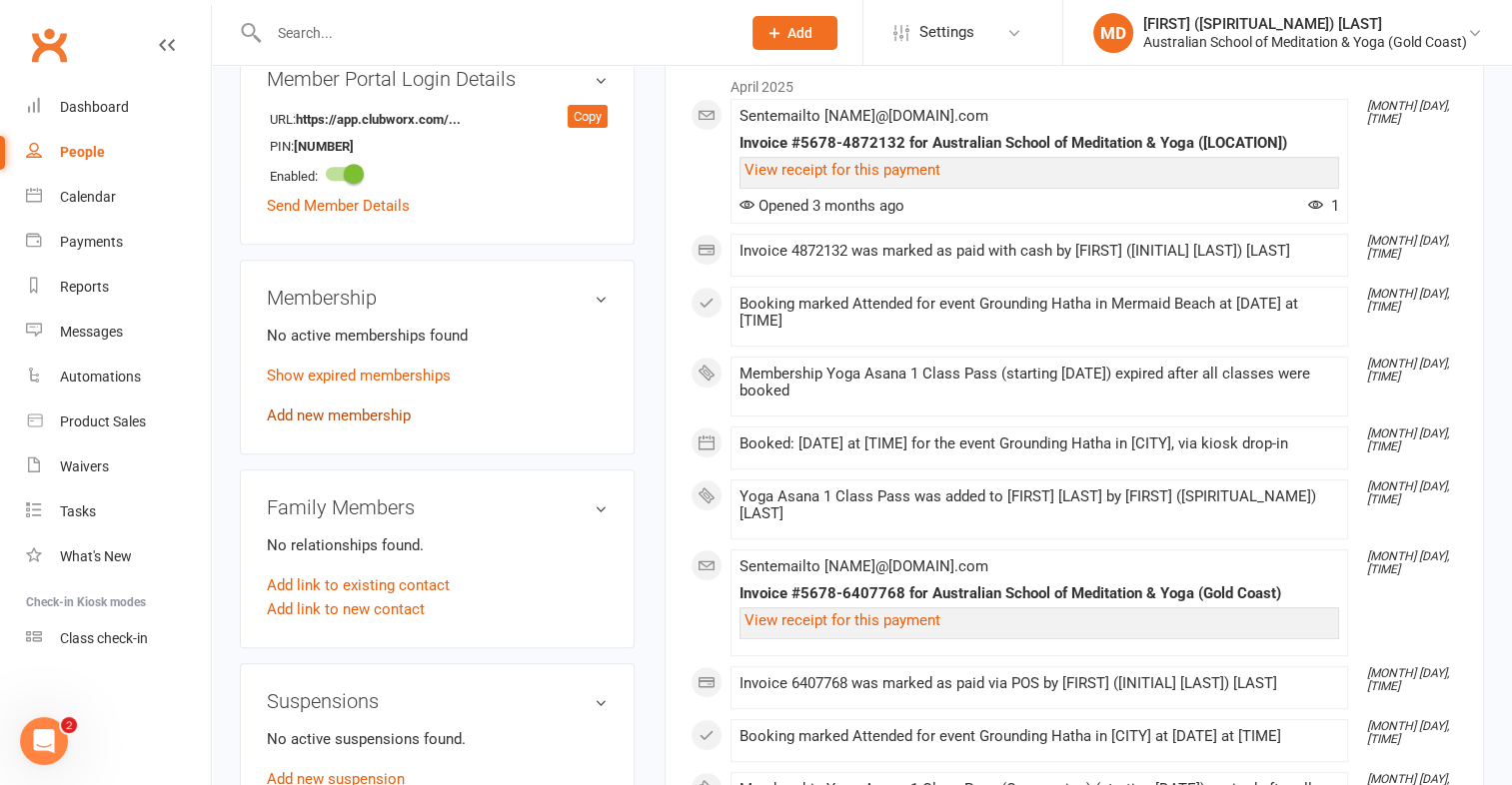 click on "Add new membership" at bounding box center [339, 415] 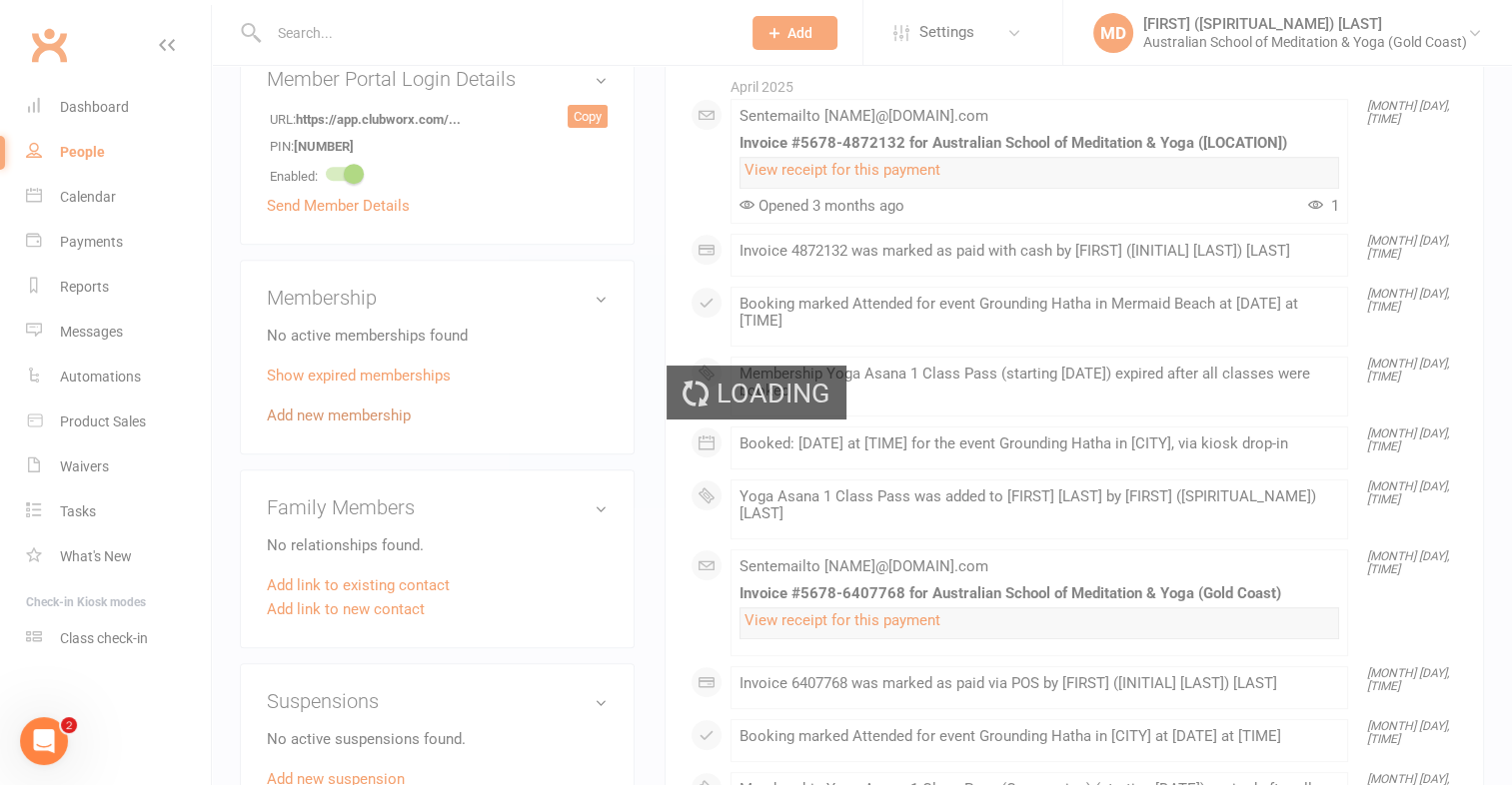 scroll, scrollTop: 0, scrollLeft: 0, axis: both 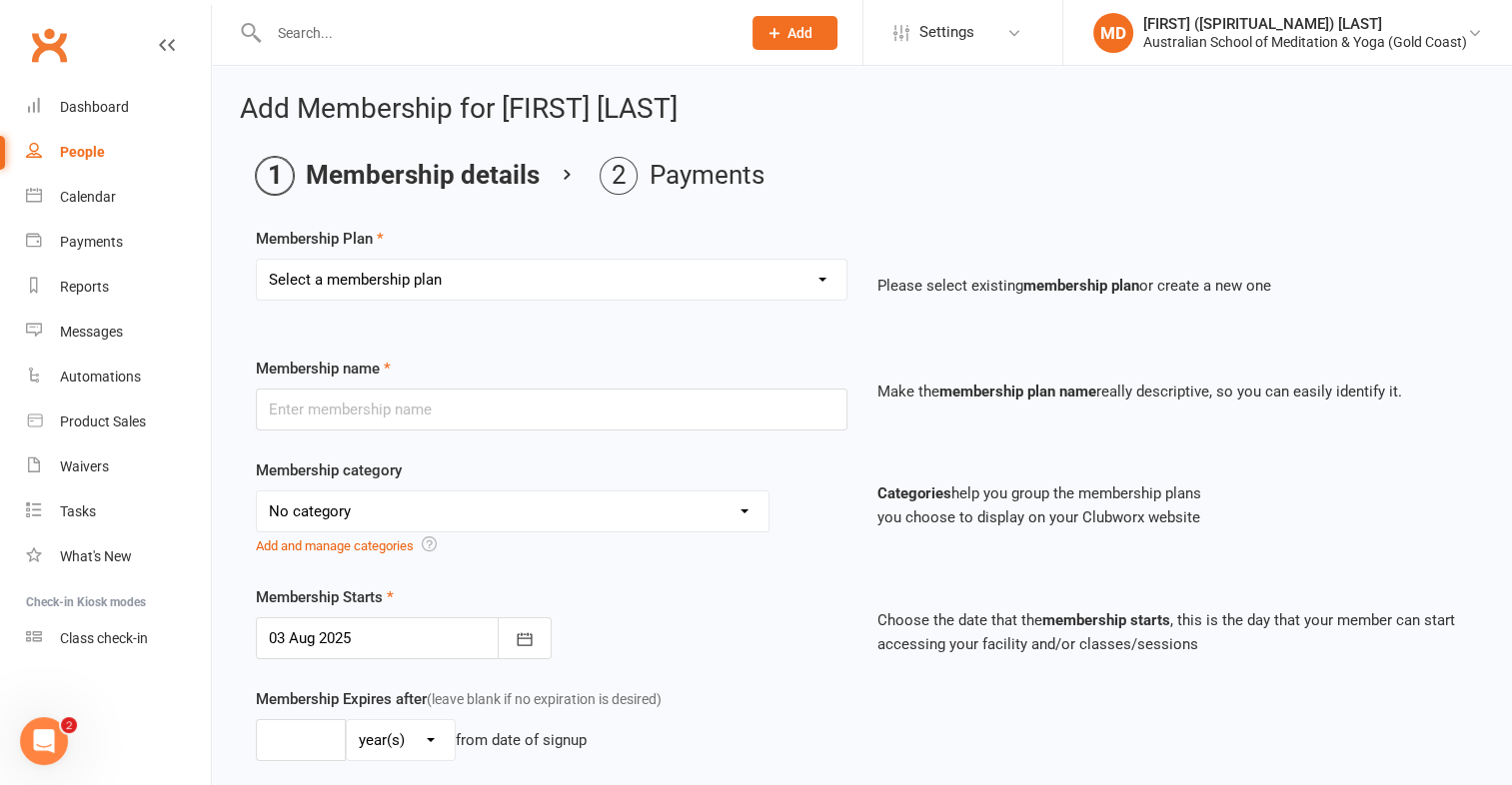 click on "Select a membership plan First Time Intro Offer (1 month Unlimited Meditation & Yoga) 1 Year Unlimited Membership - Weekly Recurring Payments Mindful Kids Meditation & Yoga Membership Mindful Kids Meditation & Yoga Membership (Concession) Yoga Asana 1 Class Pass Yoga Asana 1 Class Pass (Concession) Meditation 1 Class Pass [1 x $5] Community Yoga 1 Class Pass (1 x $5 class) CLASS PASS: 1 Yoga or Meditation Class Mindful Kids Meditation & Yoga 1 Class Pass Mindful Kids Meditation & Yoga 1 Class Pass (Concession/More Than One) Mindful Parents 1 Class Pass (For Tues Stretch & Relax) Labrador/Nerang Yoga 5 Class Pass Labrador/Nerang Yoga 10 Class Pass Teachers/Complimentary (MANAGEMENT USE ONLY) FIRST RESPONDERS 3 Month Pass Workshop 1 Month Membership (MANAGEMENT USE ONLY) Free! 1 Yoga or Meditation Class 12 Yoga Asana Class Pass 6 Yoga Asana Class Pass 7 Day Holiday Membership 6 Month Unlimited Membership - Weekly Recurring Payments 20 Yoga Asana Class Pass 12 Yoga Asana Class Pass (Concession)" at bounding box center [552, 280] 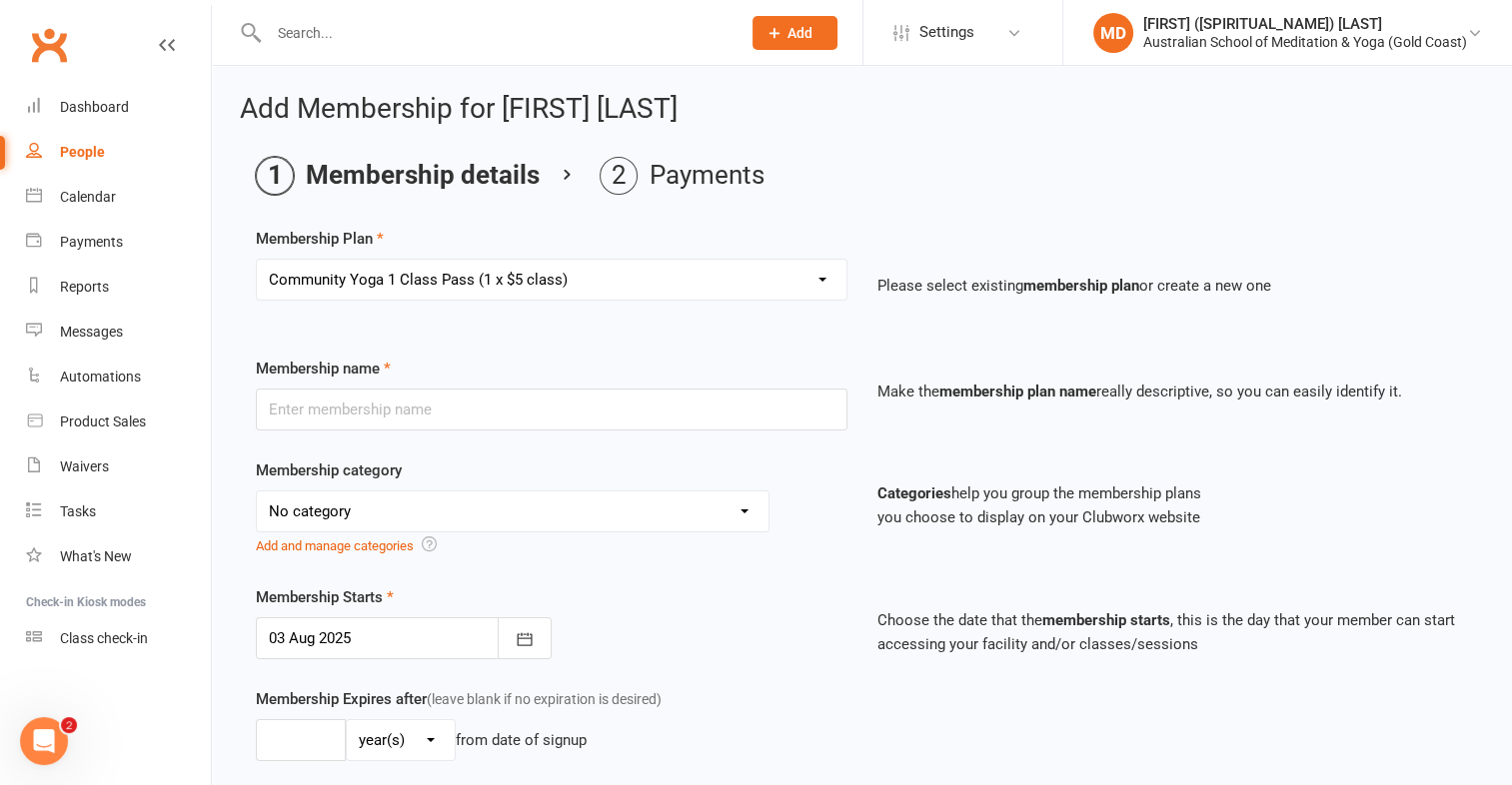 click on "Select a membership plan First Time Intro Offer (1 month Unlimited Meditation & Yoga) 1 Year Unlimited Membership - Weekly Recurring Payments Mindful Kids Meditation & Yoga Membership Mindful Kids Meditation & Yoga Membership (Concession) Yoga Asana 1 Class Pass Yoga Asana 1 Class Pass (Concession) Meditation 1 Class Pass [1 x $5] Community Yoga 1 Class Pass (1 x $5 class) CLASS PASS: 1 Yoga or Meditation Class Mindful Kids Meditation & Yoga 1 Class Pass Mindful Kids Meditation & Yoga 1 Class Pass (Concession/More Than One) Mindful Parents 1 Class Pass (For Tues Stretch & Relax) Labrador/Nerang Yoga 5 Class Pass Labrador/Nerang Yoga 10 Class Pass Teachers/Complimentary (MANAGEMENT USE ONLY) FIRST RESPONDERS 3 Month Pass Workshop 1 Month Membership (MANAGEMENT USE ONLY) Free! 1 Yoga or Meditation Class 12 Yoga Asana Class Pass 6 Yoga Asana Class Pass 7 Day Holiday Membership 6 Month Unlimited Membership - Weekly Recurring Payments 20 Yoga Asana Class Pass 12 Yoga Asana Class Pass (Concession)" at bounding box center [552, 280] 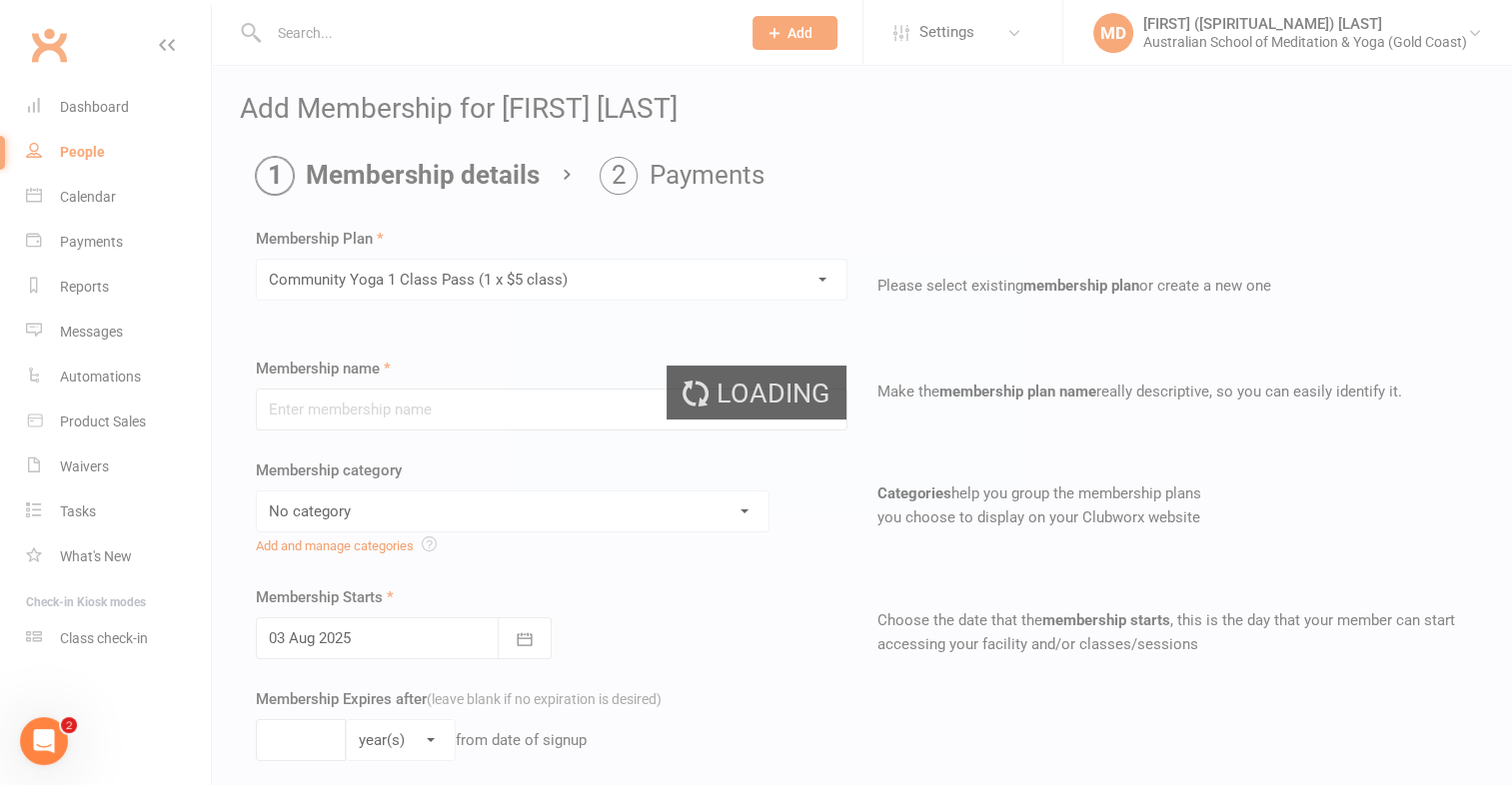 type on "Community Yoga 1 Class Pass (1 x $5 class)" 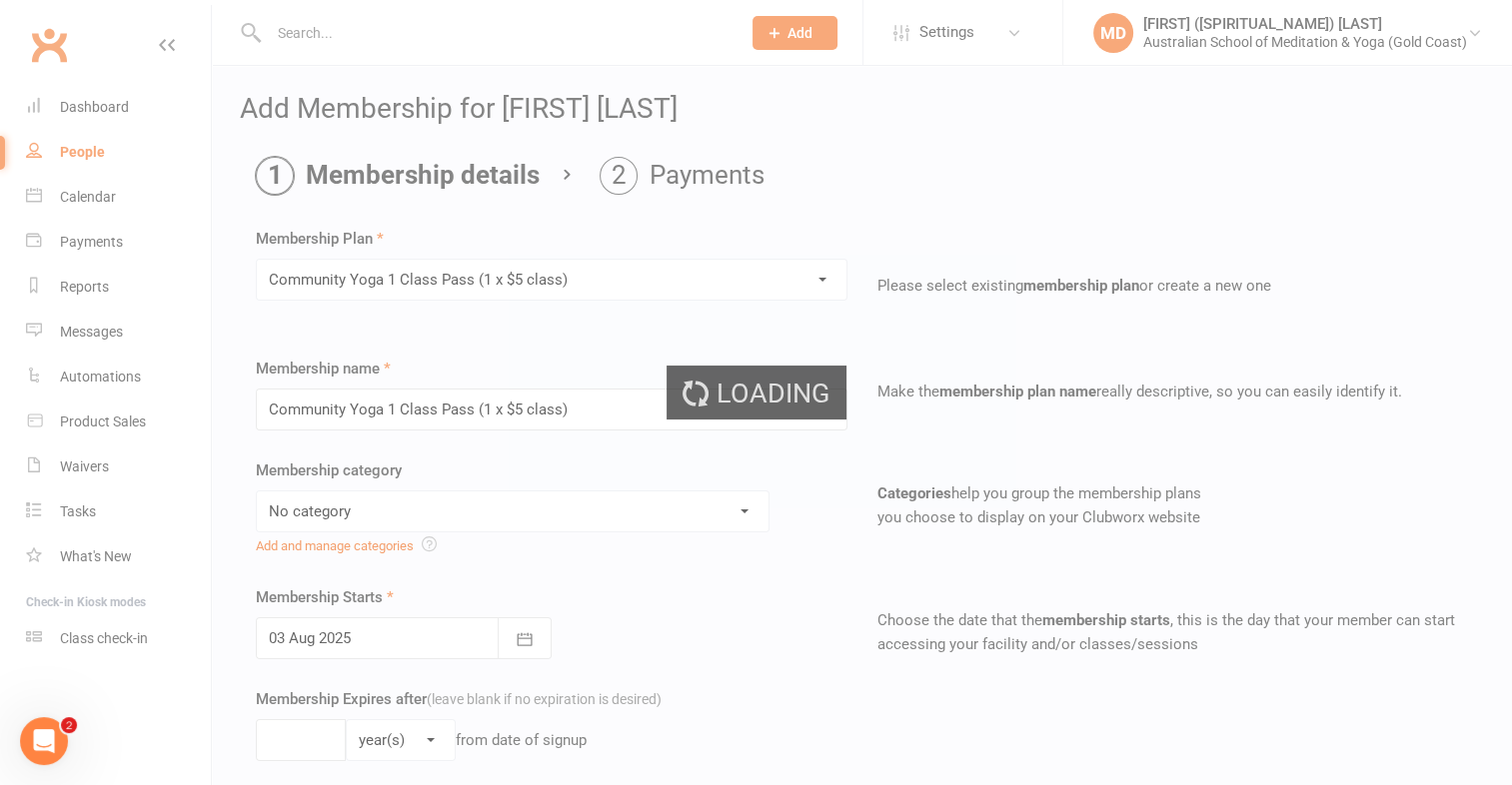 select on "4" 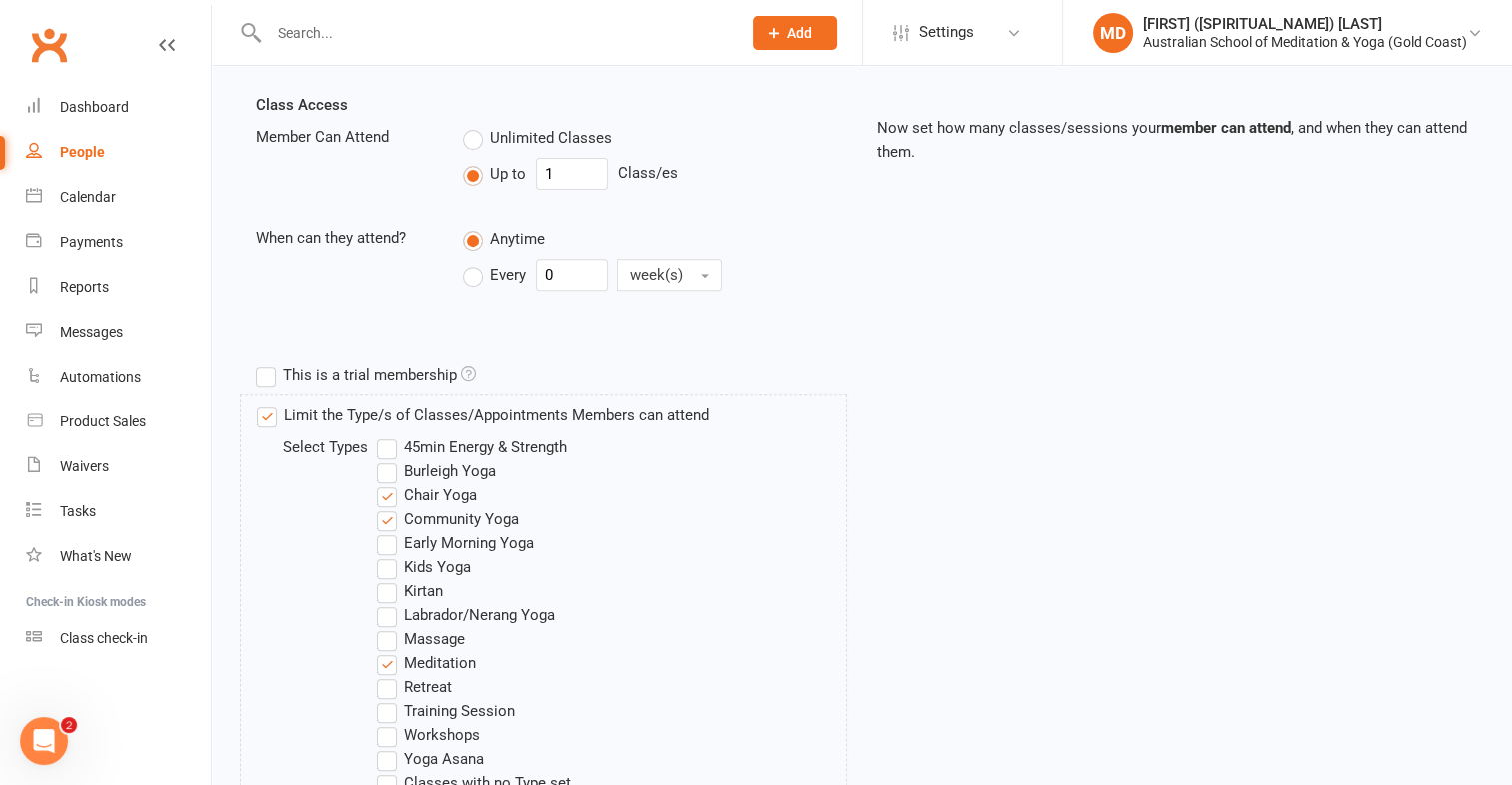 scroll, scrollTop: 1019, scrollLeft: 0, axis: vertical 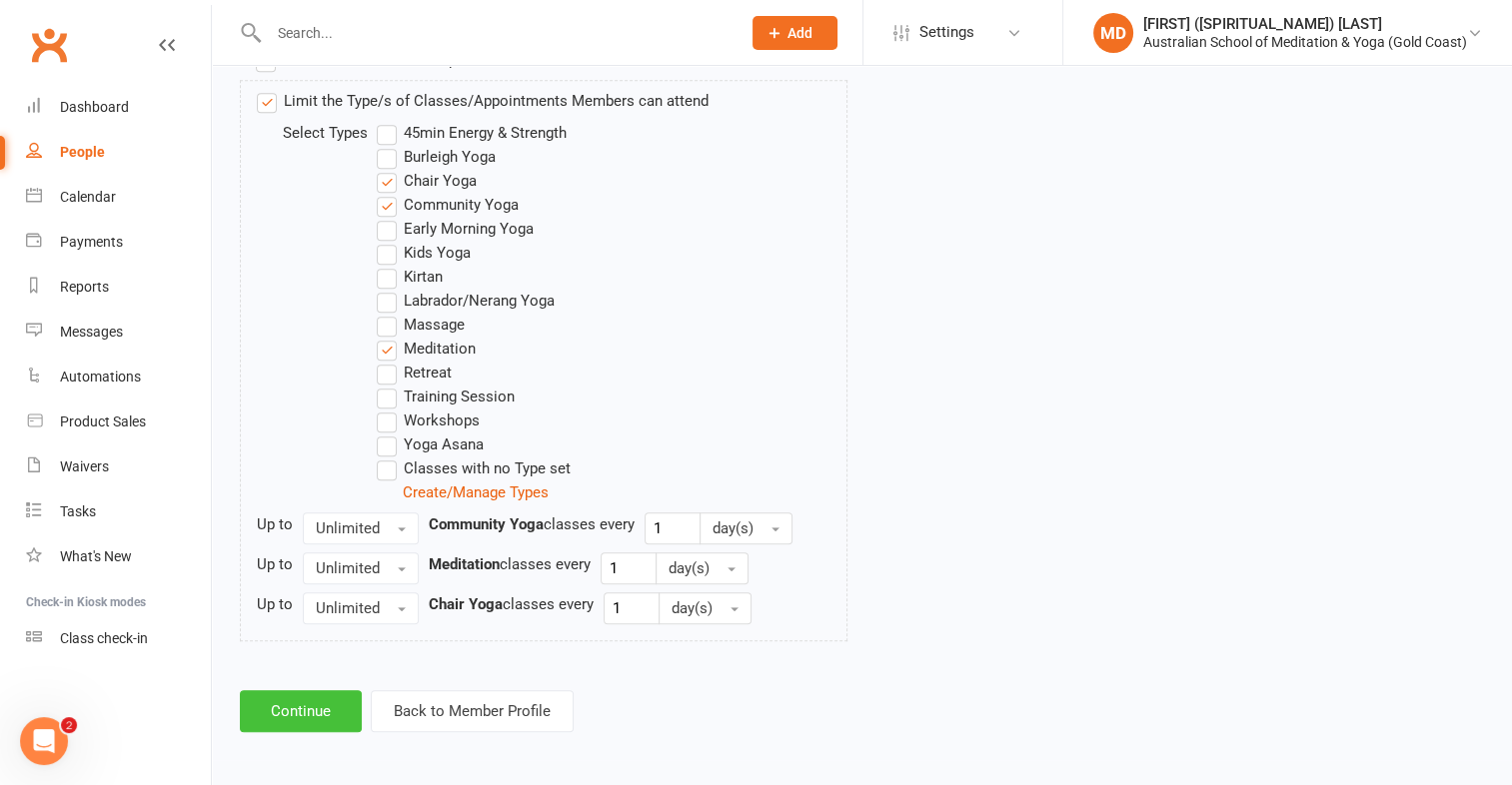 click on "Continue" at bounding box center (301, 711) 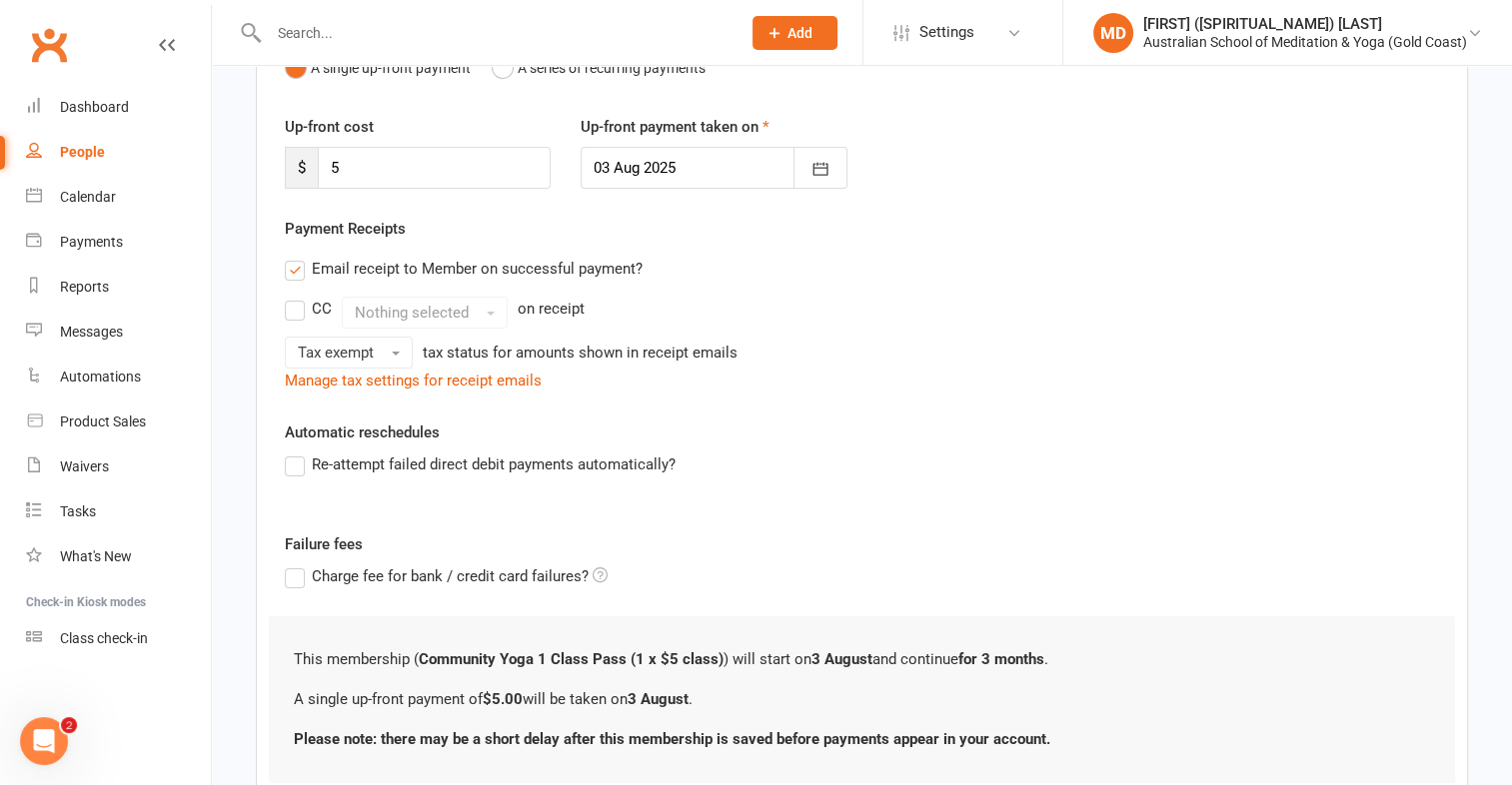 scroll, scrollTop: 380, scrollLeft: 0, axis: vertical 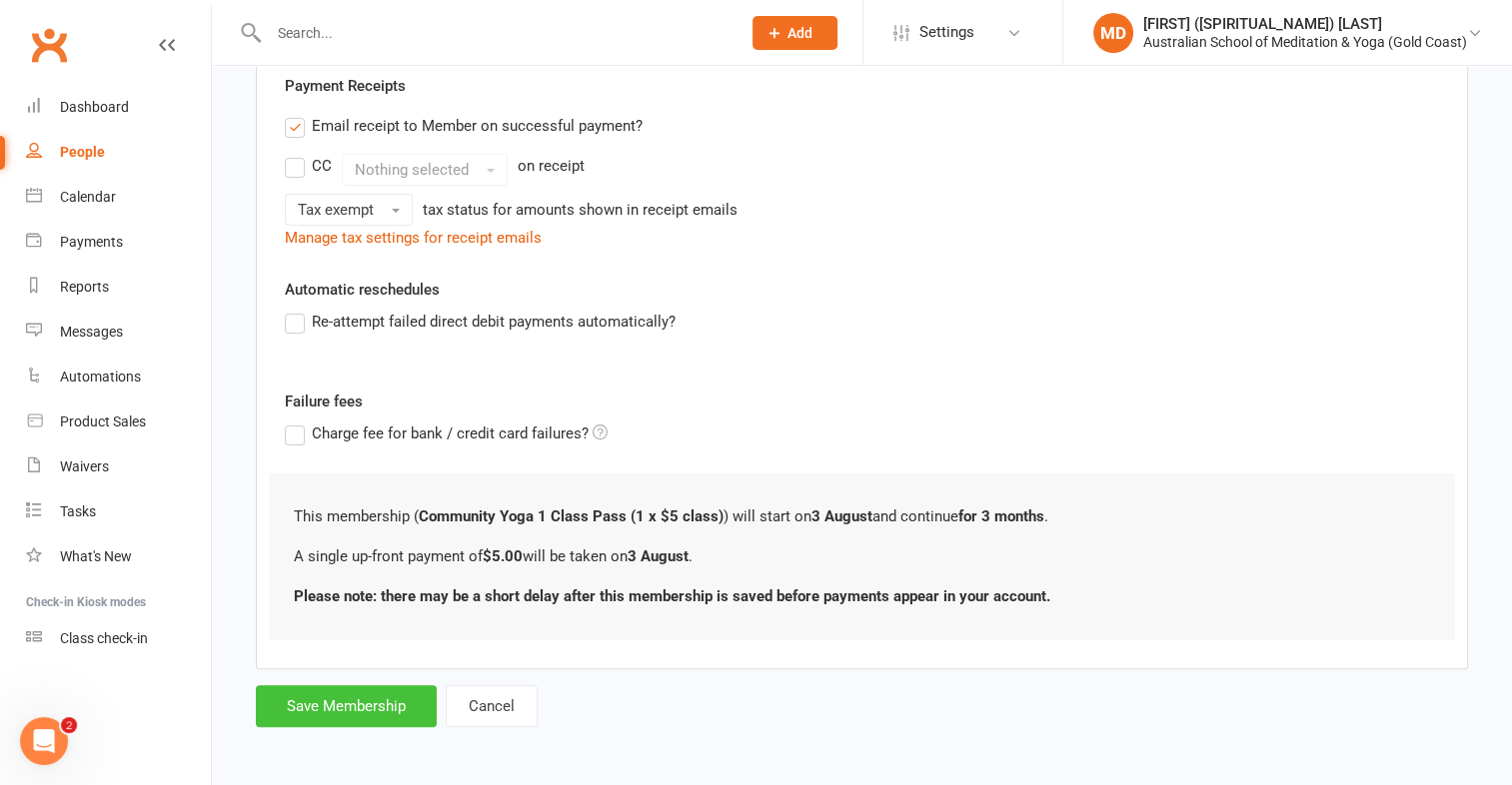 click on "Save Membership" at bounding box center (346, 706) 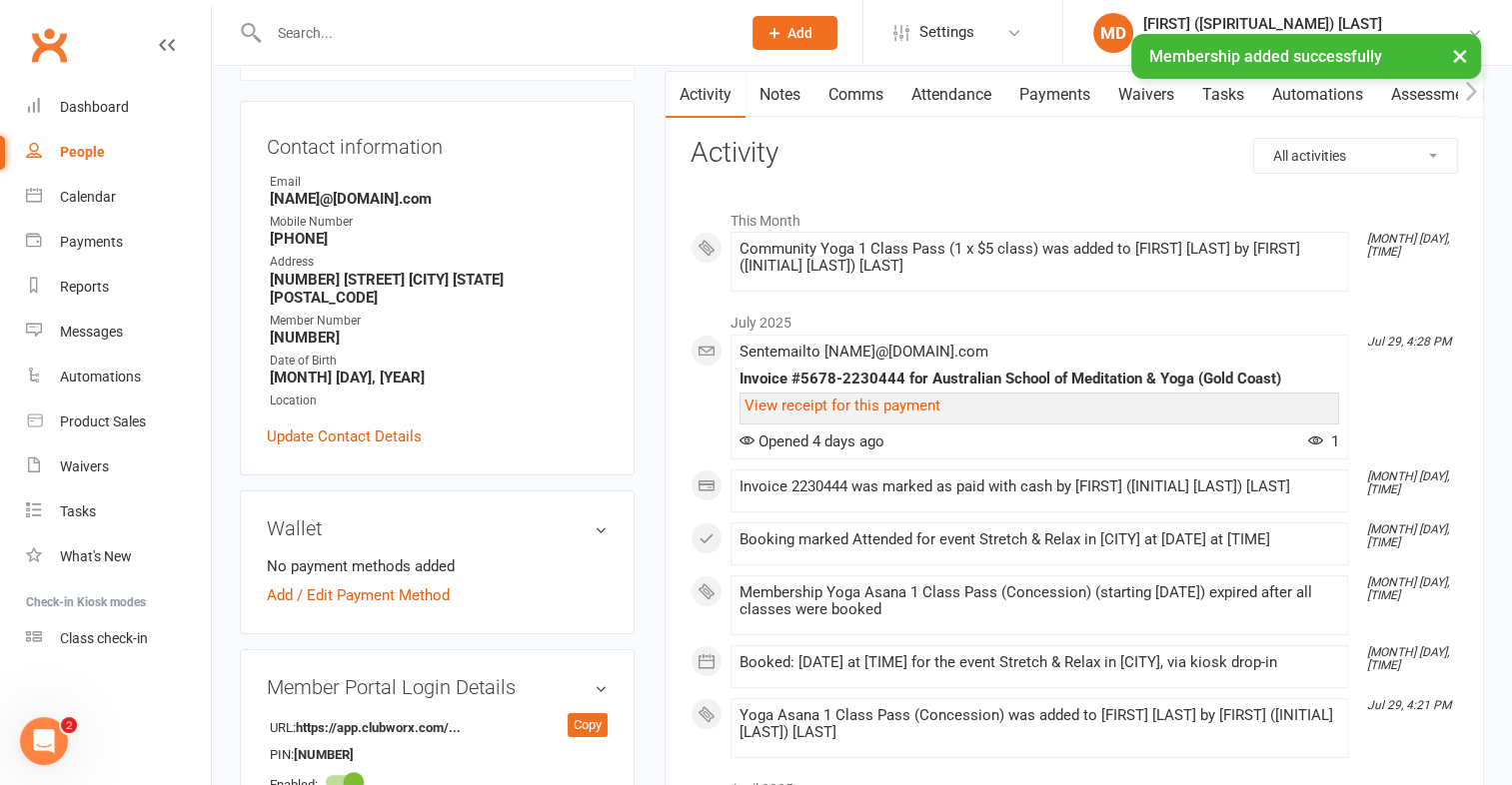 scroll, scrollTop: 0, scrollLeft: 0, axis: both 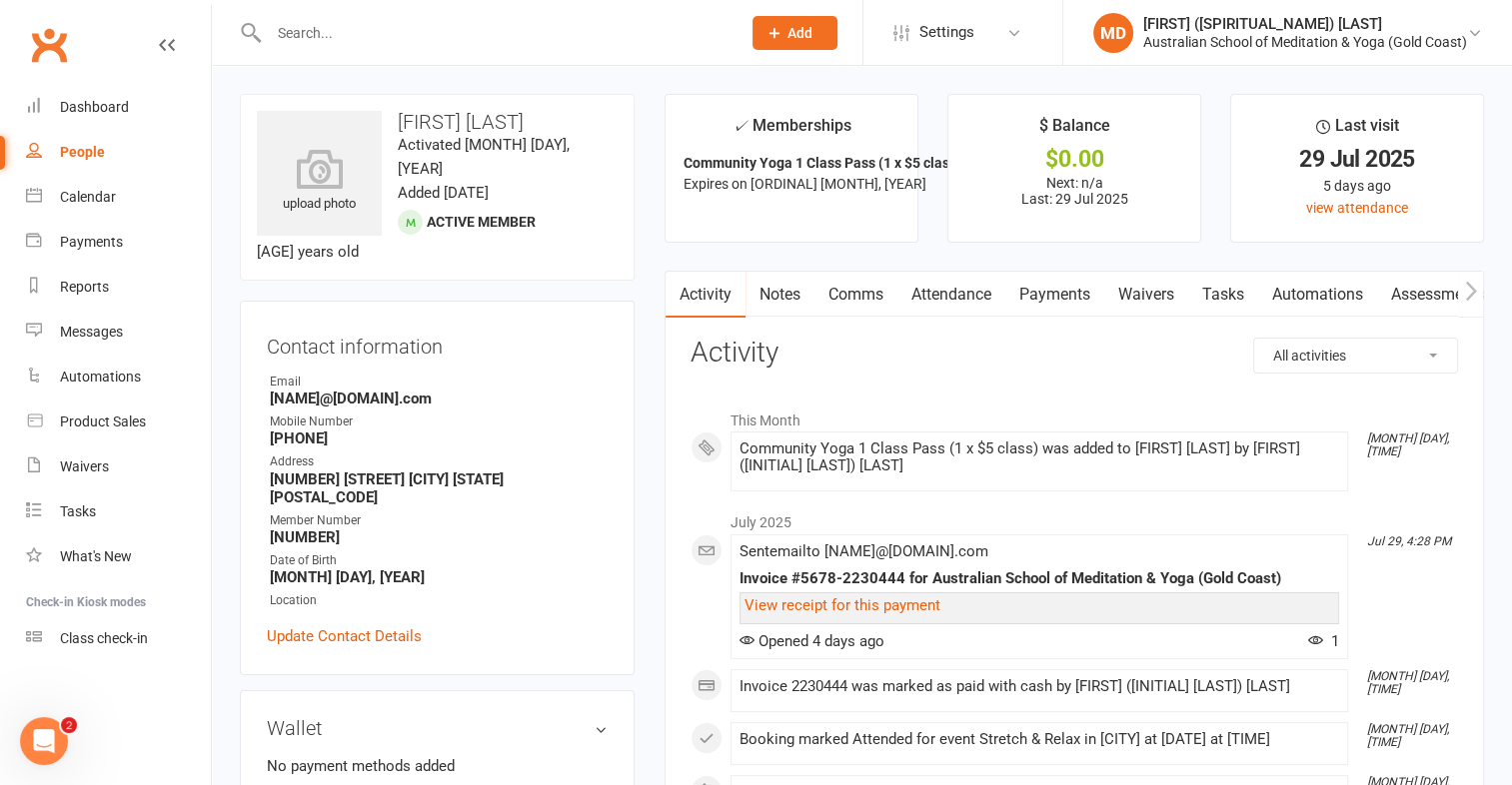 click on "Payments" at bounding box center [1054, 295] 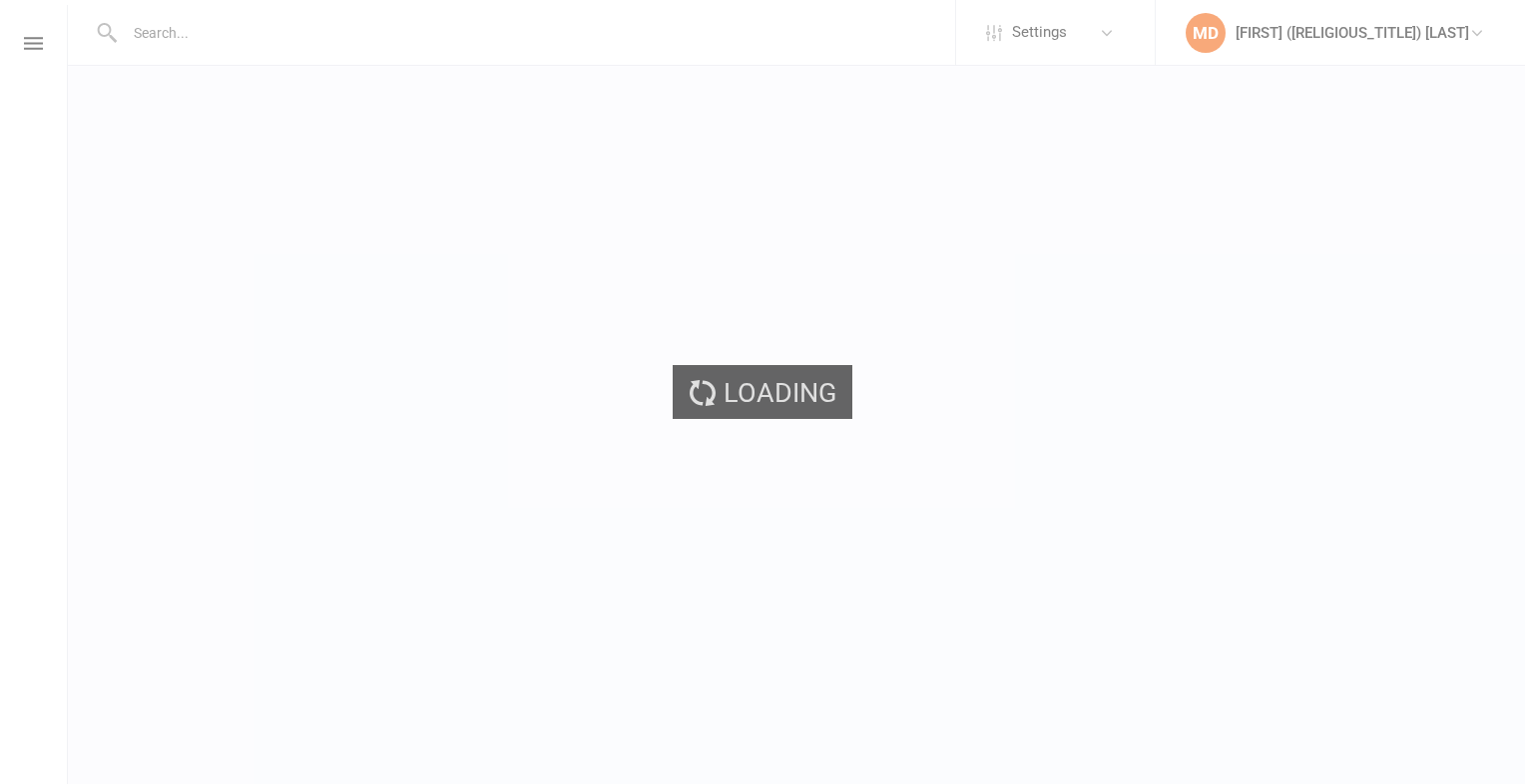 scroll, scrollTop: 0, scrollLeft: 0, axis: both 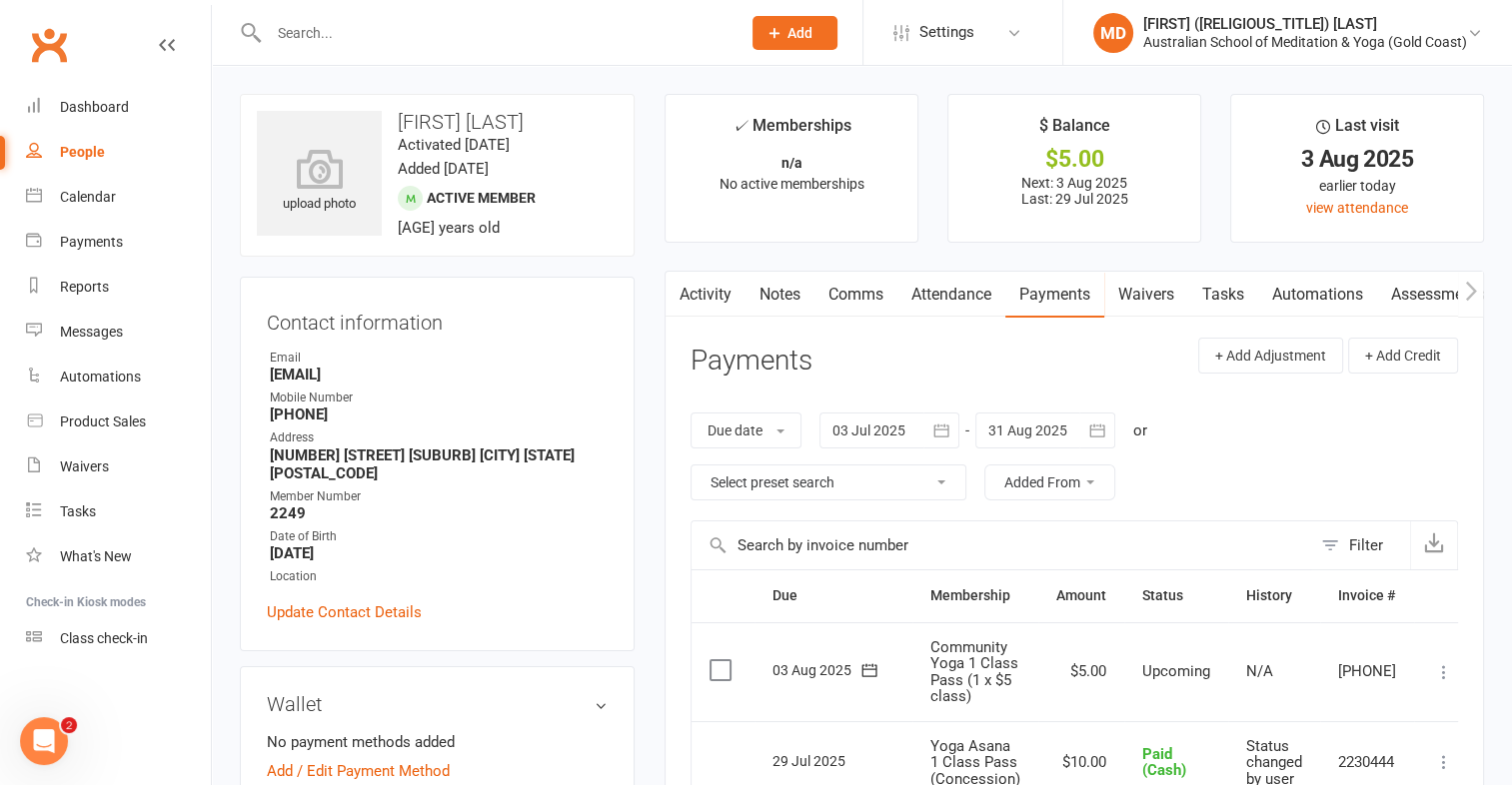 click at bounding box center (1444, 672) 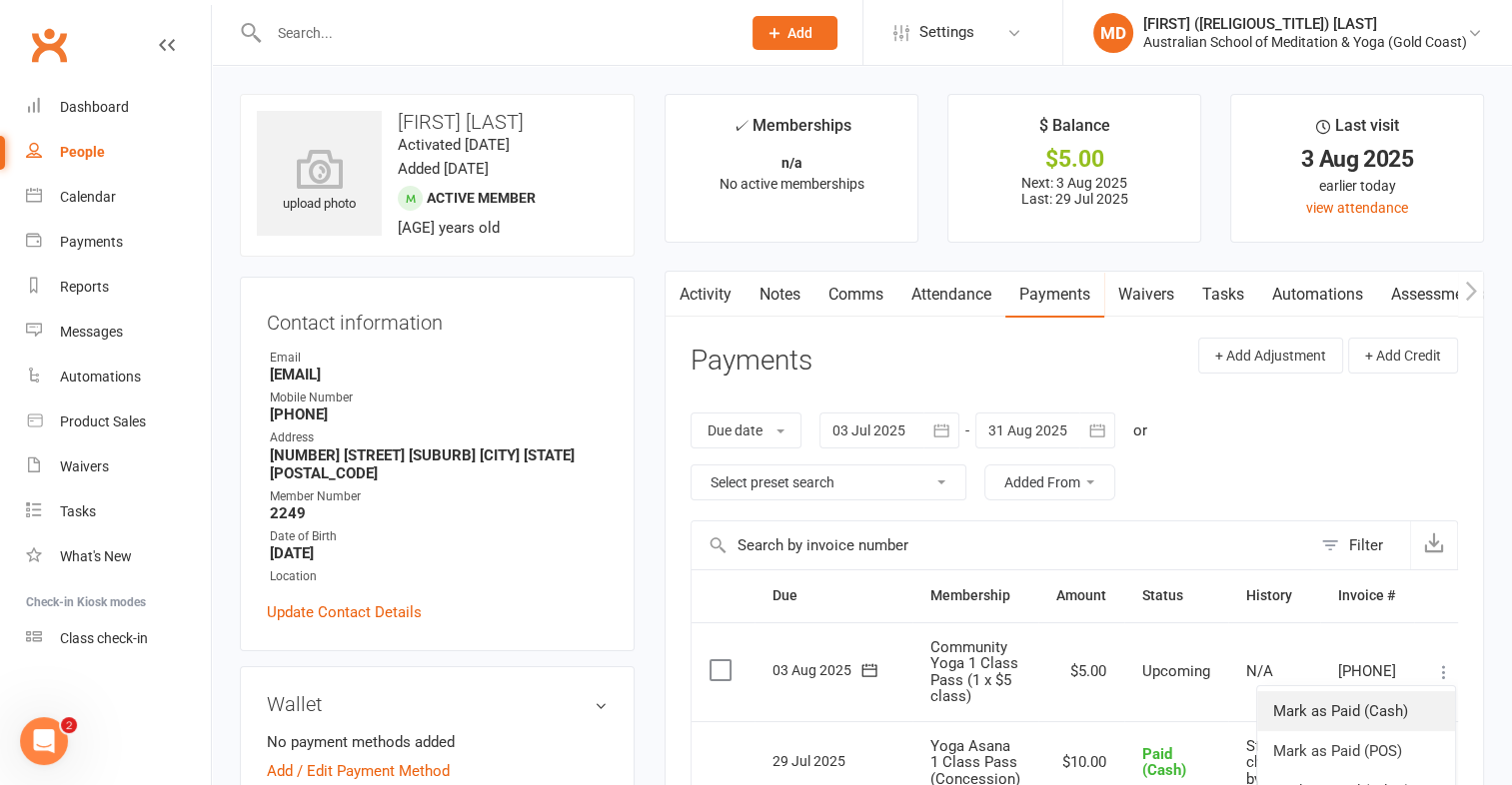 click on "Mark as Paid (Cash)" at bounding box center (1356, 711) 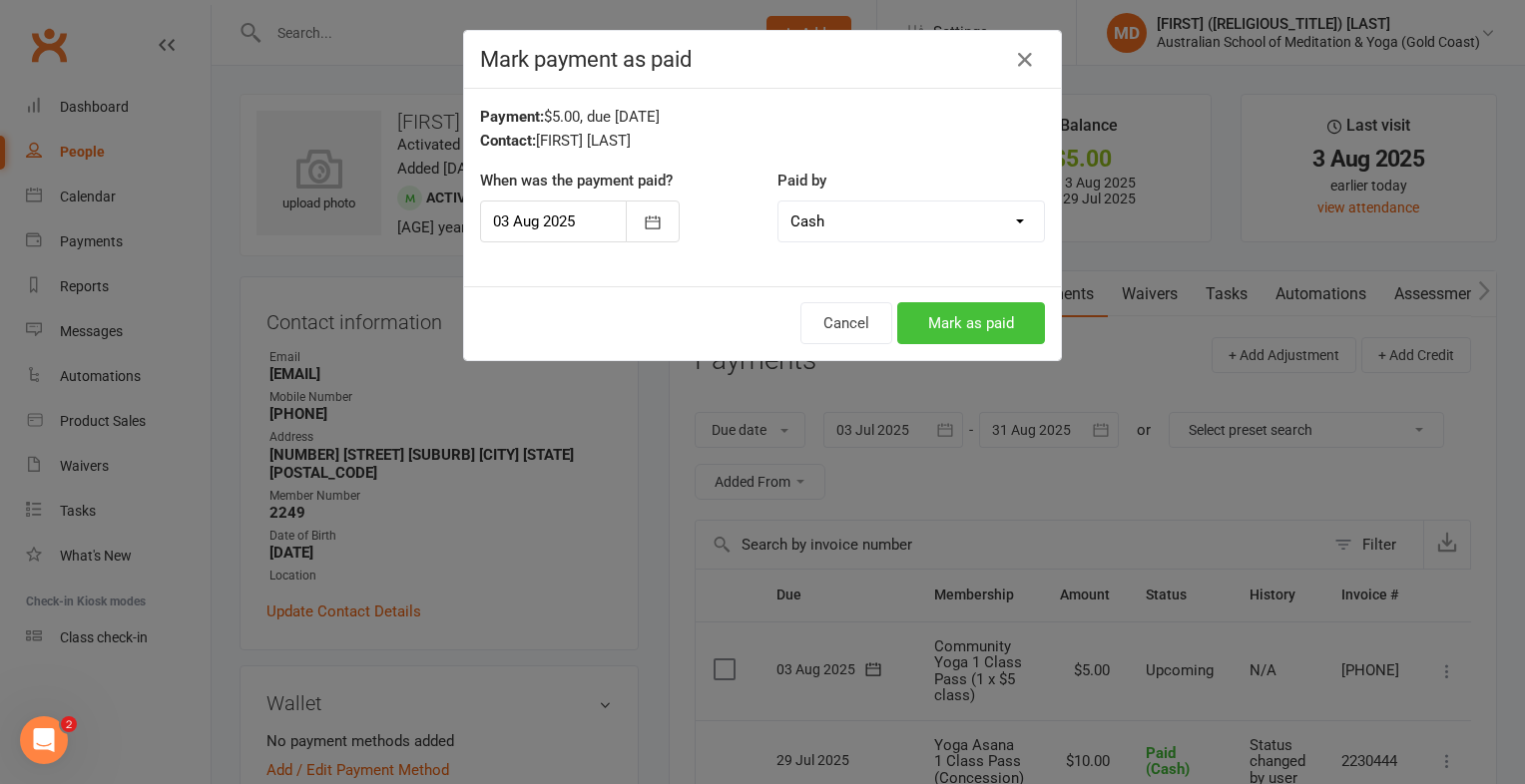 click on "Mark as paid" at bounding box center [971, 323] 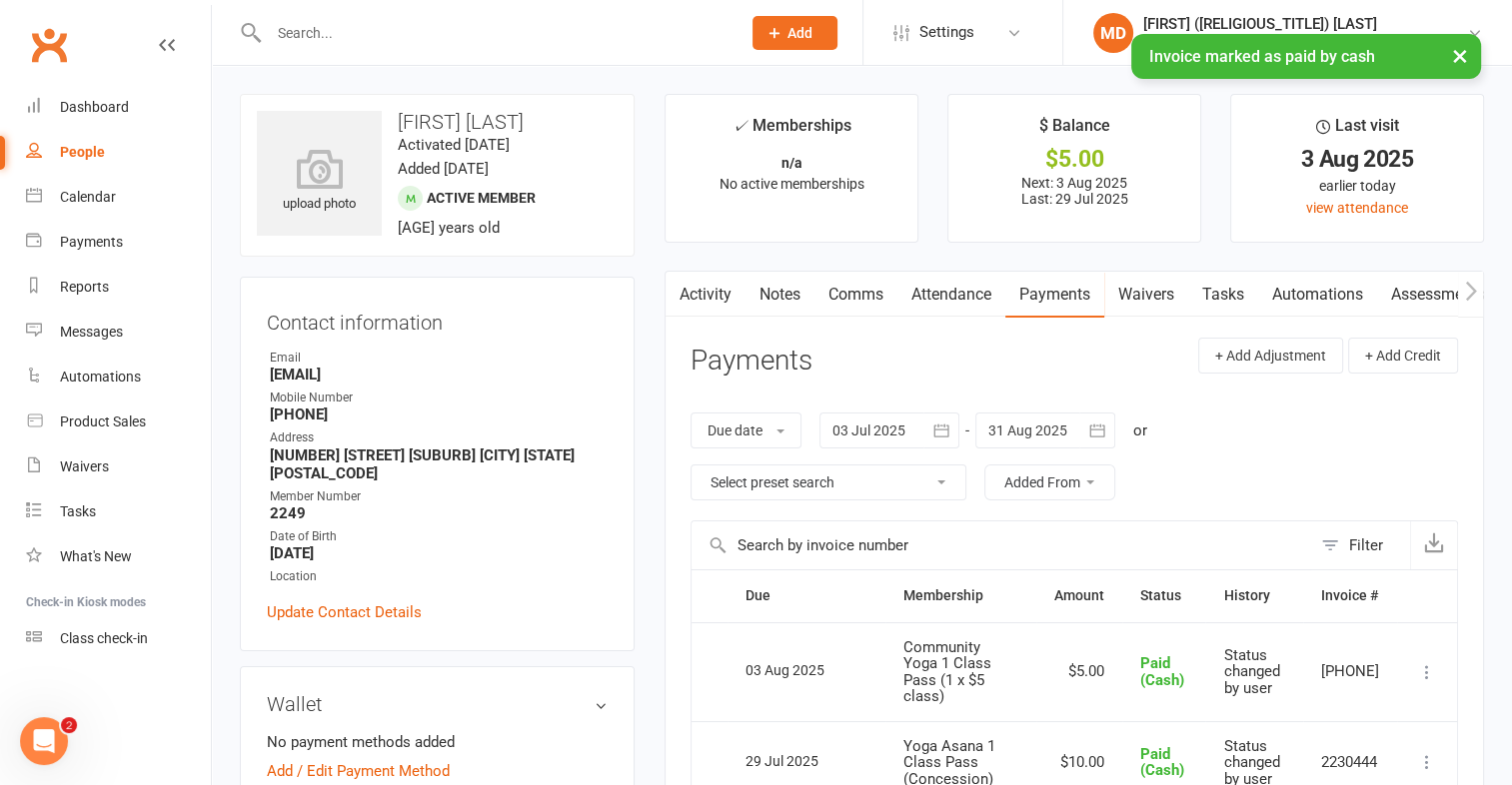click at bounding box center (495, 33) 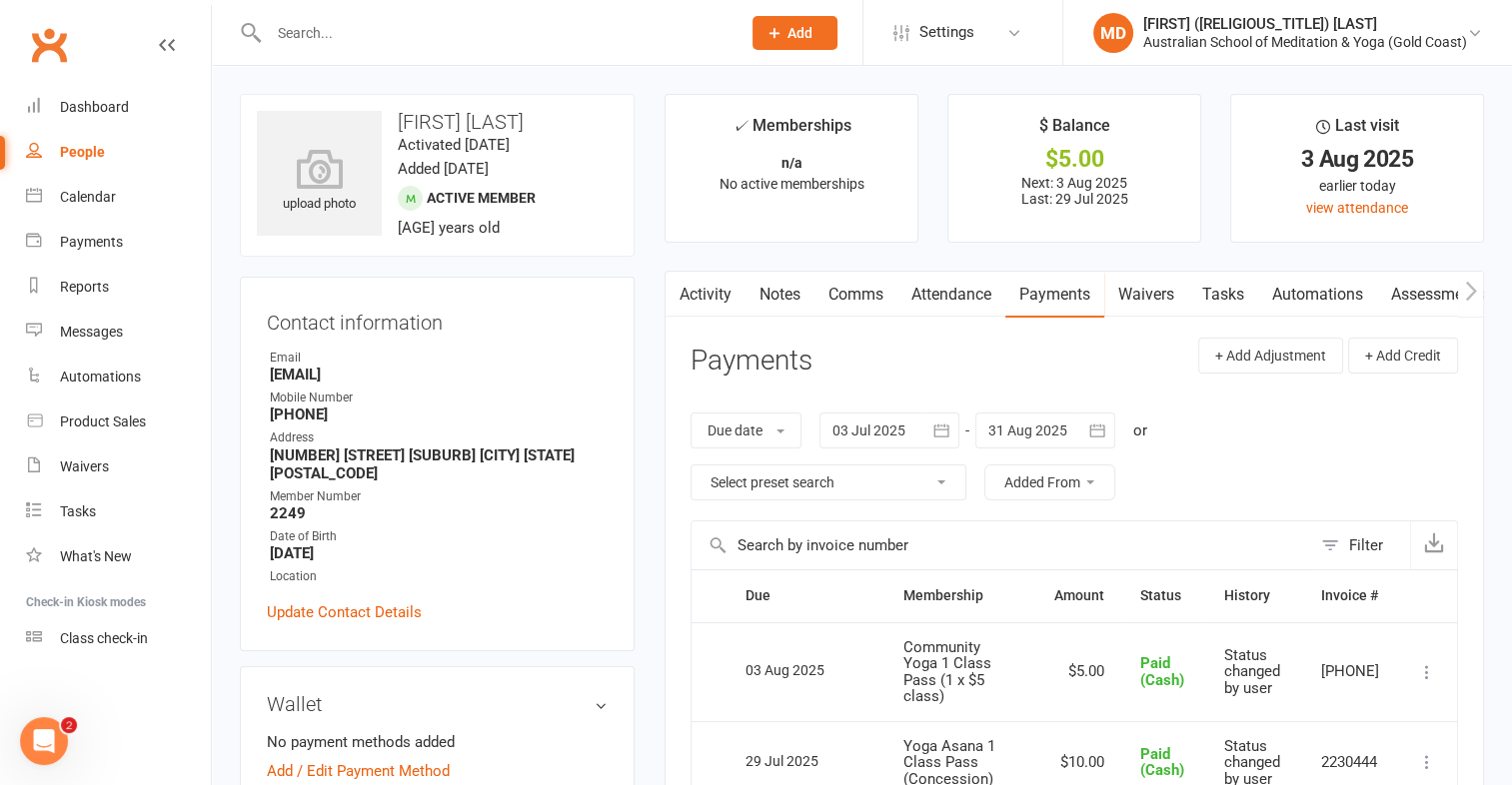 click on "Add" 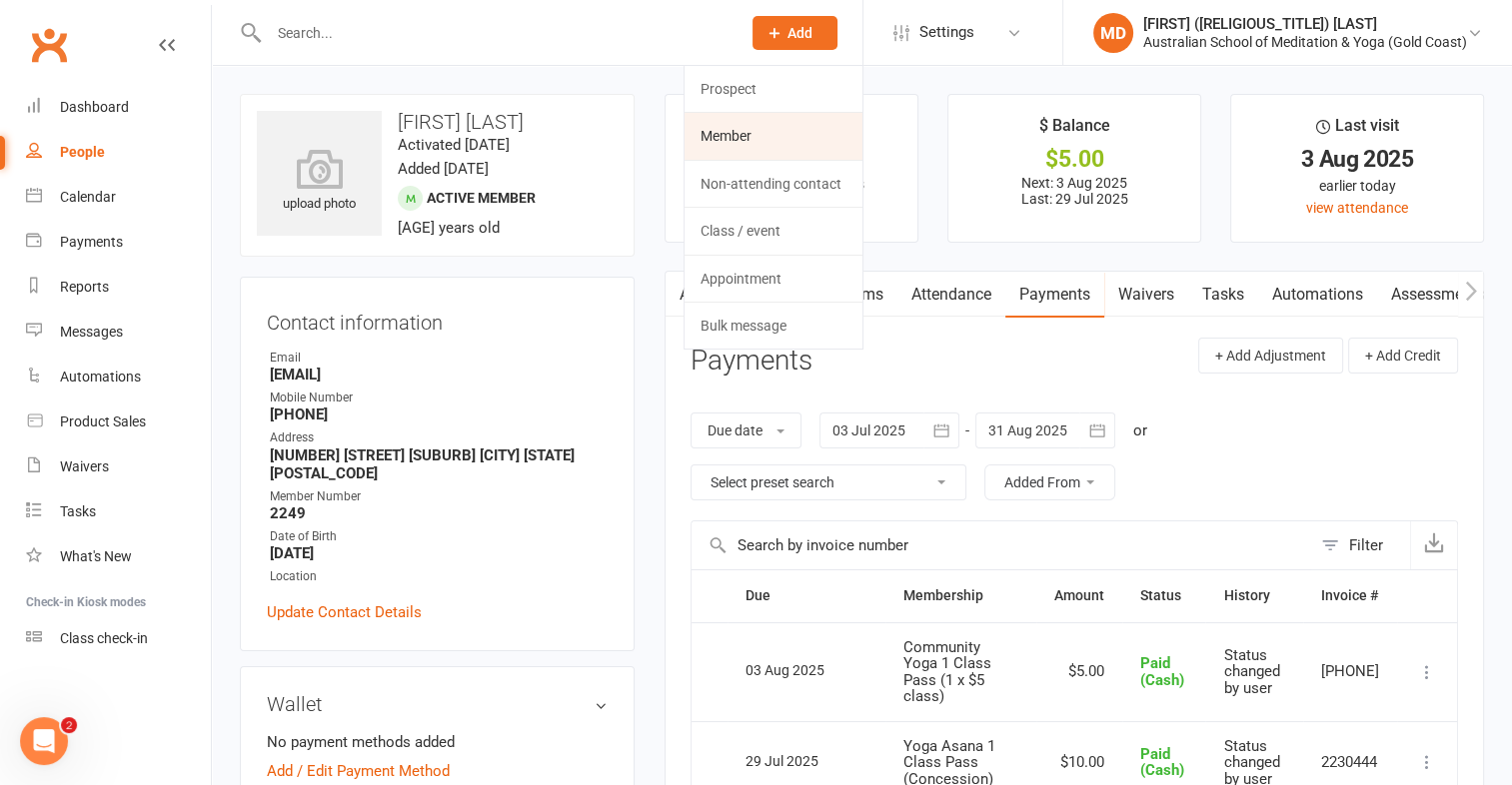 click on "Member" 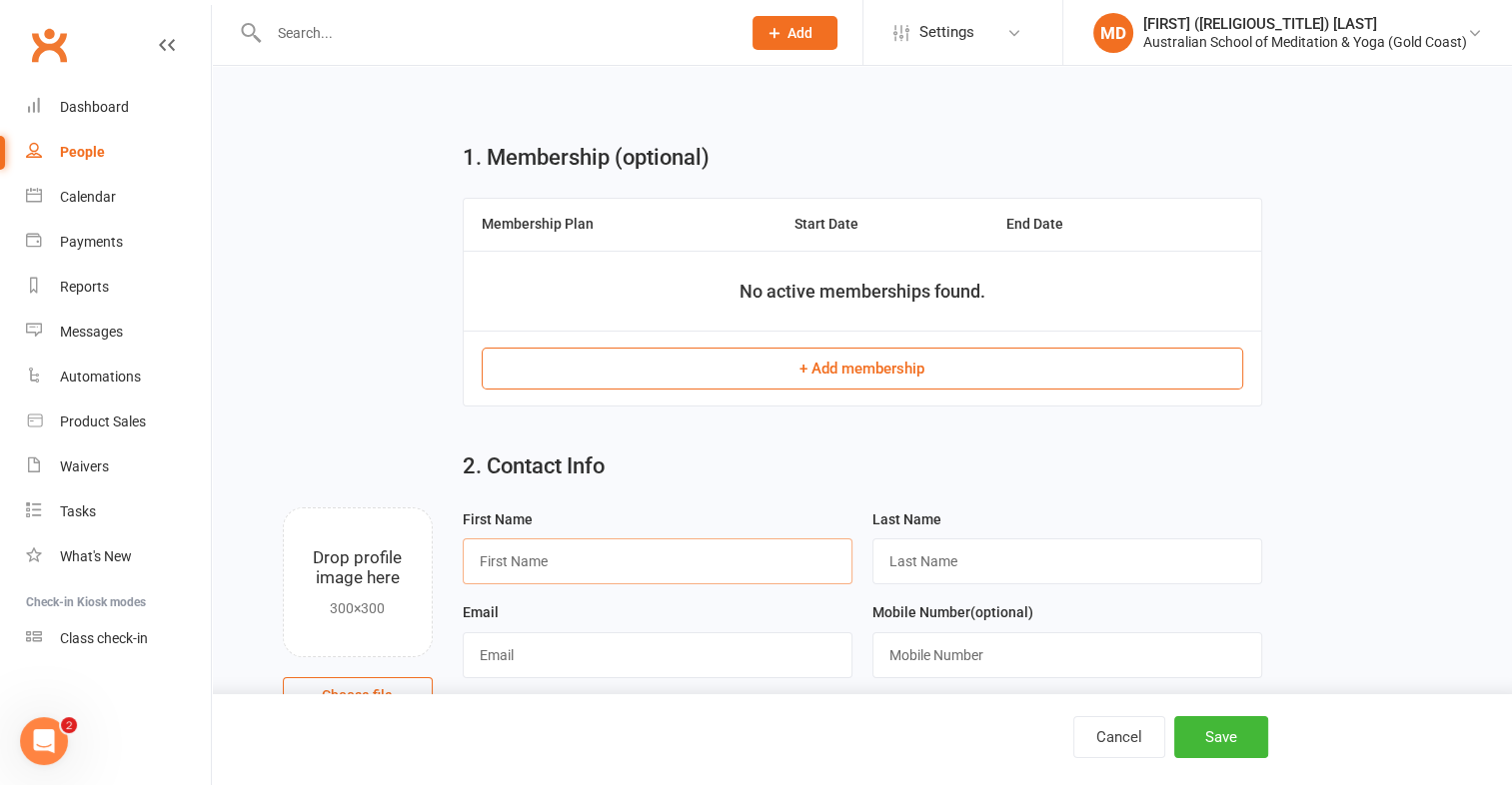 click at bounding box center [658, 561] 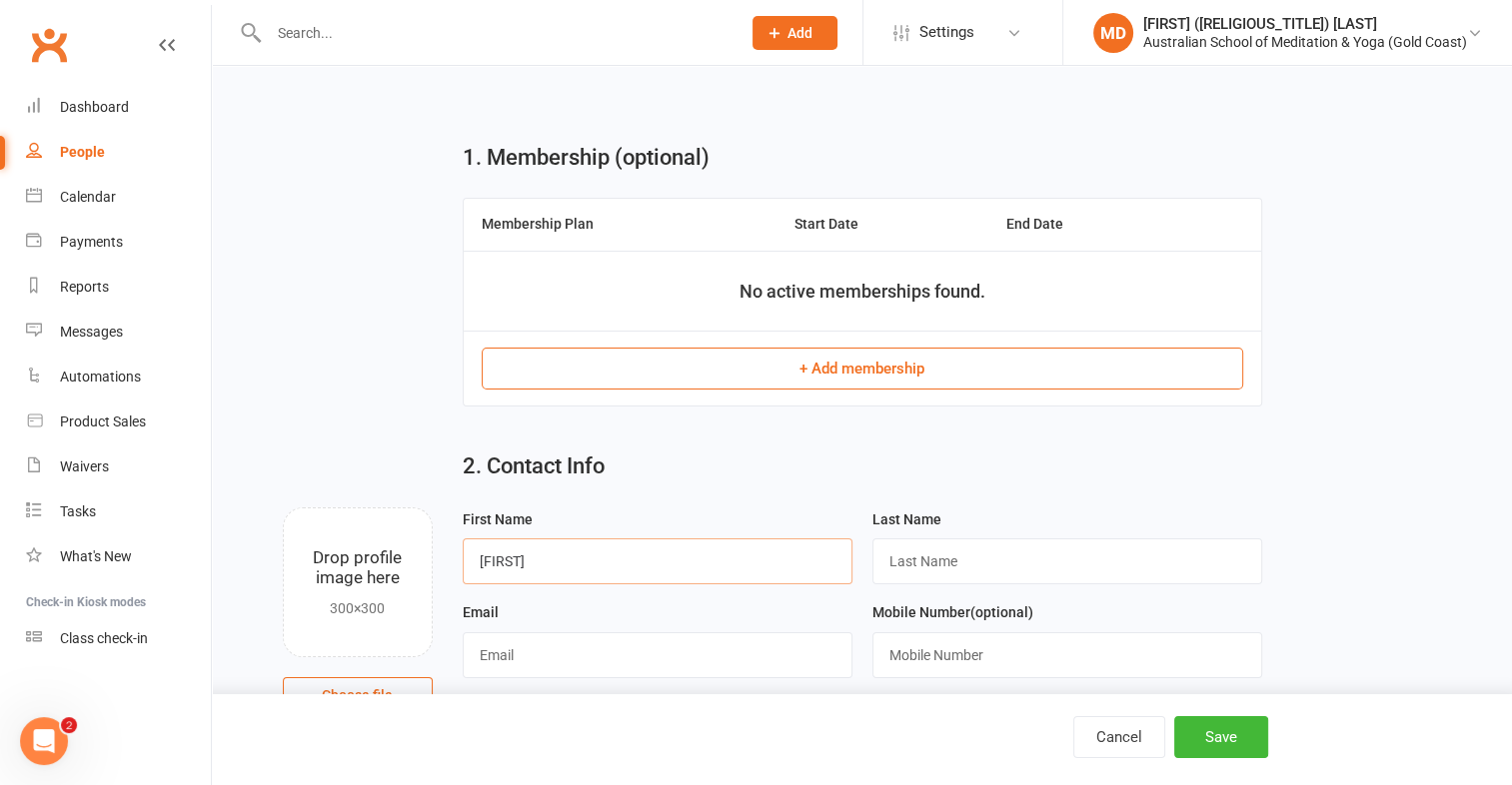 type on "Maria" 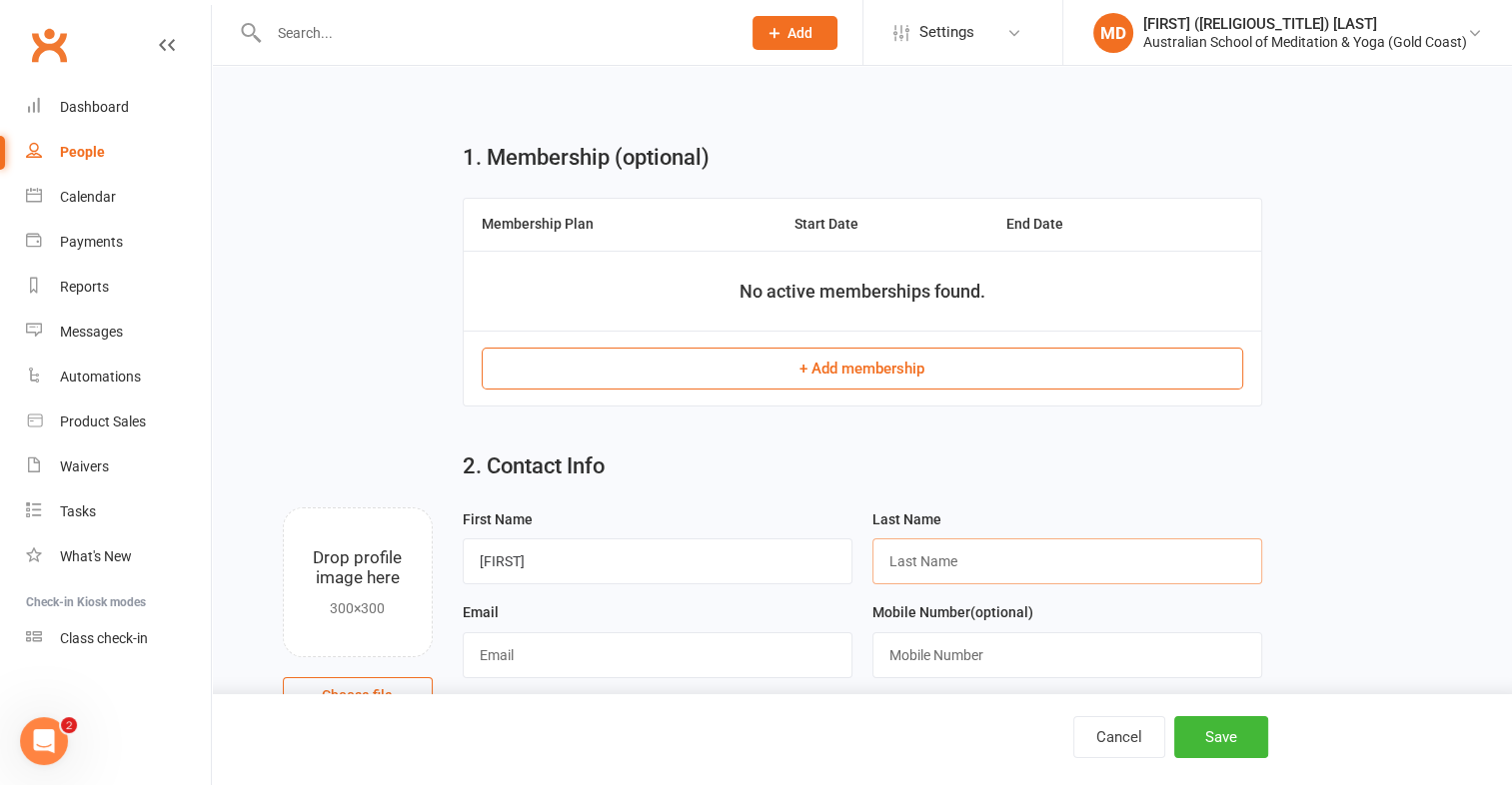 click at bounding box center [1067, 561] 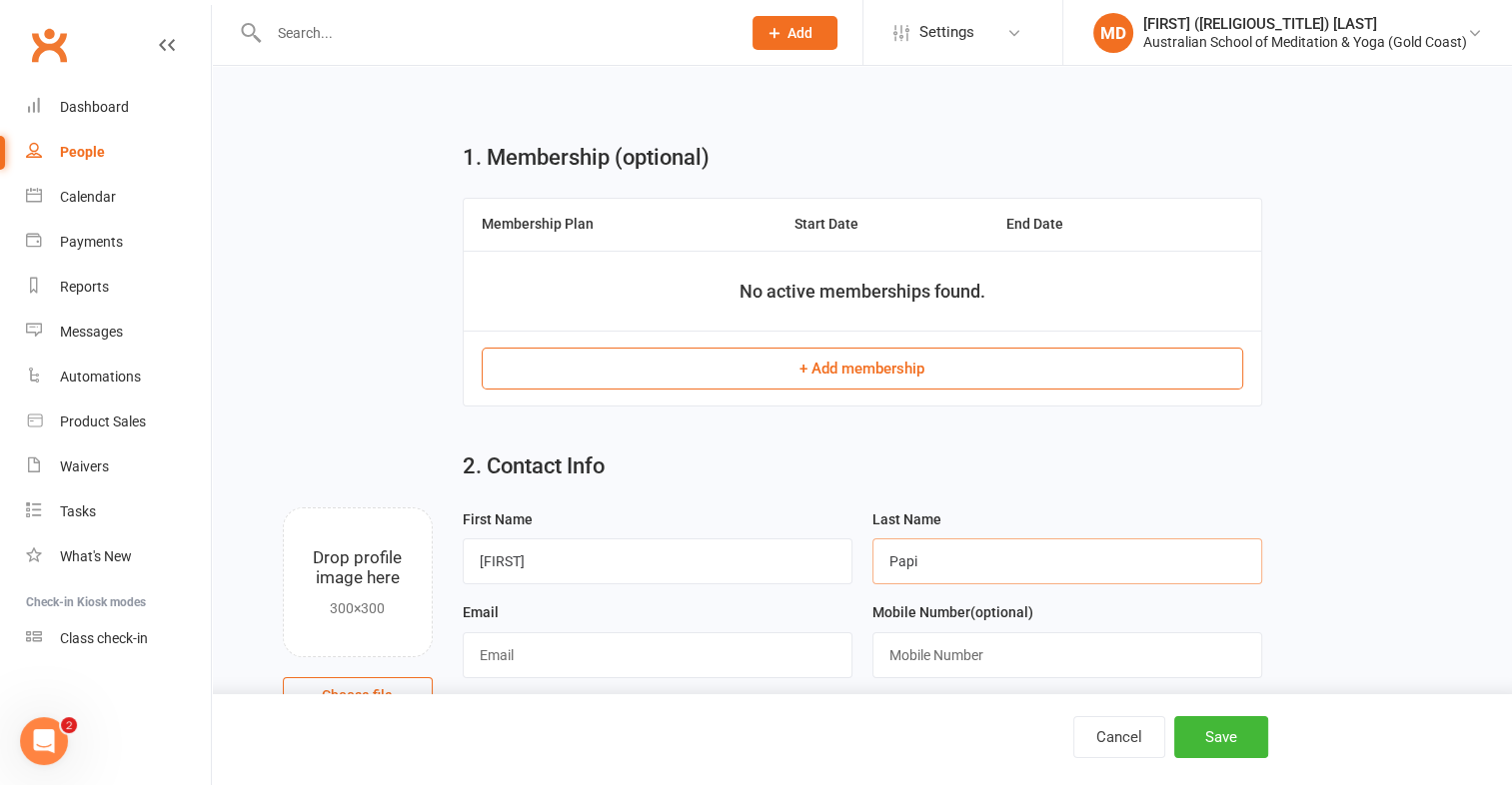 type on "Papi" 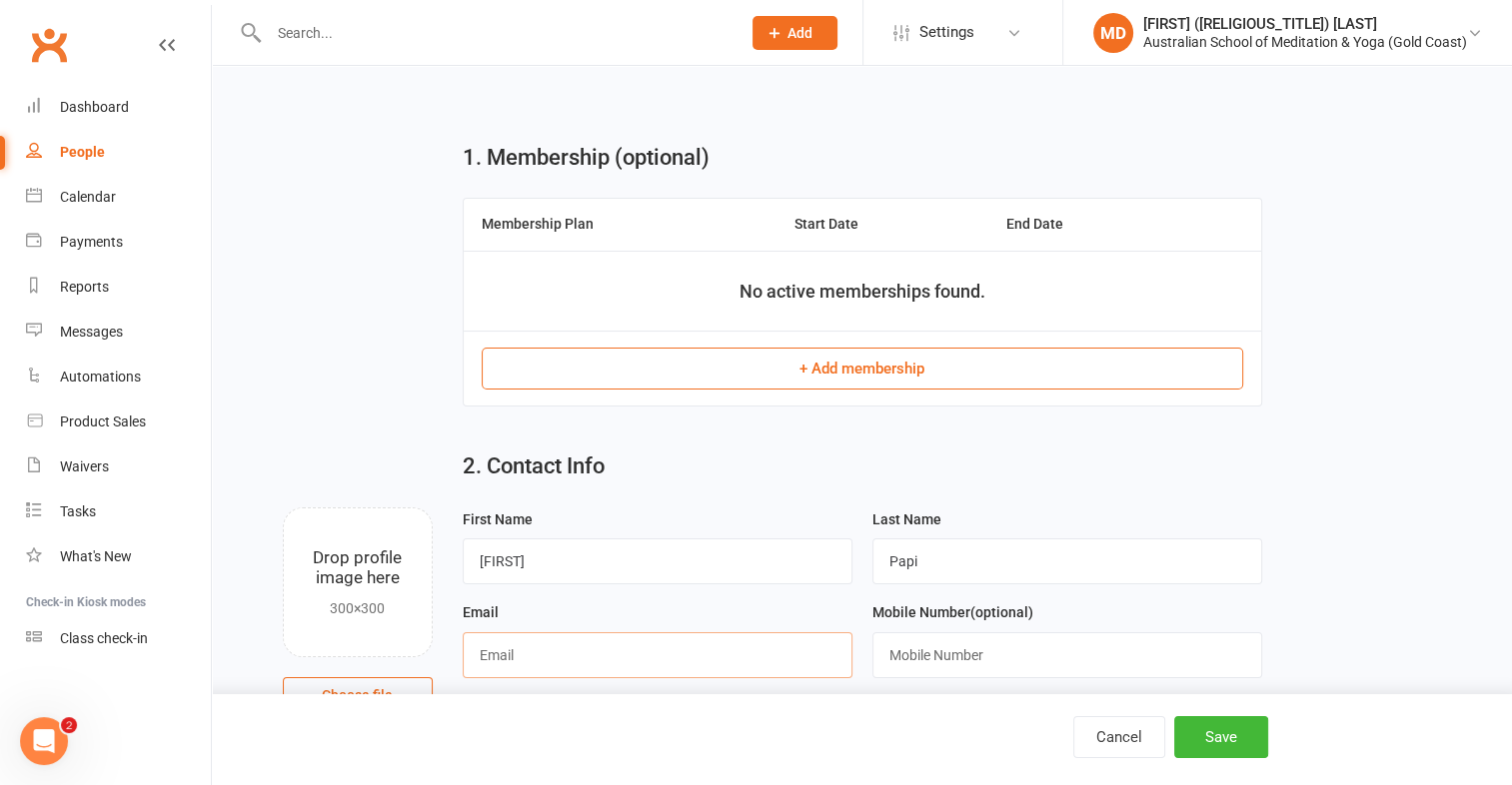 click at bounding box center (658, 655) 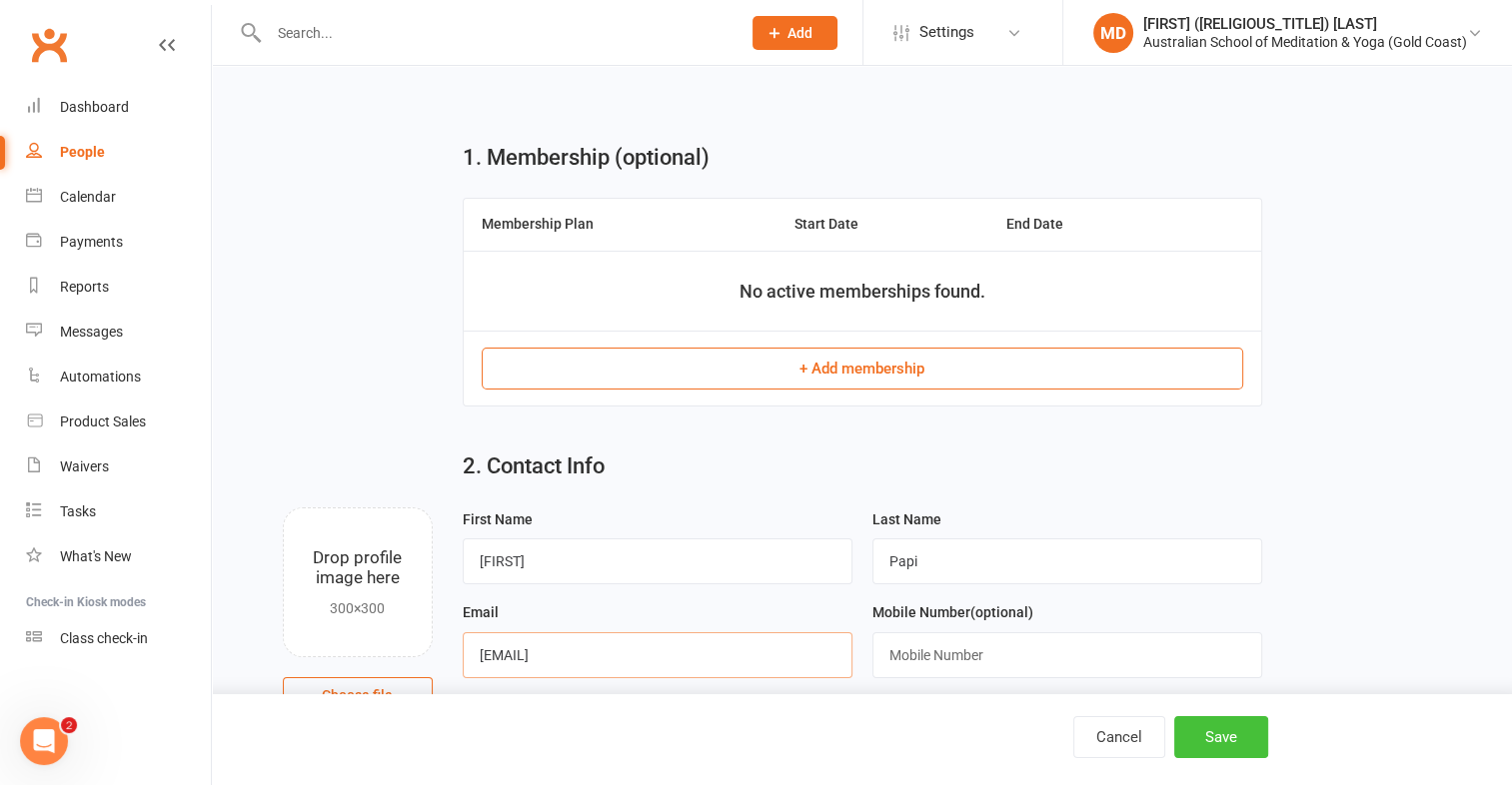 type on "marflop92@gmail.com" 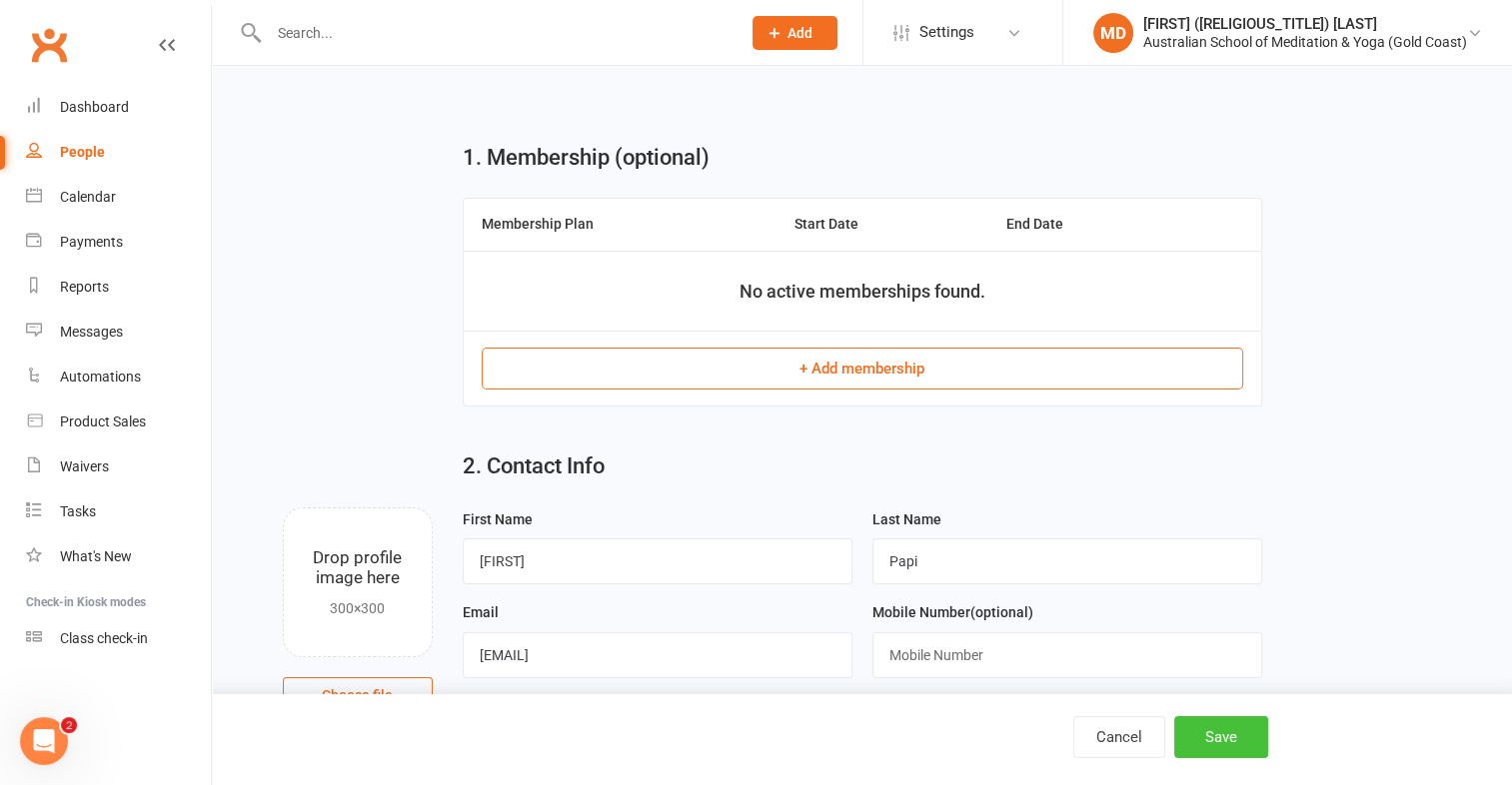 click on "Save" at bounding box center (1221, 737) 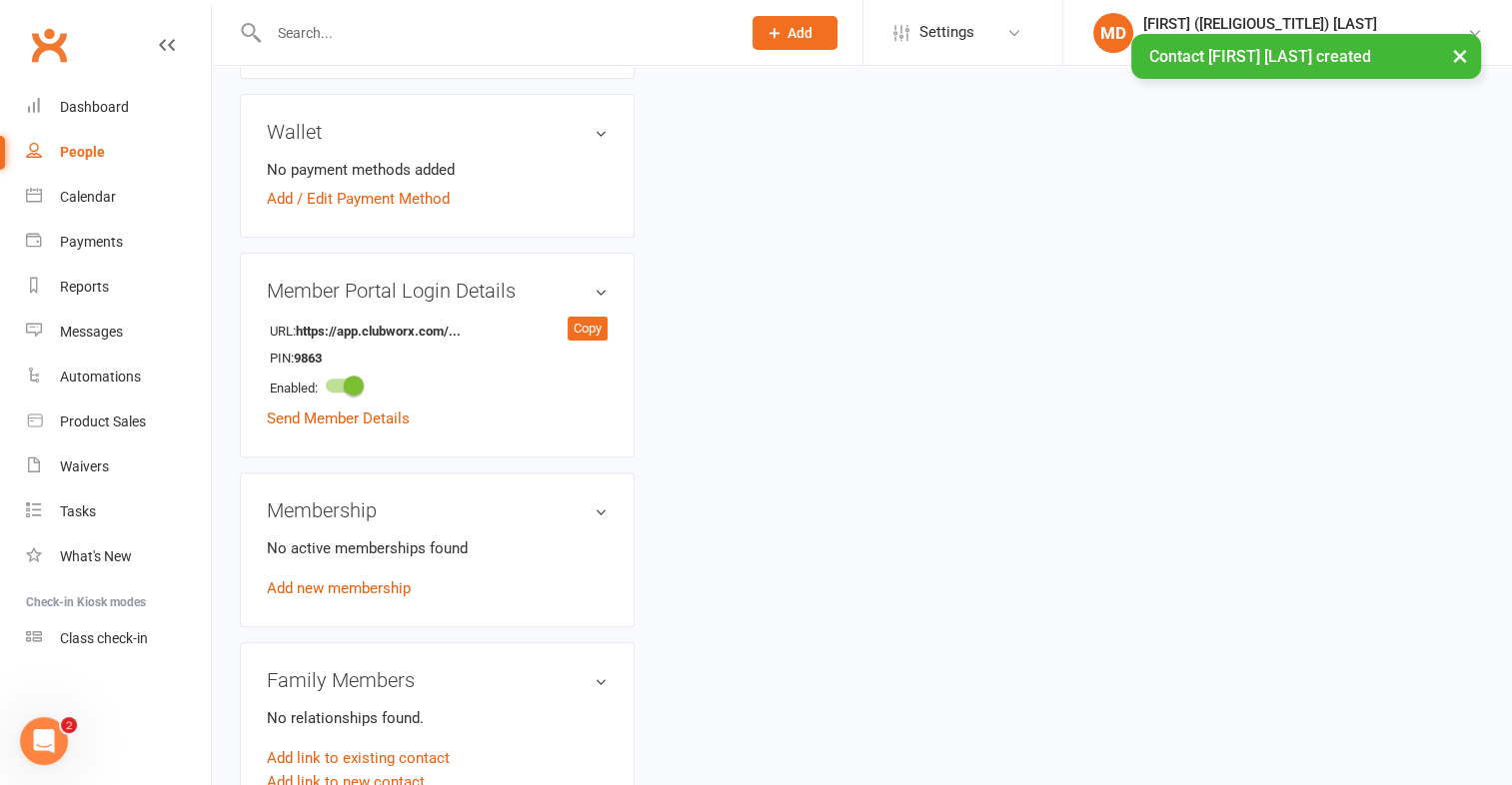 scroll, scrollTop: 599, scrollLeft: 0, axis: vertical 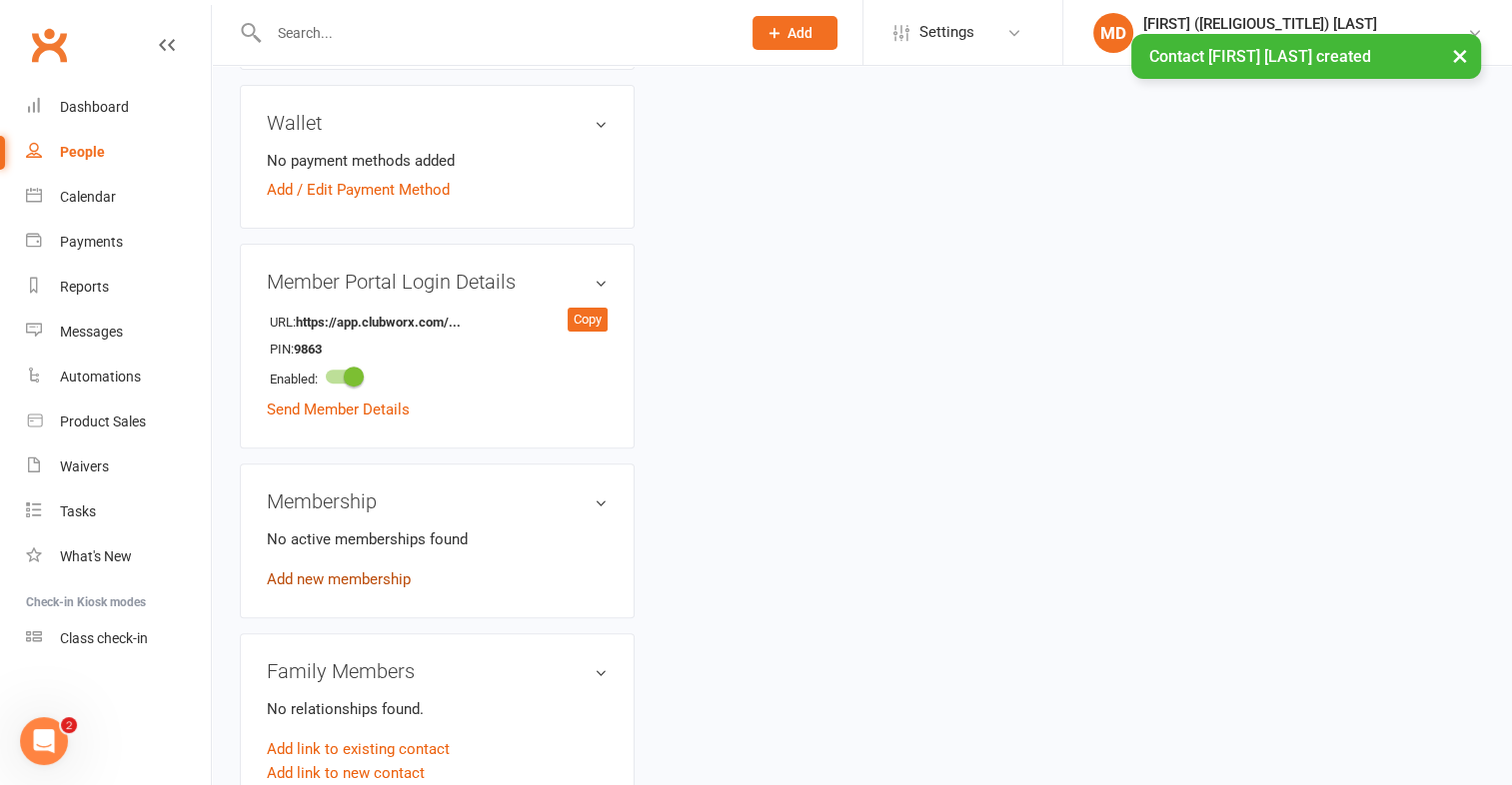 click on "Add new membership" at bounding box center [339, 579] 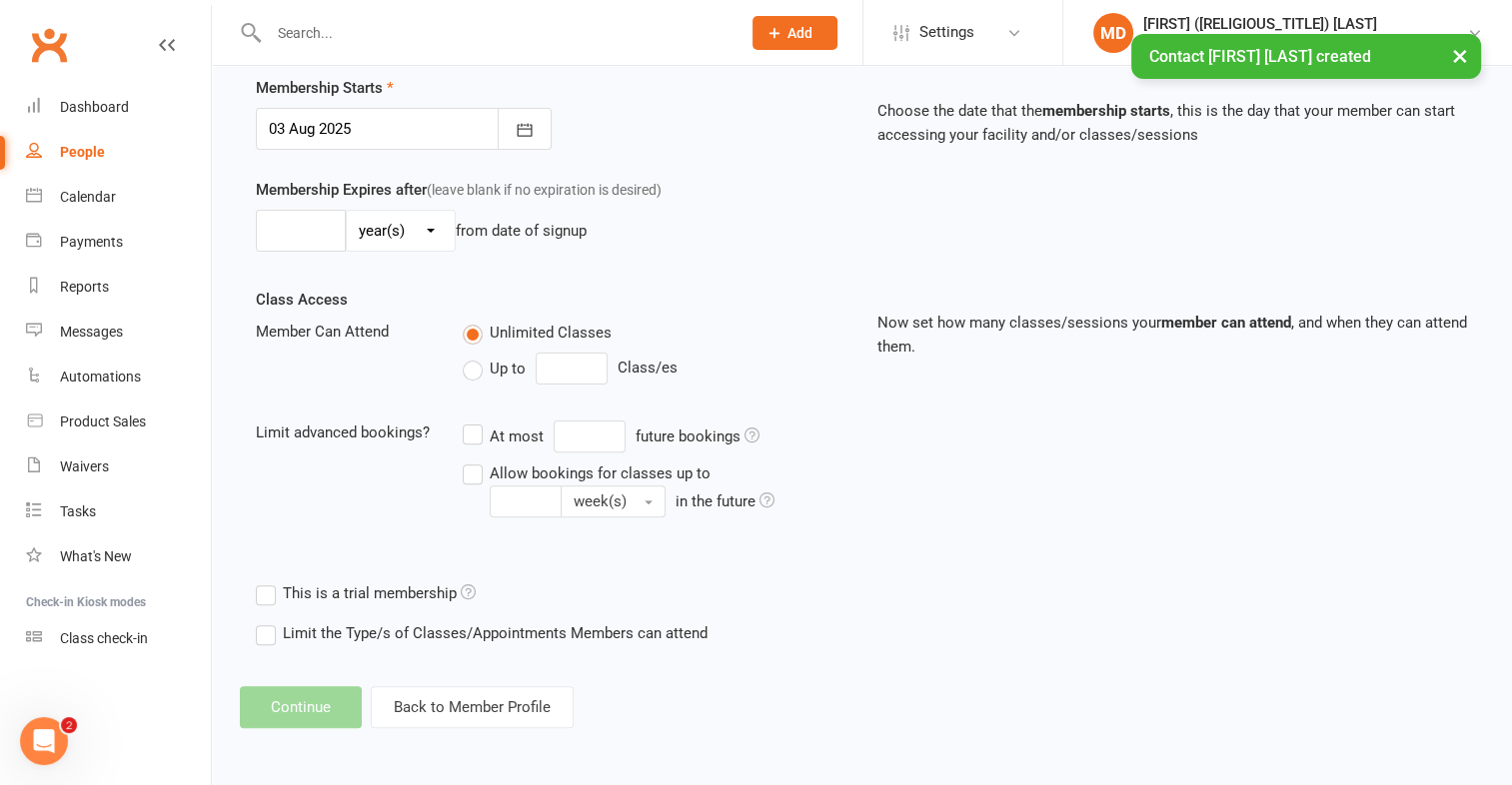 scroll, scrollTop: 0, scrollLeft: 0, axis: both 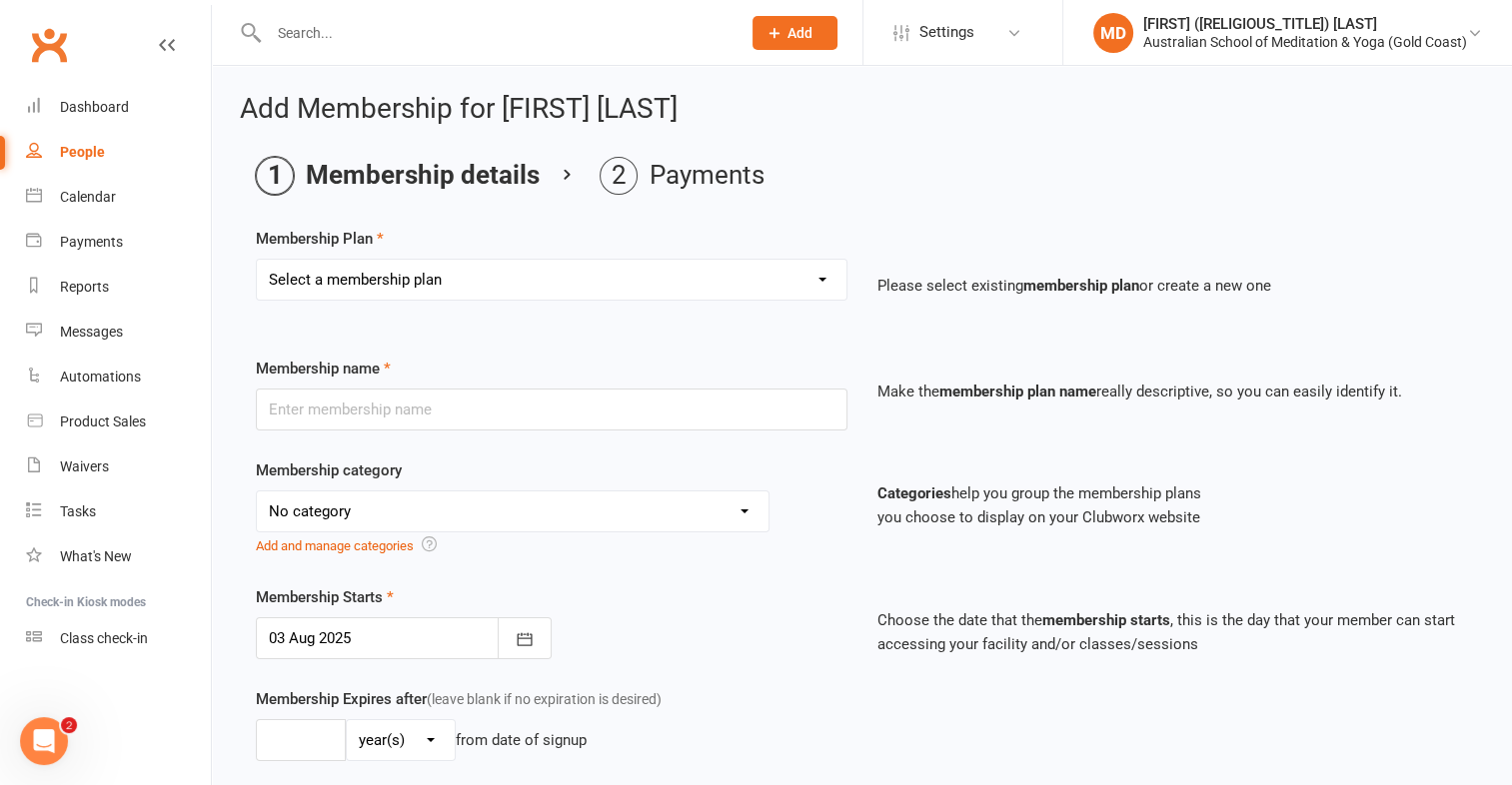 click on "Select a membership plan First Time Intro Offer (1 month Unlimited Meditation & Yoga) 1 Year Unlimited Membership - Weekly Recurring Payments Mindful Kids Meditation & Yoga Membership Mindful Kids Meditation & Yoga Membership (Concession) Yoga Asana 1 Class Pass Yoga Asana 1 Class Pass (Concession) Meditation 1 Class Pass [1 x $5] Community Yoga 1 Class Pass (1 x $5 class) CLASS PASS: 1 Yoga or Meditation Class Mindful Kids Meditation & Yoga 1 Class Pass Mindful Kids Meditation & Yoga 1 Class Pass (Concession/More Than One) Mindful Parents 1 Class Pass (For Tues Stretch & Relax) Labrador/Nerang Yoga 5 Class Pass Labrador/Nerang Yoga 10 Class Pass Teachers/Complimentary (MANAGEMENT USE ONLY) FIRST RESPONDERS 3 Month Pass Workshop 1 Month Membership (MANAGEMENT USE ONLY) Free! 1 Yoga or Meditation Class 12 Yoga Asana Class Pass 6 Yoga Asana Class Pass 7 Day Holiday Membership 6 Month Unlimited Membership - Weekly Recurring Payments 20 Yoga Asana Class Pass 12 Yoga Asana Class Pass (Concession)" at bounding box center [552, 280] 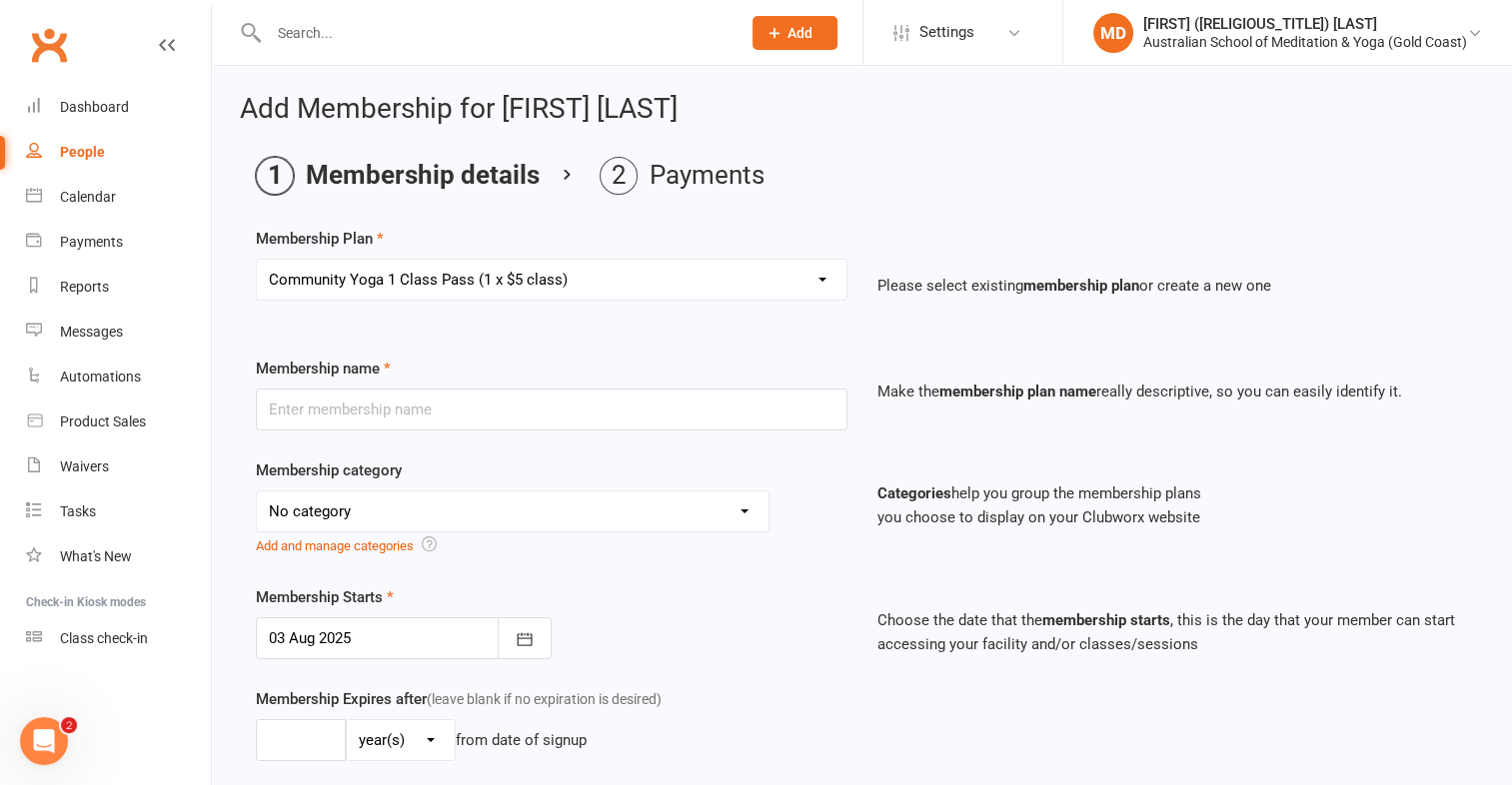 click on "Select a membership plan First Time Intro Offer (1 month Unlimited Meditation & Yoga) 1 Year Unlimited Membership - Weekly Recurring Payments Mindful Kids Meditation & Yoga Membership Mindful Kids Meditation & Yoga Membership (Concession) Yoga Asana 1 Class Pass Yoga Asana 1 Class Pass (Concession) Meditation 1 Class Pass [1 x $5] Community Yoga 1 Class Pass (1 x $5 class) CLASS PASS: 1 Yoga or Meditation Class Mindful Kids Meditation & Yoga 1 Class Pass Mindful Kids Meditation & Yoga 1 Class Pass (Concession/More Than One) Mindful Parents 1 Class Pass (For Tues Stretch & Relax) Labrador/Nerang Yoga 5 Class Pass Labrador/Nerang Yoga 10 Class Pass Teachers/Complimentary (MANAGEMENT USE ONLY) FIRST RESPONDERS 3 Month Pass Workshop 1 Month Membership (MANAGEMENT USE ONLY) Free! 1 Yoga or Meditation Class 12 Yoga Asana Class Pass 6 Yoga Asana Class Pass 7 Day Holiday Membership 6 Month Unlimited Membership - Weekly Recurring Payments 20 Yoga Asana Class Pass 12 Yoga Asana Class Pass (Concession)" at bounding box center (552, 280) 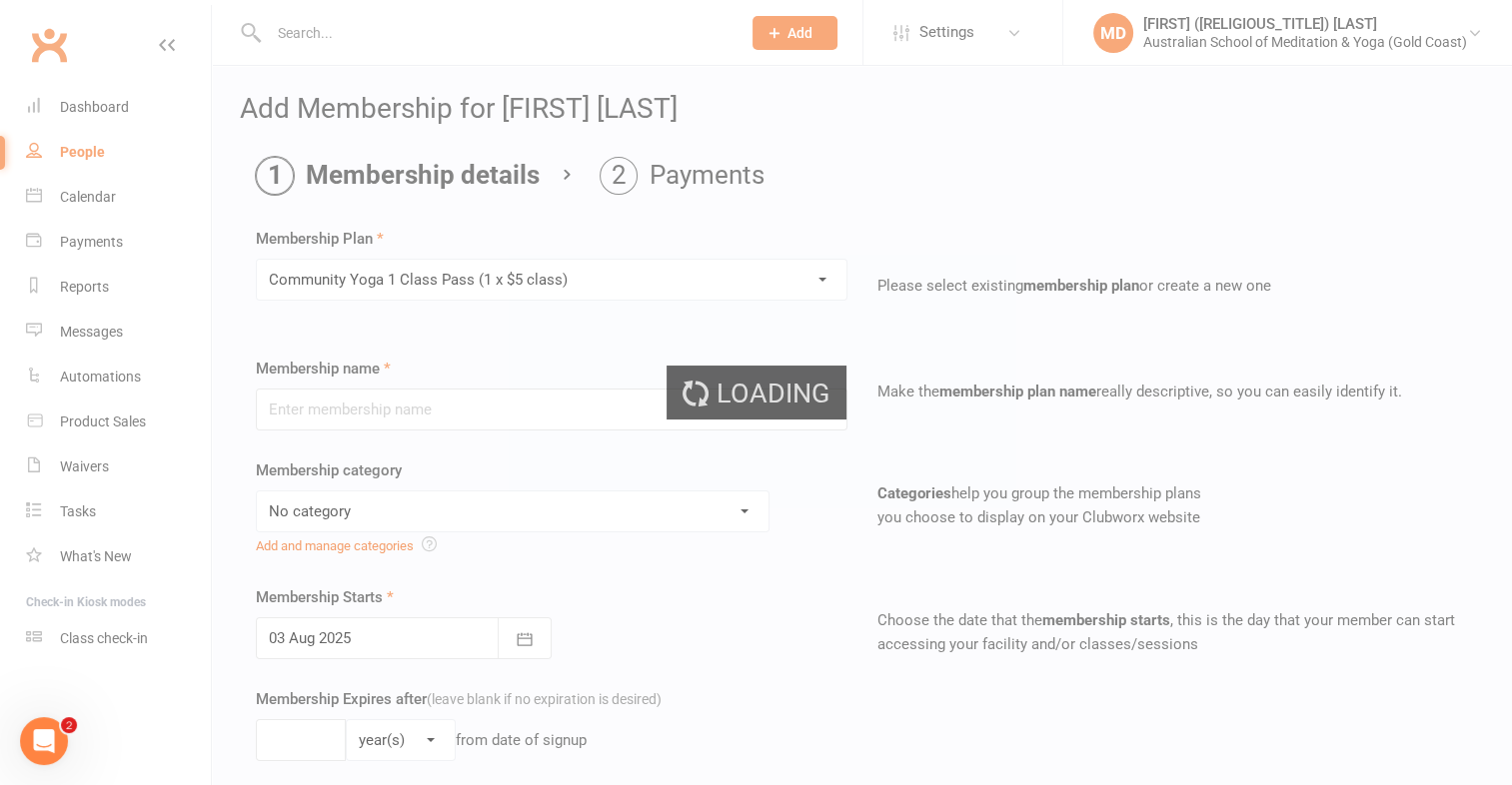 type on "Community Yoga 1 Class Pass (1 x $5 class)" 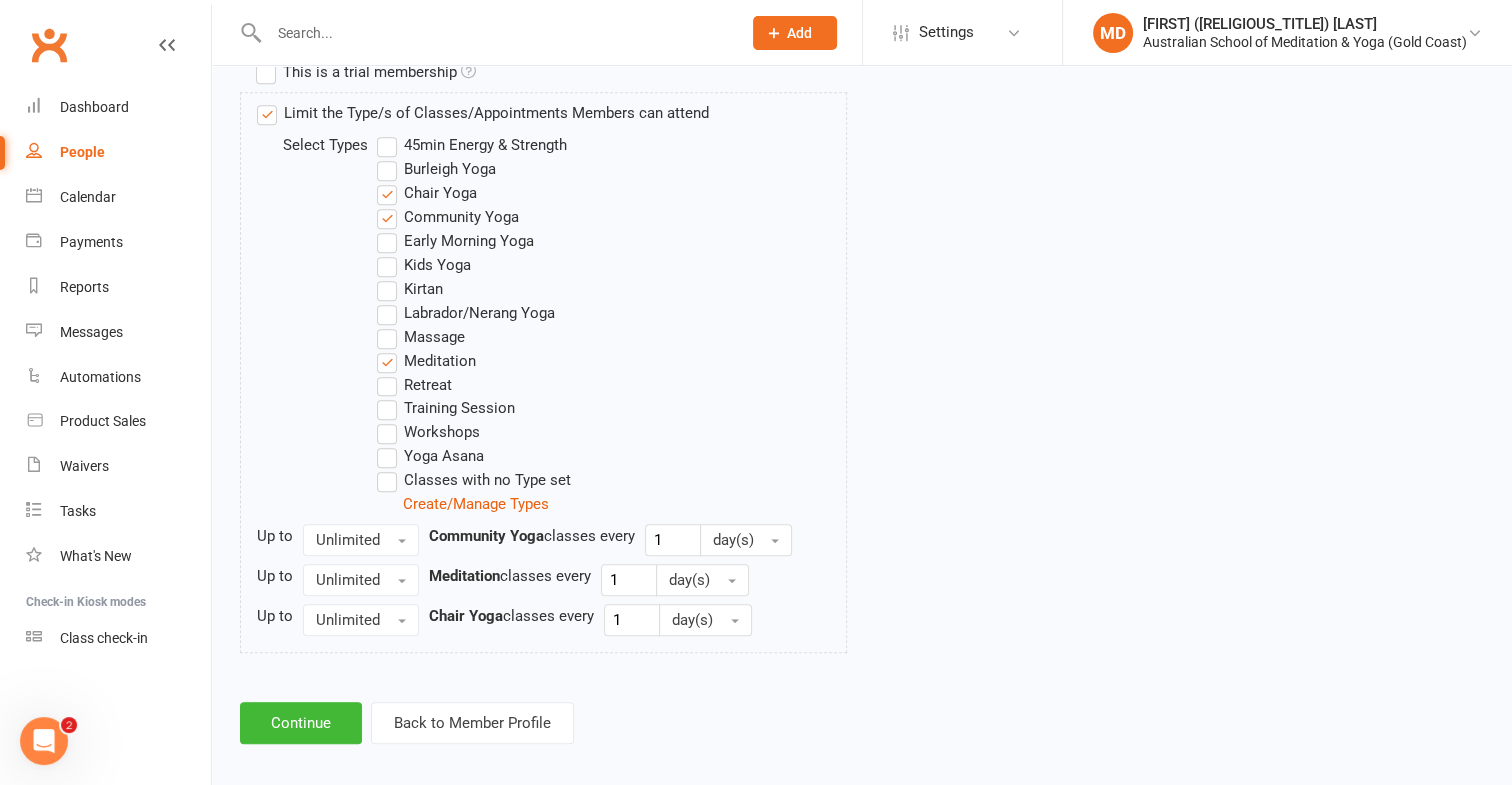 scroll, scrollTop: 1019, scrollLeft: 0, axis: vertical 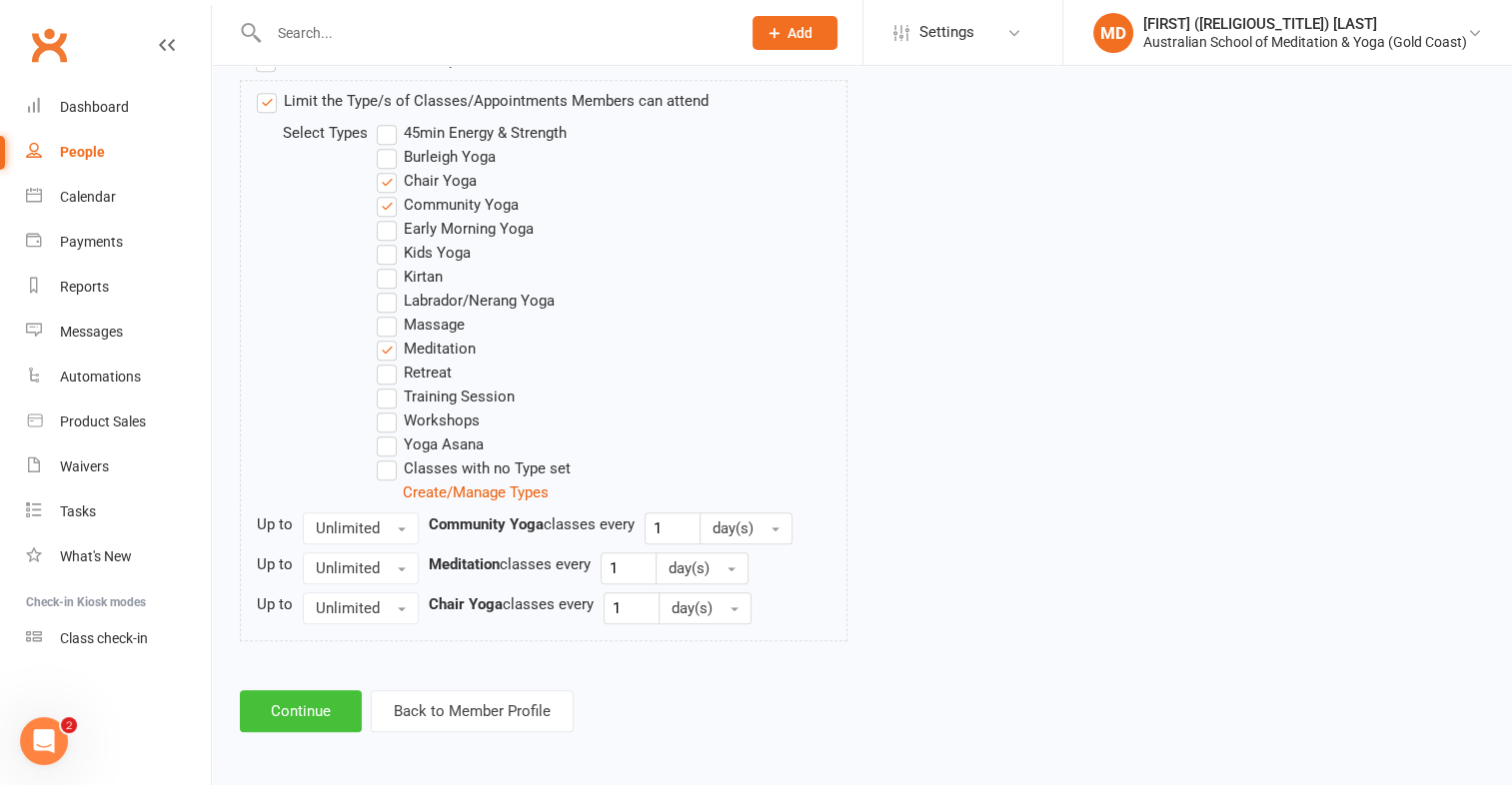 click on "Continue" at bounding box center (301, 711) 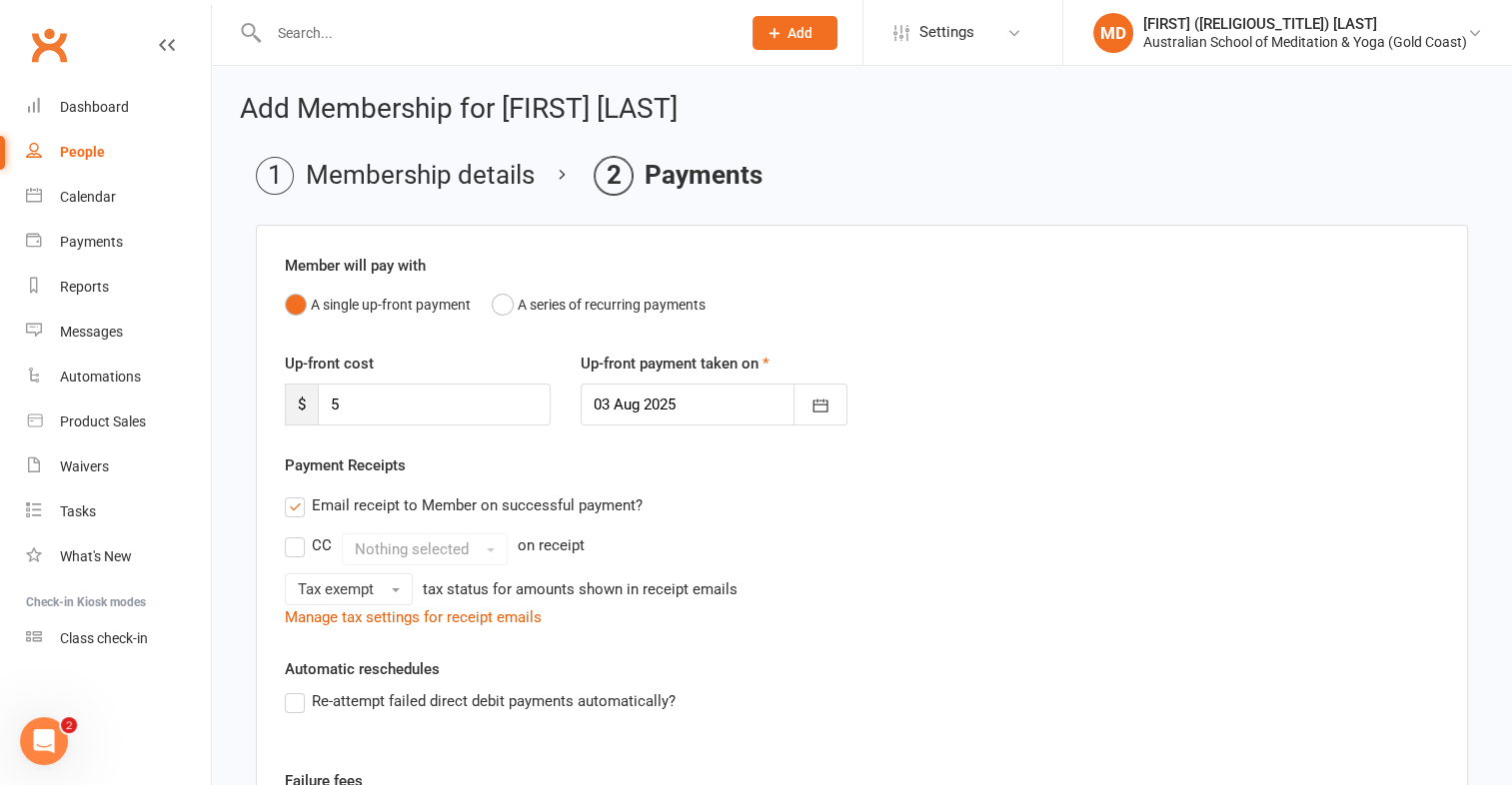 scroll, scrollTop: 380, scrollLeft: 0, axis: vertical 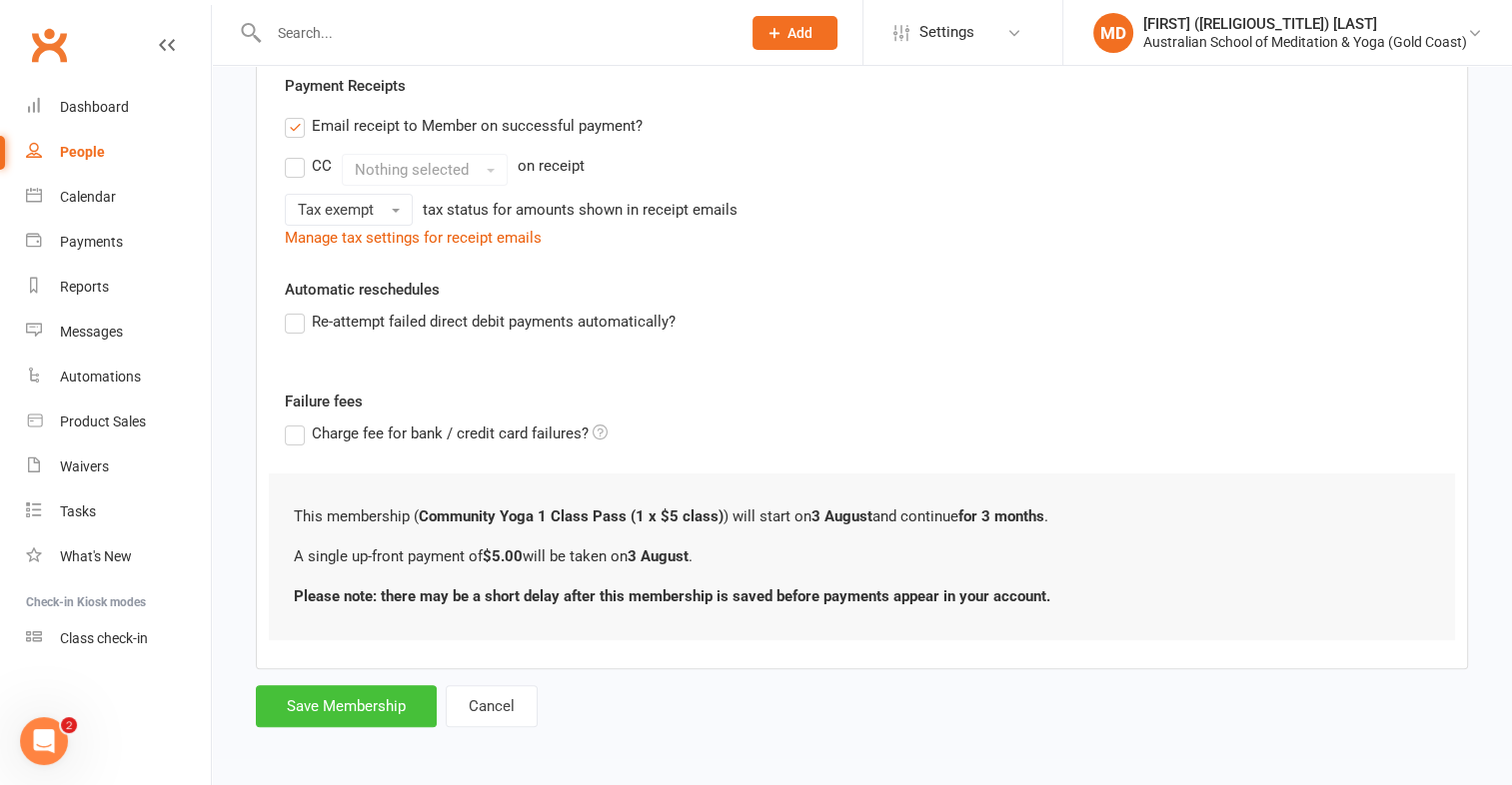 click on "Save Membership" at bounding box center [346, 706] 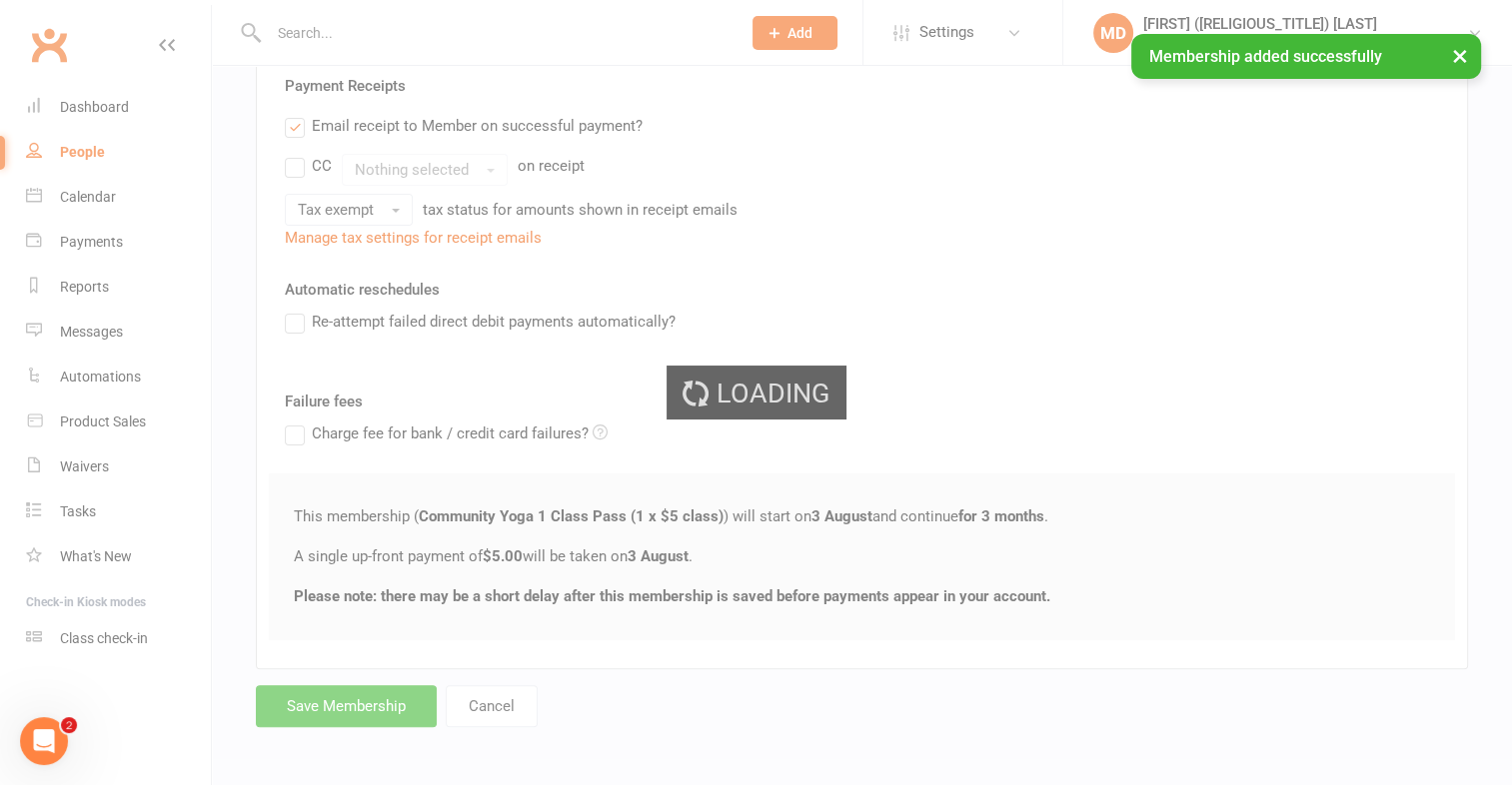 scroll, scrollTop: 0, scrollLeft: 0, axis: both 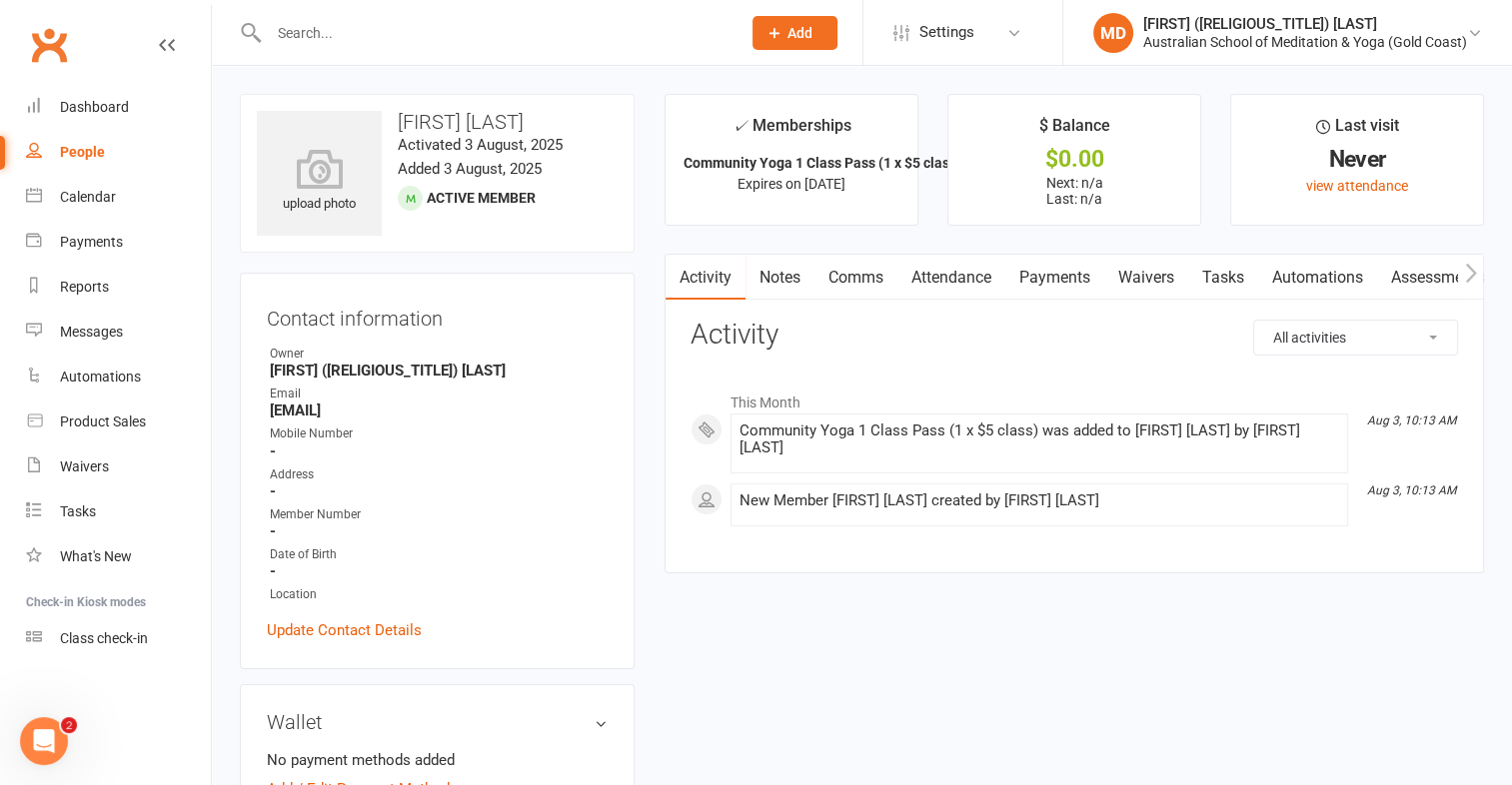 click on "Payments" at bounding box center [1054, 278] 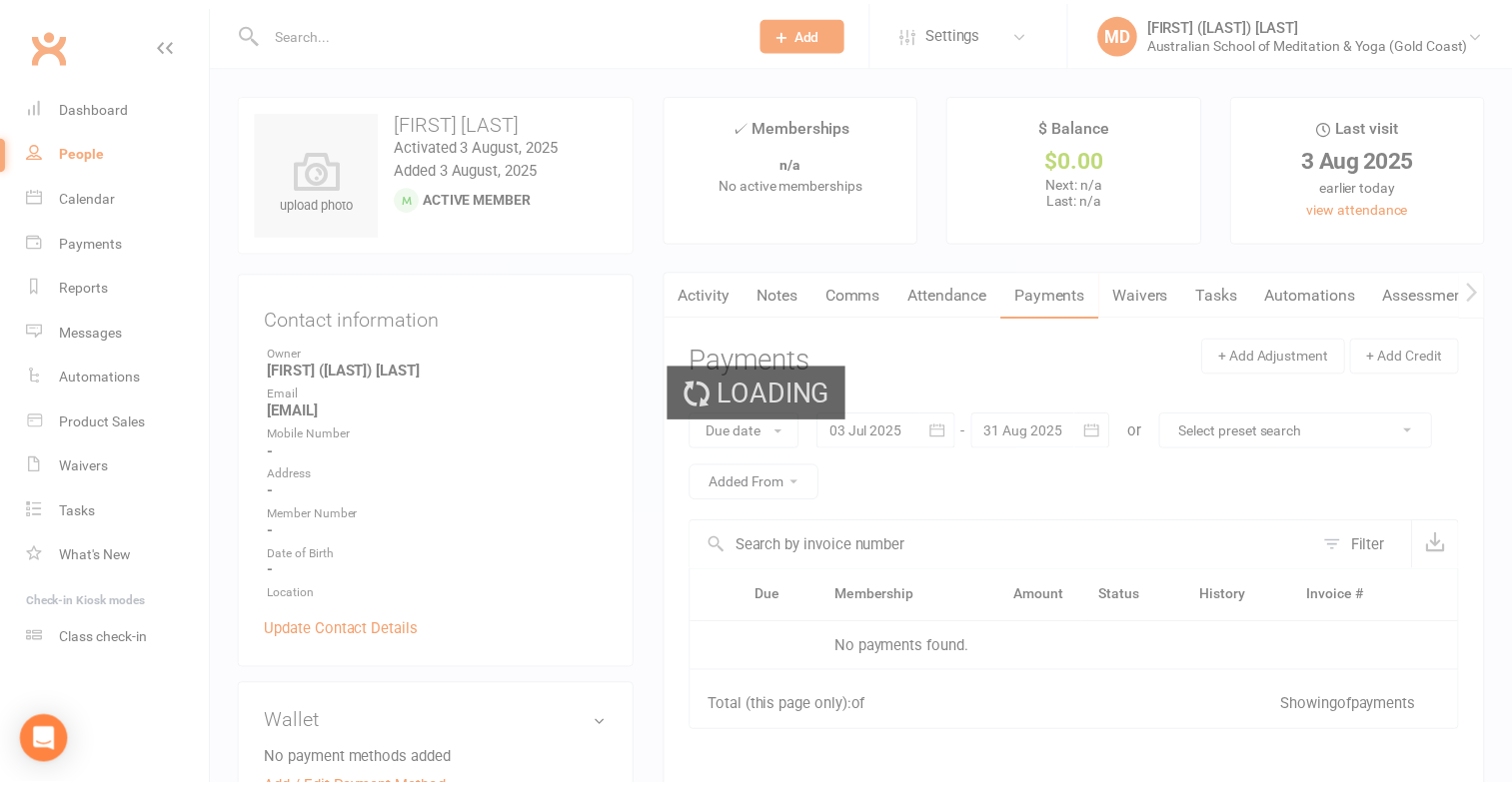 scroll, scrollTop: 0, scrollLeft: 0, axis: both 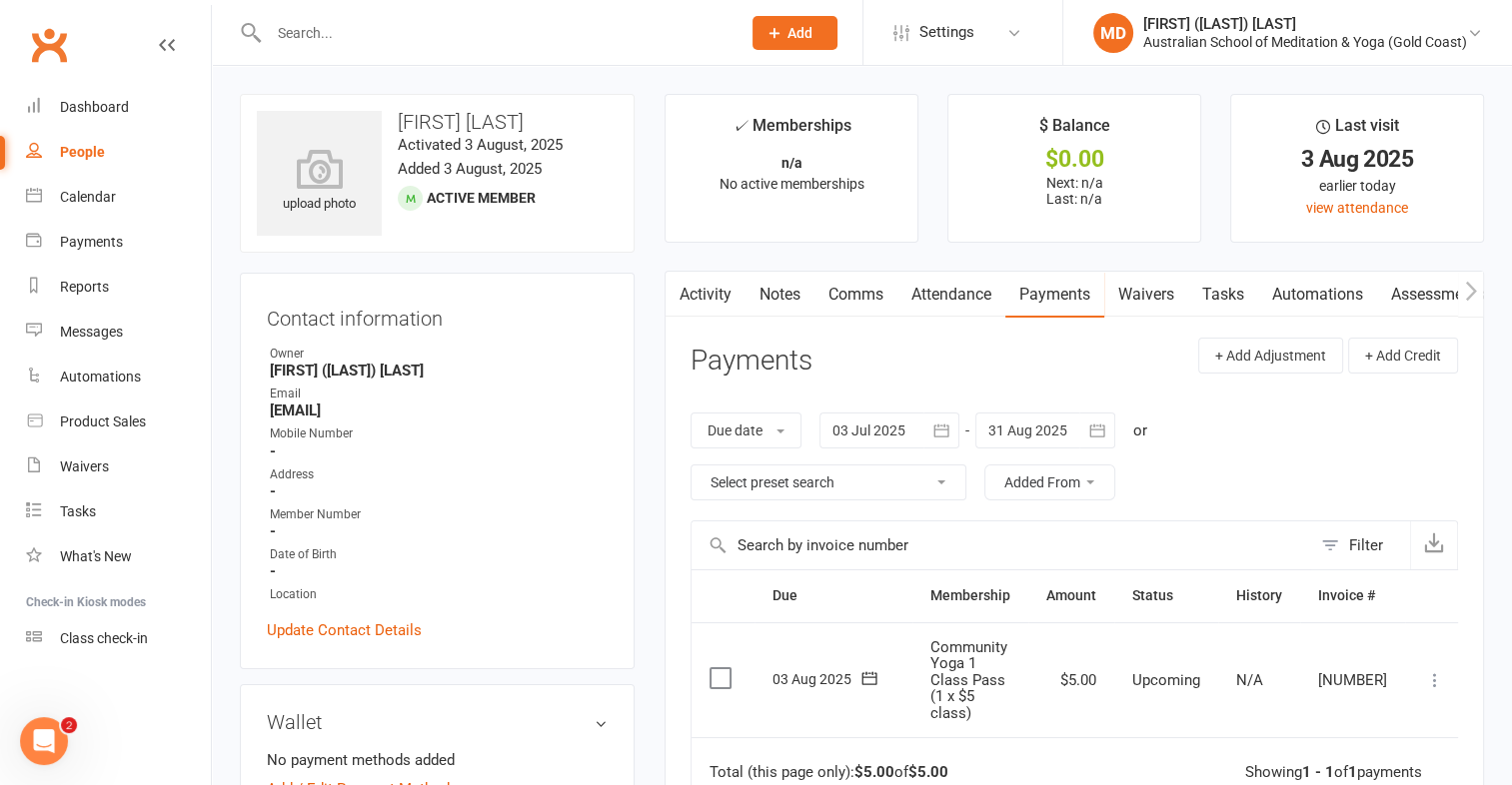 click at bounding box center (1435, 680) 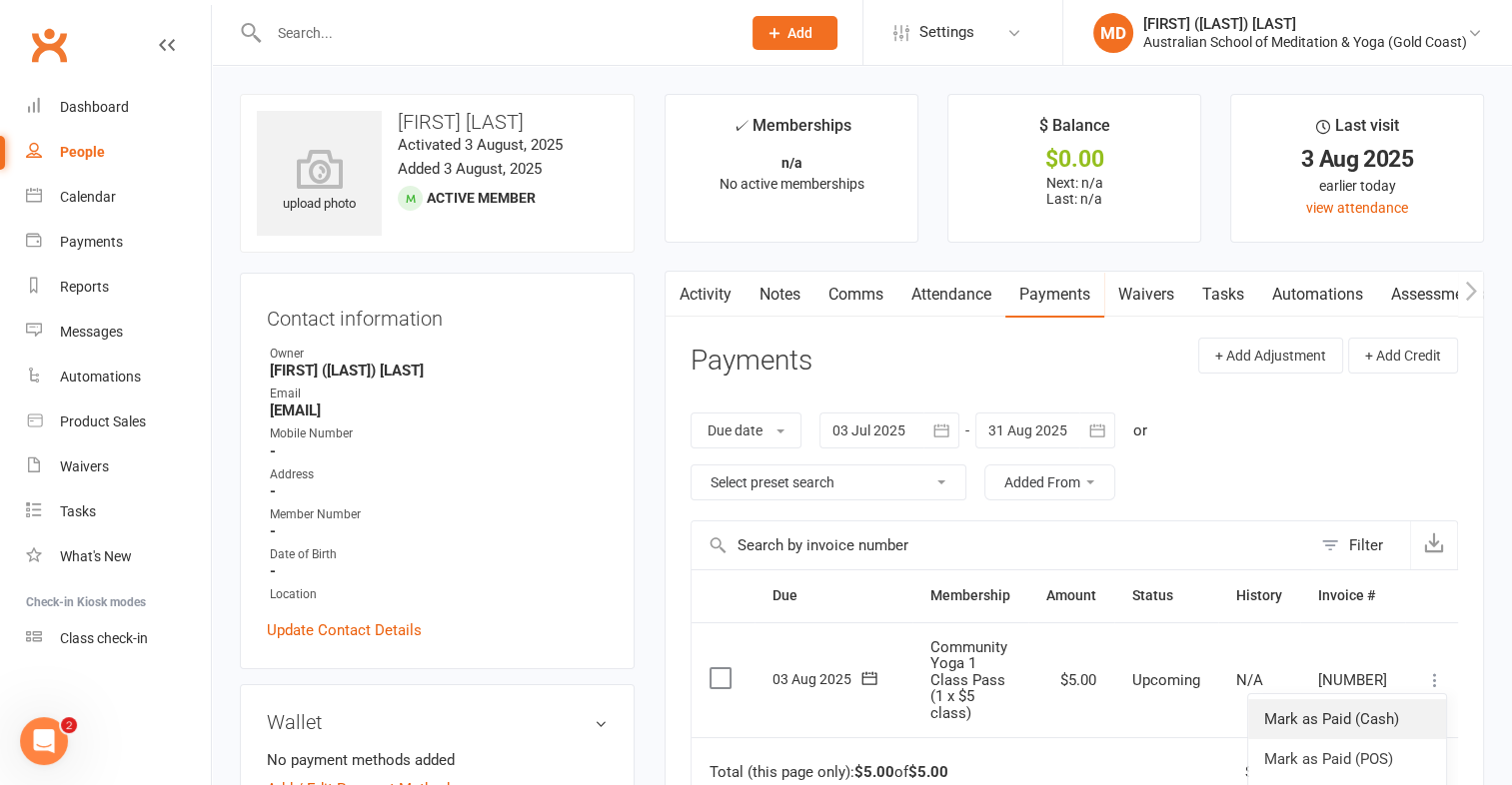 click on "Mark as Paid (Cash)" at bounding box center (1347, 719) 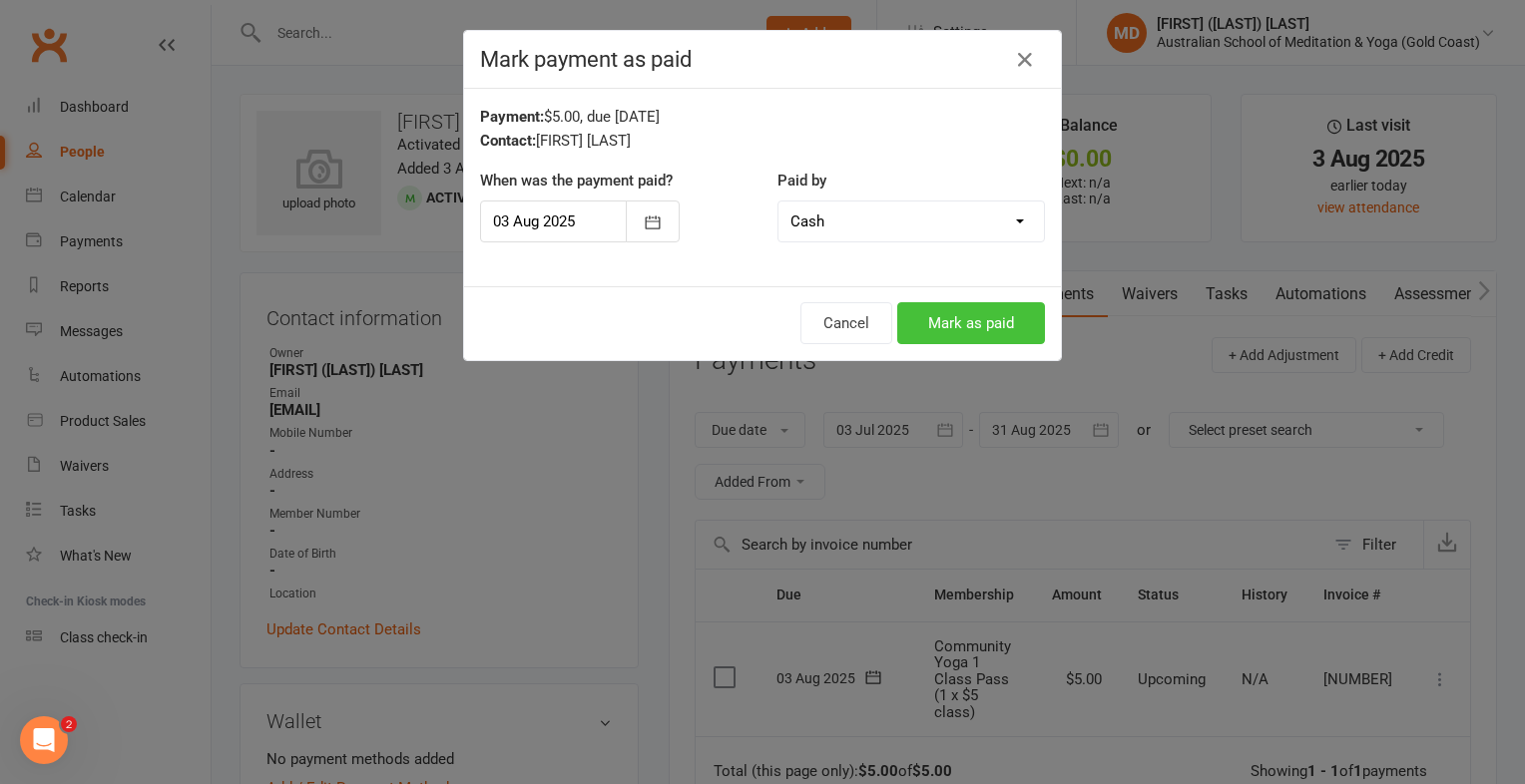 click on "Mark as paid" at bounding box center (971, 323) 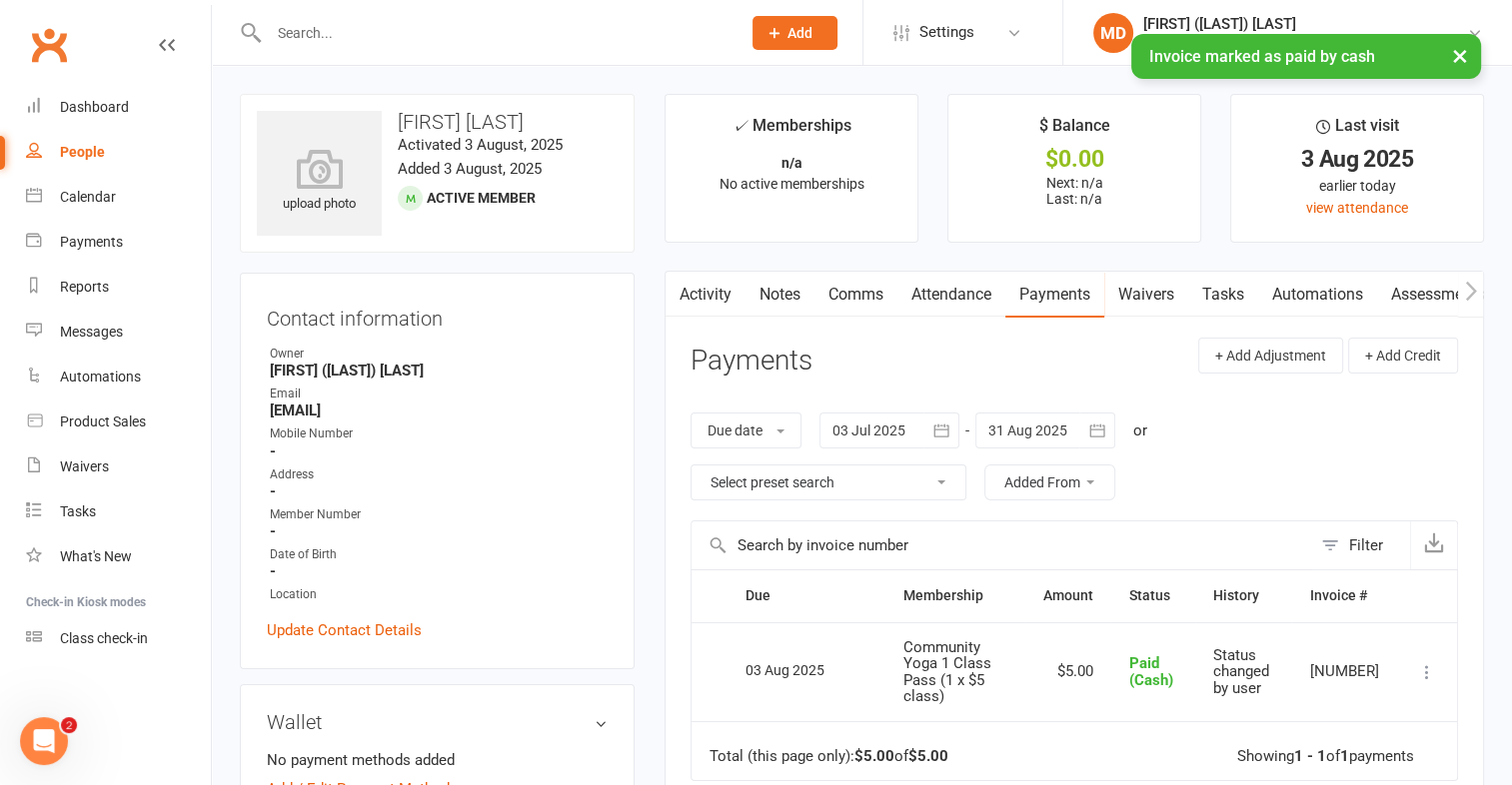 click on "Add" 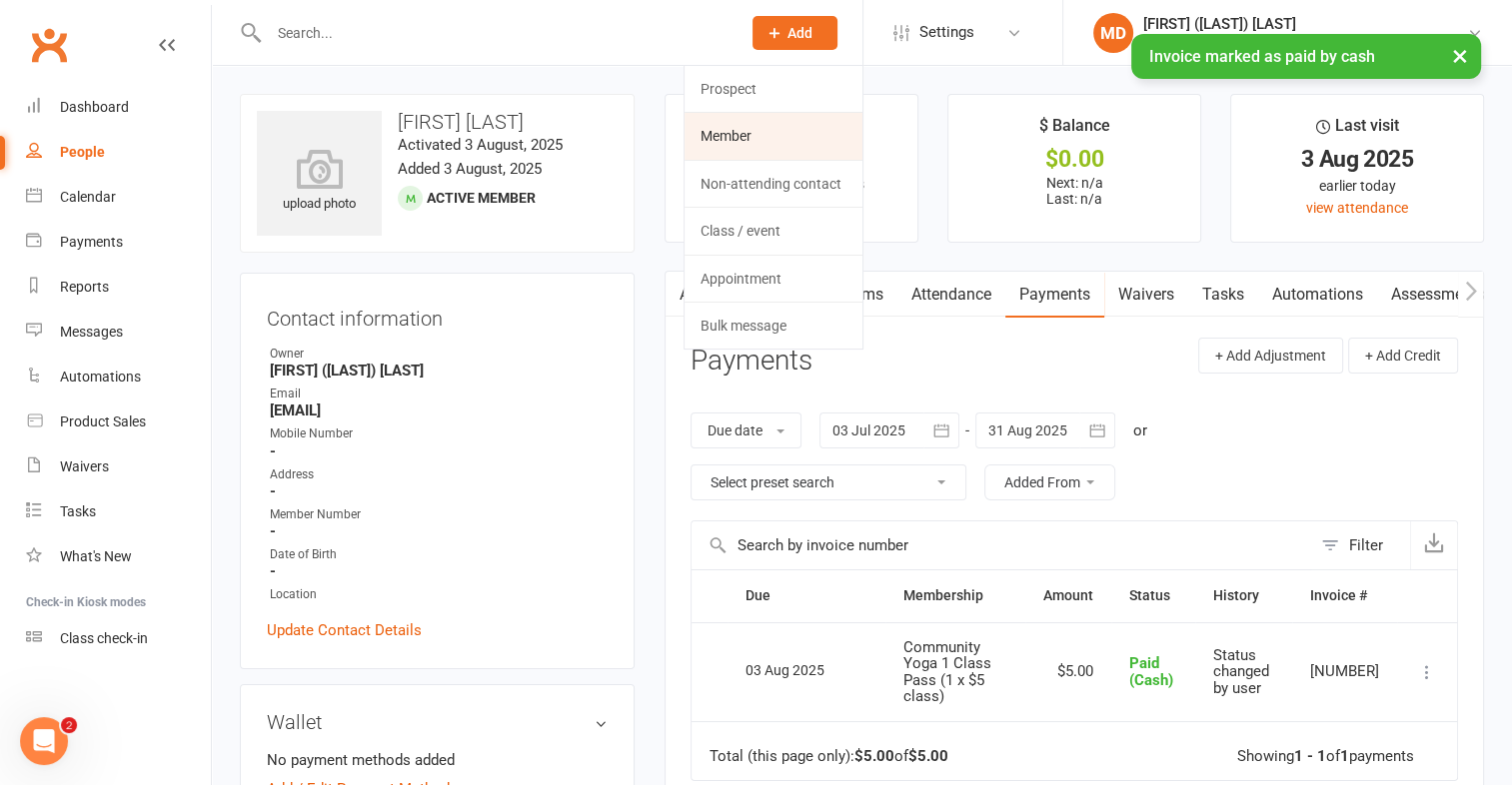 click on "Member" 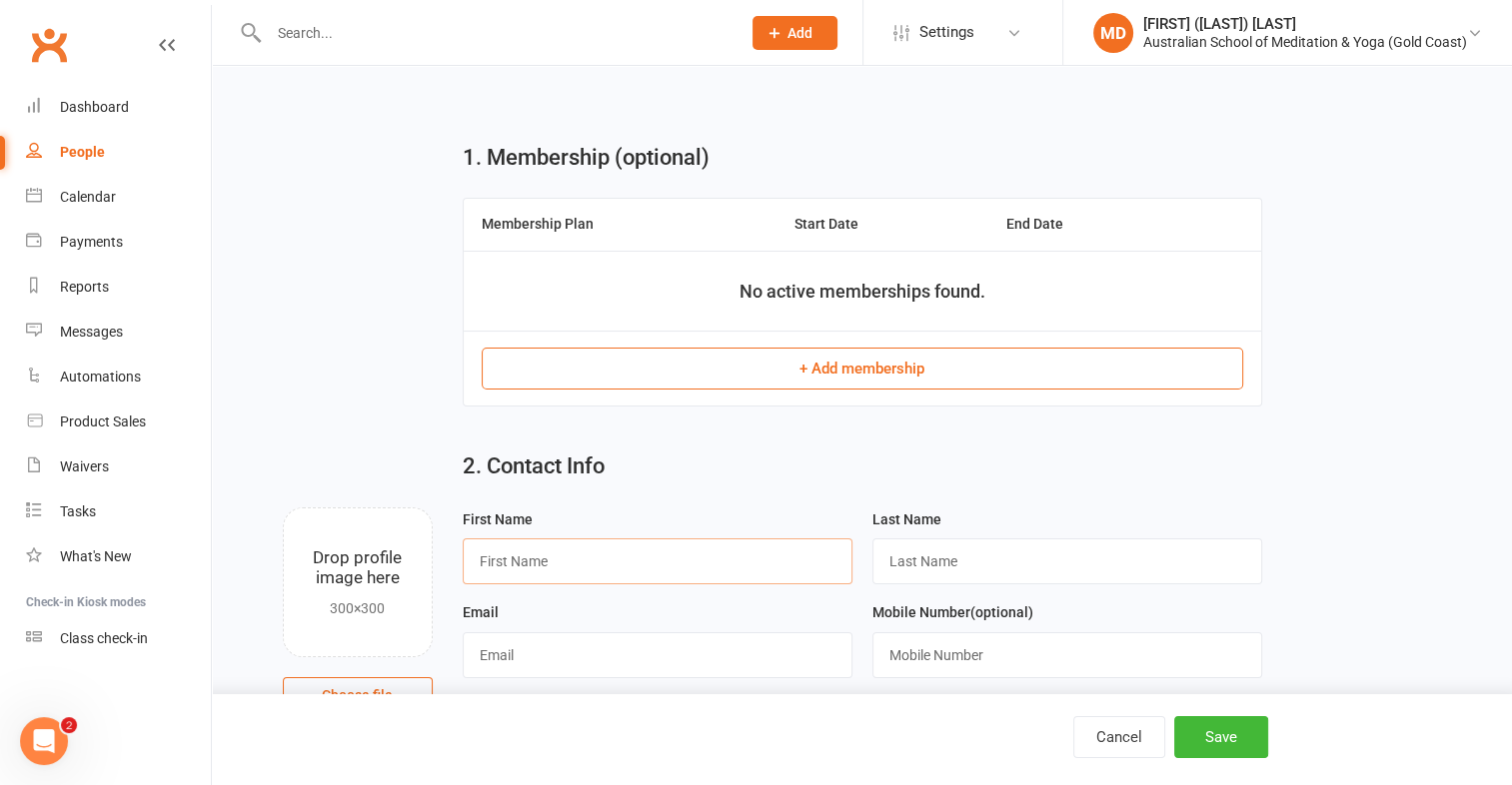 click at bounding box center [658, 561] 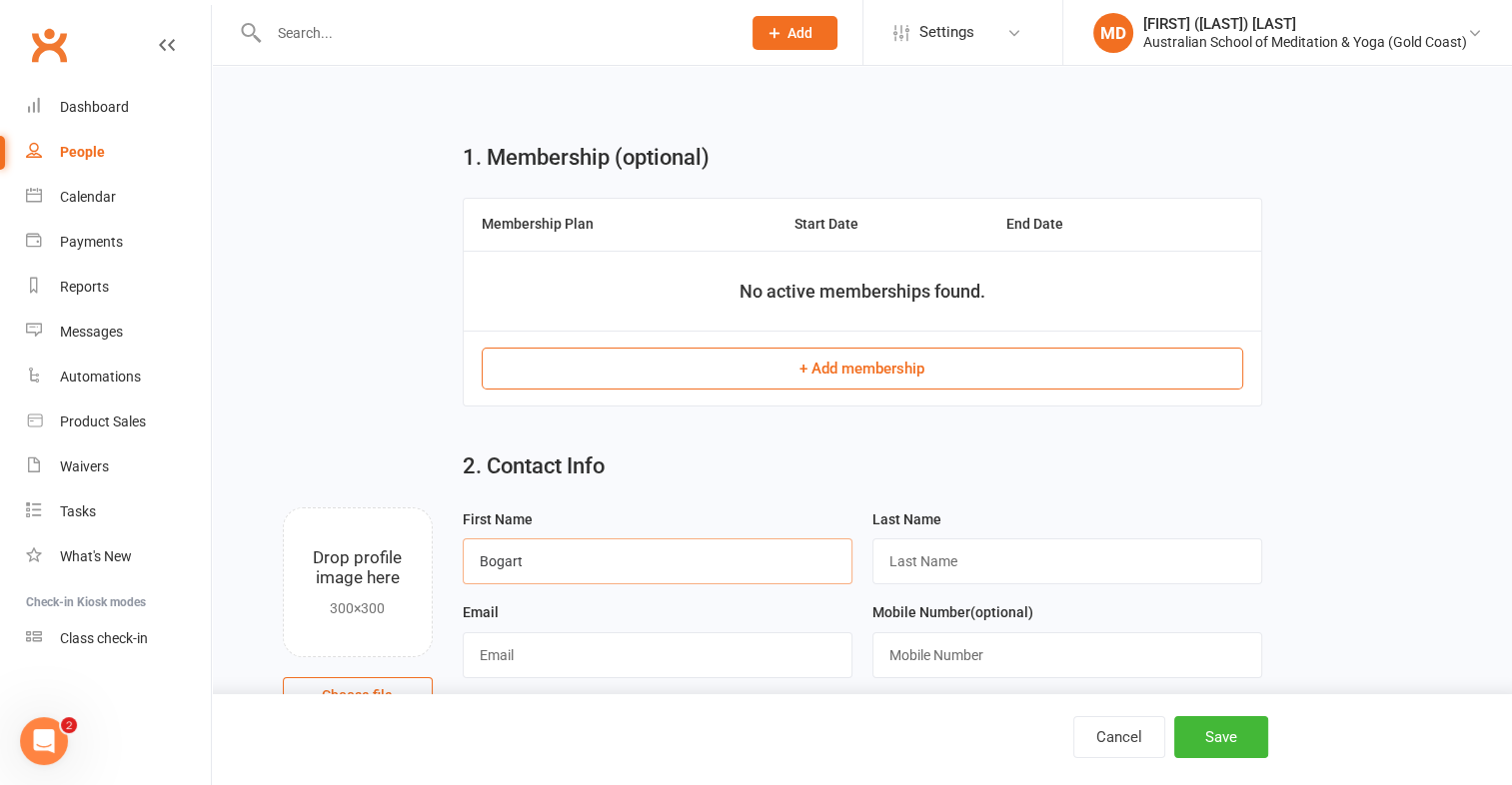 type on "Bogart" 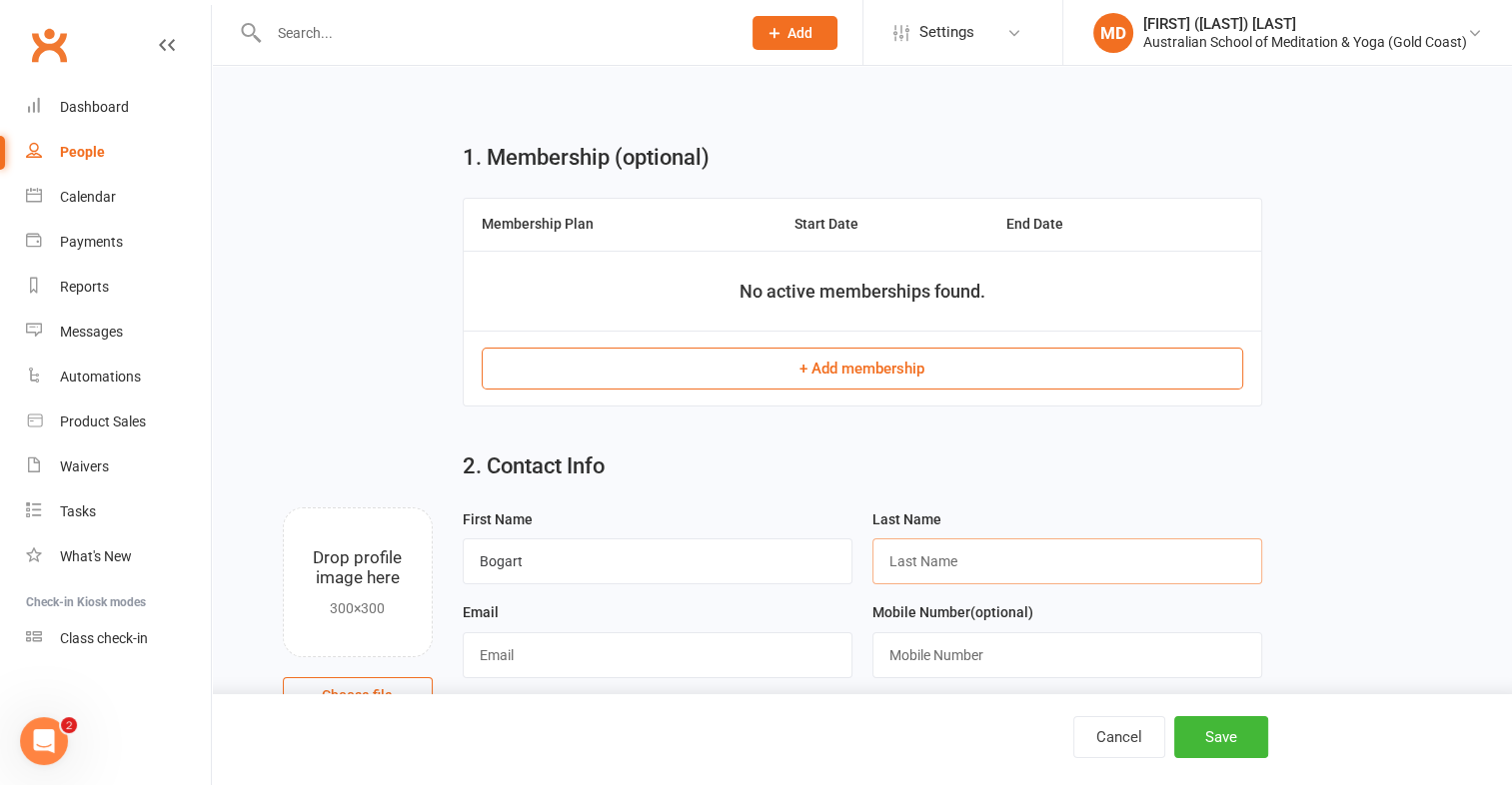 click at bounding box center (1067, 561) 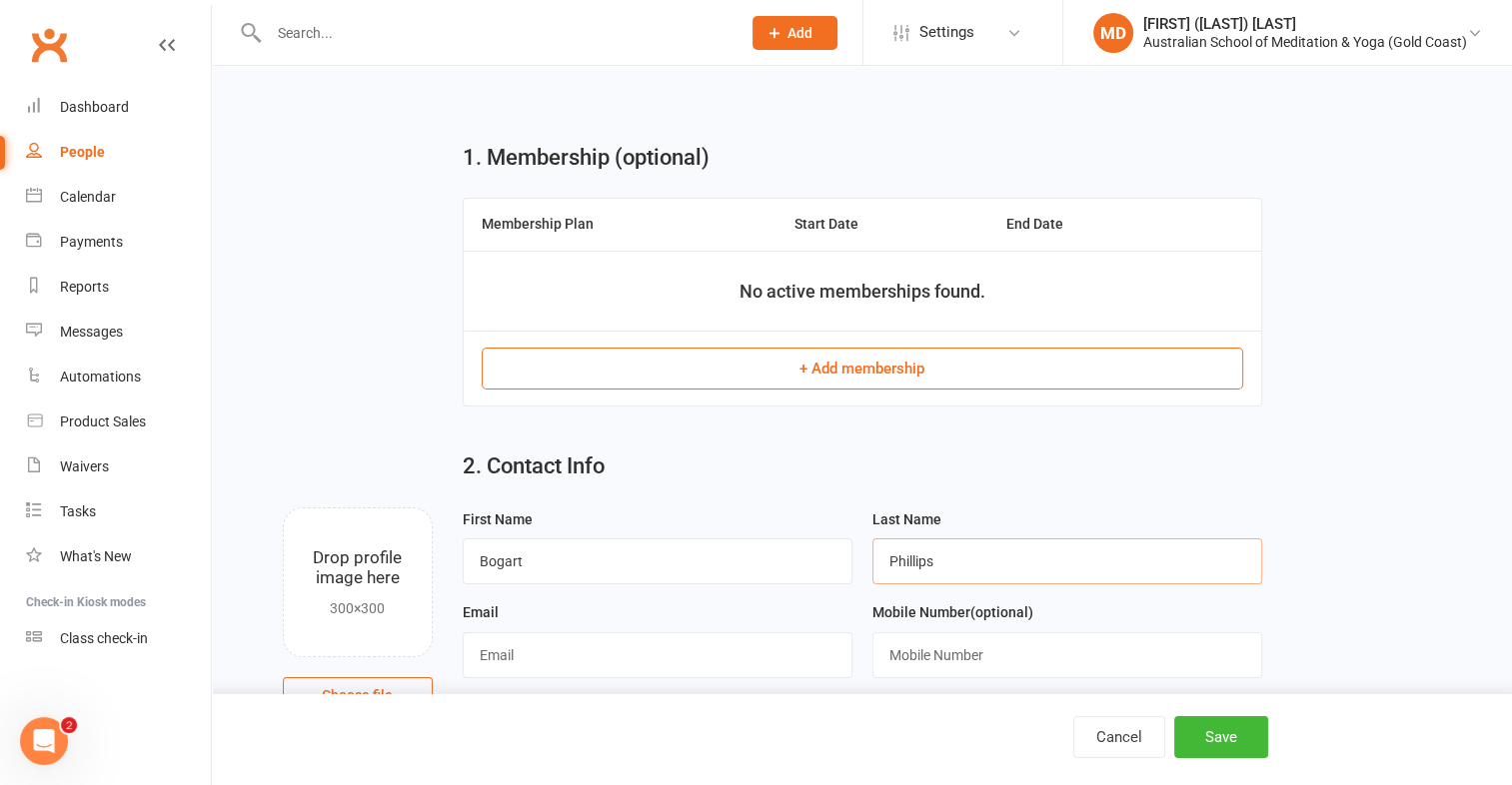 type on "Phillips" 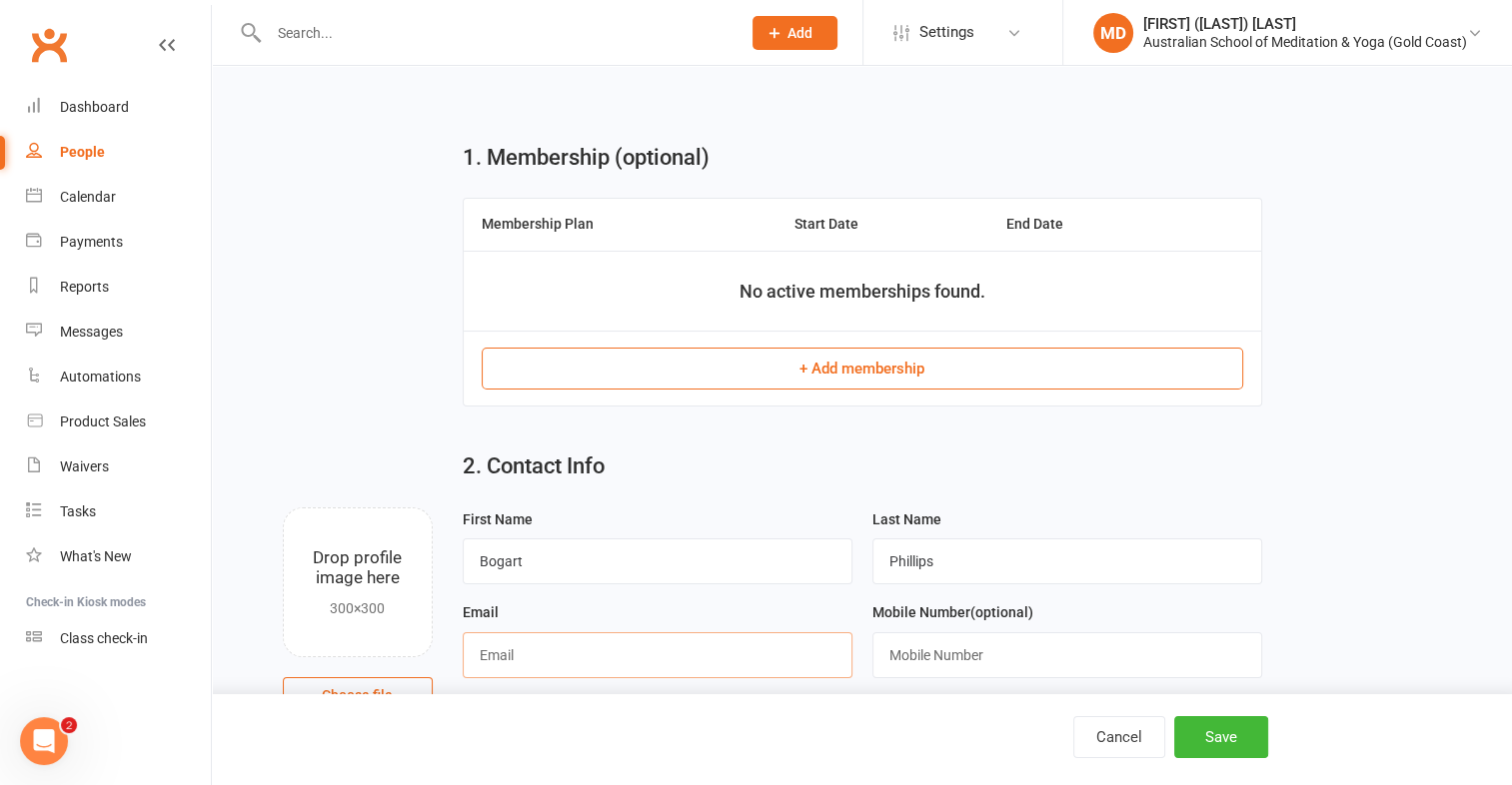 click at bounding box center [658, 655] 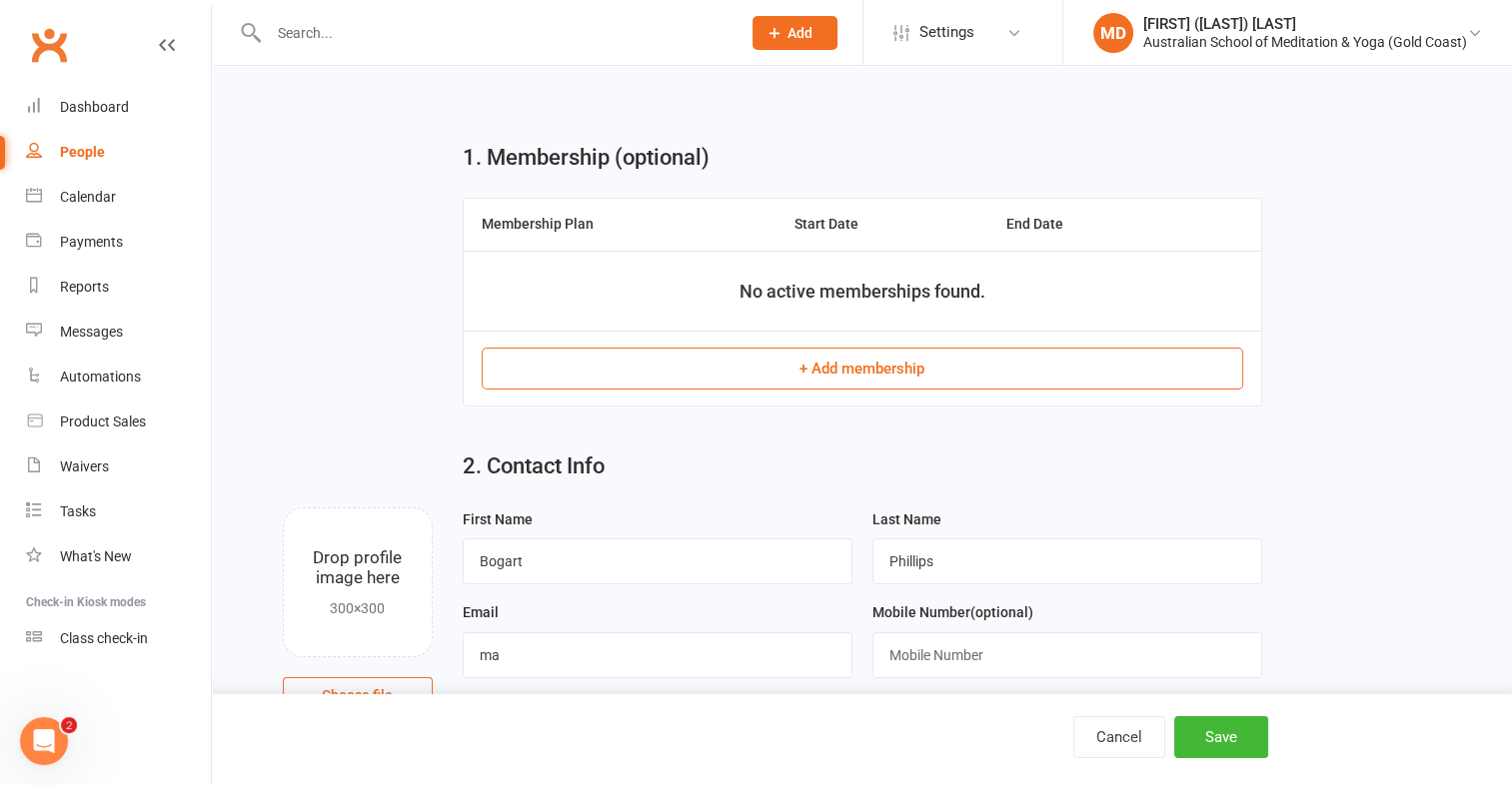 click at bounding box center (358, 582) 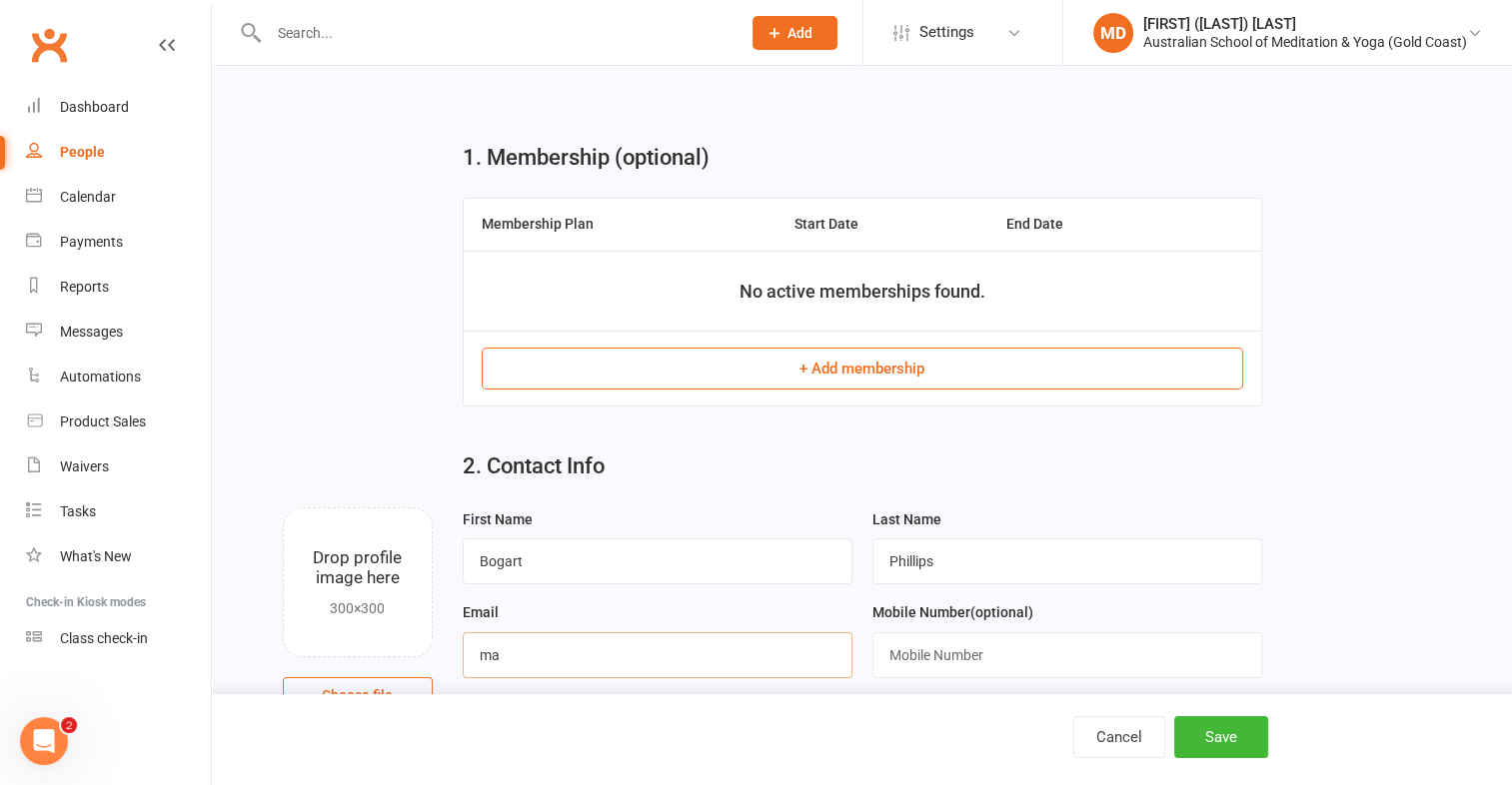 click on "ma" at bounding box center [658, 655] 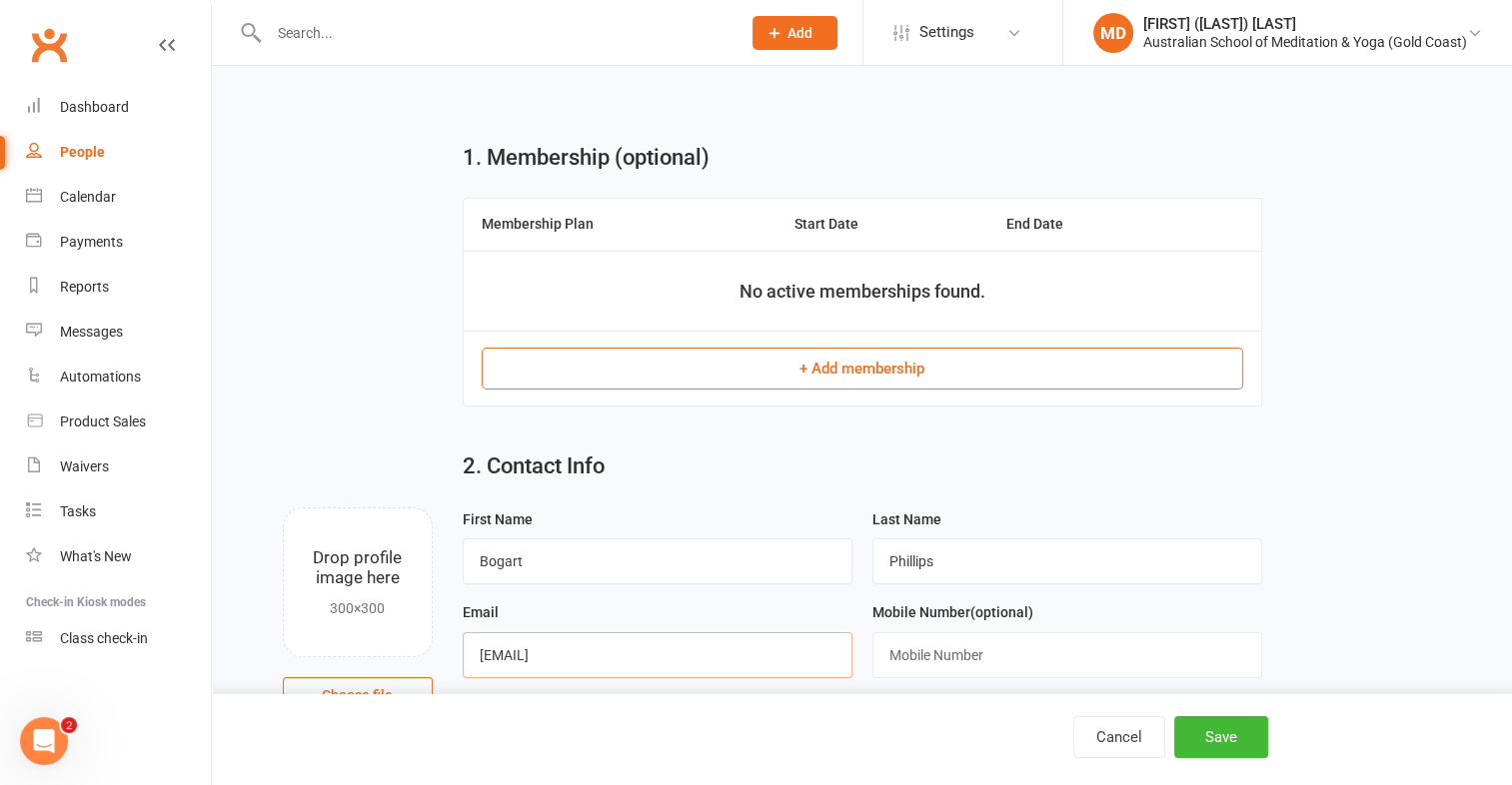 click on "maflop92@gamil.com" at bounding box center [658, 655] 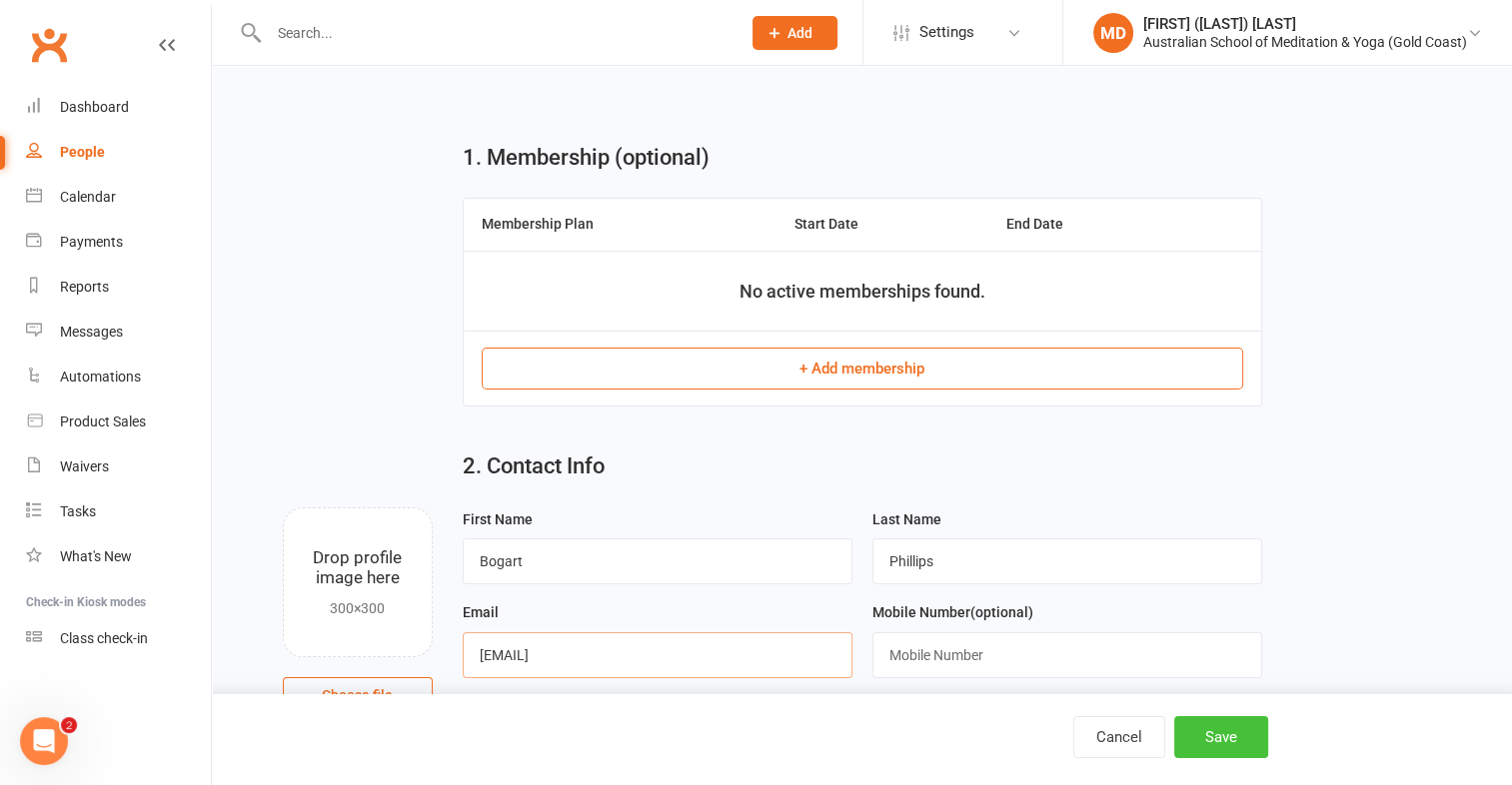 type on "maflop92@gmail.com" 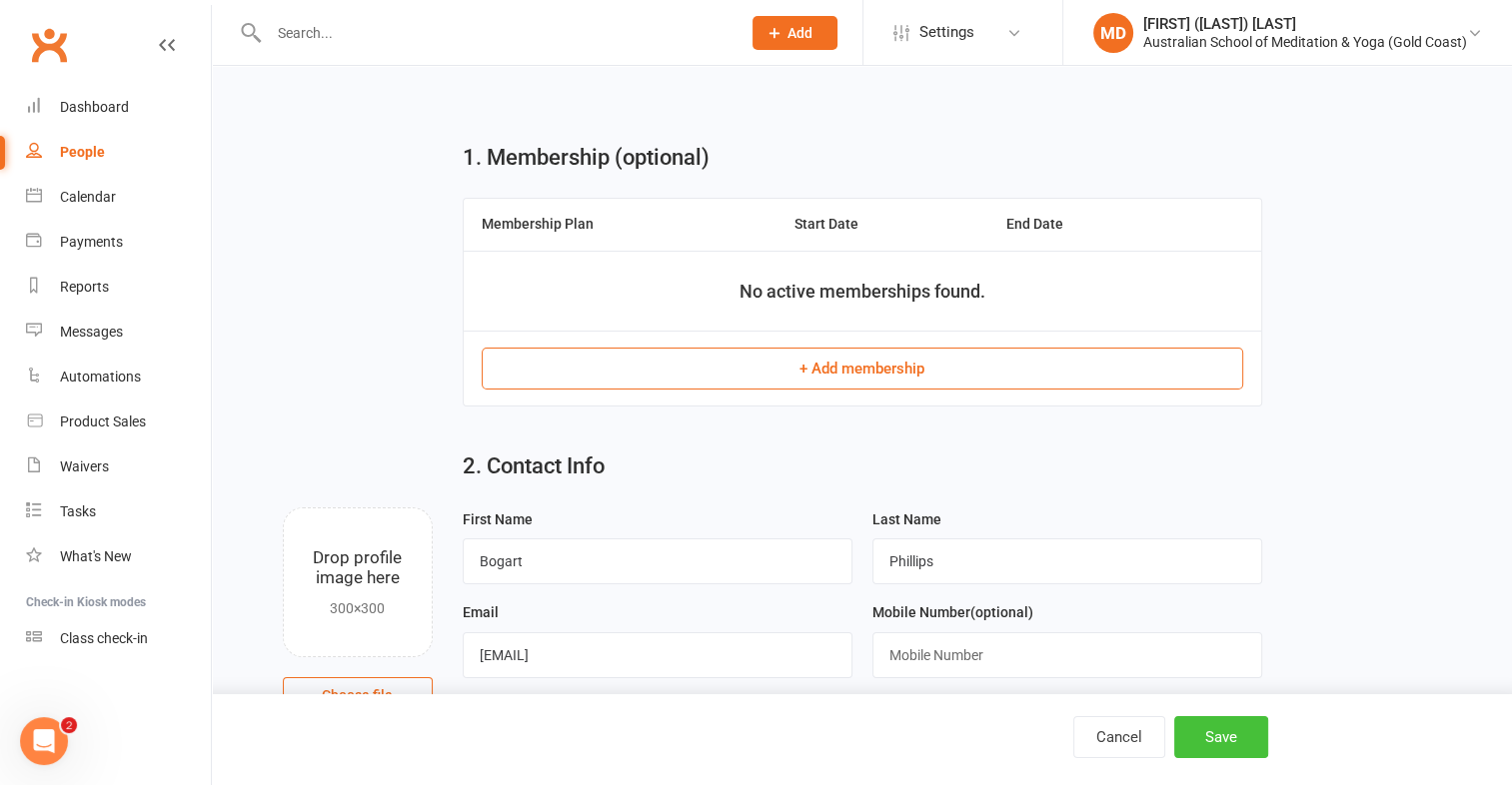 click on "Save" at bounding box center (1221, 737) 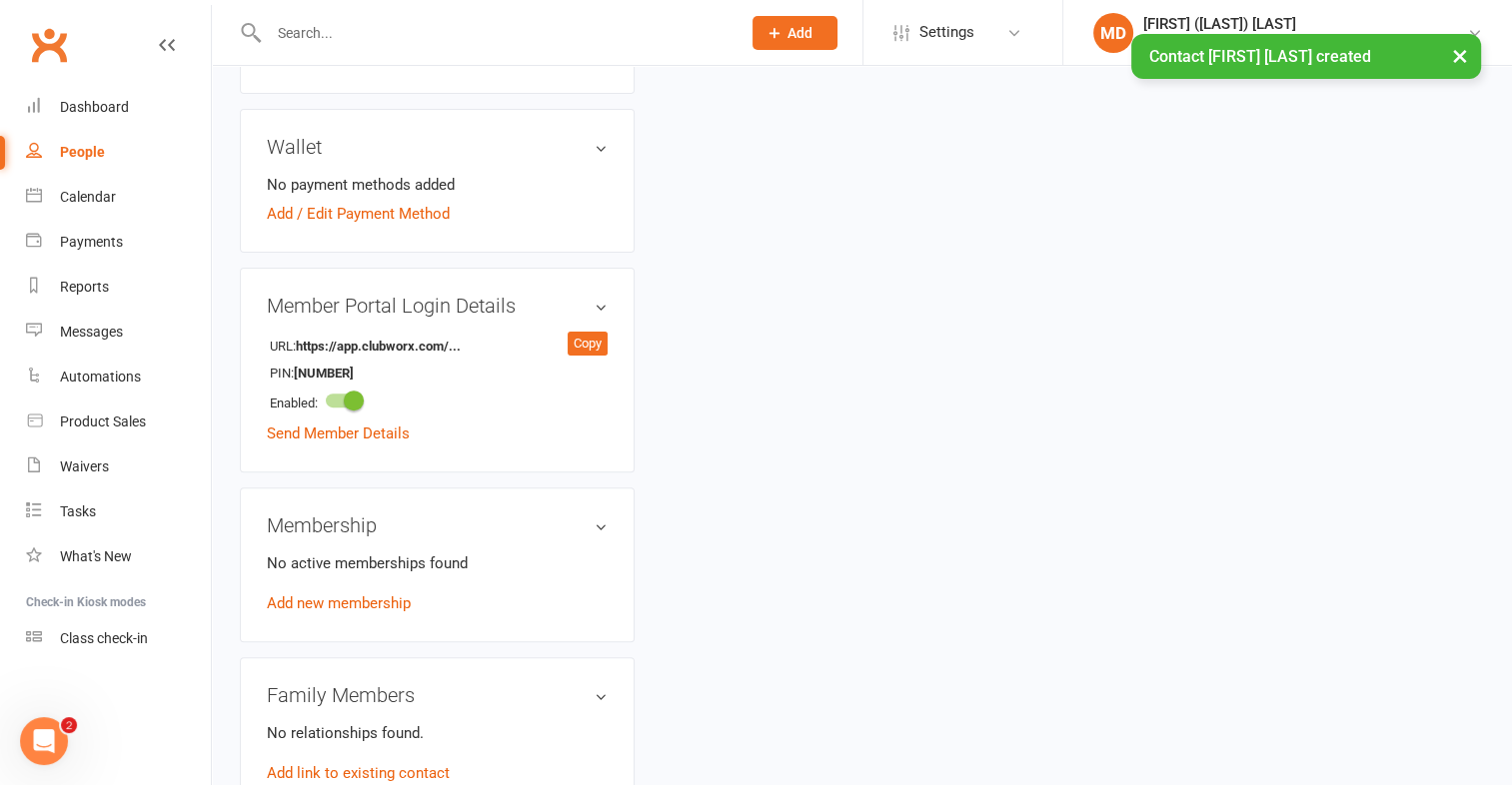 scroll, scrollTop: 699, scrollLeft: 0, axis: vertical 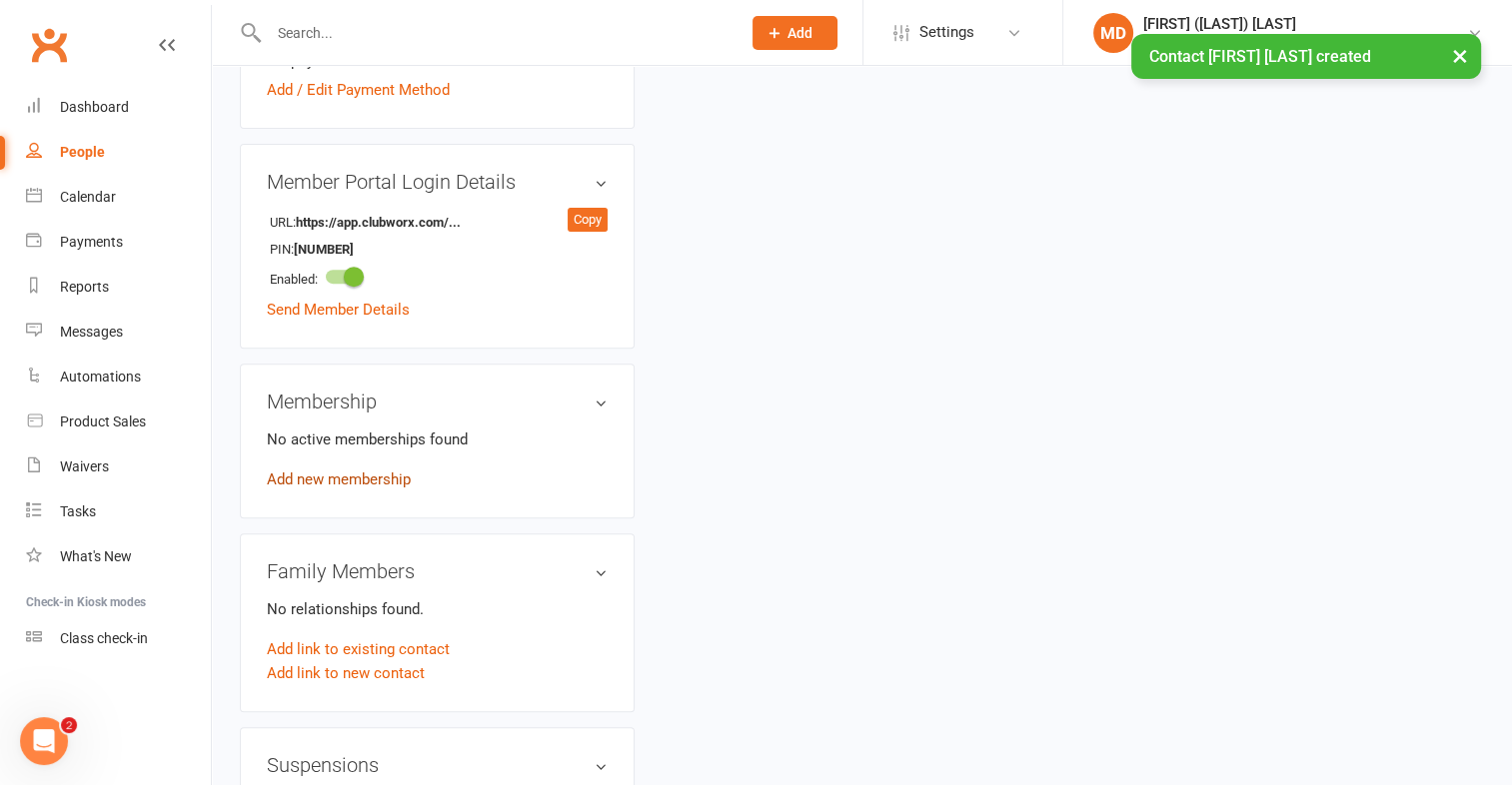 click on "Add new membership" at bounding box center [339, 479] 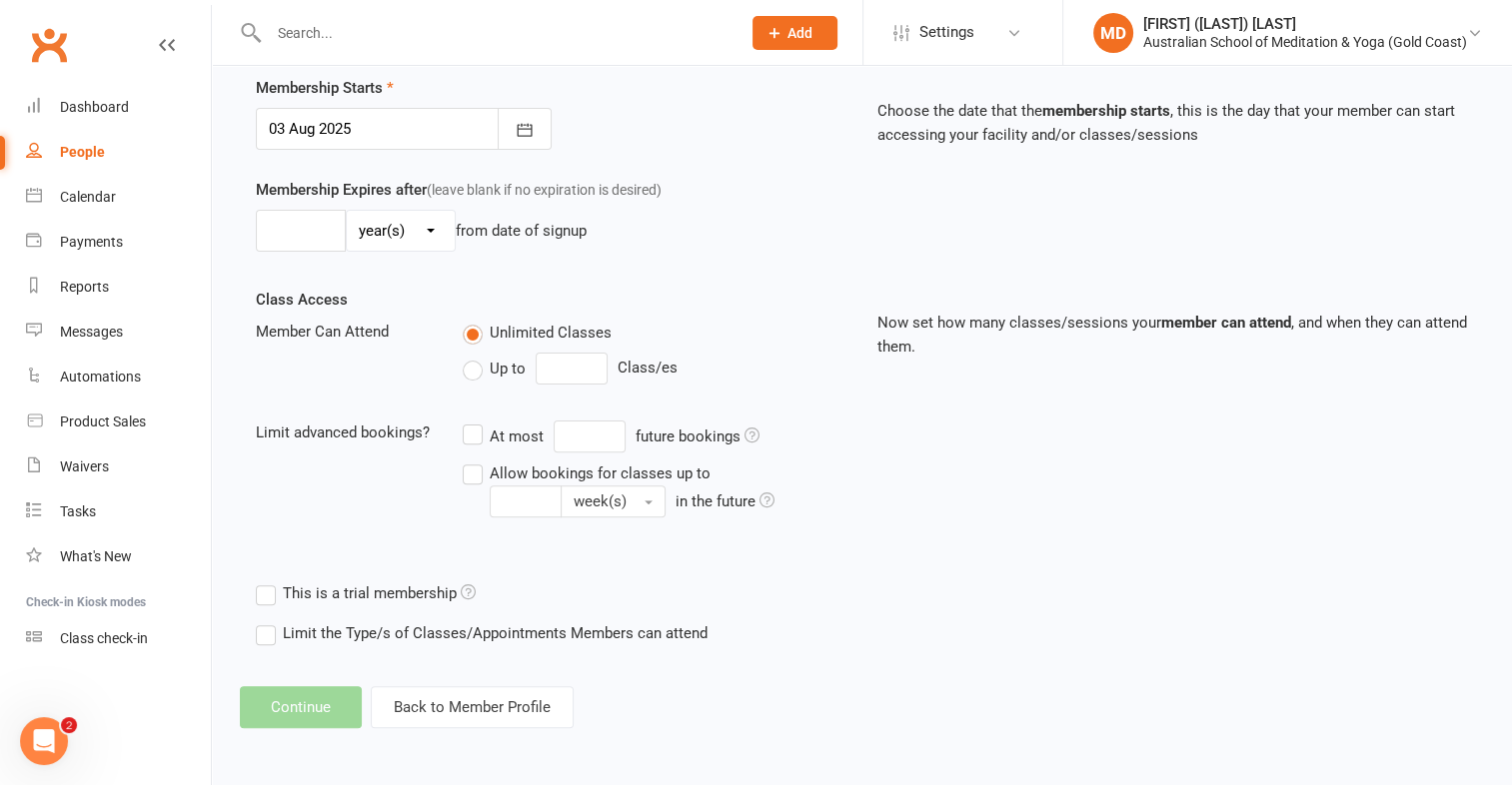 scroll, scrollTop: 0, scrollLeft: 0, axis: both 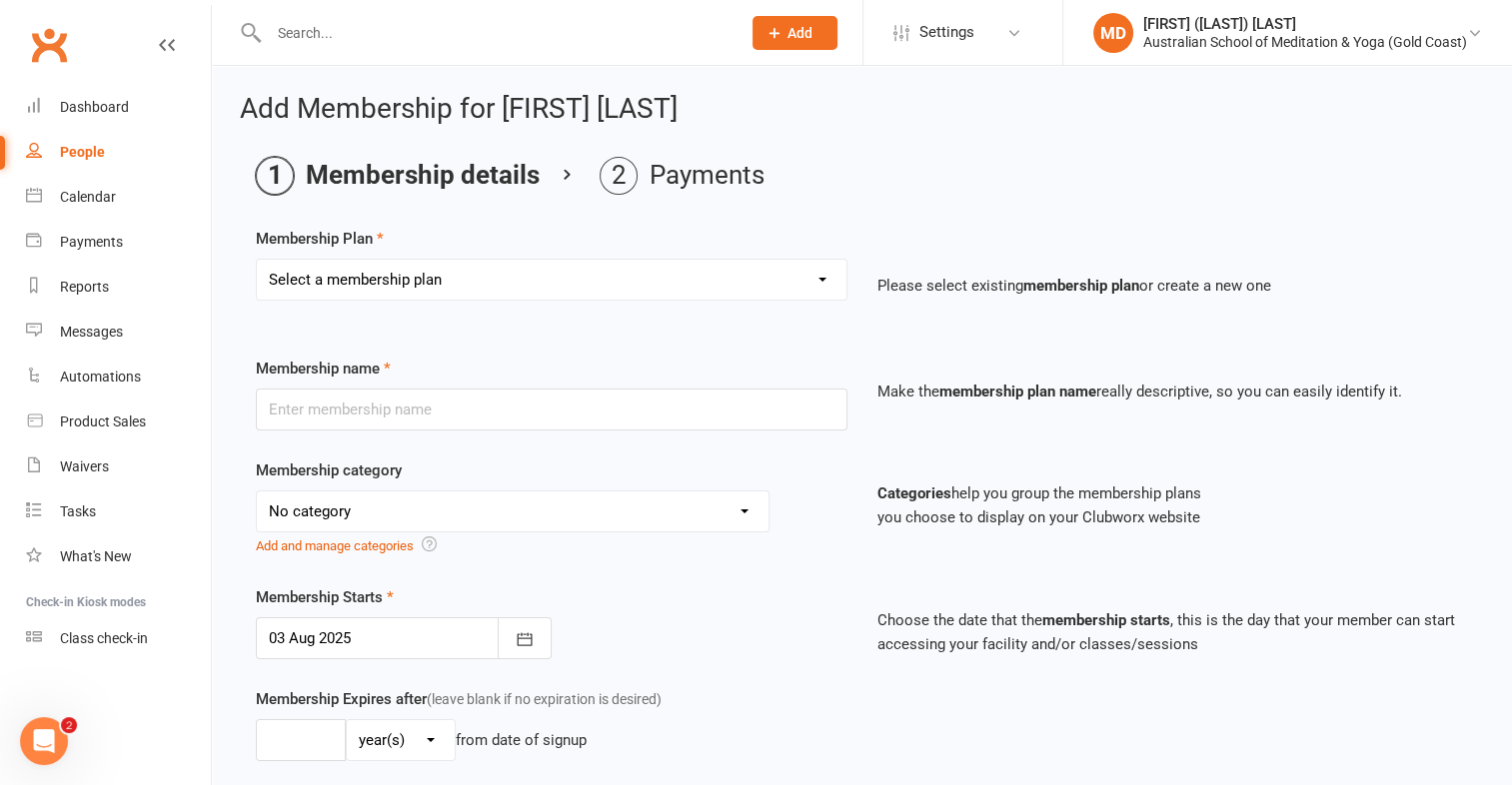 click on "Select a membership plan First Time Intro Offer (1 month Unlimited Meditation & Yoga) 1 Year Unlimited Membership - Weekly Recurring Payments Mindful Kids Meditation & Yoga Membership Mindful Kids Meditation & Yoga Membership (Concession) Yoga Asana 1 Class Pass Yoga Asana 1 Class Pass (Concession) Meditation 1 Class Pass [1 x $5] Community Yoga 1 Class Pass (1 x $5 class) CLASS PASS: 1 Yoga or Meditation Class Mindful Kids Meditation & Yoga 1 Class Pass Mindful Kids Meditation & Yoga 1 Class Pass (Concession/More Than One) Mindful Parents 1 Class Pass (For Tues Stretch & Relax) Labrador/Nerang Yoga 5 Class Pass Labrador/Nerang Yoga 10 Class Pass Teachers/Complimentary (MANAGEMENT USE ONLY) FIRST RESPONDERS 3 Month Pass Workshop 1 Month Membership (MANAGEMENT USE ONLY) Free! 1 Yoga or Meditation Class 12 Yoga Asana Class Pass 6 Yoga Asana Class Pass 7 Day Holiday Membership 6 Month Unlimited Membership - Weekly Recurring Payments 20 Yoga Asana Class Pass 12 Yoga Asana Class Pass (Concession)" at bounding box center (552, 280) 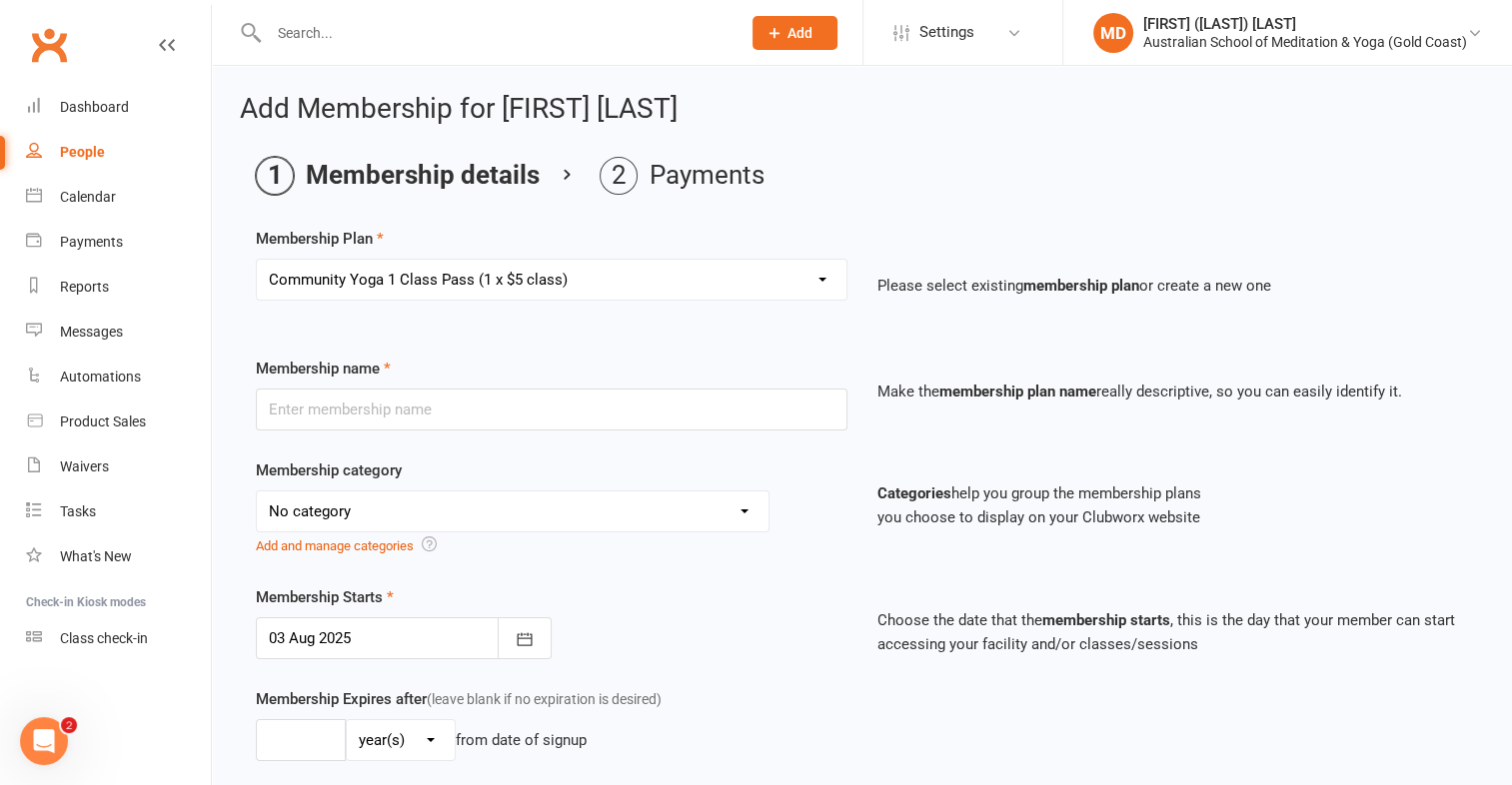 click on "Select a membership plan First Time Intro Offer (1 month Unlimited Meditation & Yoga) 1 Year Unlimited Membership - Weekly Recurring Payments Mindful Kids Meditation & Yoga Membership Mindful Kids Meditation & Yoga Membership (Concession) Yoga Asana 1 Class Pass Yoga Asana 1 Class Pass (Concession) Meditation 1 Class Pass [1 x $5] Community Yoga 1 Class Pass (1 x $5 class) CLASS PASS: 1 Yoga or Meditation Class Mindful Kids Meditation & Yoga 1 Class Pass Mindful Kids Meditation & Yoga 1 Class Pass (Concession/More Than One) Mindful Parents 1 Class Pass (For Tues Stretch & Relax) Labrador/Nerang Yoga 5 Class Pass Labrador/Nerang Yoga 10 Class Pass Teachers/Complimentary (MANAGEMENT USE ONLY) FIRST RESPONDERS 3 Month Pass Workshop 1 Month Membership (MANAGEMENT USE ONLY) Free! 1 Yoga or Meditation Class 12 Yoga Asana Class Pass 6 Yoga Asana Class Pass 7 Day Holiday Membership 6 Month Unlimited Membership - Weekly Recurring Payments 20 Yoga Asana Class Pass 12 Yoga Asana Class Pass (Concession)" at bounding box center (552, 280) 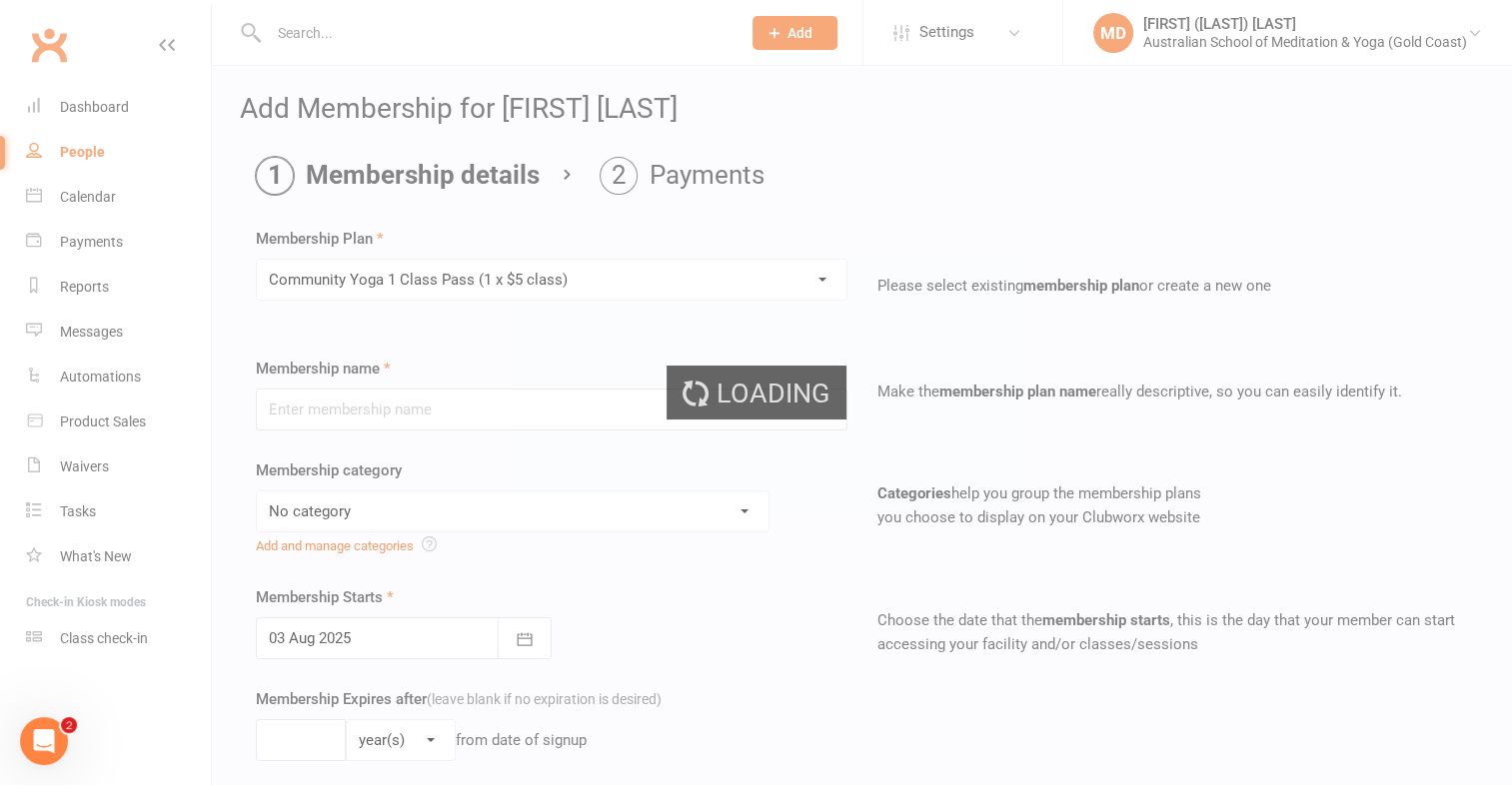type on "Community Yoga 1 Class Pass (1 x $5 class)" 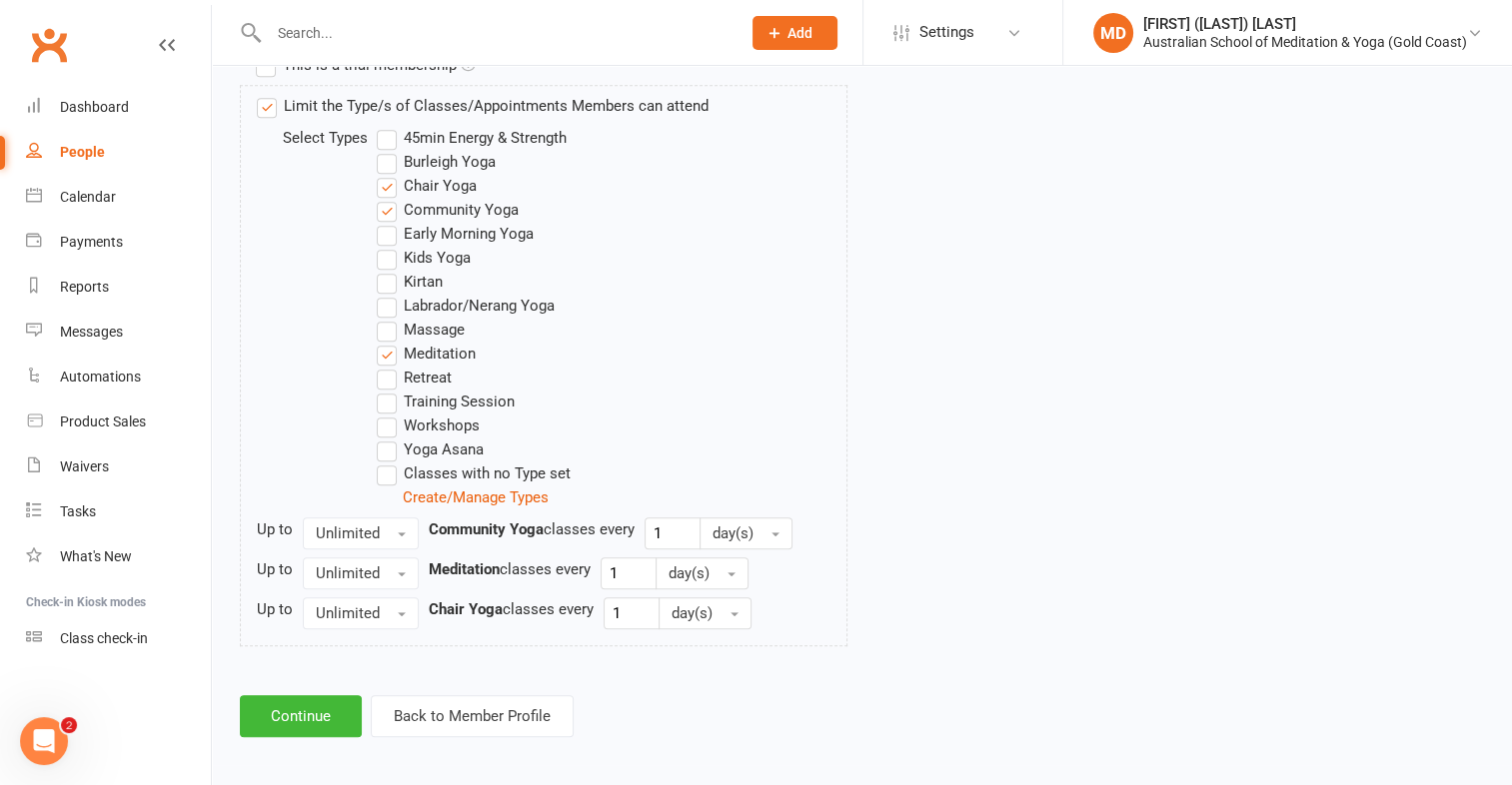 scroll, scrollTop: 1019, scrollLeft: 0, axis: vertical 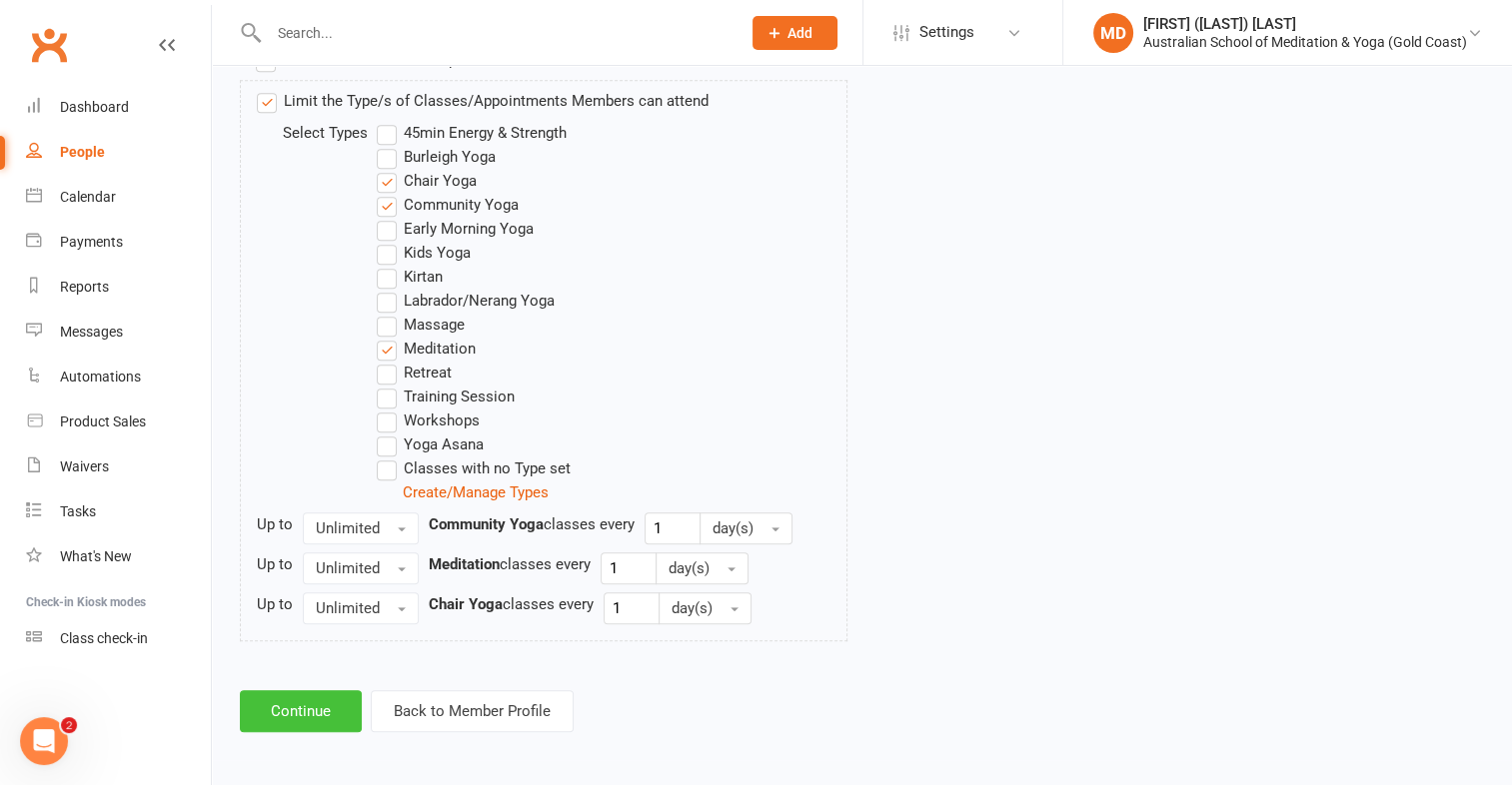 click on "Continue" at bounding box center [301, 711] 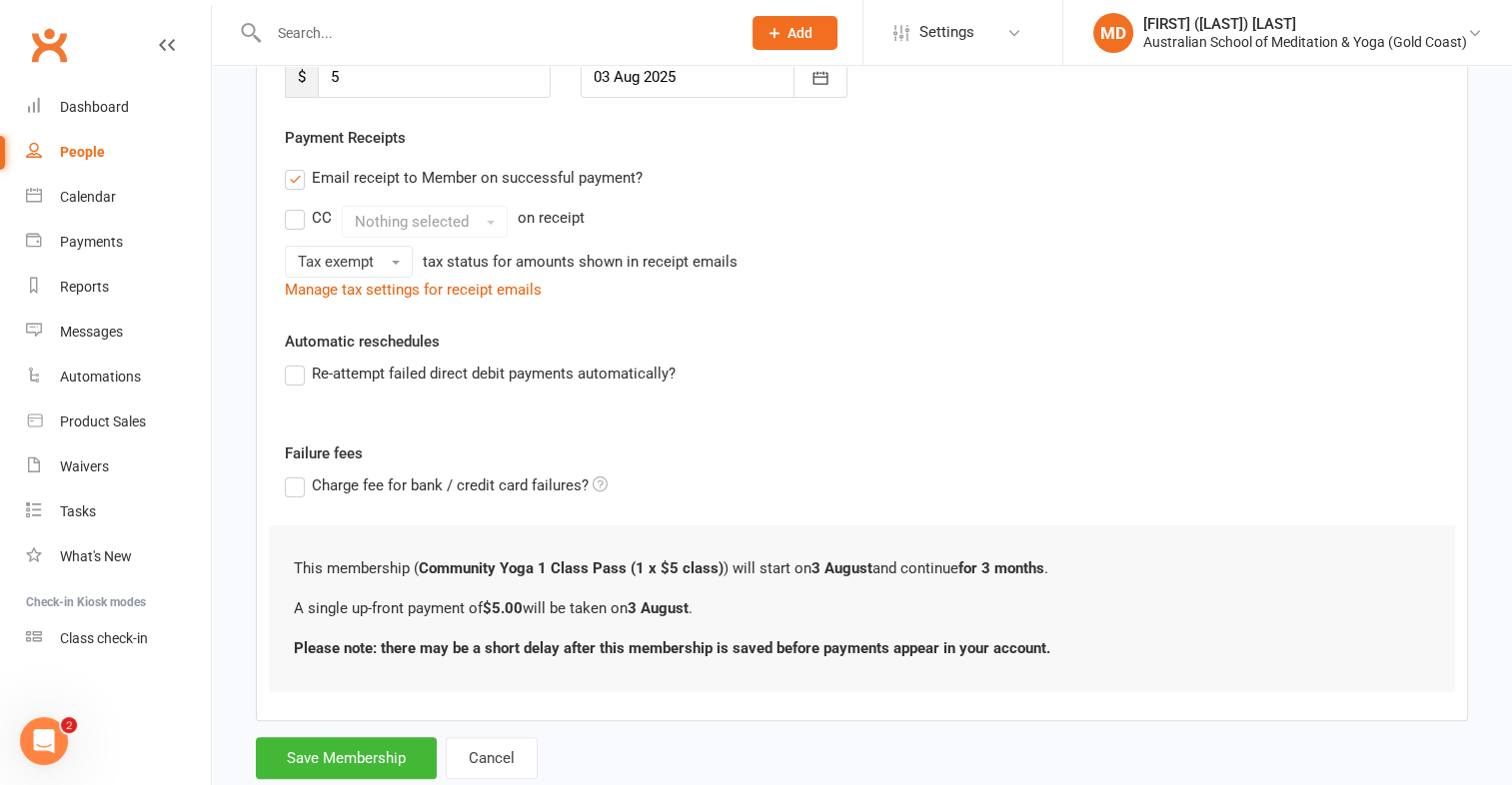 scroll, scrollTop: 380, scrollLeft: 0, axis: vertical 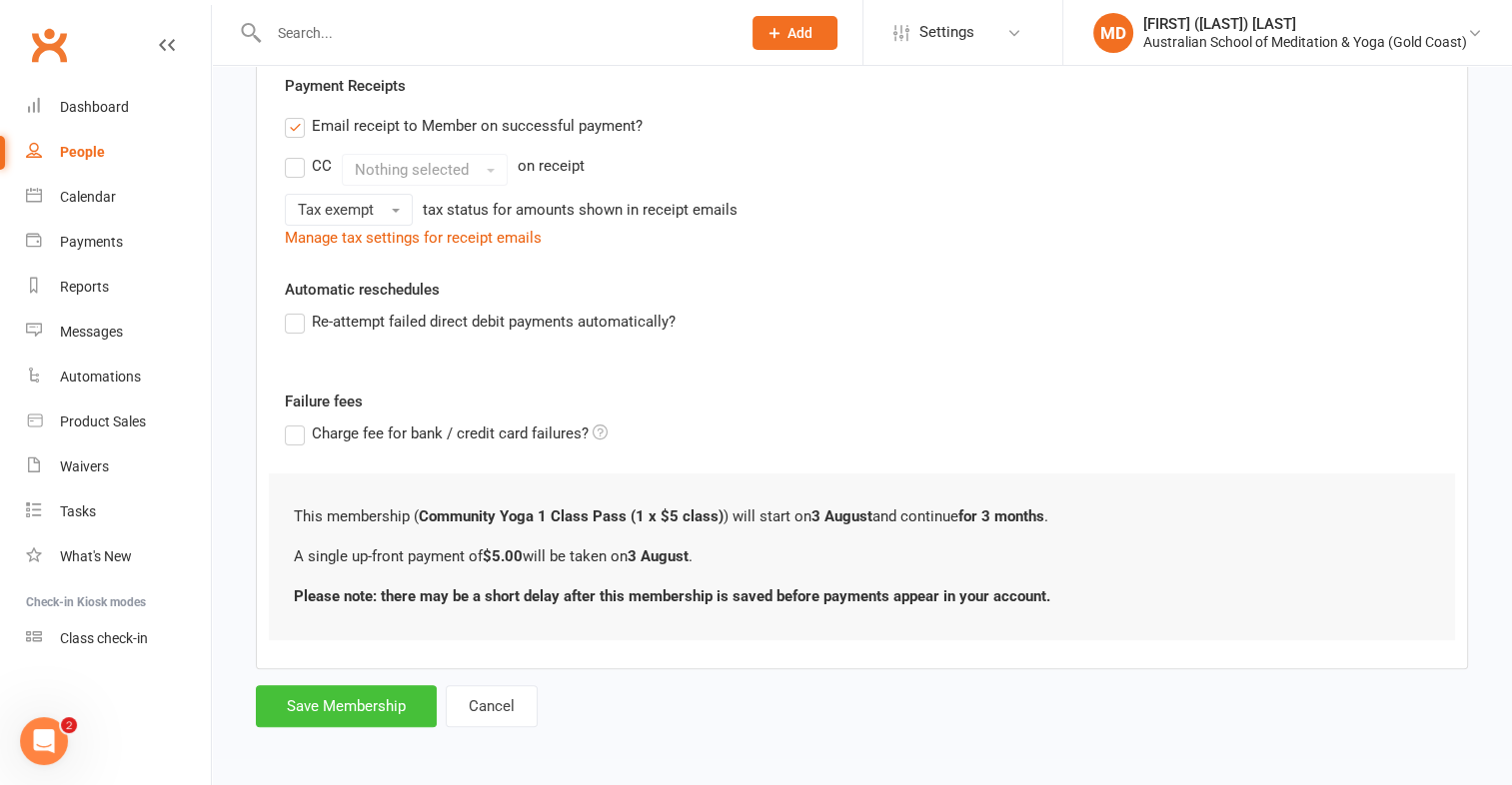 click on "Save Membership" at bounding box center [346, 706] 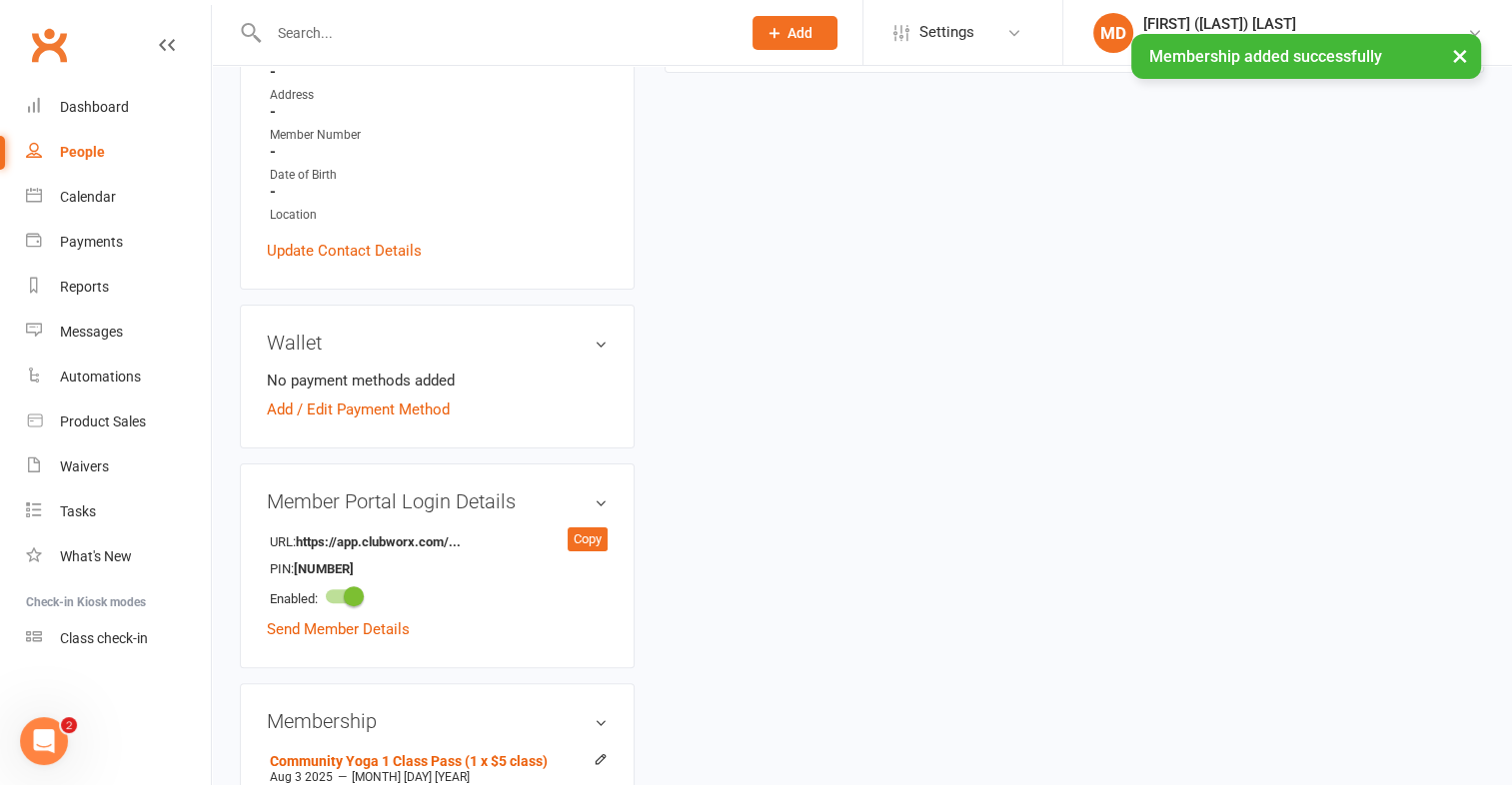 scroll, scrollTop: 0, scrollLeft: 0, axis: both 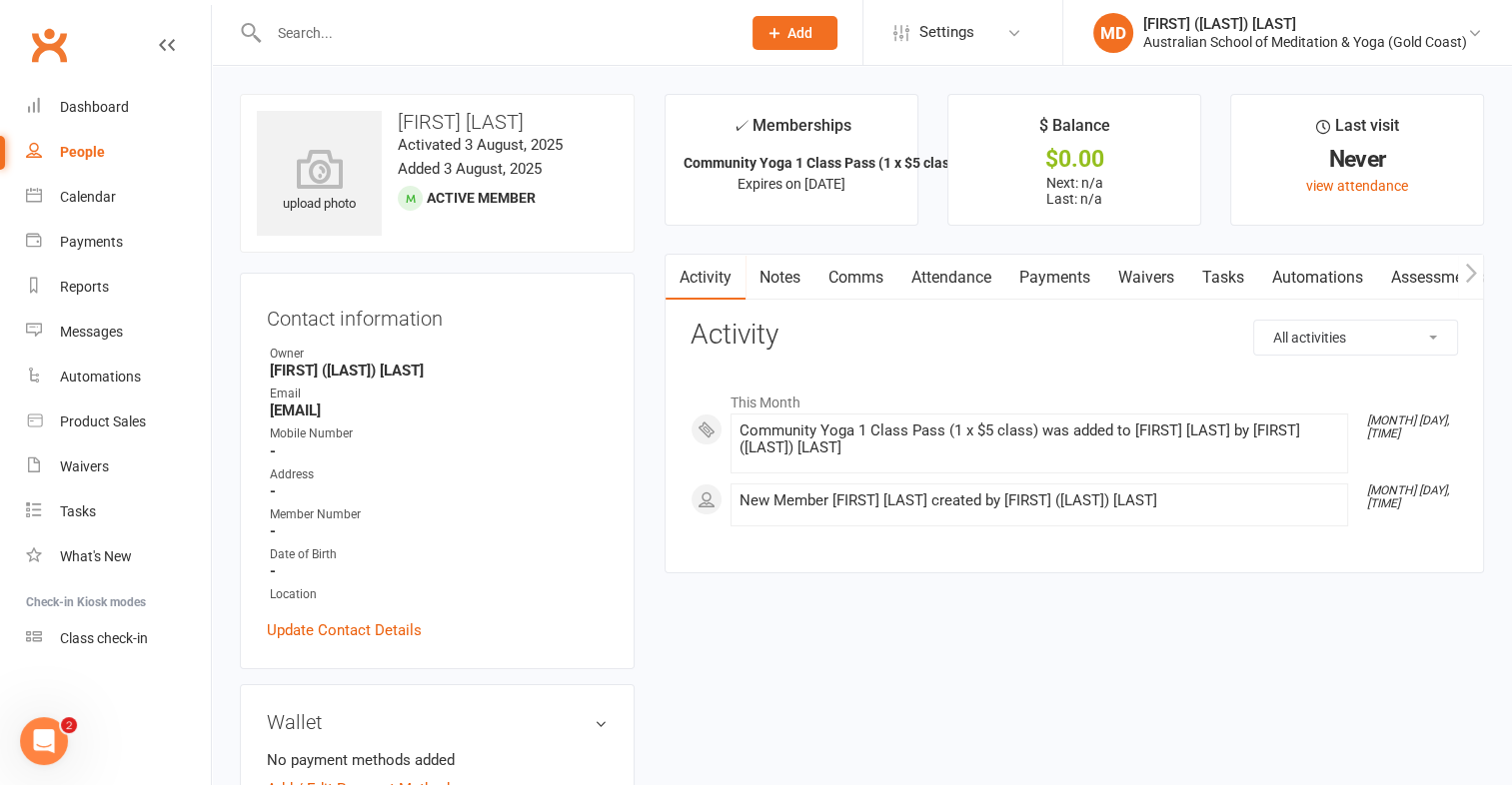 click on "Payments" at bounding box center [1054, 278] 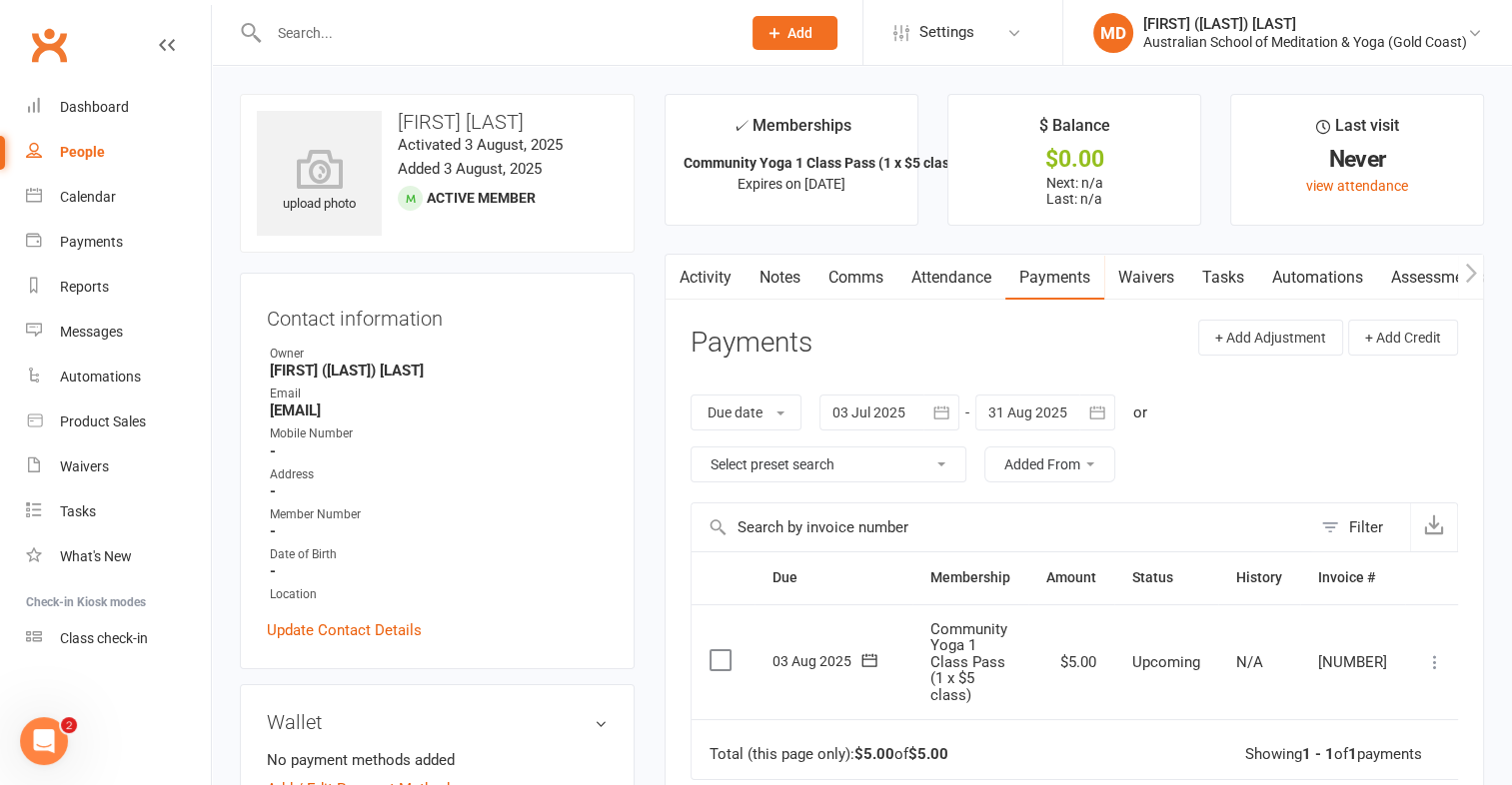 click at bounding box center (1435, 662) 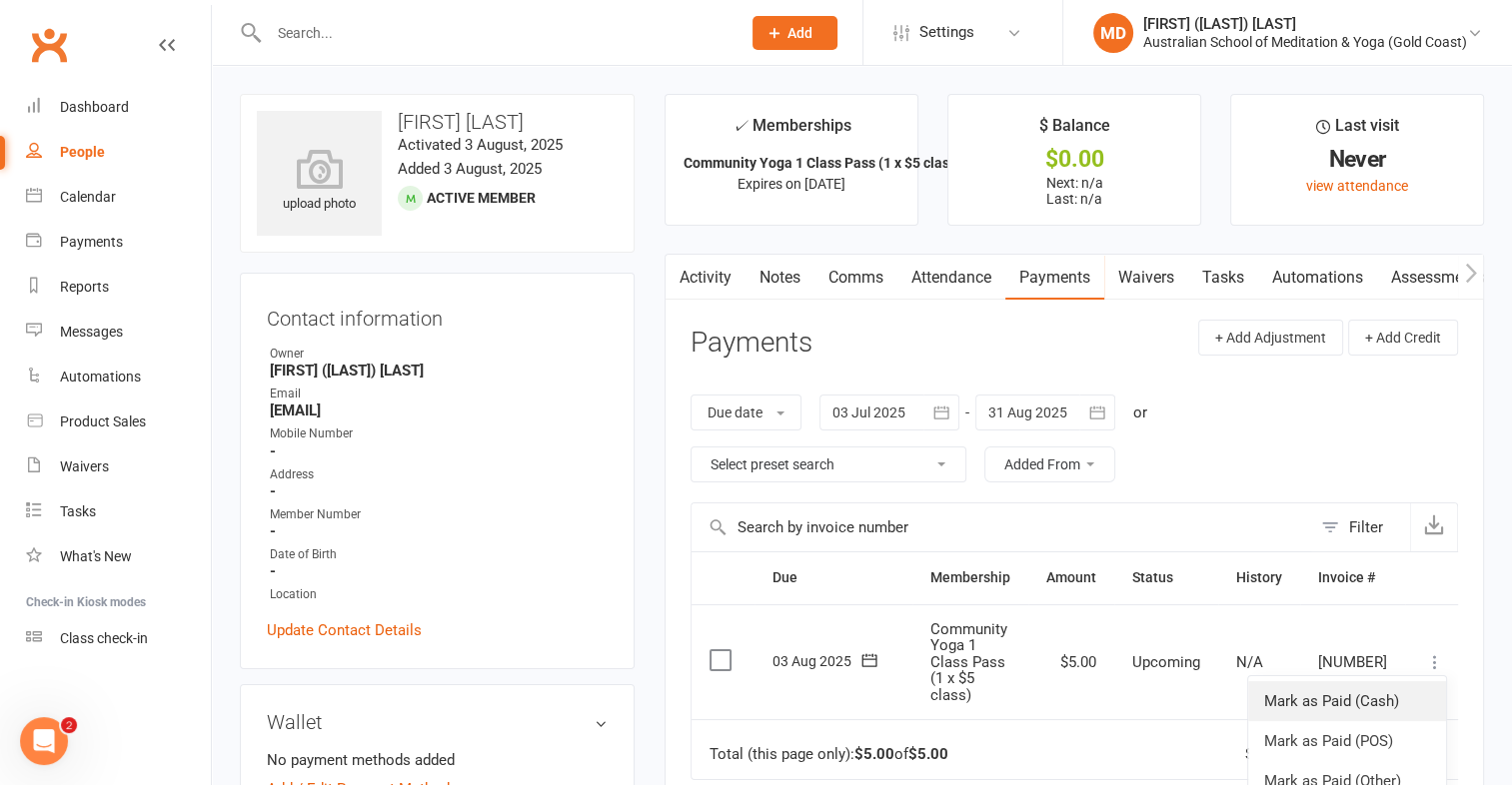 click on "Mark as Paid (Cash)" at bounding box center (1347, 701) 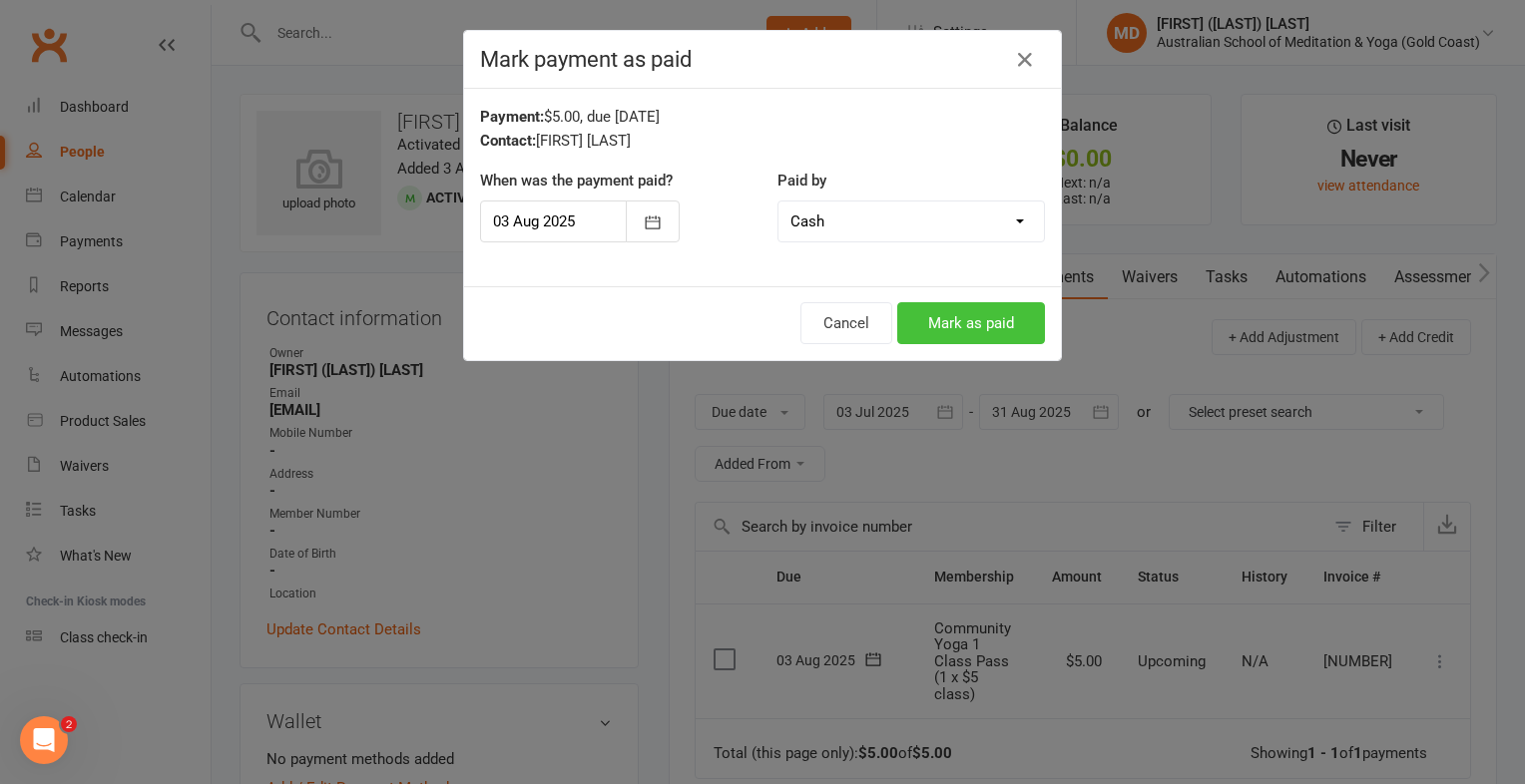 click on "Mark as paid" at bounding box center [971, 323] 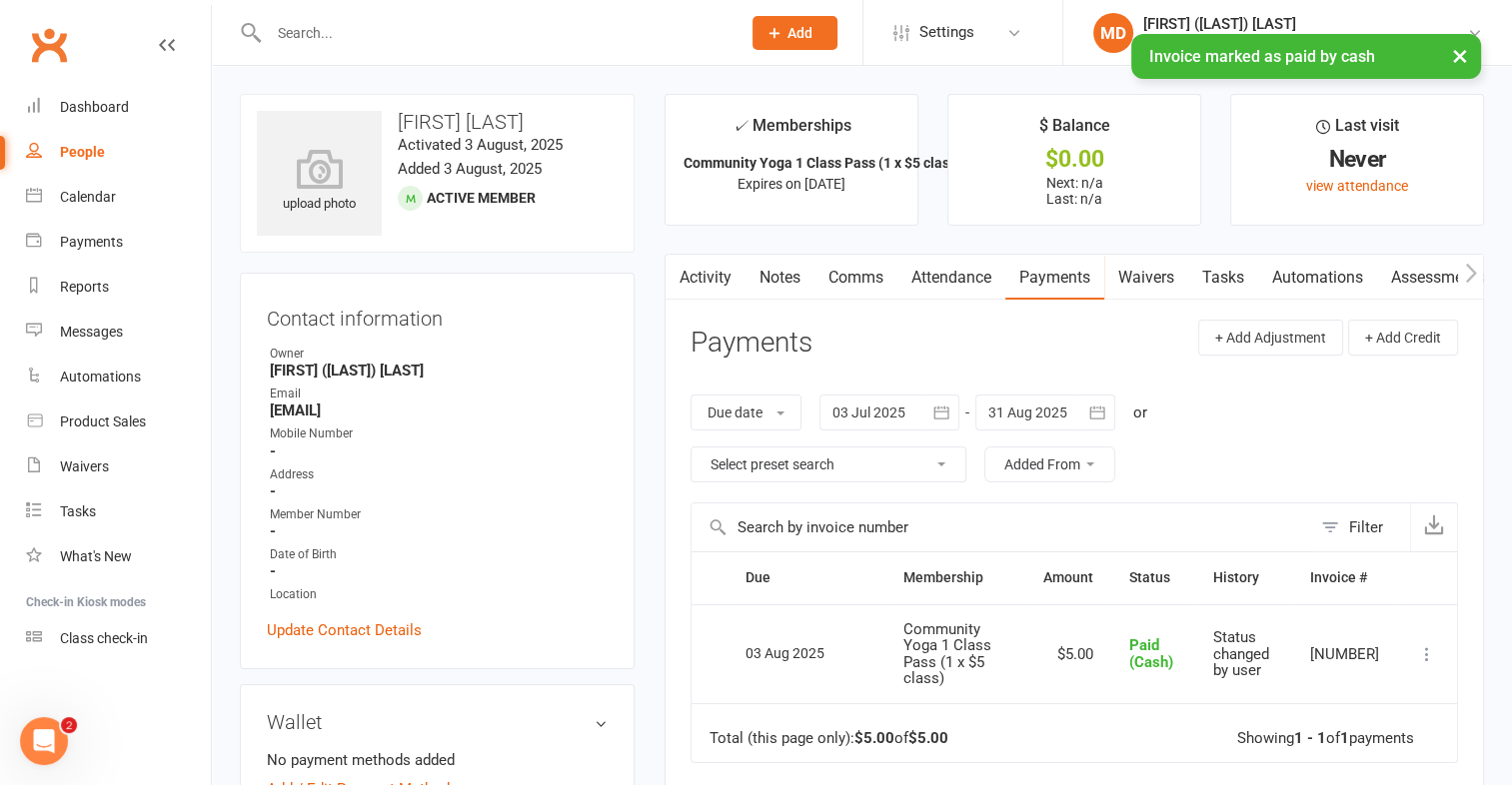 click at bounding box center [495, 33] 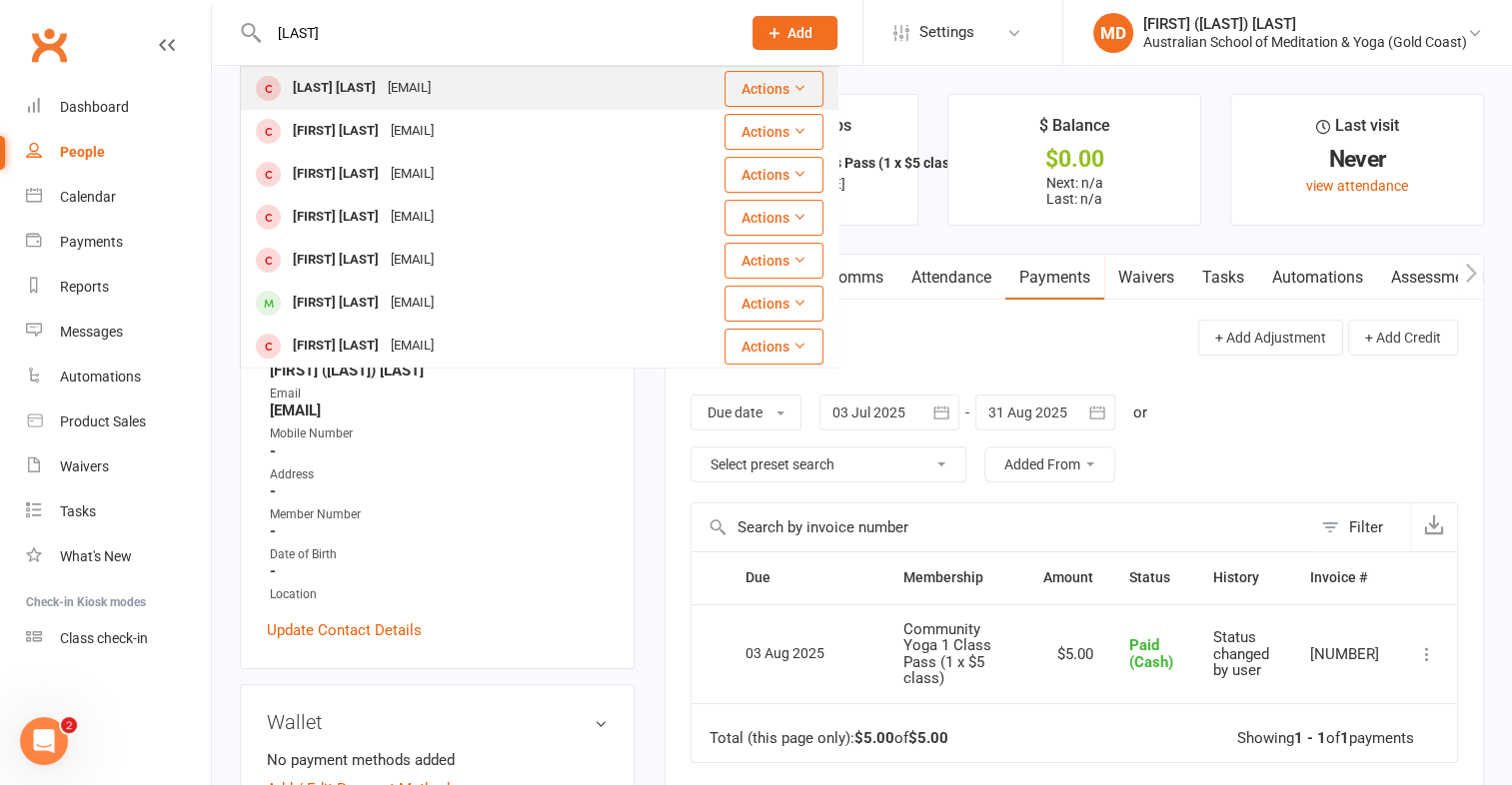 type on "russell" 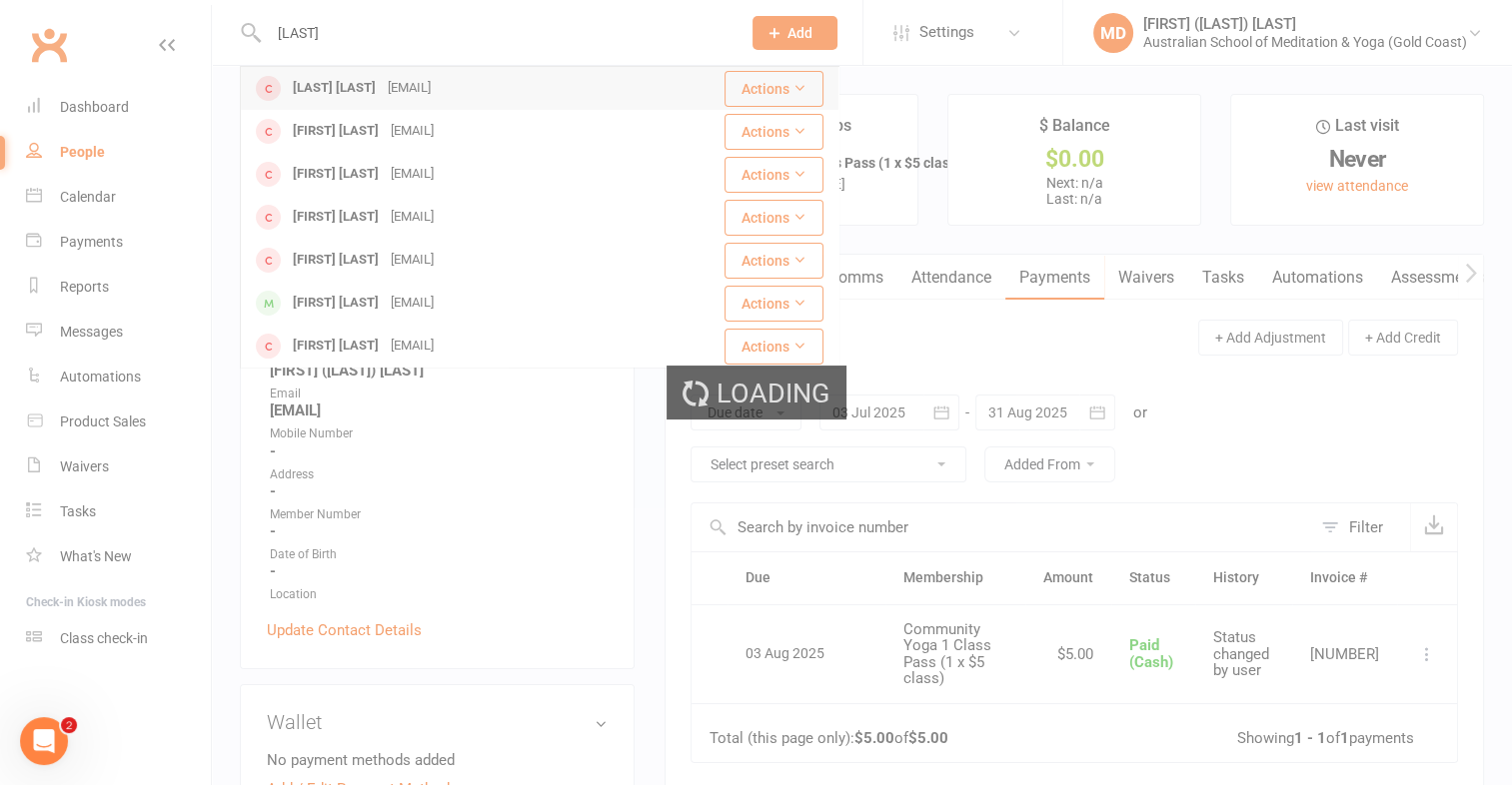 type 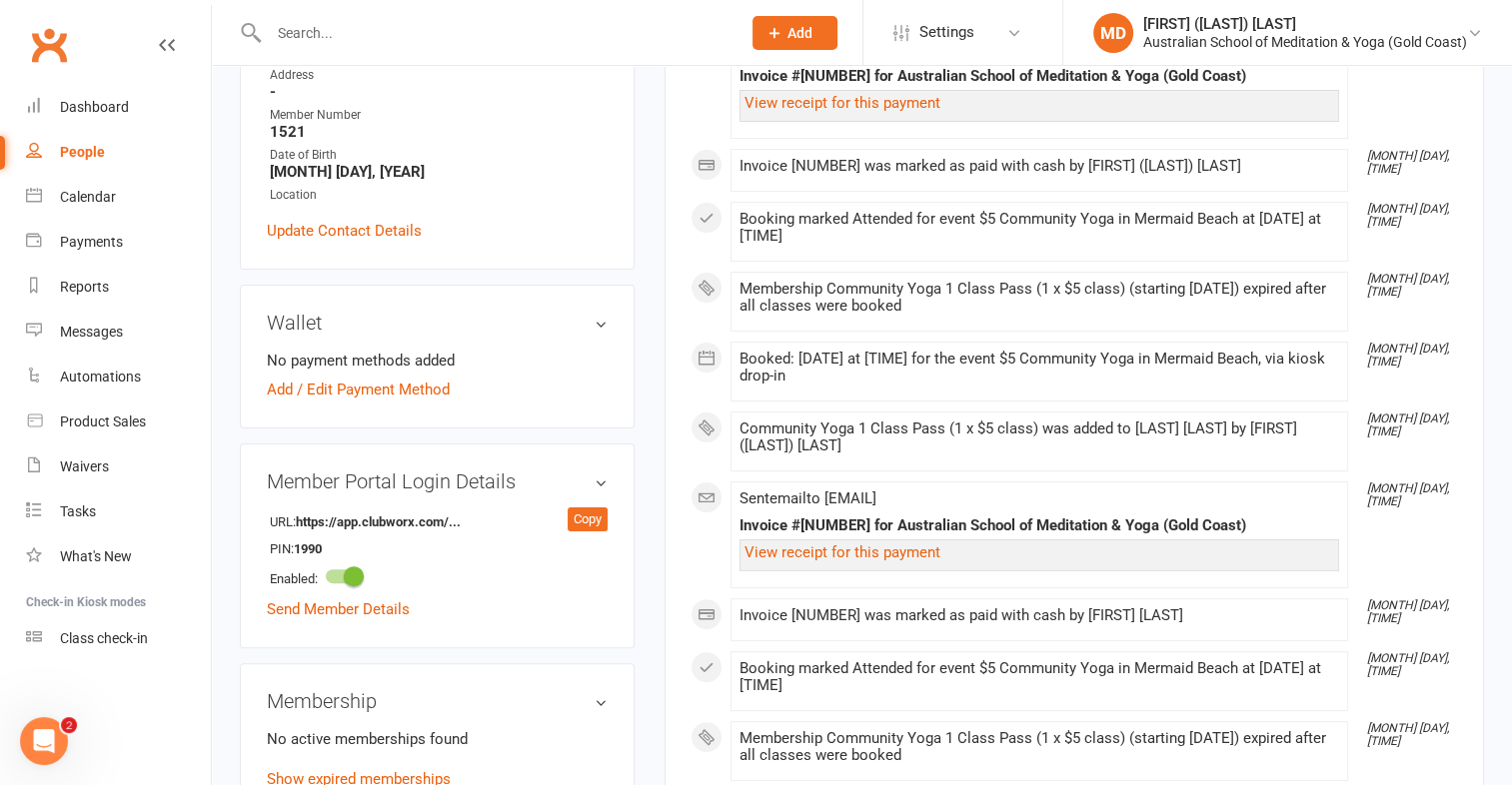 scroll, scrollTop: 699, scrollLeft: 0, axis: vertical 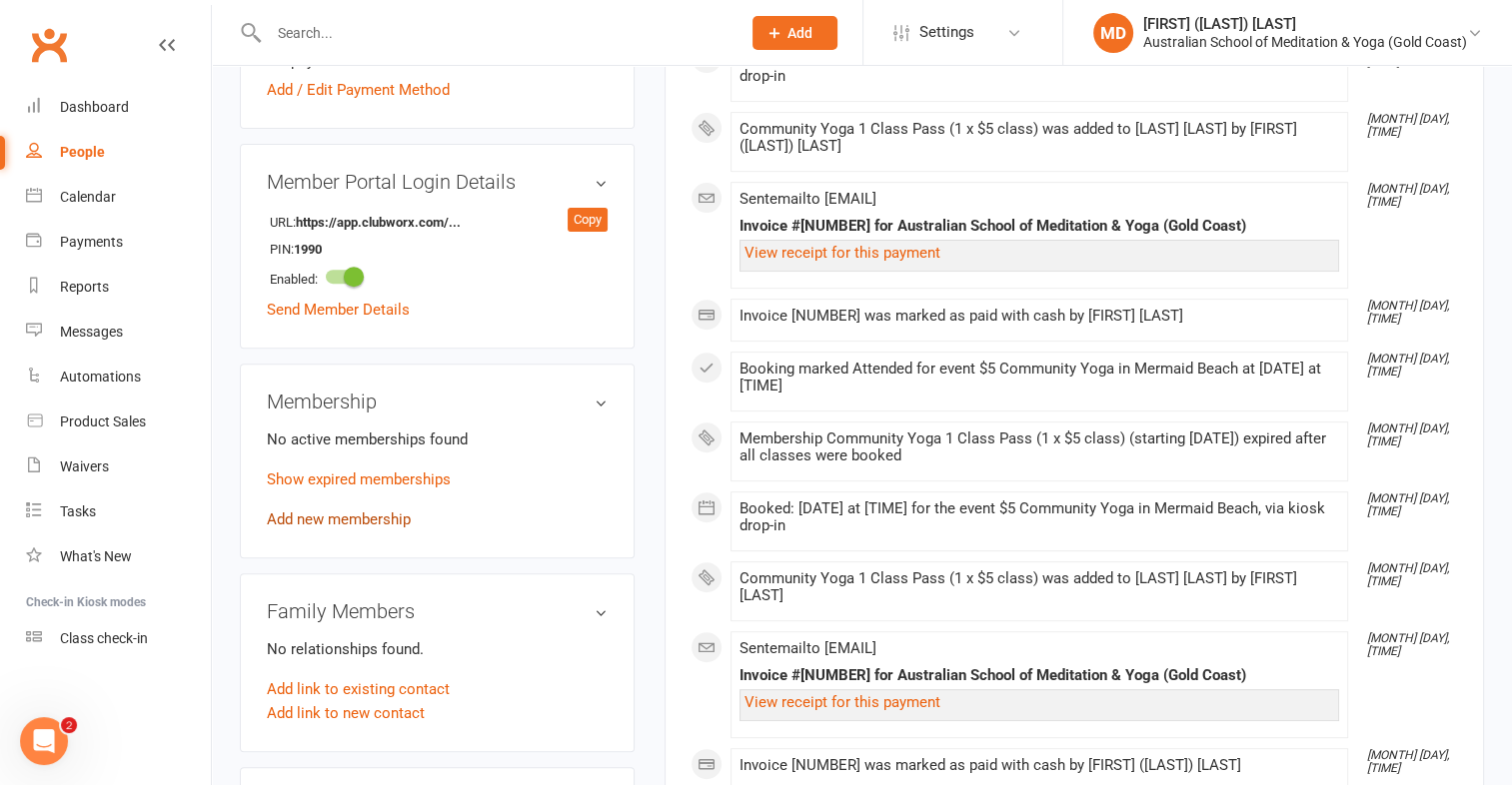 click on "Add new membership" at bounding box center (339, 519) 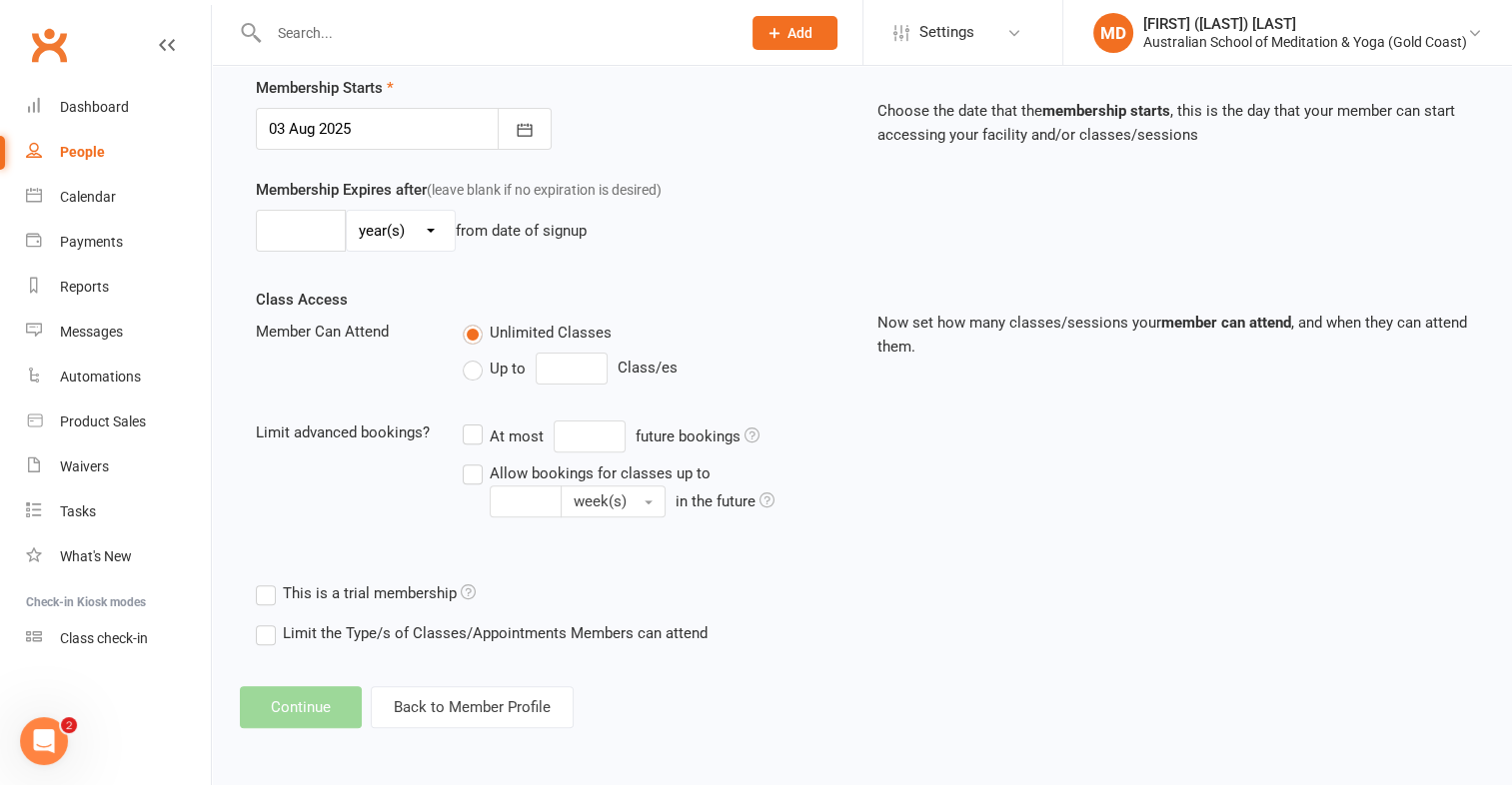 scroll, scrollTop: 0, scrollLeft: 0, axis: both 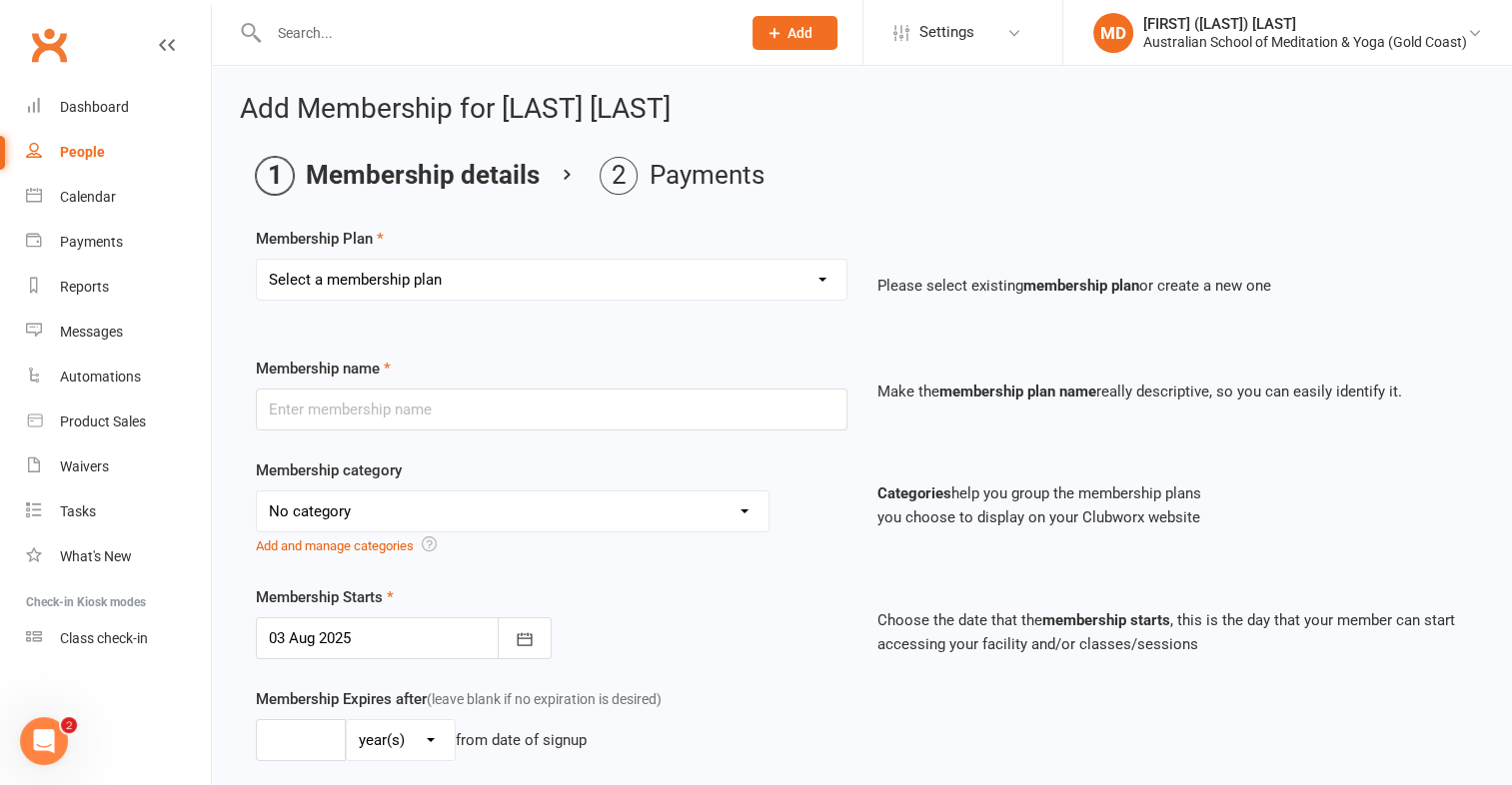 click on "Select a membership plan First Time Intro Offer (1 month Unlimited Meditation & Yoga) 1 Year Unlimited Membership - Weekly Recurring Payments Mindful Kids Meditation & Yoga Membership Mindful Kids Meditation & Yoga Membership (Concession) Yoga Asana 1 Class Pass Yoga Asana 1 Class Pass (Concession) Meditation 1 Class Pass [1 x $5] Community Yoga 1 Class Pass (1 x $5 class) CLASS PASS: 1 Yoga or Meditation Class Mindful Kids Meditation & Yoga 1 Class Pass Mindful Kids Meditation & Yoga 1 Class Pass (Concession/More Than One) Mindful Parents 1 Class Pass (For Tues Stretch & Relax) Labrador/Nerang Yoga 5 Class Pass Labrador/Nerang Yoga 10 Class Pass Teachers/Complimentary (MANAGEMENT USE ONLY) FIRST RESPONDERS 3 Month Pass Workshop 1 Month Membership (MANAGEMENT USE ONLY) Free! 1 Yoga or Meditation Class 12 Yoga Asana Class Pass 6 Yoga Asana Class Pass 7 Day Holiday Membership 6 Month Unlimited Membership - Weekly Recurring Payments 20 Yoga Asana Class Pass 12 Yoga Asana Class Pass (Concession)" at bounding box center (552, 280) 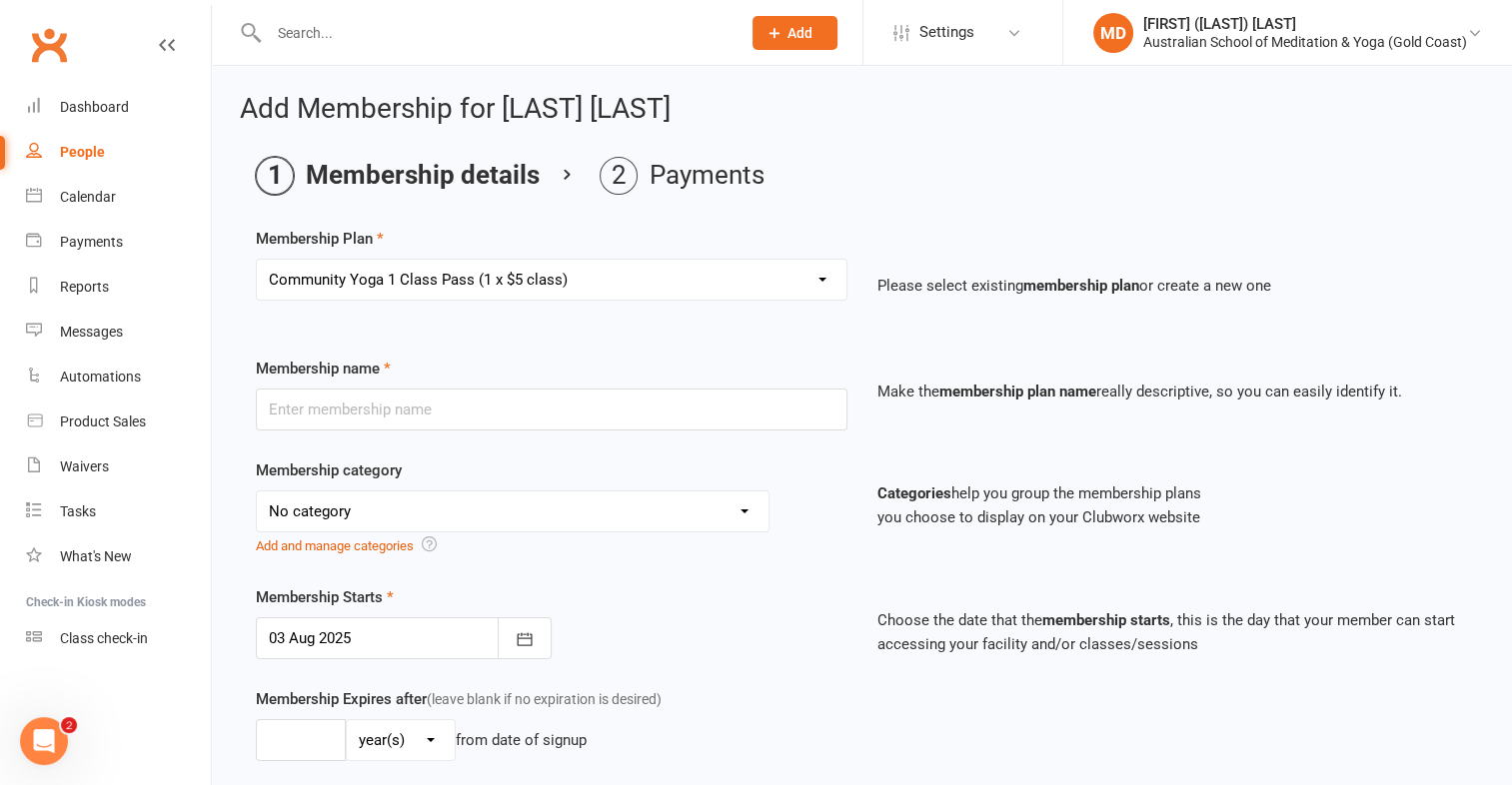 click on "Select a membership plan First Time Intro Offer (1 month Unlimited Meditation & Yoga) 1 Year Unlimited Membership - Weekly Recurring Payments Mindful Kids Meditation & Yoga Membership Mindful Kids Meditation & Yoga Membership (Concession) Yoga Asana 1 Class Pass Yoga Asana 1 Class Pass (Concession) Meditation 1 Class Pass [1 x $5] Community Yoga 1 Class Pass (1 x $5 class) CLASS PASS: 1 Yoga or Meditation Class Mindful Kids Meditation & Yoga 1 Class Pass Mindful Kids Meditation & Yoga 1 Class Pass (Concession/More Than One) Mindful Parents 1 Class Pass (For Tues Stretch & Relax) Labrador/Nerang Yoga 5 Class Pass Labrador/Nerang Yoga 10 Class Pass Teachers/Complimentary (MANAGEMENT USE ONLY) FIRST RESPONDERS 3 Month Pass Workshop 1 Month Membership (MANAGEMENT USE ONLY) Free! 1 Yoga or Meditation Class 12 Yoga Asana Class Pass 6 Yoga Asana Class Pass 7 Day Holiday Membership 6 Month Unlimited Membership - Weekly Recurring Payments 20 Yoga Asana Class Pass 12 Yoga Asana Class Pass (Concession)" at bounding box center (552, 280) 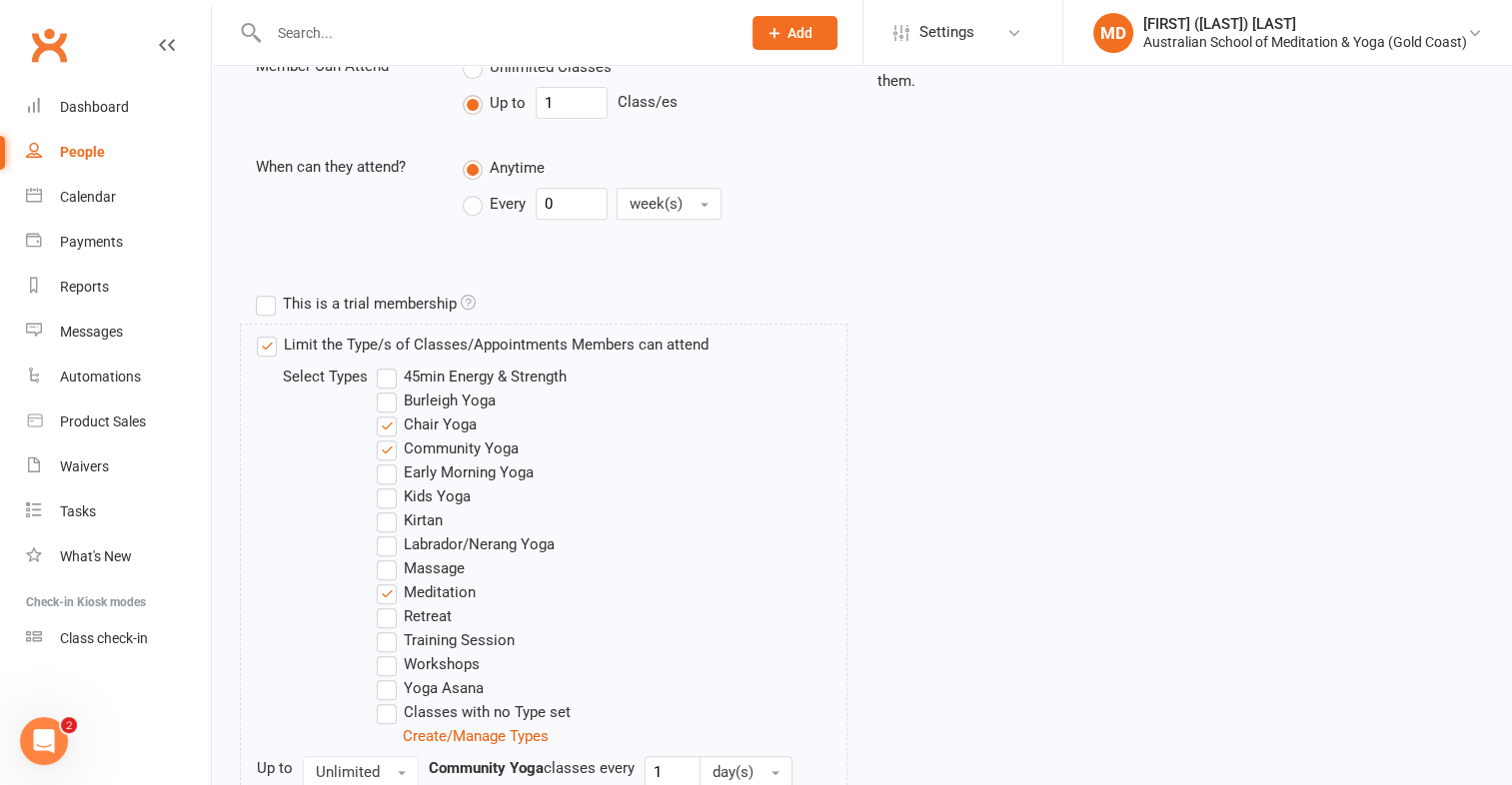 scroll, scrollTop: 999, scrollLeft: 0, axis: vertical 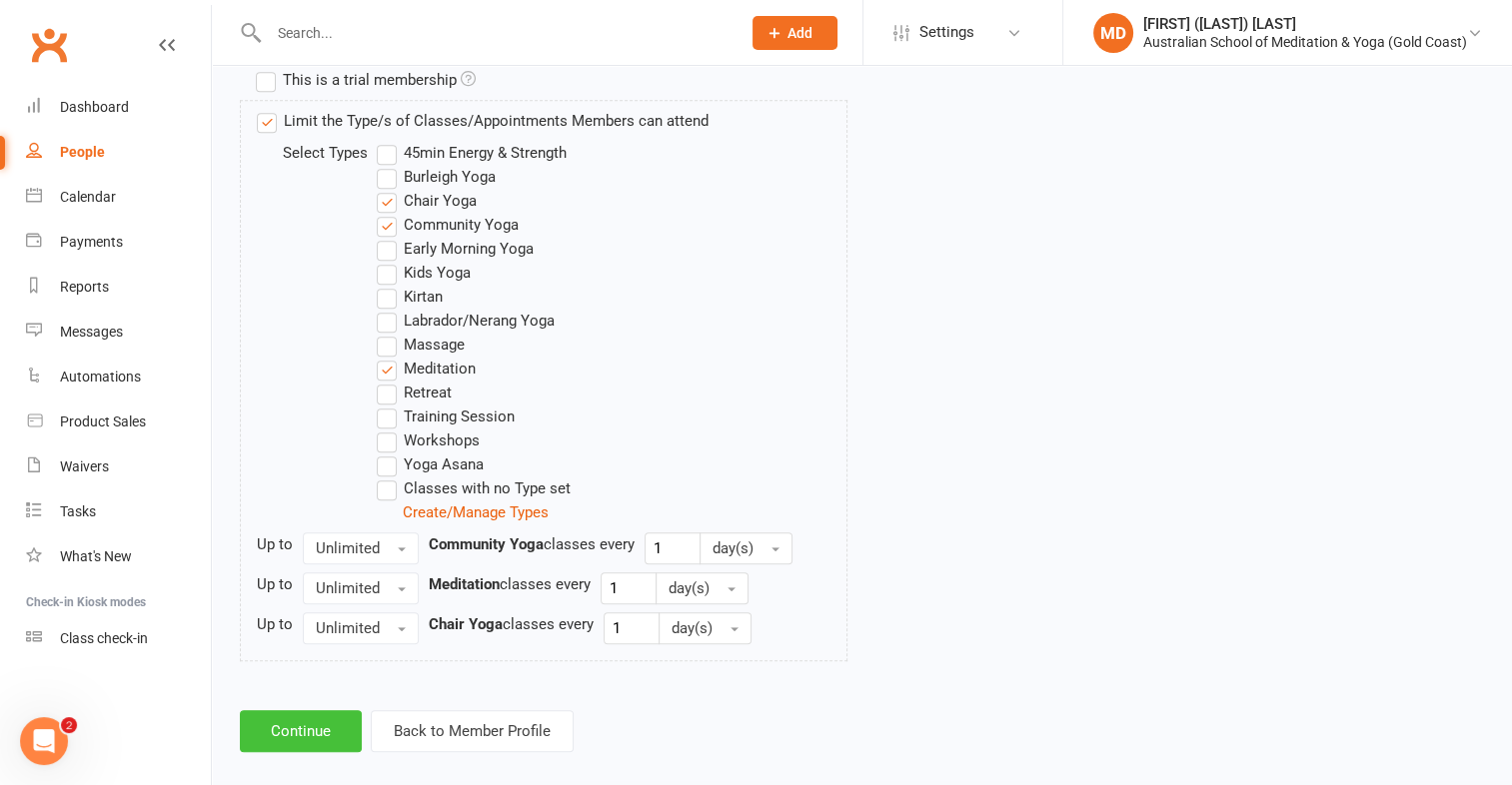 click on "Continue" at bounding box center (301, 731) 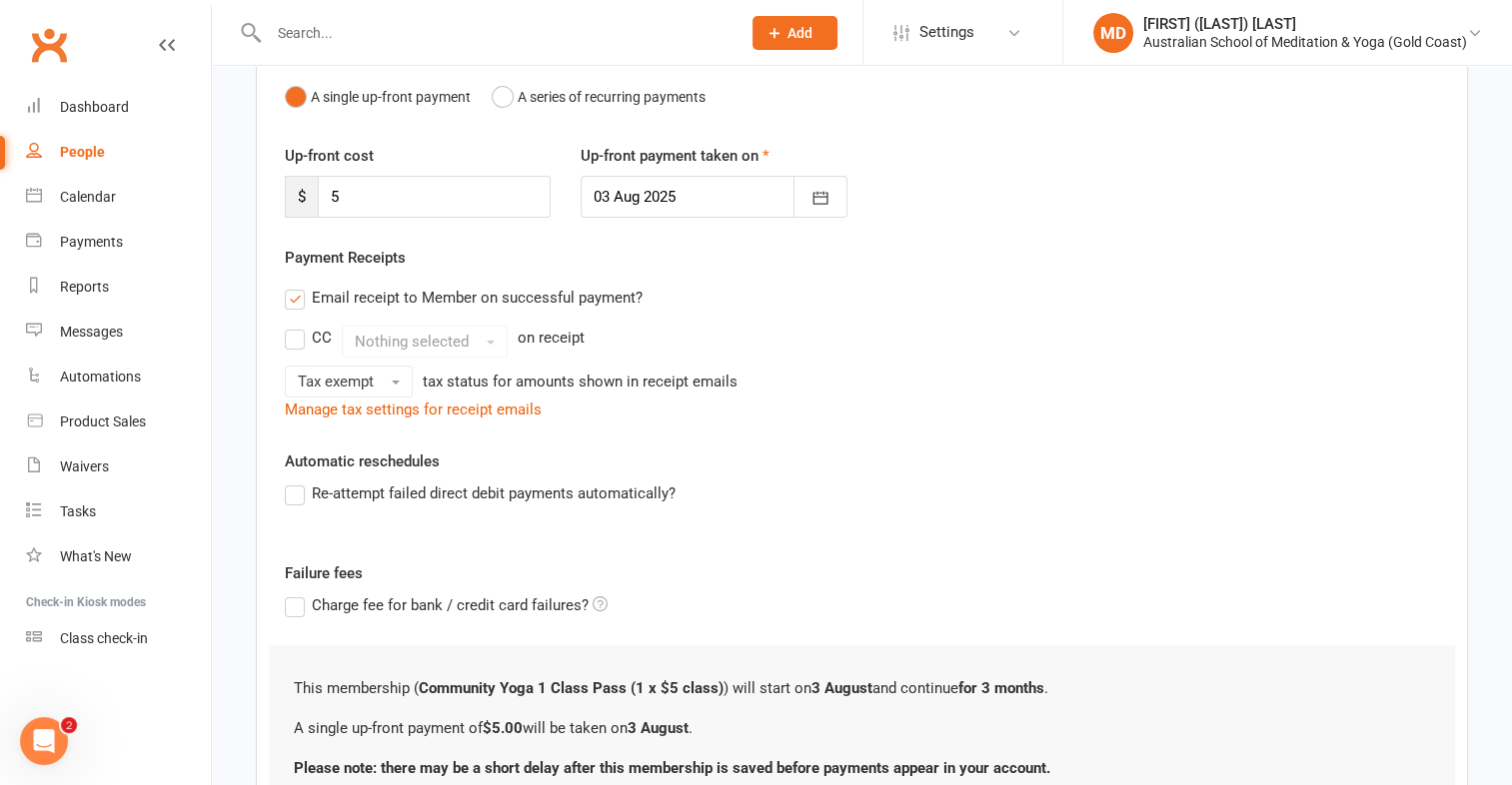 scroll, scrollTop: 380, scrollLeft: 0, axis: vertical 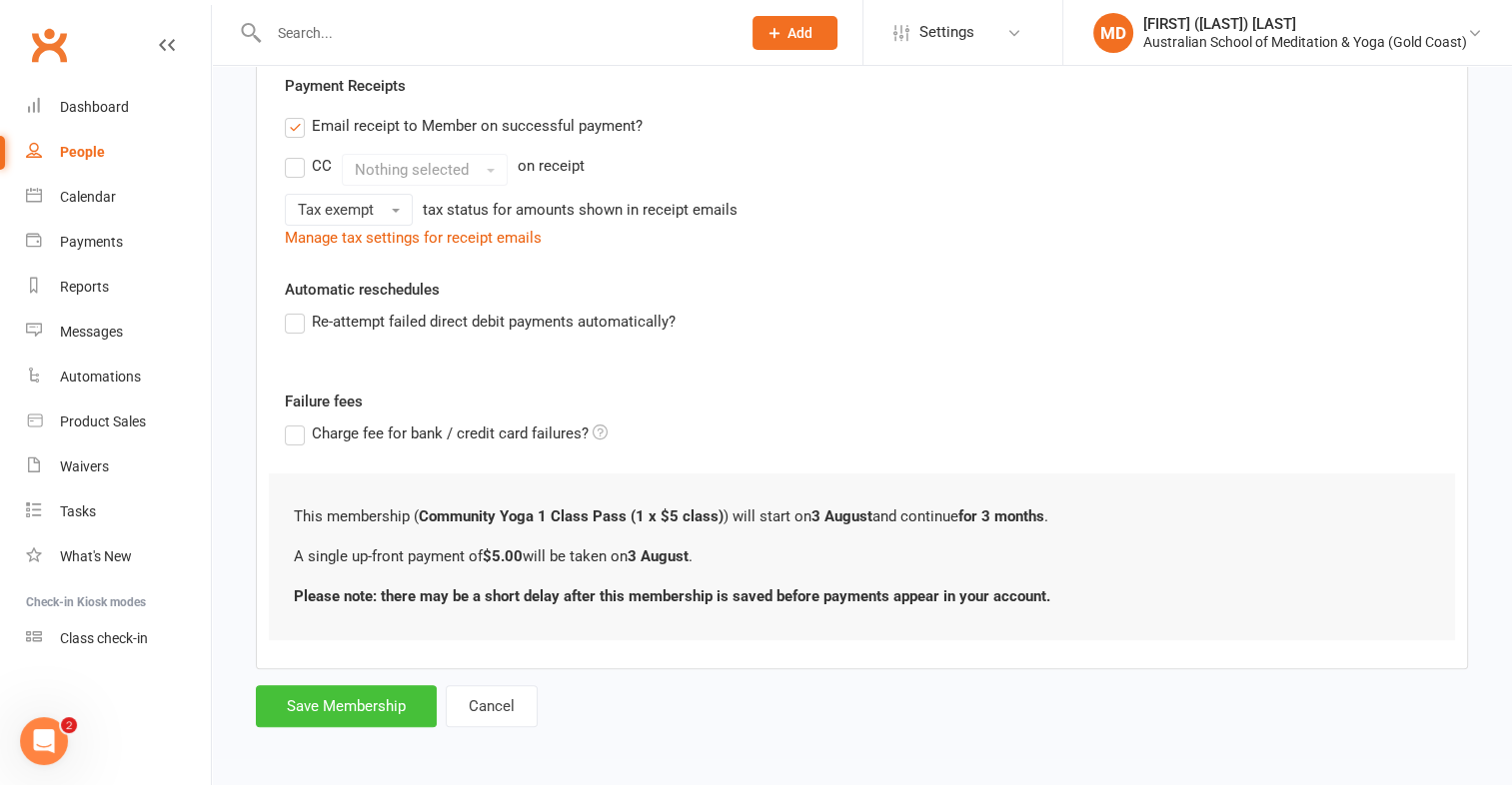 click on "Save Membership" at bounding box center (346, 706) 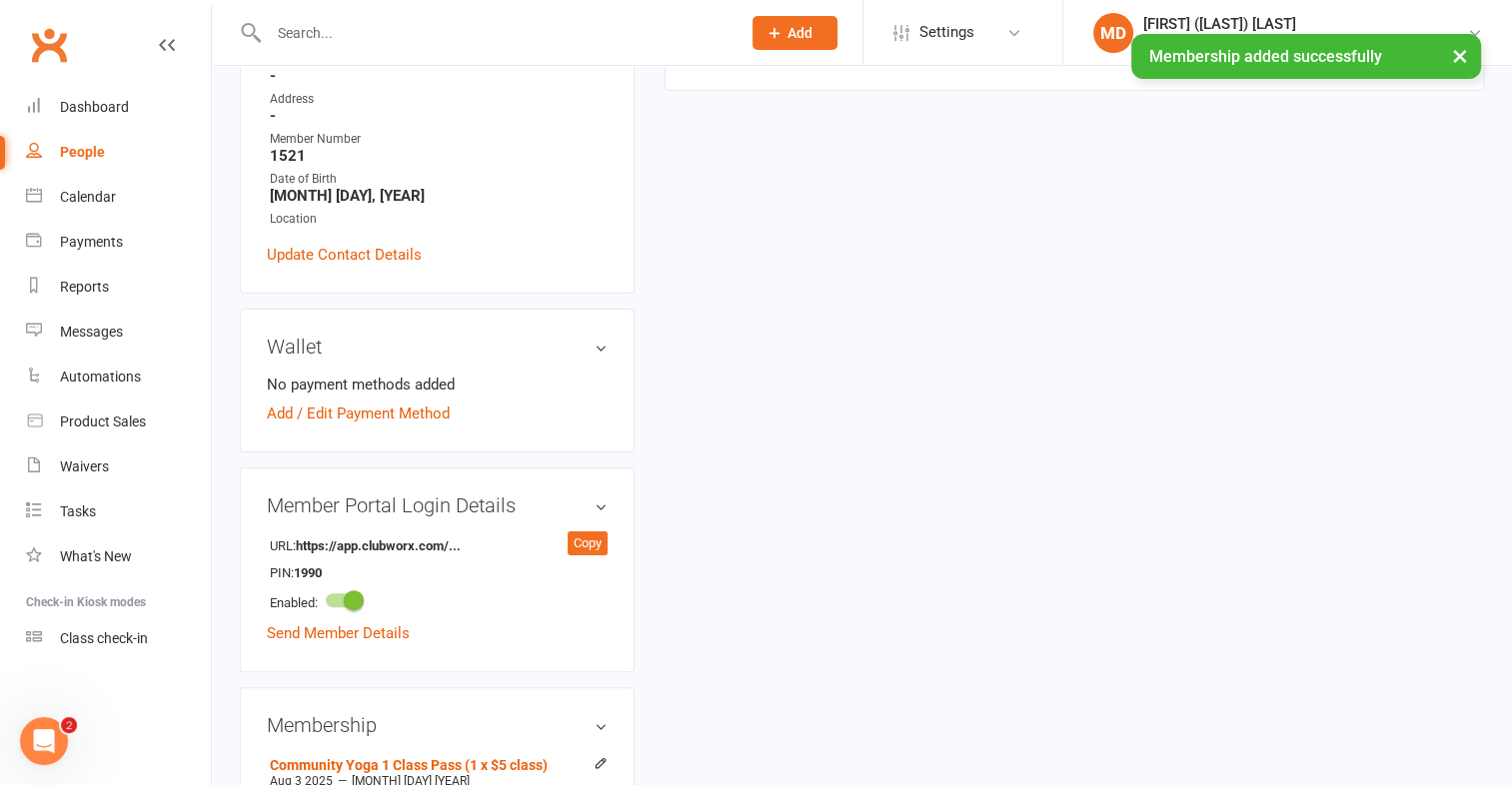 scroll, scrollTop: 0, scrollLeft: 0, axis: both 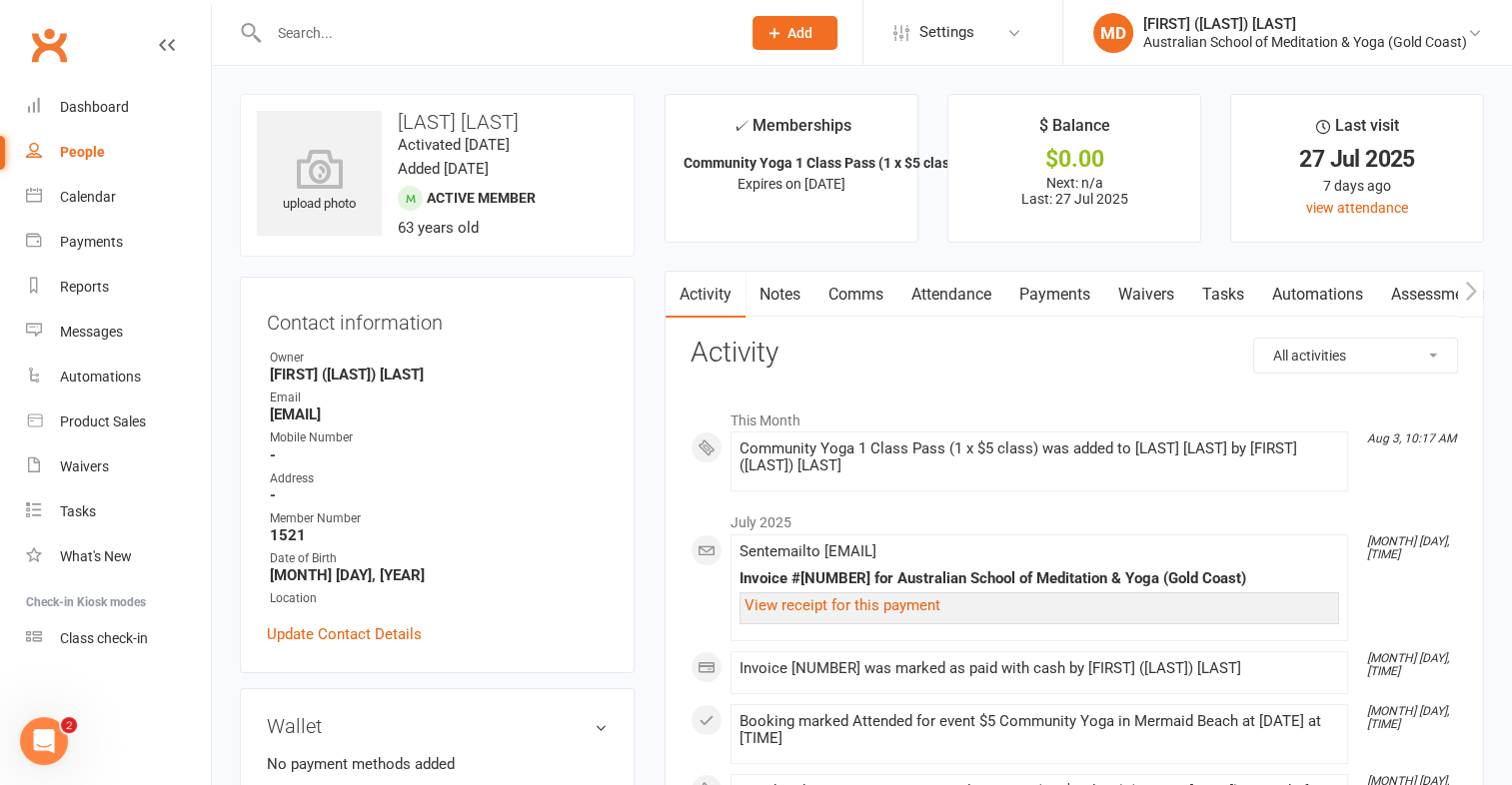 click on "Payments" at bounding box center [1054, 295] 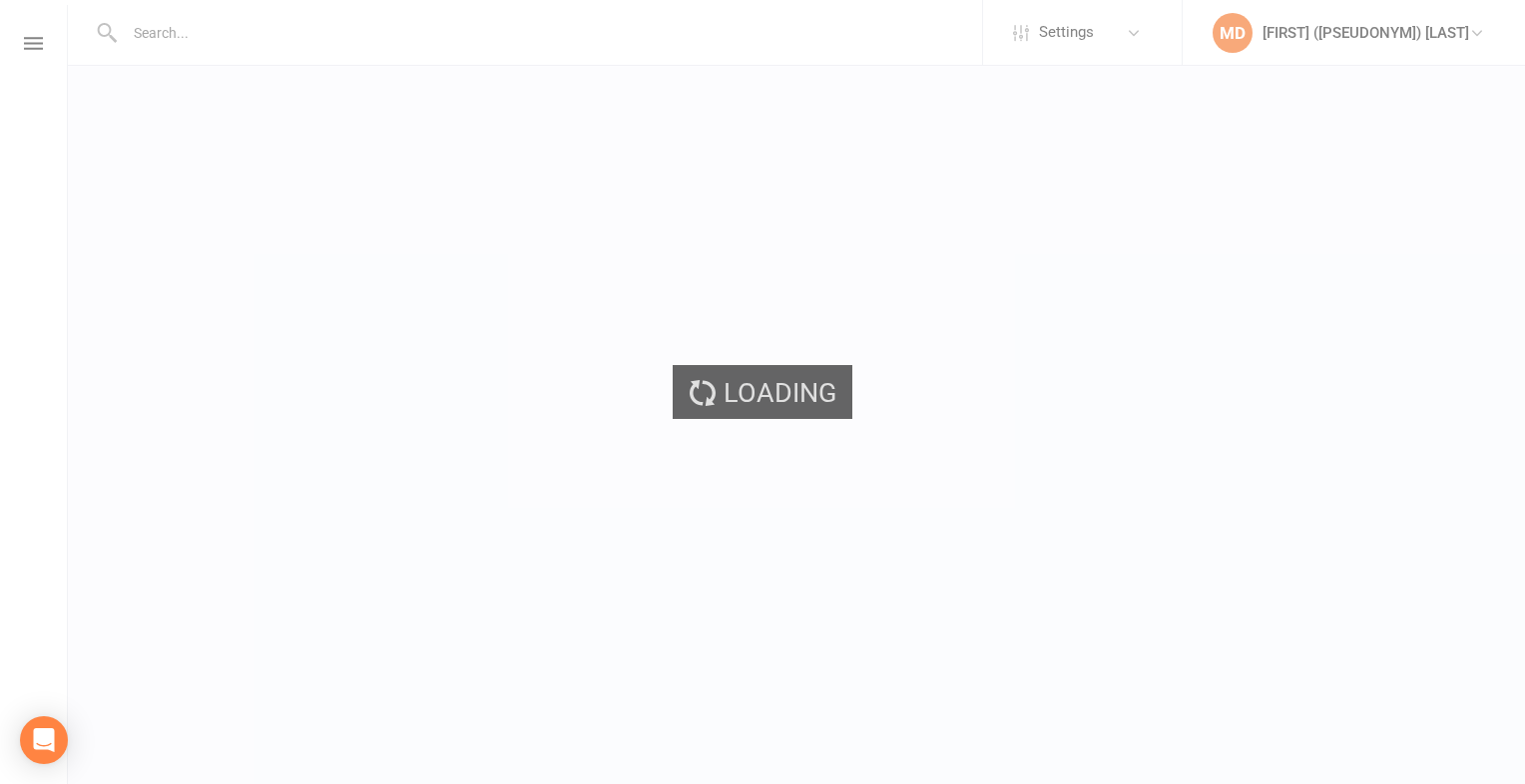 scroll, scrollTop: 0, scrollLeft: 0, axis: both 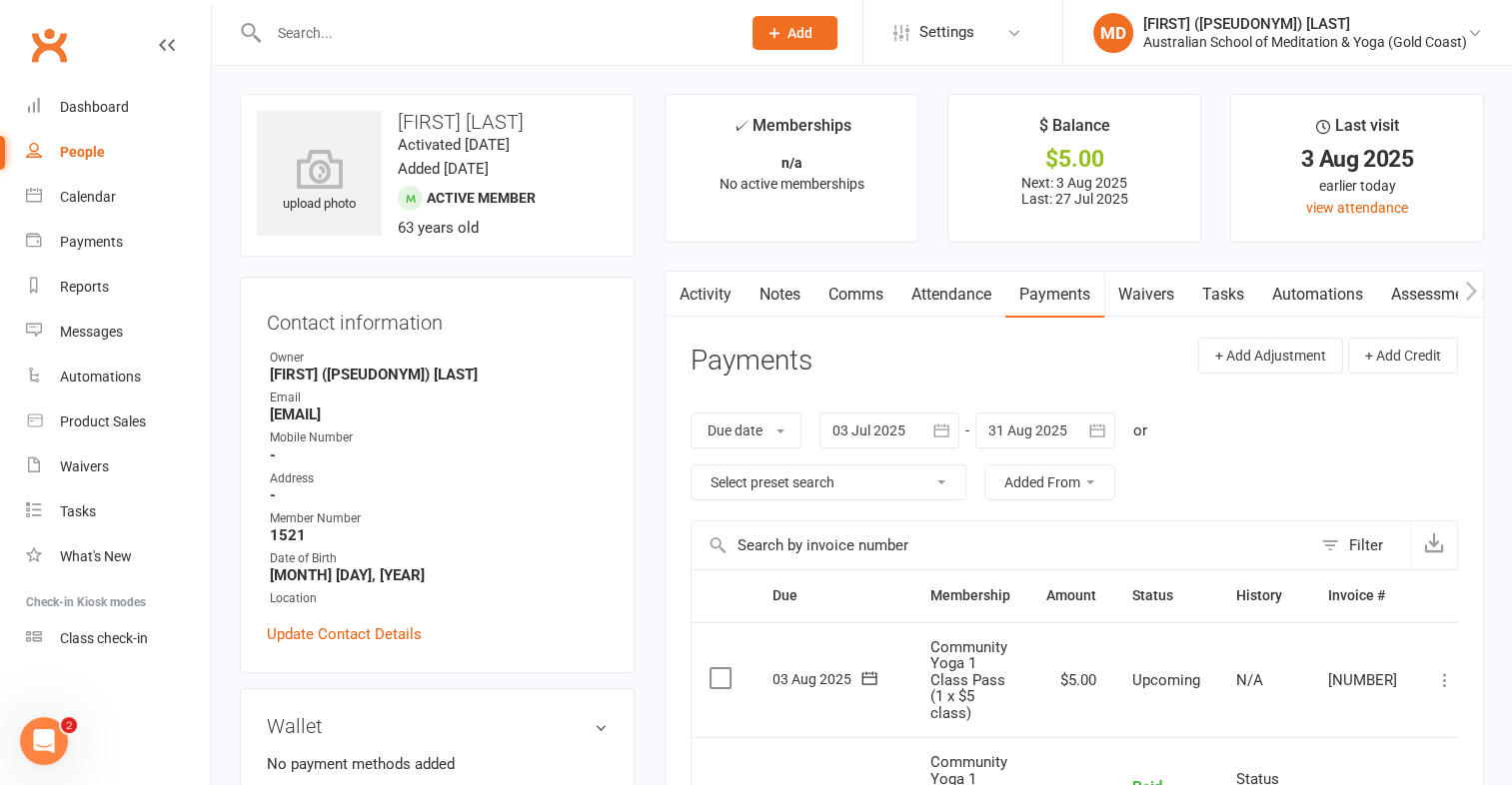 click at bounding box center (1445, 680) 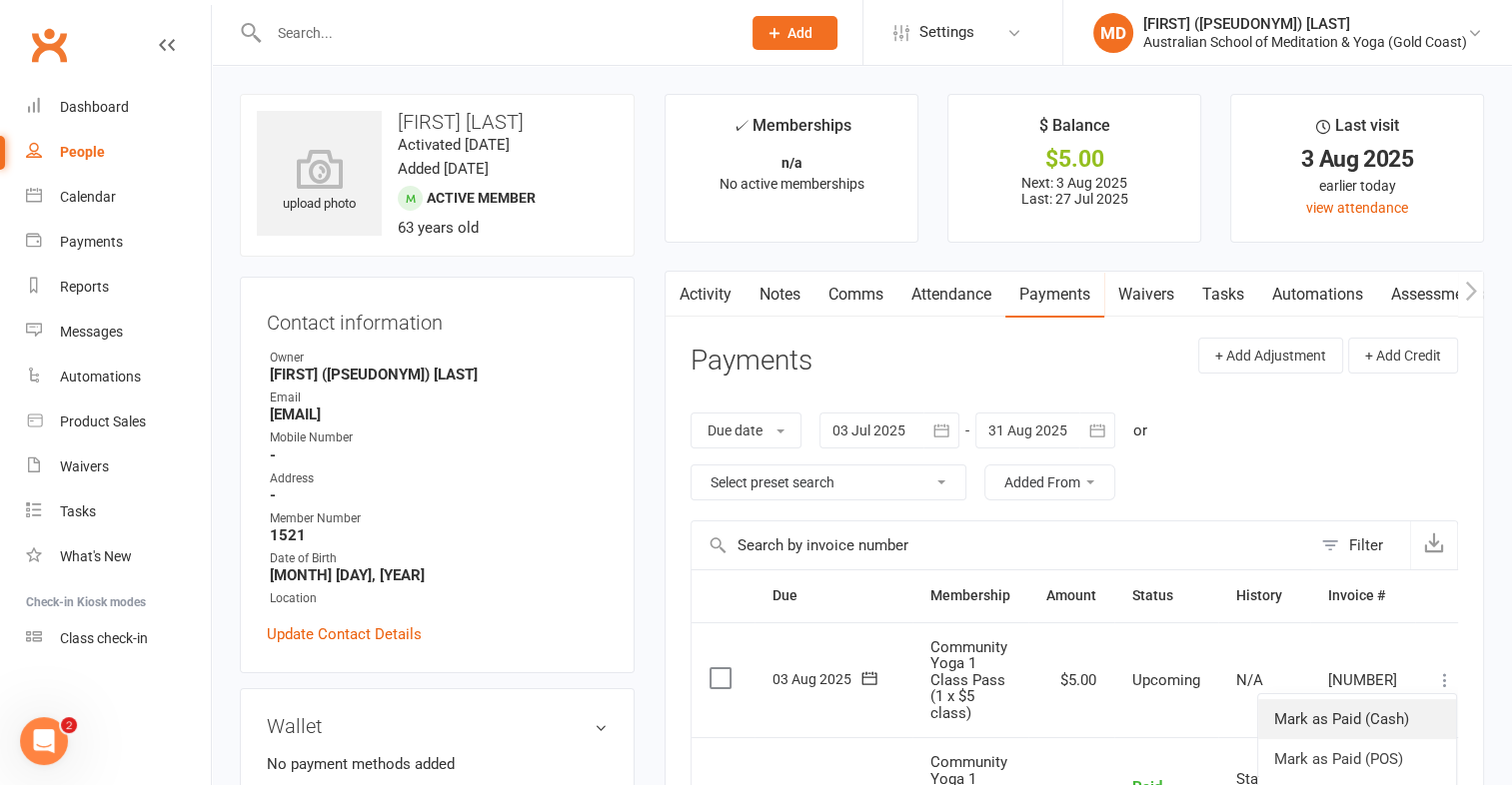 click on "Mark as Paid (Cash)" at bounding box center [1357, 719] 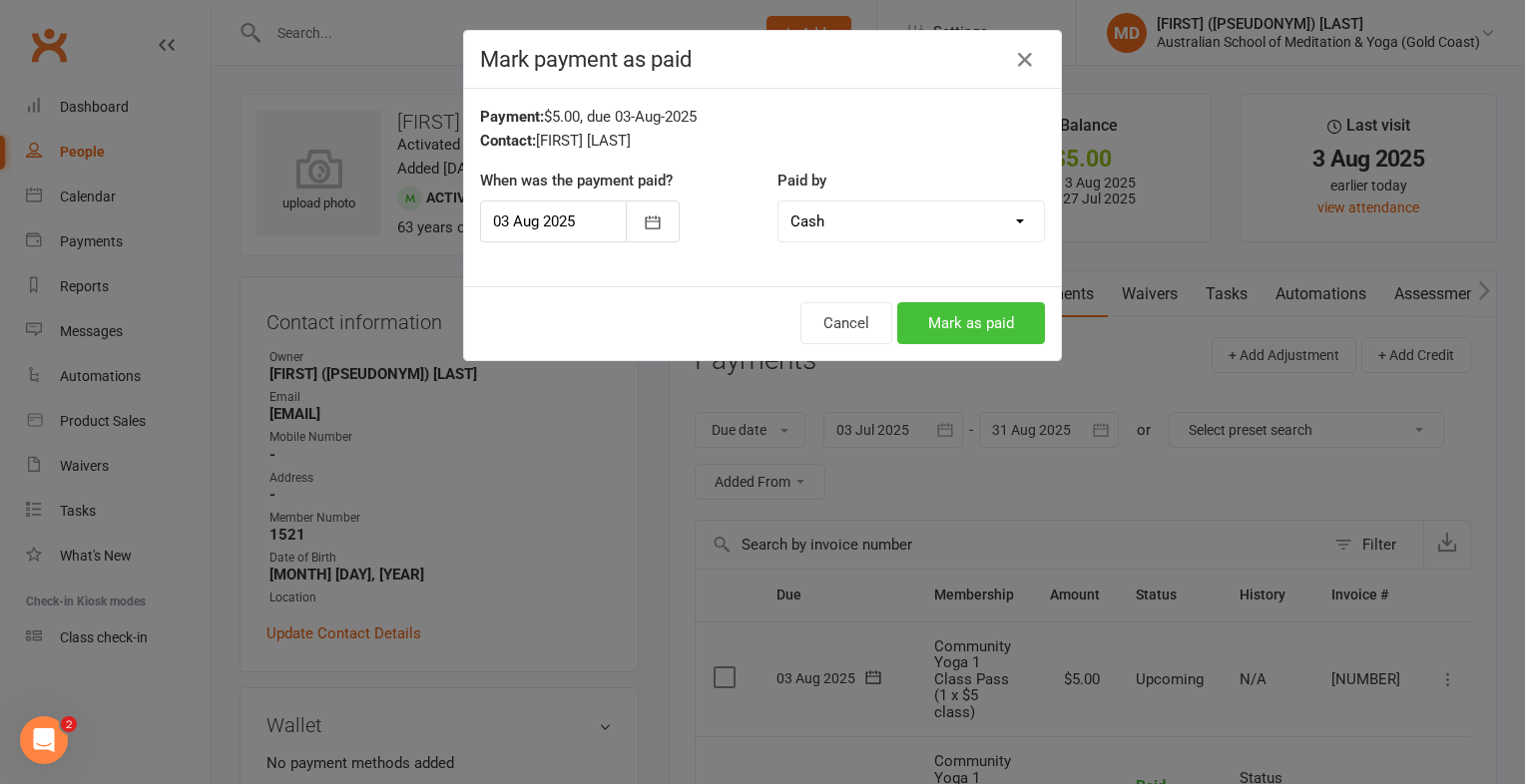 click on "Mark as paid" at bounding box center (971, 323) 